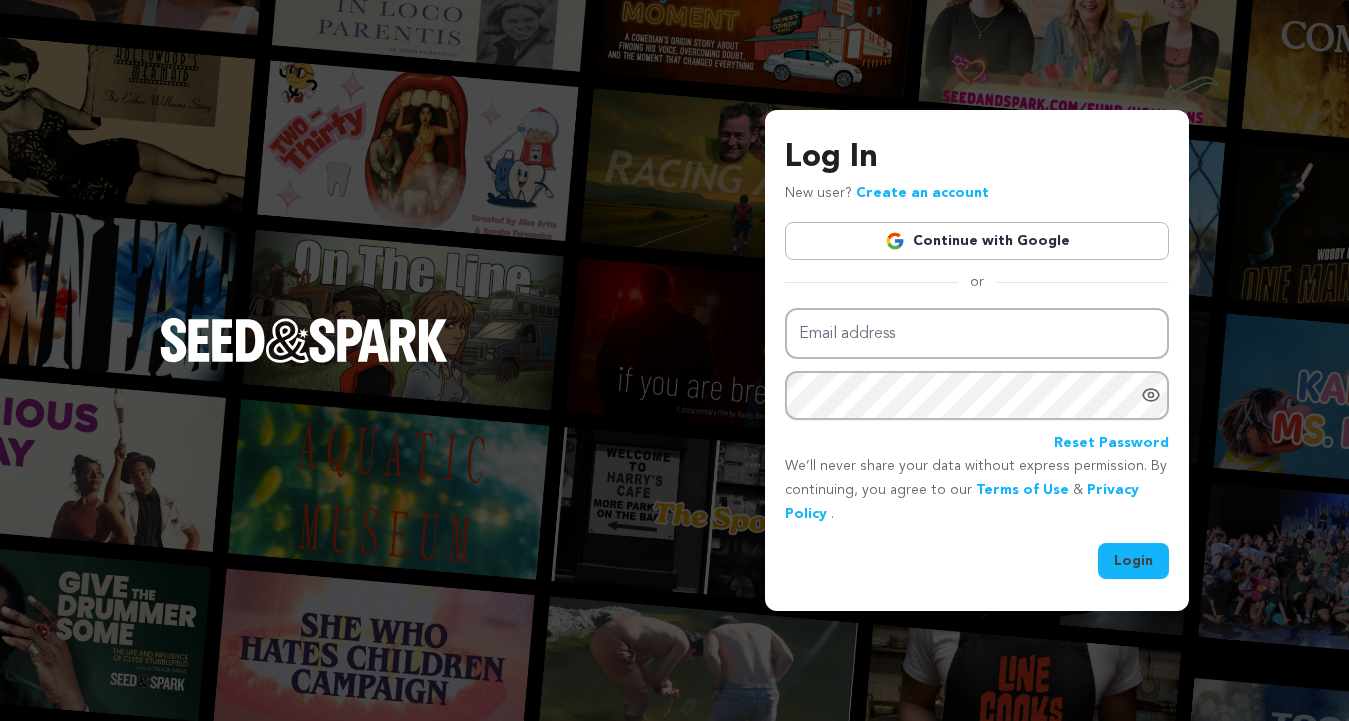 scroll, scrollTop: 0, scrollLeft: 0, axis: both 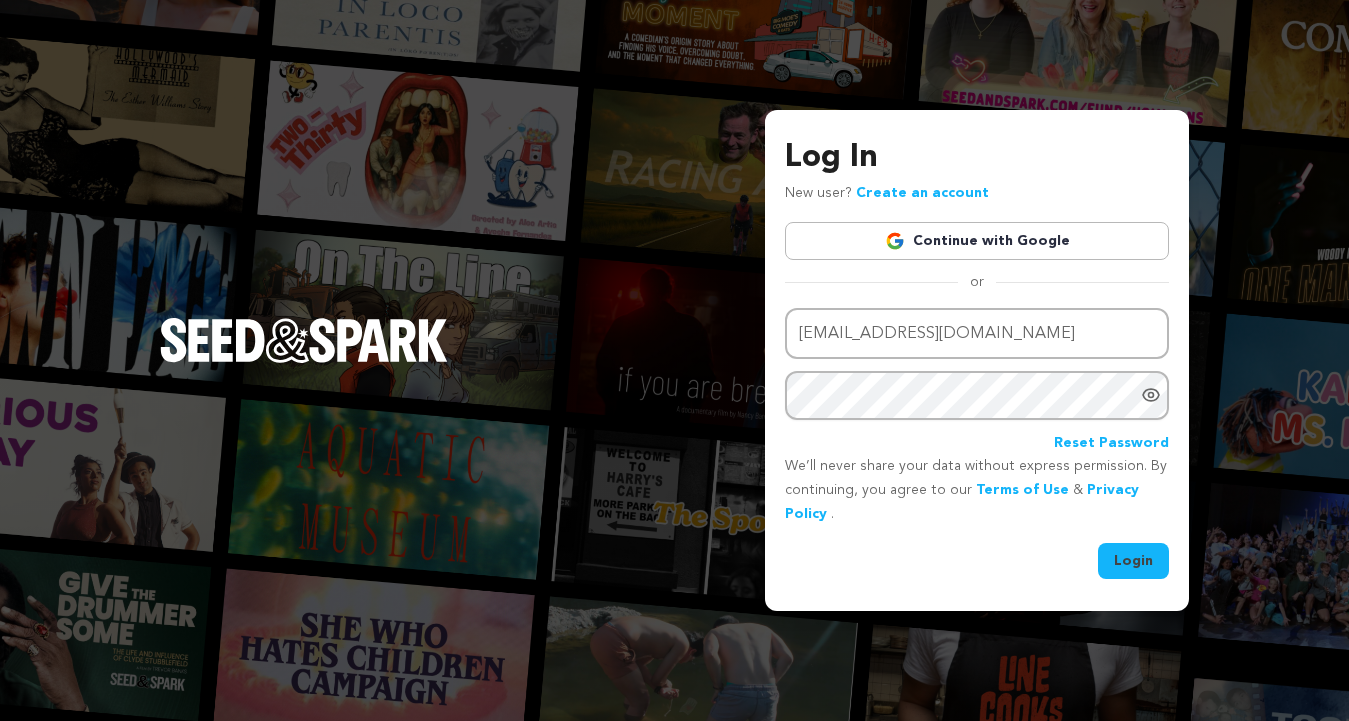 click on "Login" at bounding box center [1133, 561] 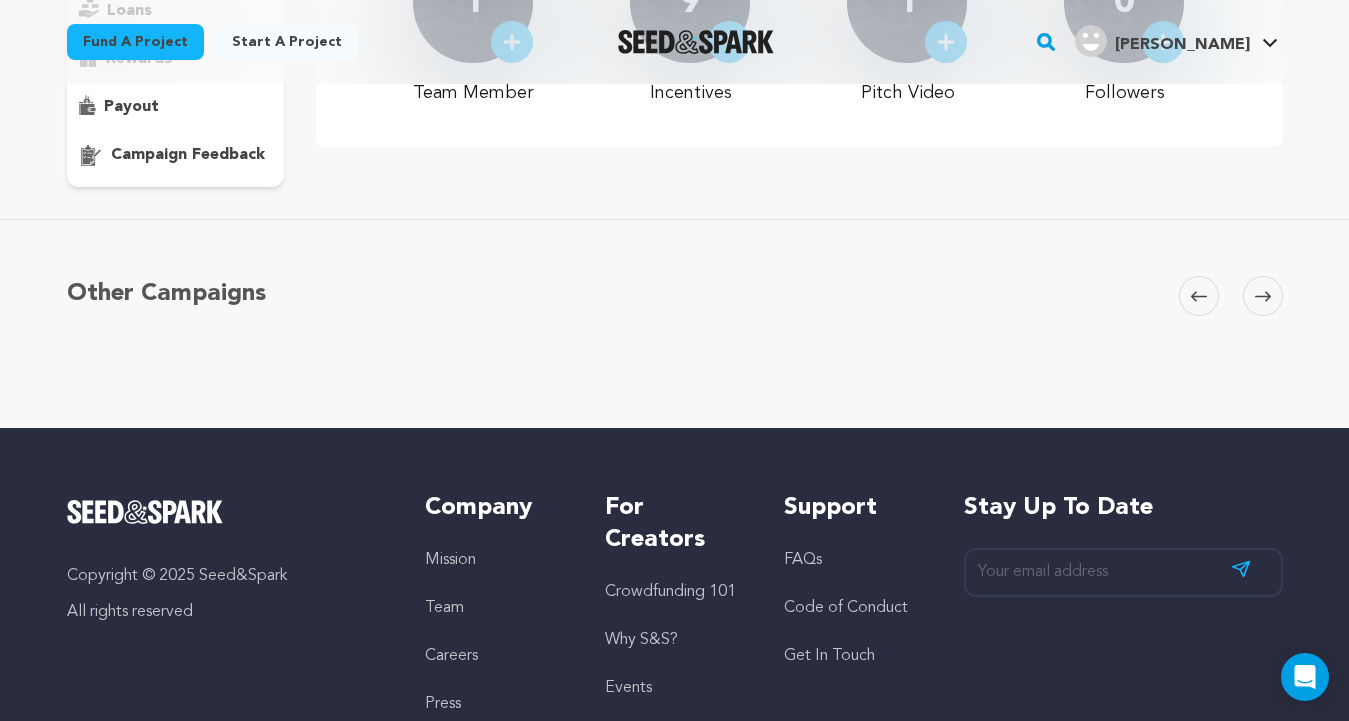 scroll, scrollTop: 0, scrollLeft: 0, axis: both 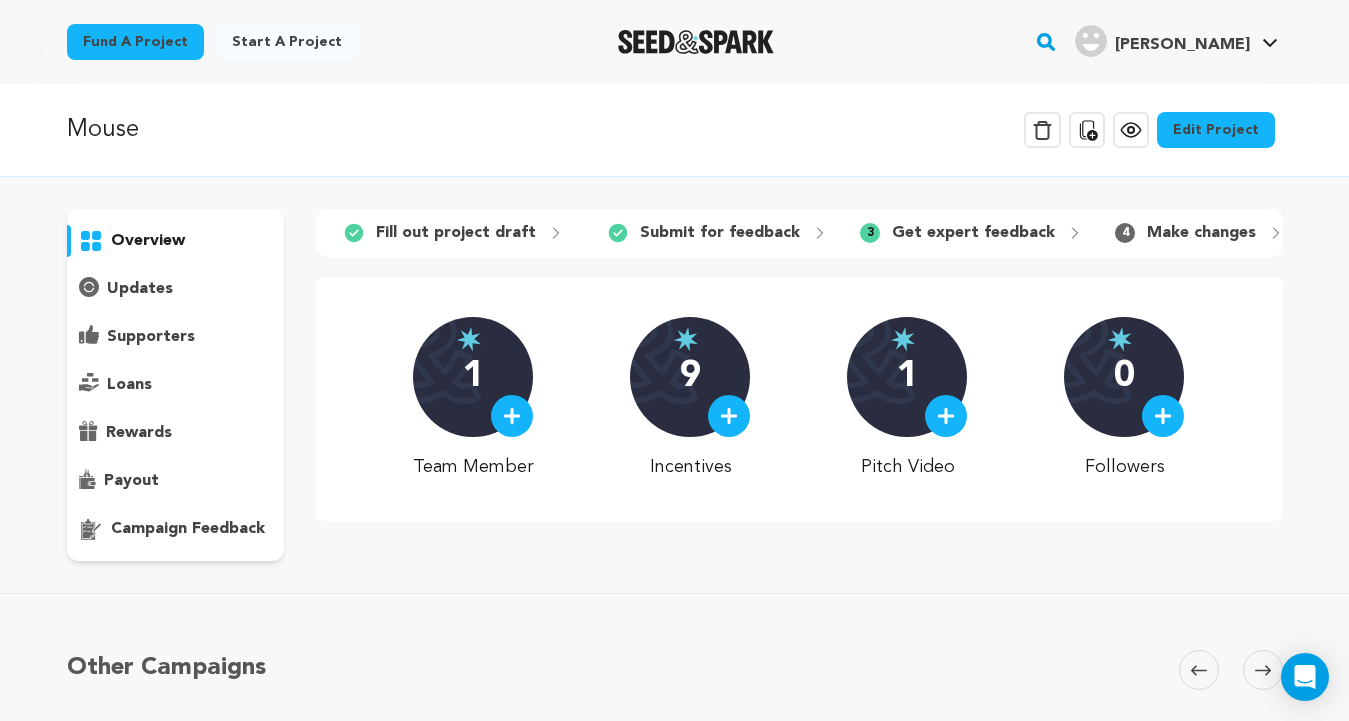 click on "campaign feedback" at bounding box center (188, 529) 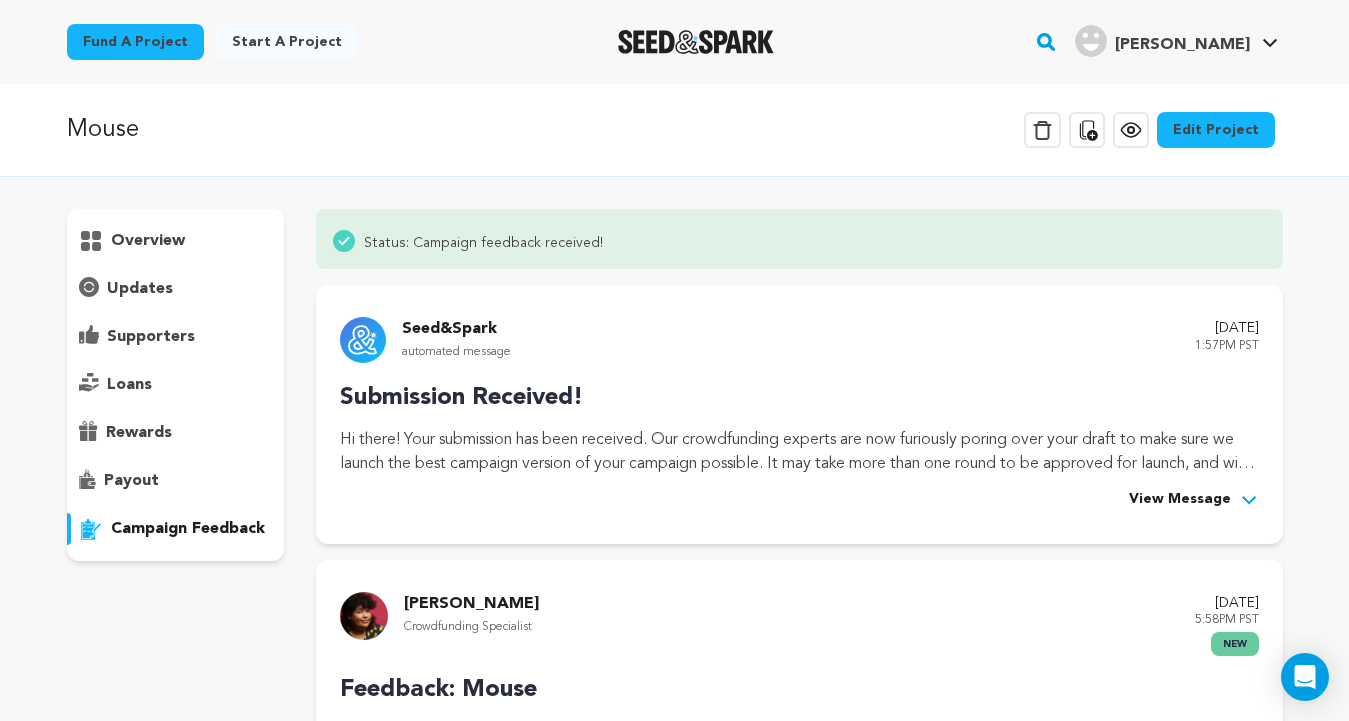 click on "View Message" at bounding box center [1194, 500] 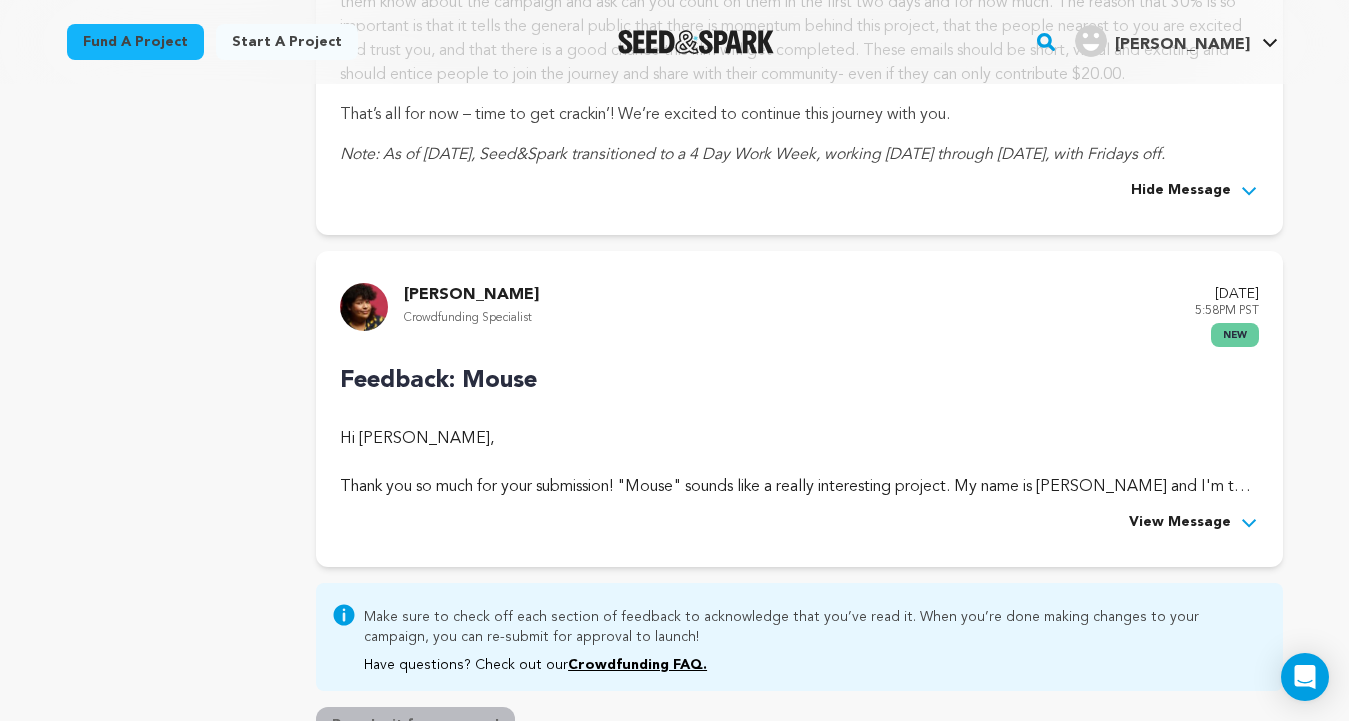 scroll, scrollTop: 951, scrollLeft: 0, axis: vertical 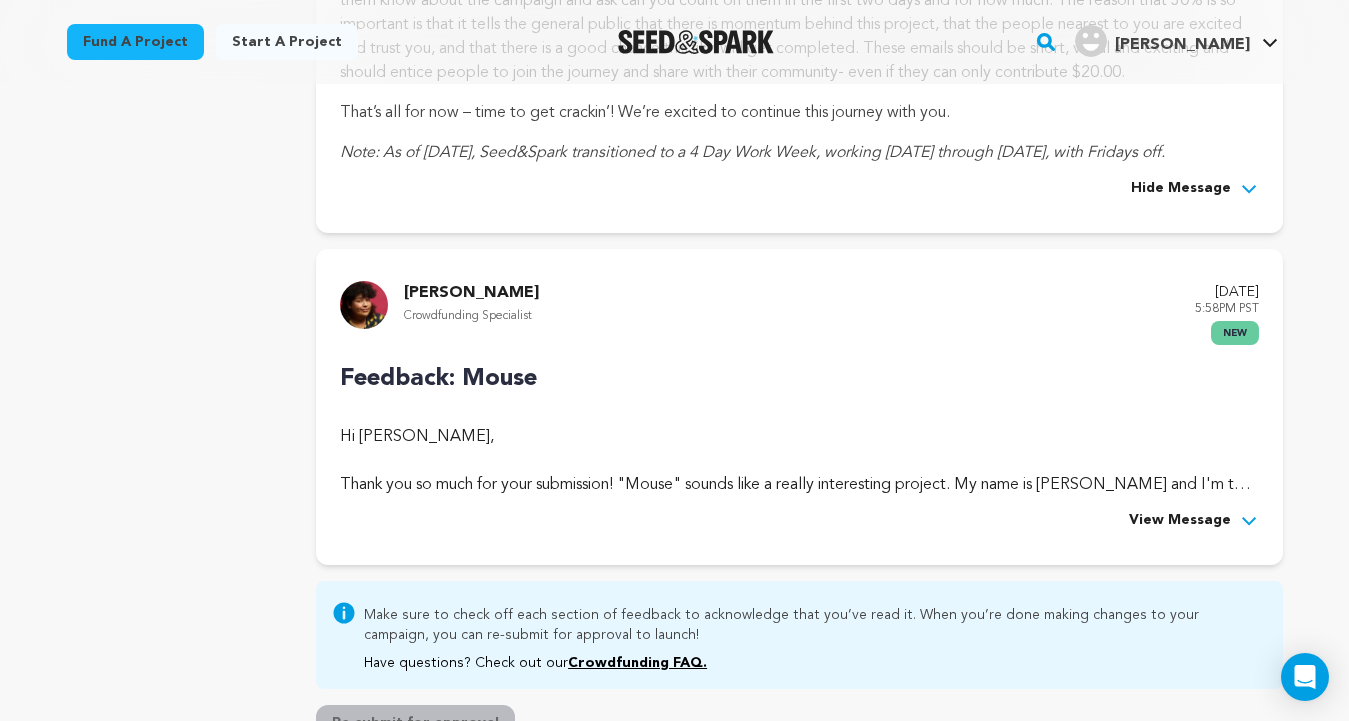 click on "View Message" at bounding box center (1180, 521) 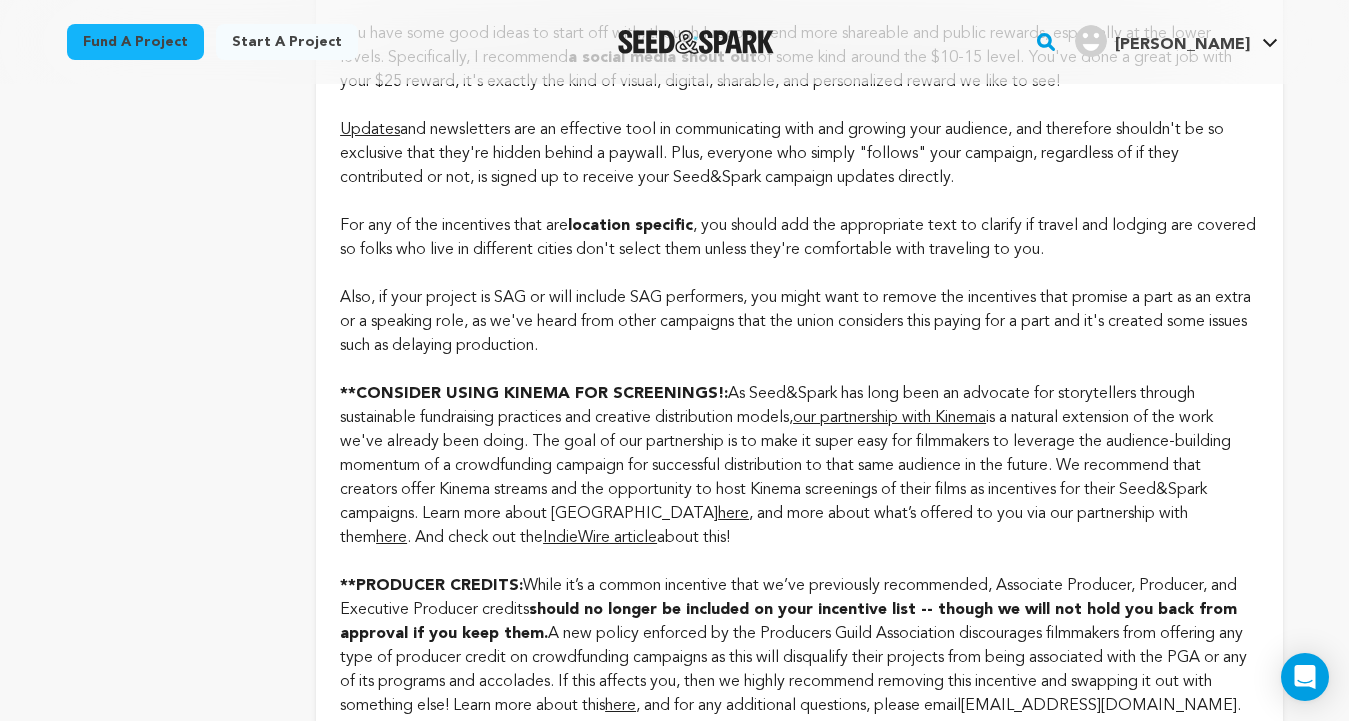 scroll, scrollTop: 2632, scrollLeft: 0, axis: vertical 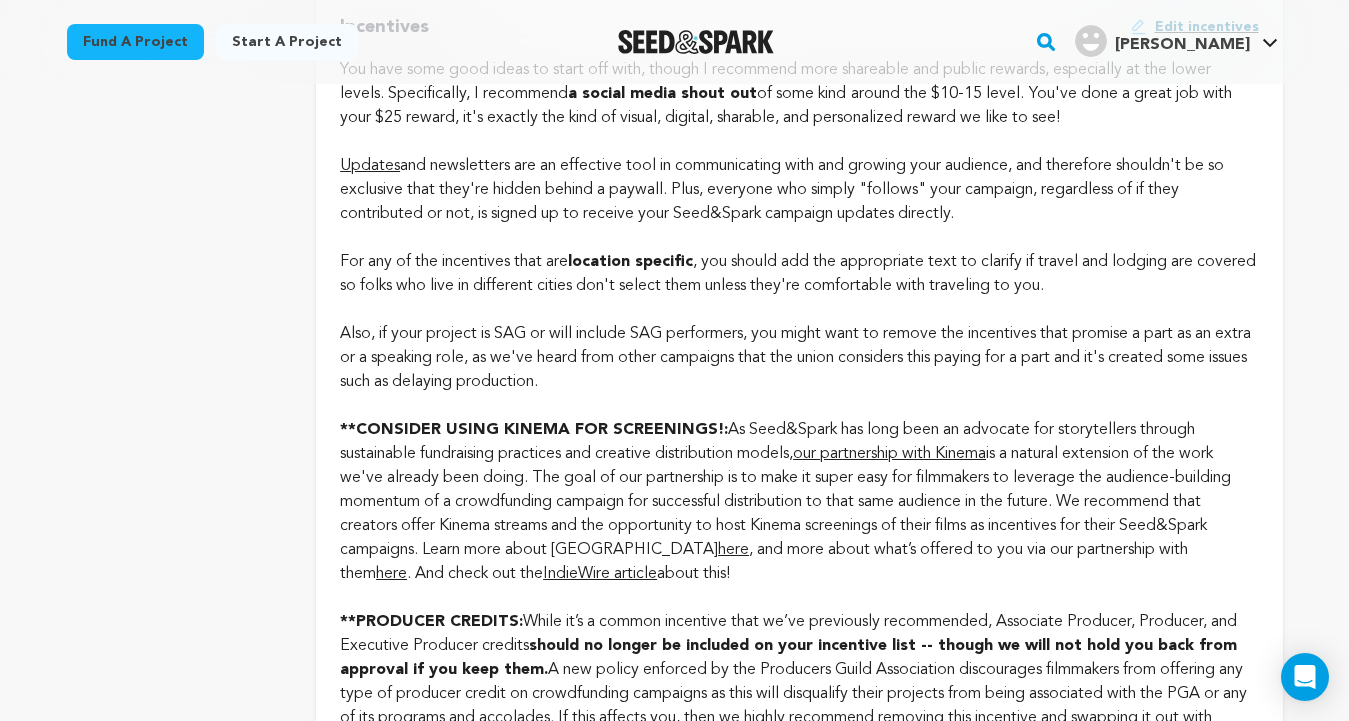 click on "**CONSIDER USING KINEMA FOR SCREENINGS!:  As Seed&Spark has long been an advocate for storytellers through sustainable fundraising practices and creative distribution models,   our partnership with Kinema  is a natural extension of the work we've already been doing. The goal of our partnership is to make it super easy for filmmakers to leverage the audience-building momentum of a crowdfunding campaign for successful distribution to that same audience in the future. We recommend that creators offer Kinema streams and the opportunity to host Kinema screenings of their films as incentives for their Seed&Spark campaigns. Learn more about Kinema  here , and more about what’s offered to you via our partnership with them  here . And check out the  IndieWire article  about this!" at bounding box center [799, -1088] 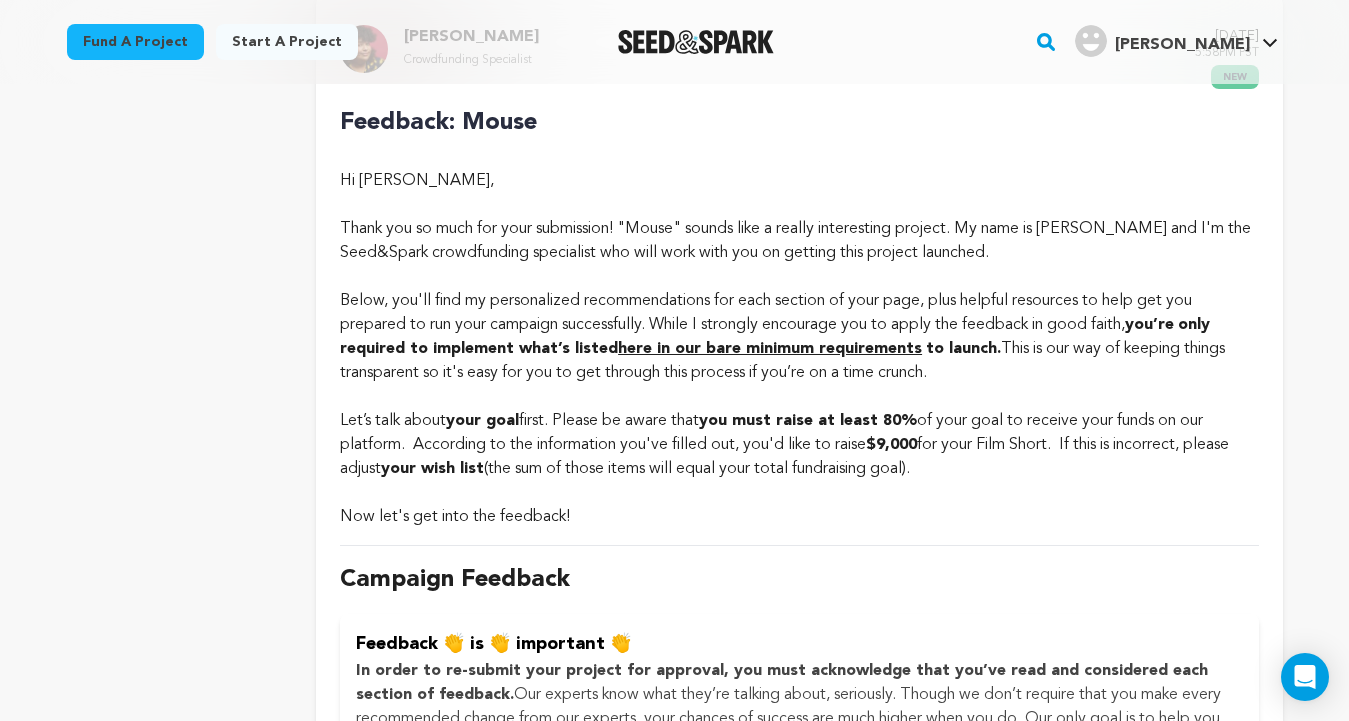 scroll, scrollTop: 0, scrollLeft: 0, axis: both 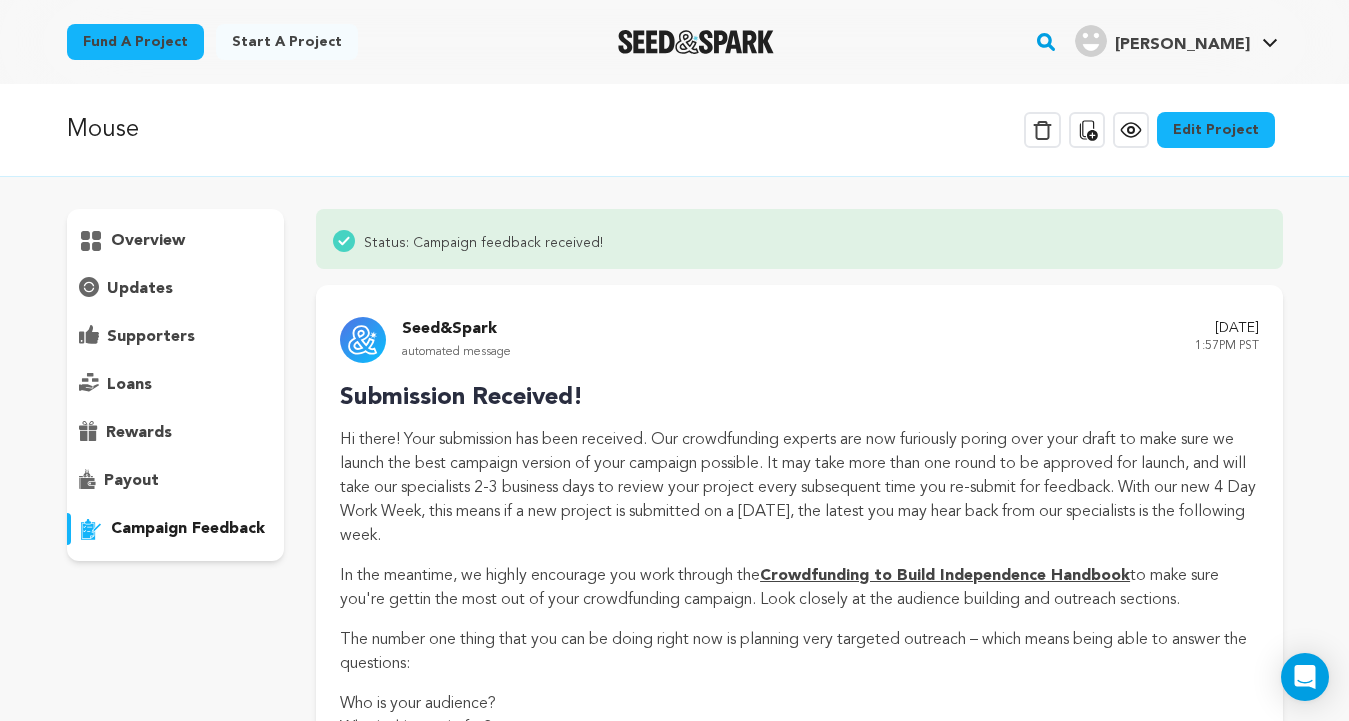 click on "overview" at bounding box center [176, 241] 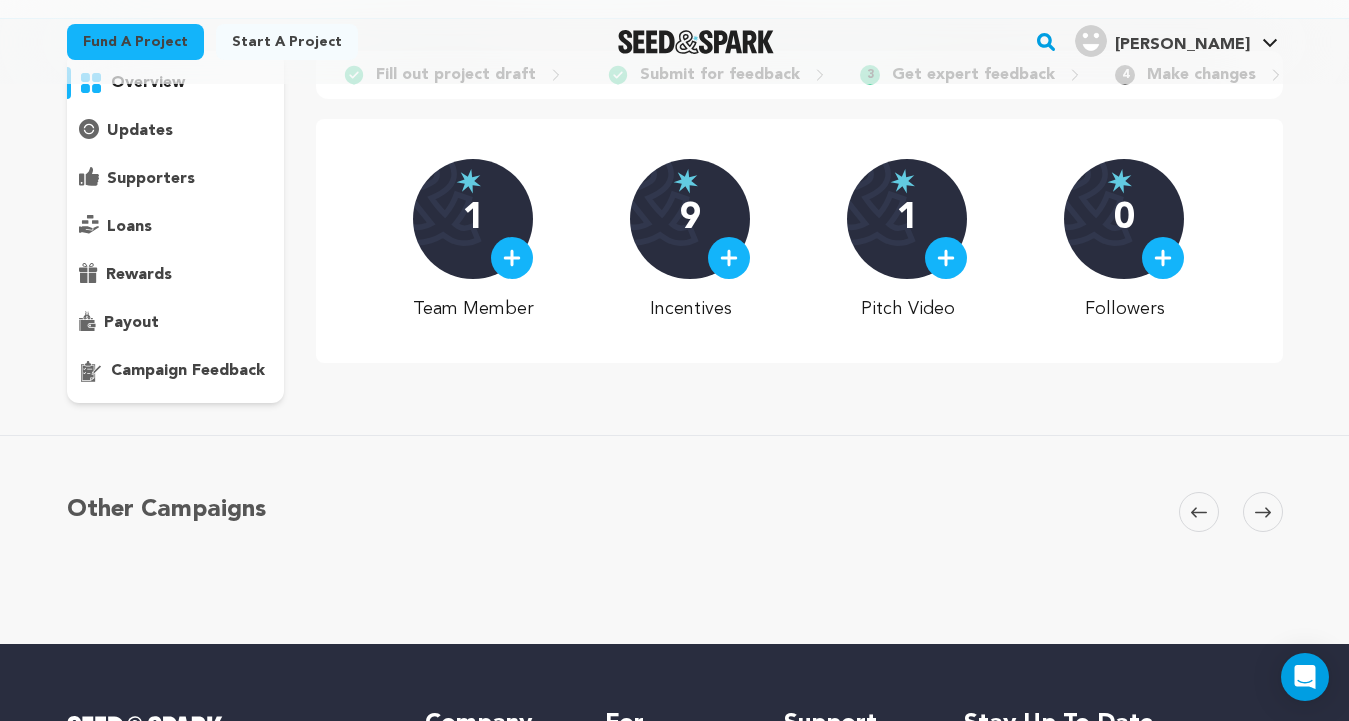 scroll, scrollTop: 0, scrollLeft: 0, axis: both 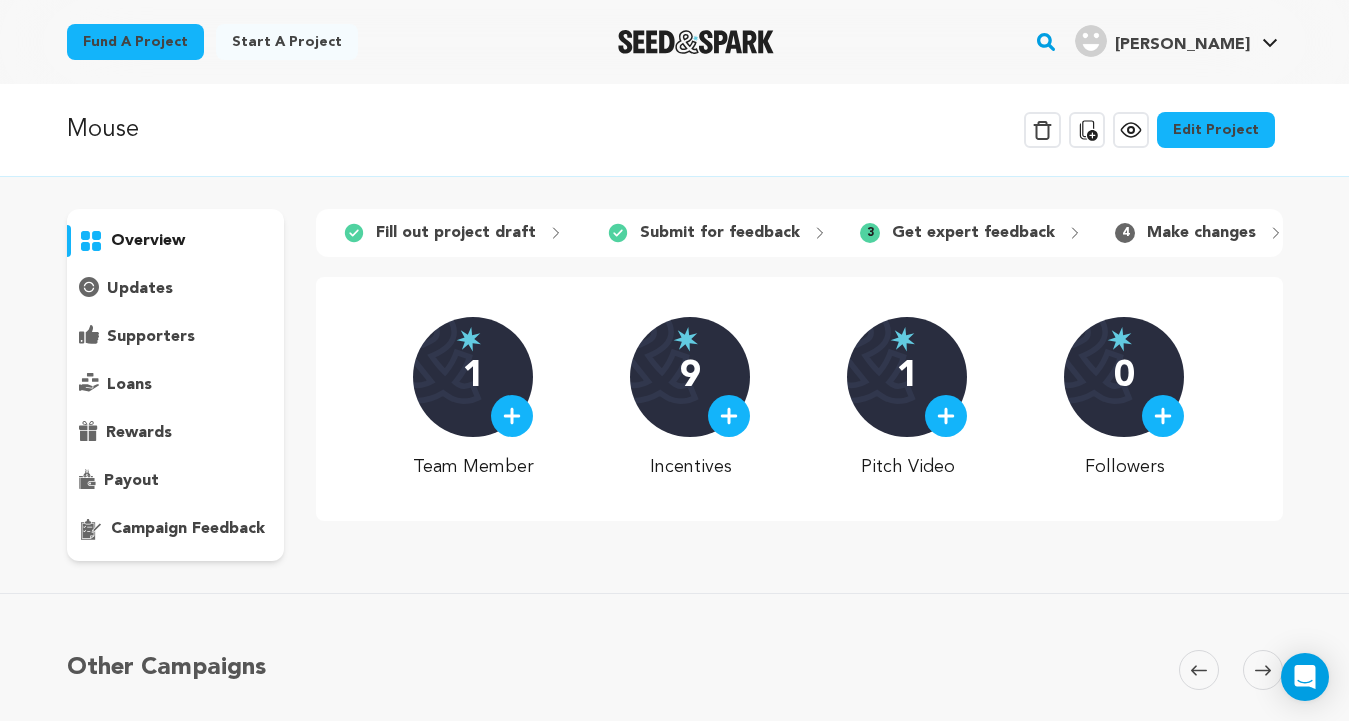 click on "Make changes" at bounding box center (1201, 233) 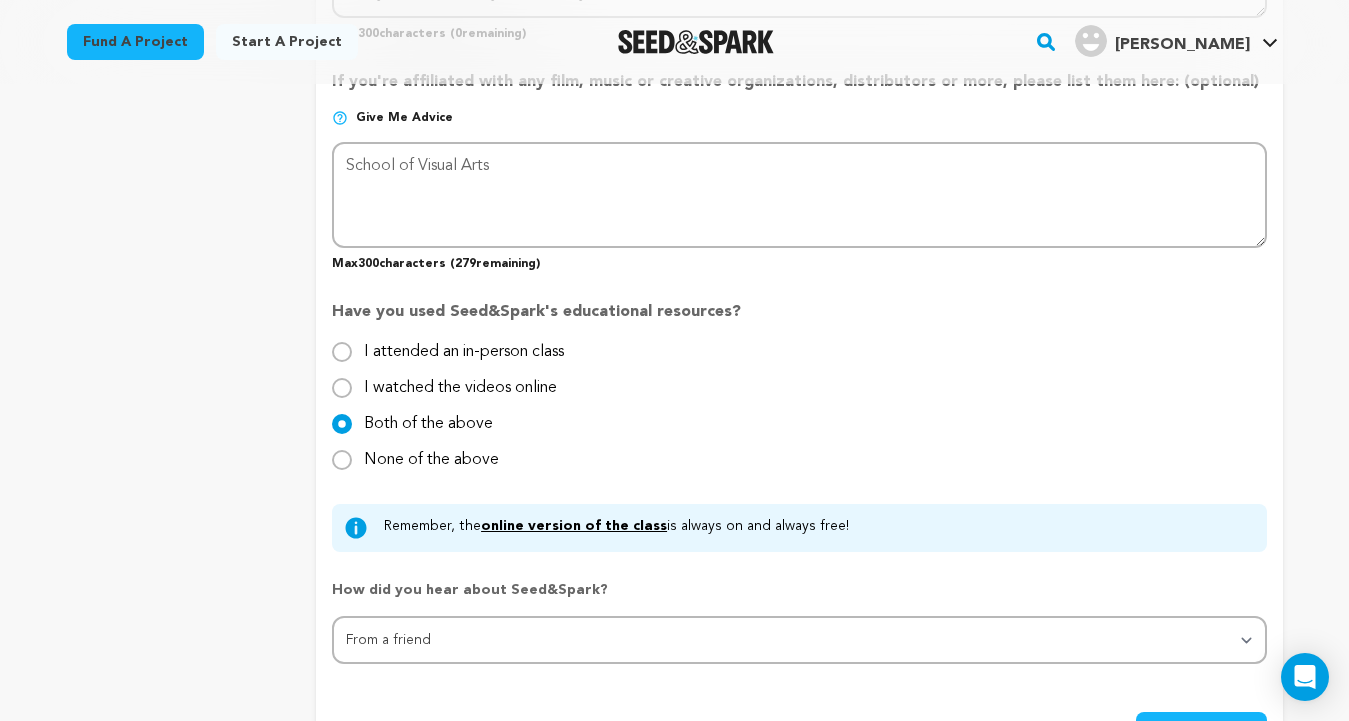 scroll, scrollTop: 0, scrollLeft: 0, axis: both 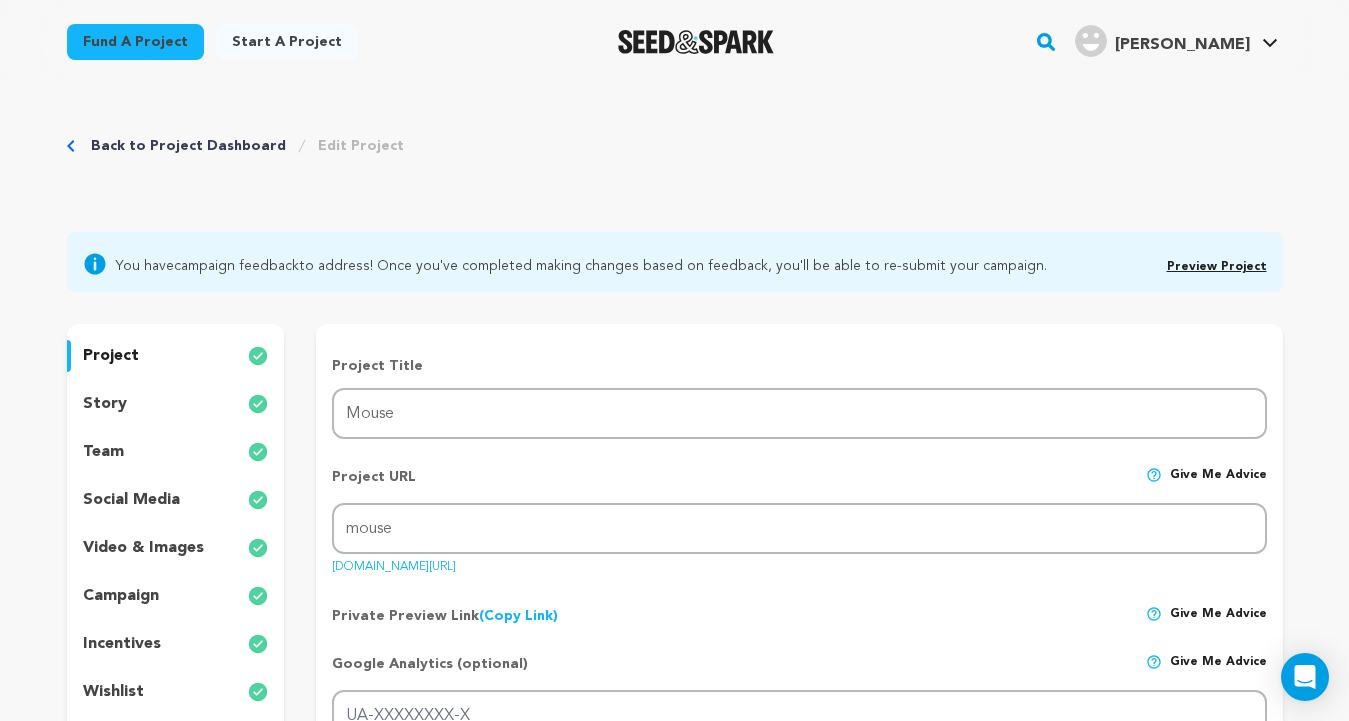 click on "story" at bounding box center [176, 404] 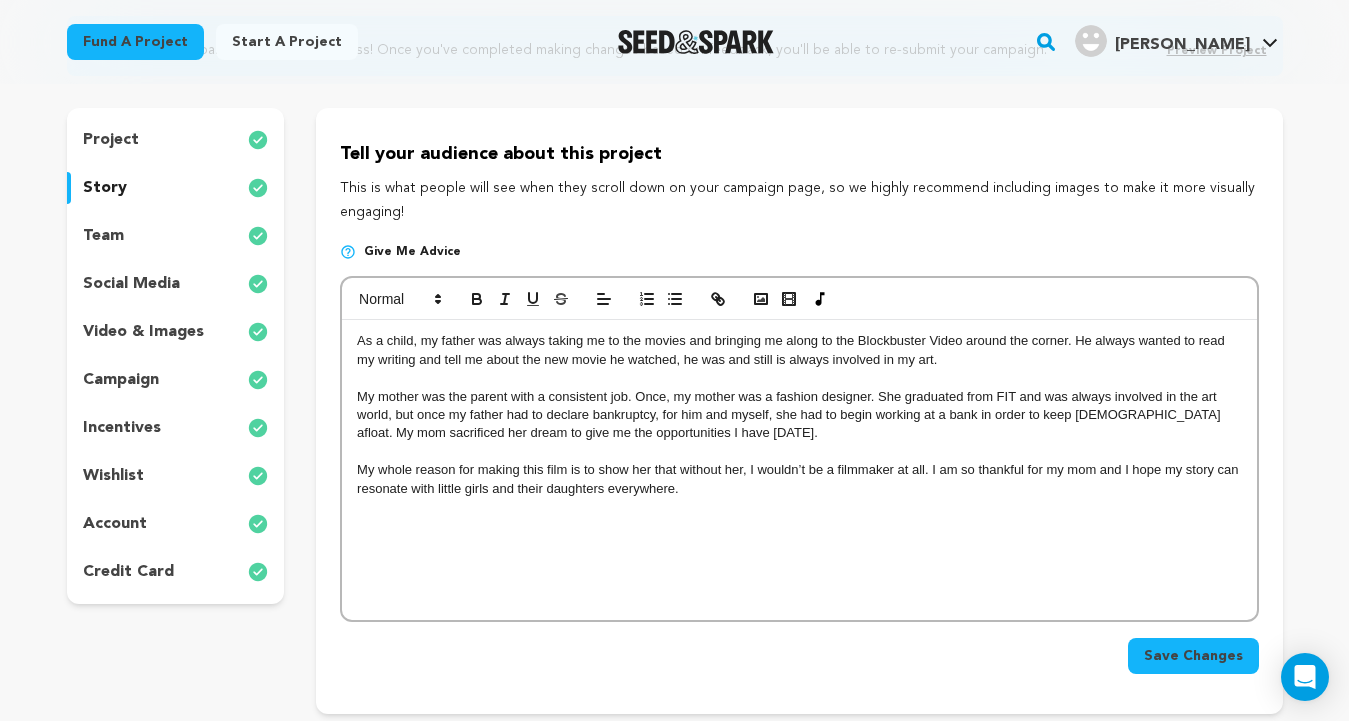 scroll, scrollTop: 219, scrollLeft: 0, axis: vertical 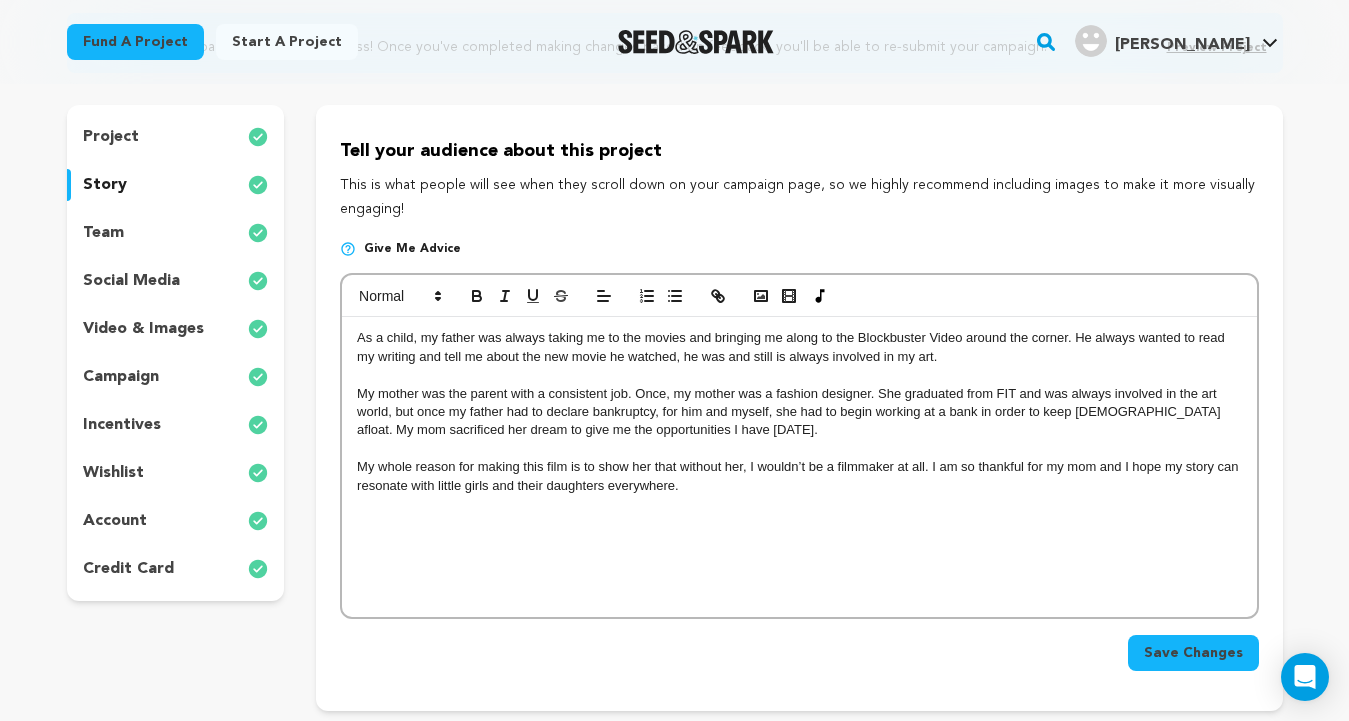 click on "My whole reason for making this film is to show her that without her, I wouldn’t be a filmmaker at all. I am so thankful for my mom and I hope my story can resonate with little girls and their daughters everywhere." at bounding box center (799, 476) 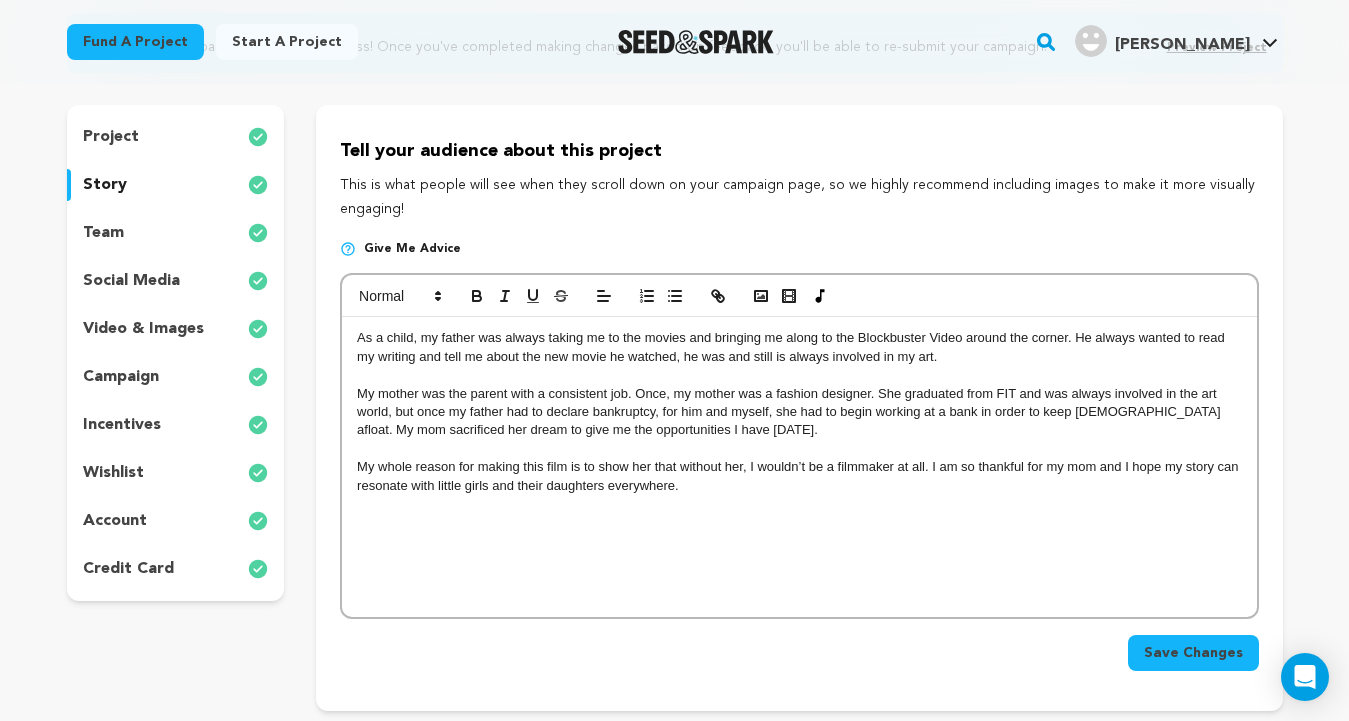 type 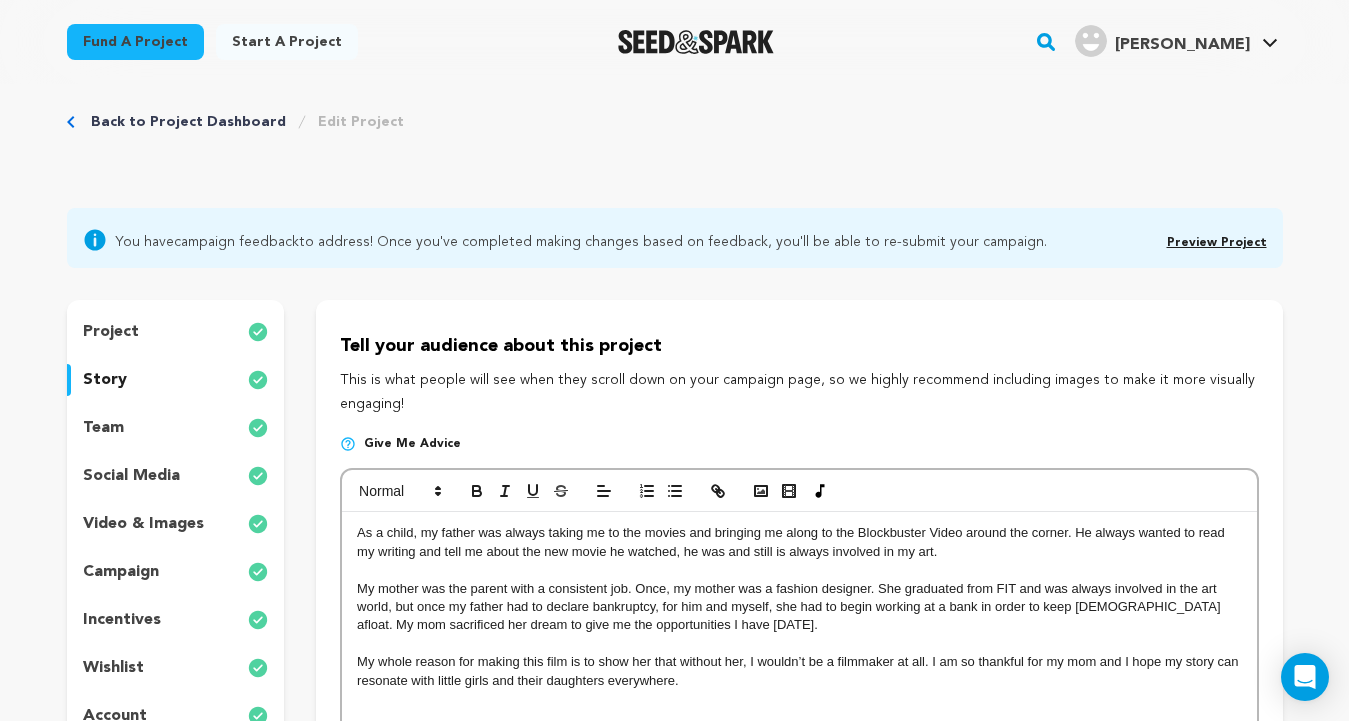 scroll, scrollTop: 0, scrollLeft: 0, axis: both 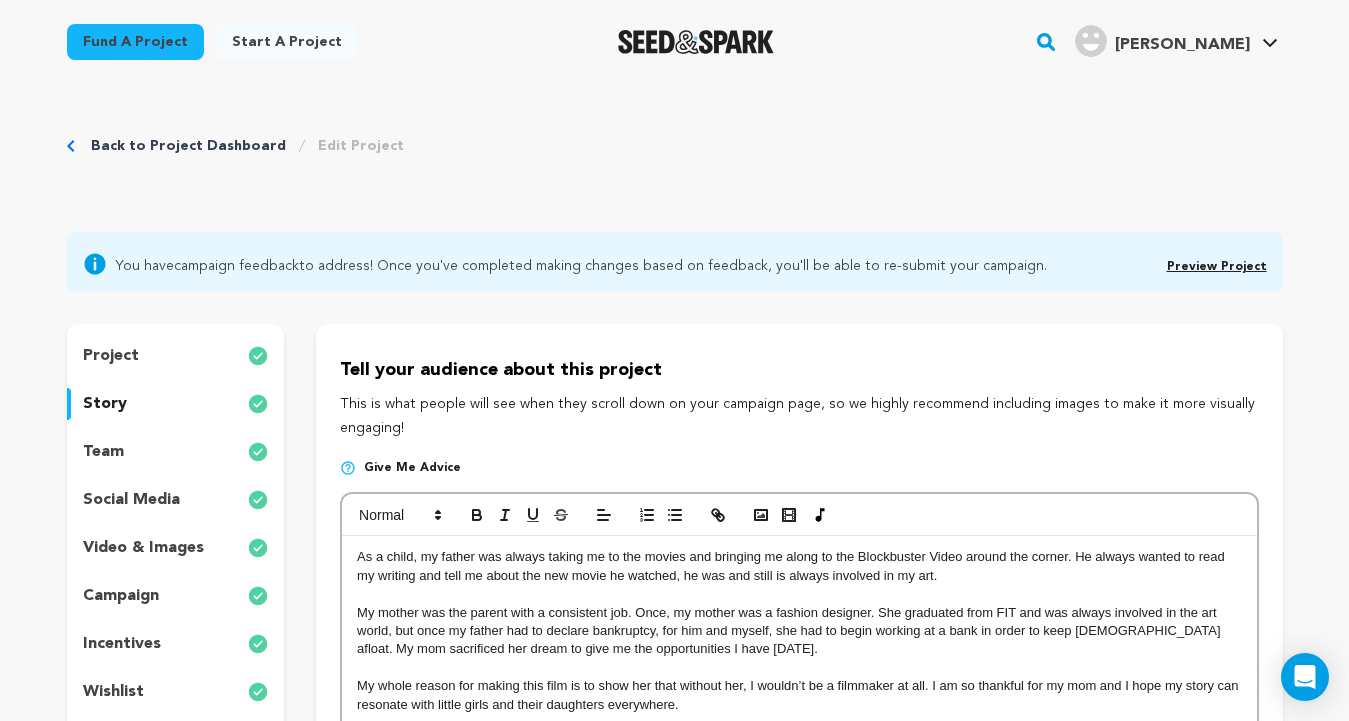 click on "incentives" at bounding box center (176, 644) 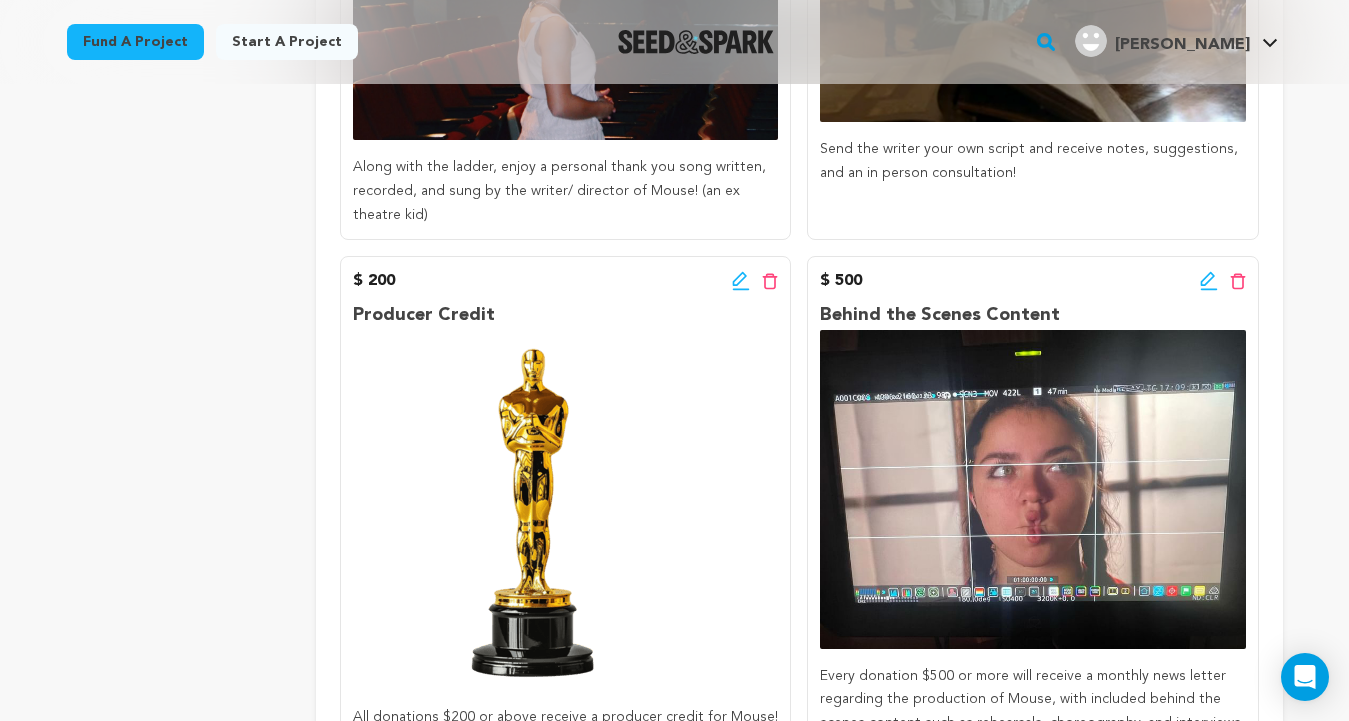 scroll, scrollTop: 1904, scrollLeft: 0, axis: vertical 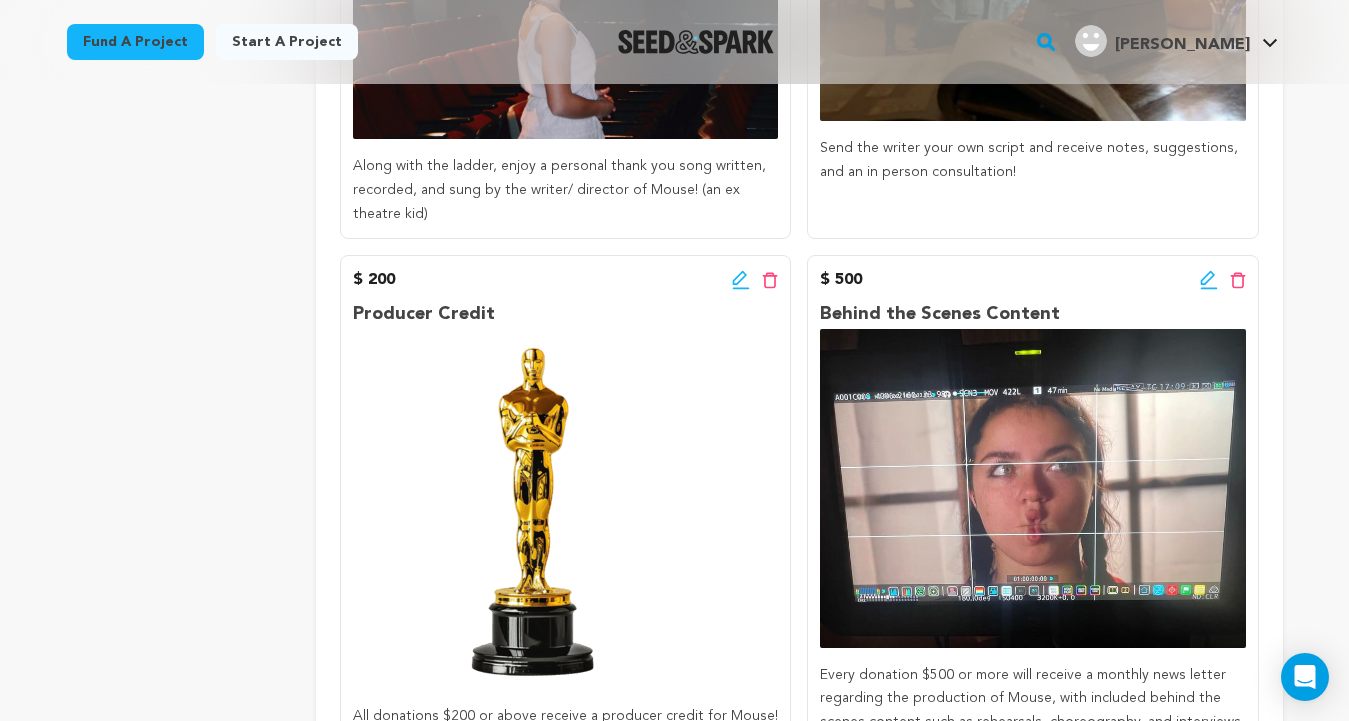 click 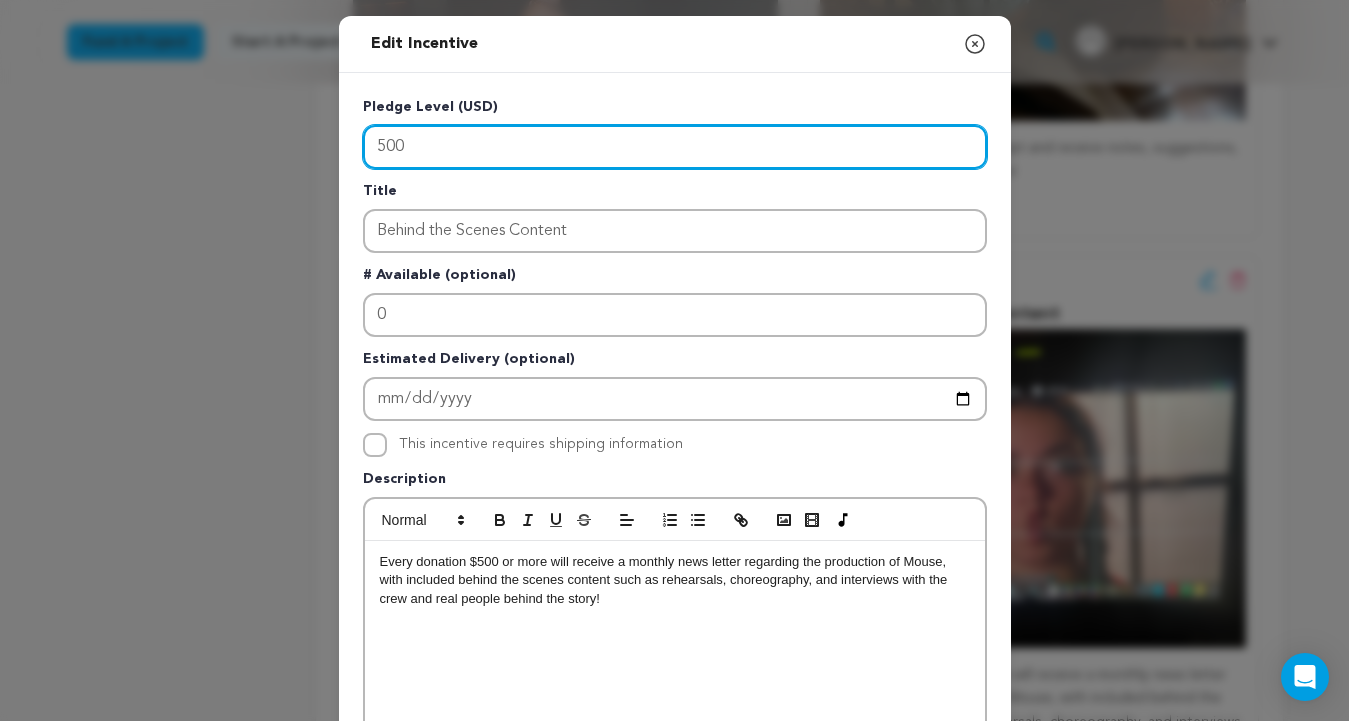 click on "500" at bounding box center [675, 147] 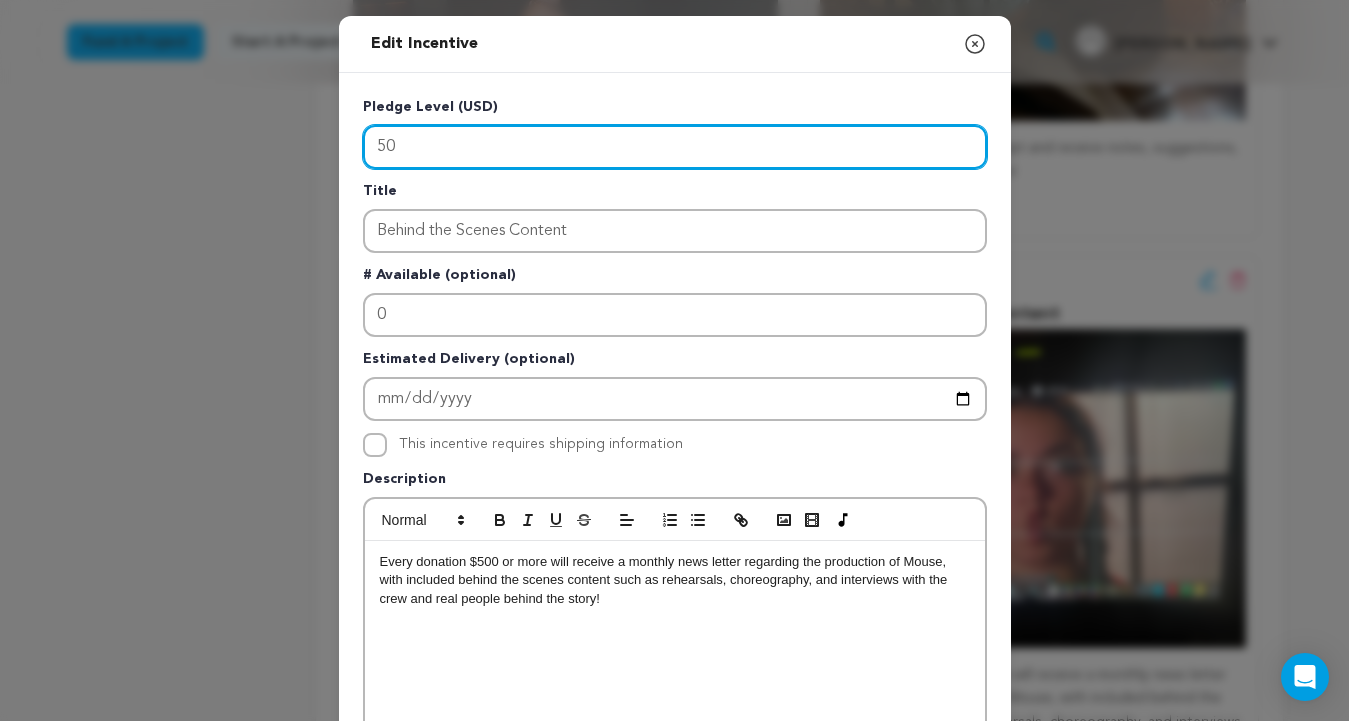 type on "5" 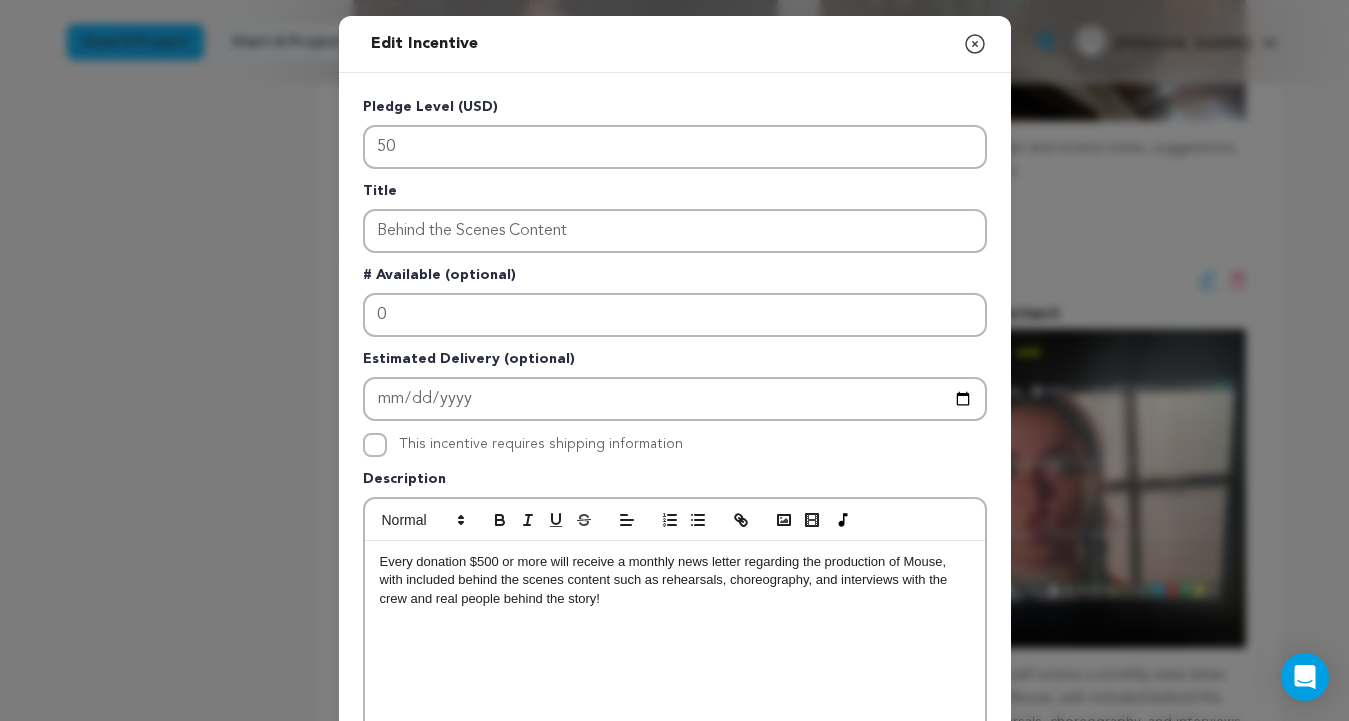 click on "Every donation $500 or more will receive a monthly news letter regarding the production of Mouse, with included behind the scenes content such as rehearsals, choreography, and interviews with the crew and real people behind the story!" at bounding box center (675, 580) 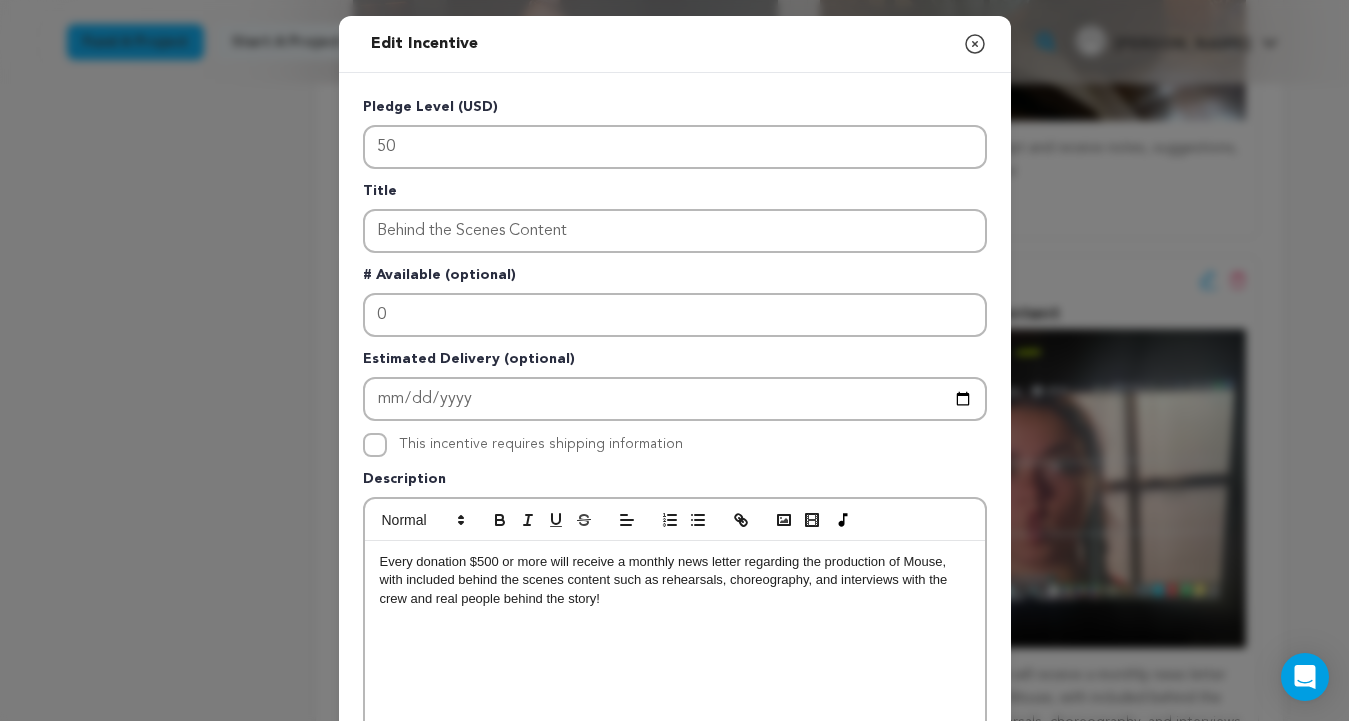 type 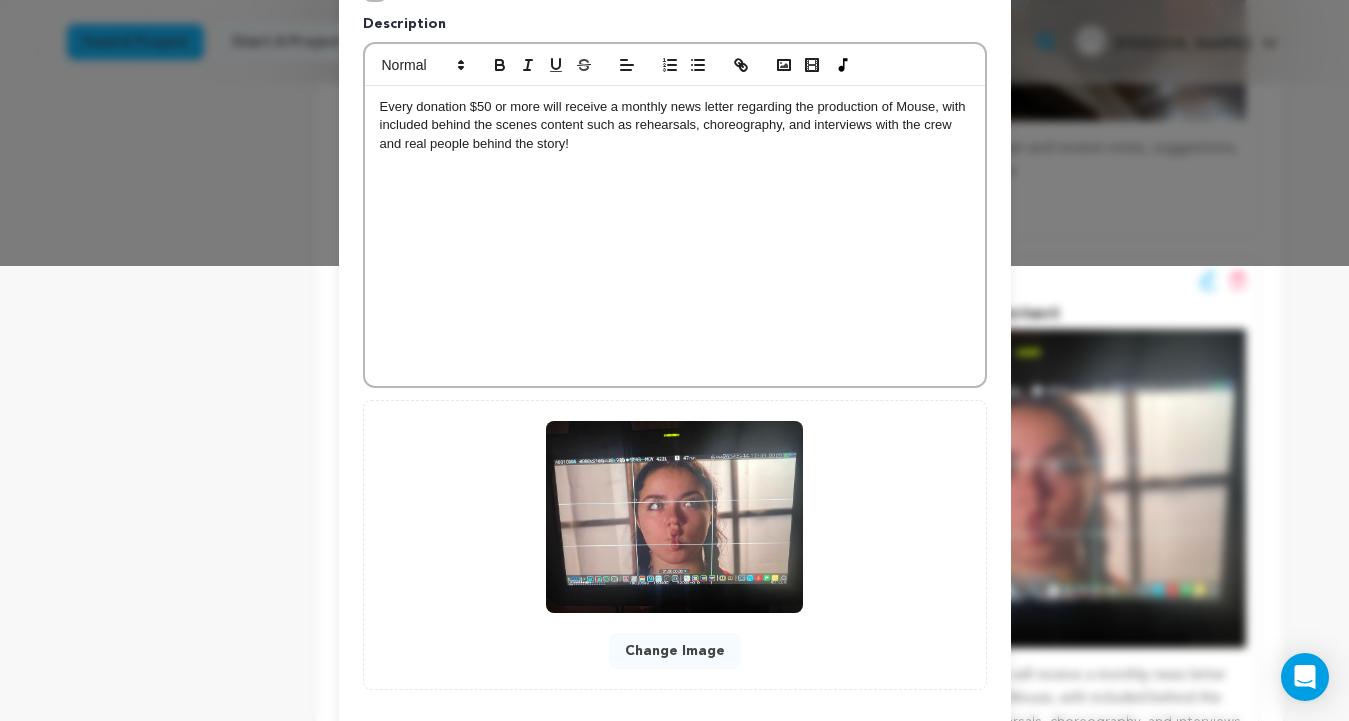 scroll, scrollTop: 556, scrollLeft: 0, axis: vertical 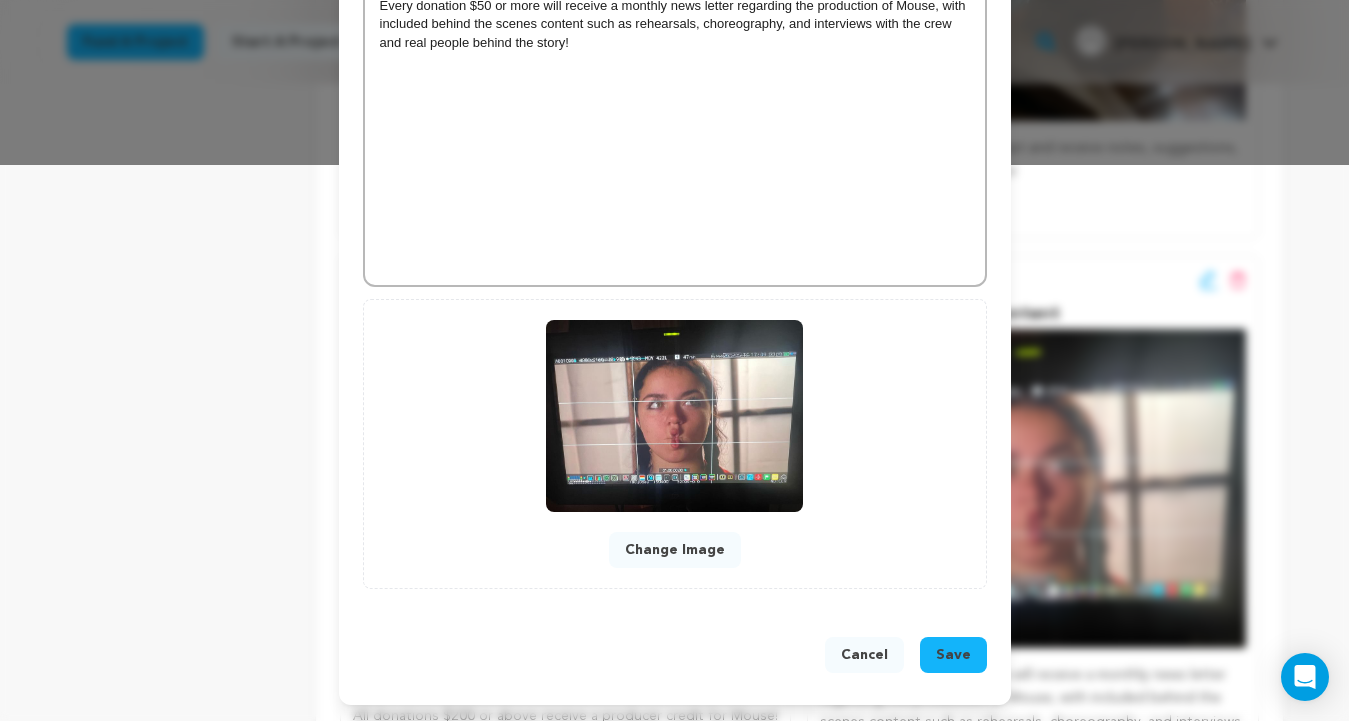 click on "Save" at bounding box center [953, 655] 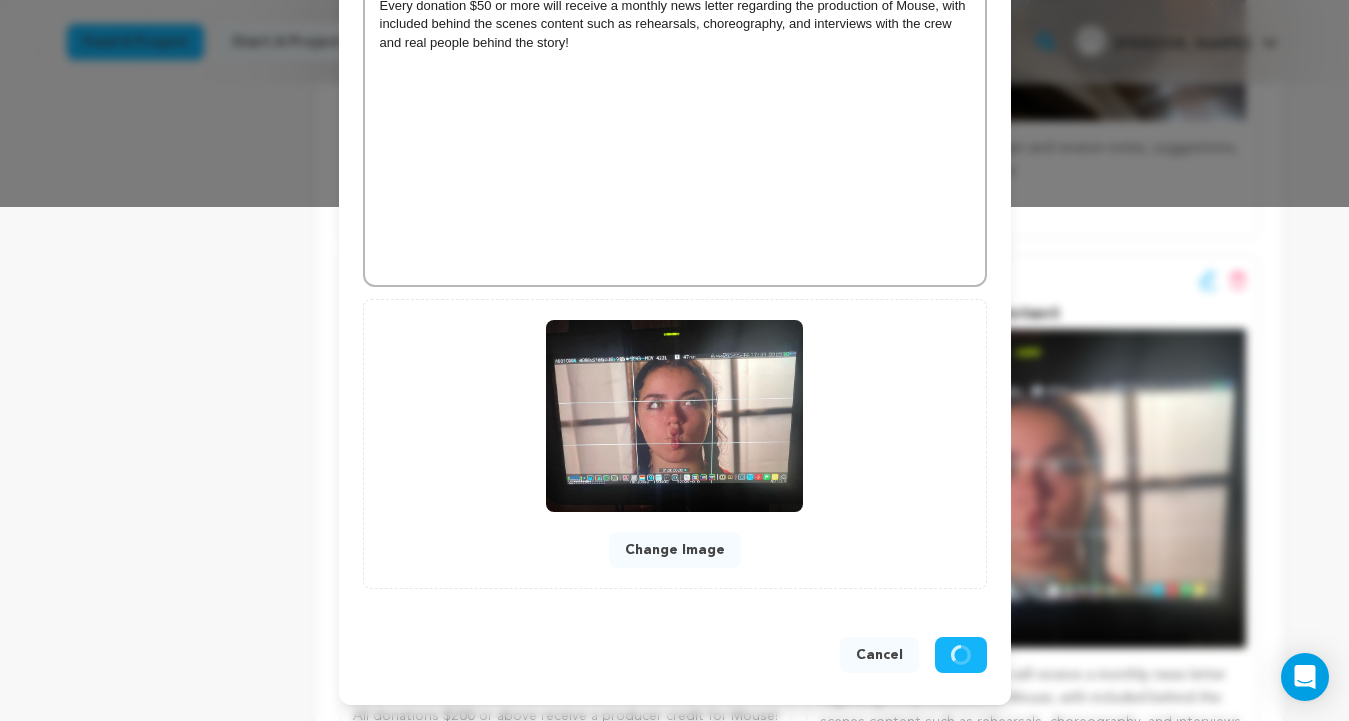 scroll, scrollTop: 514, scrollLeft: 0, axis: vertical 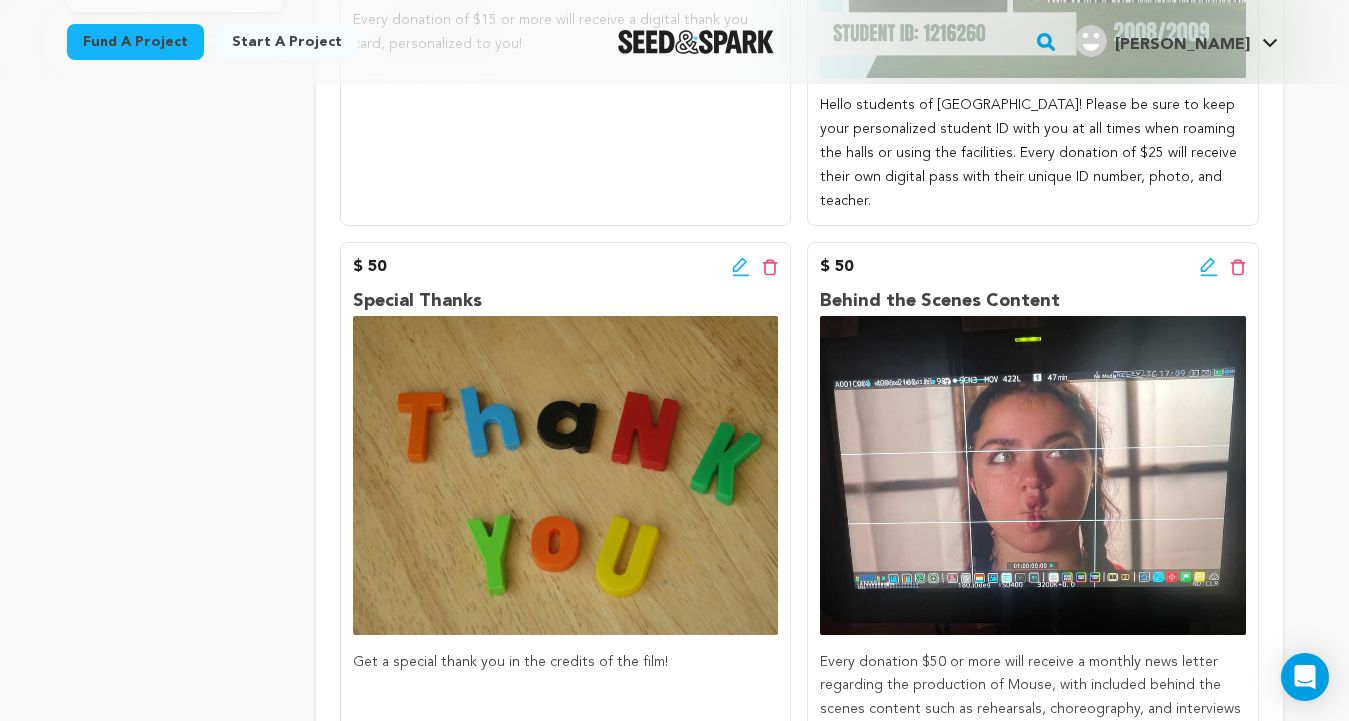 click 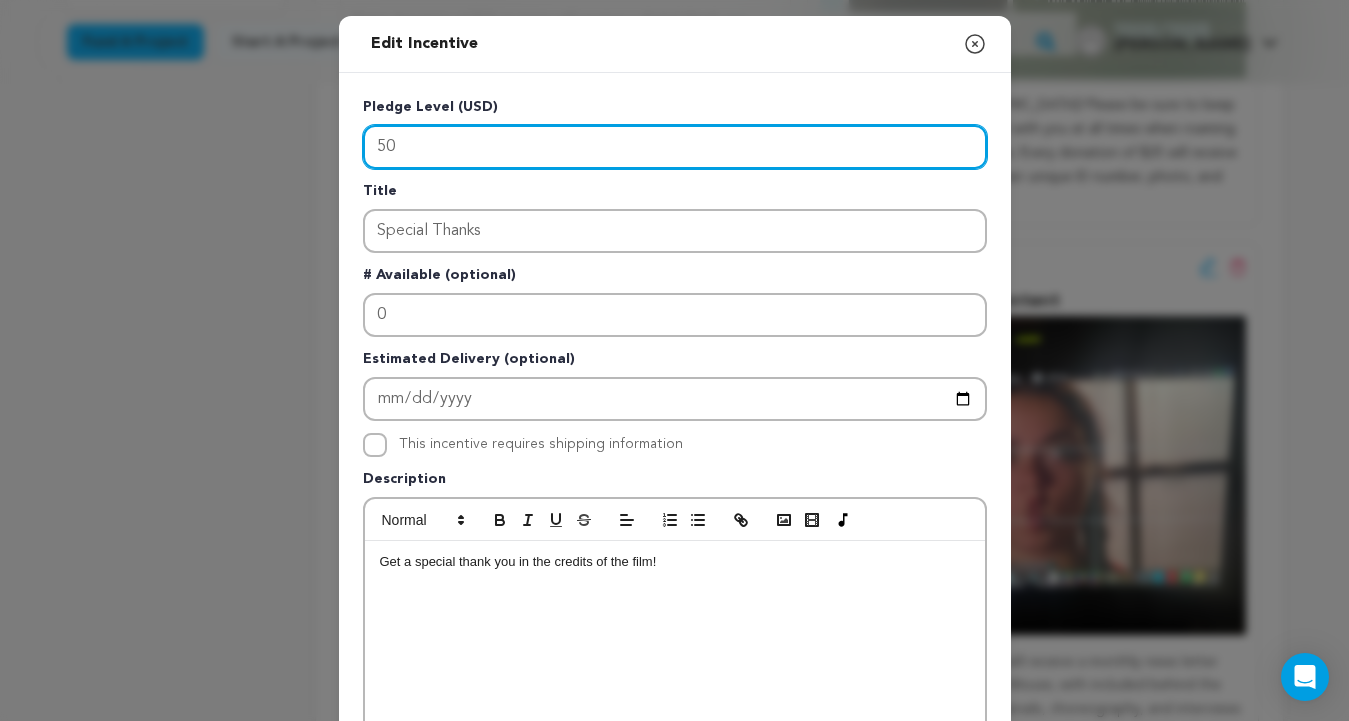 click on "50" at bounding box center [675, 147] 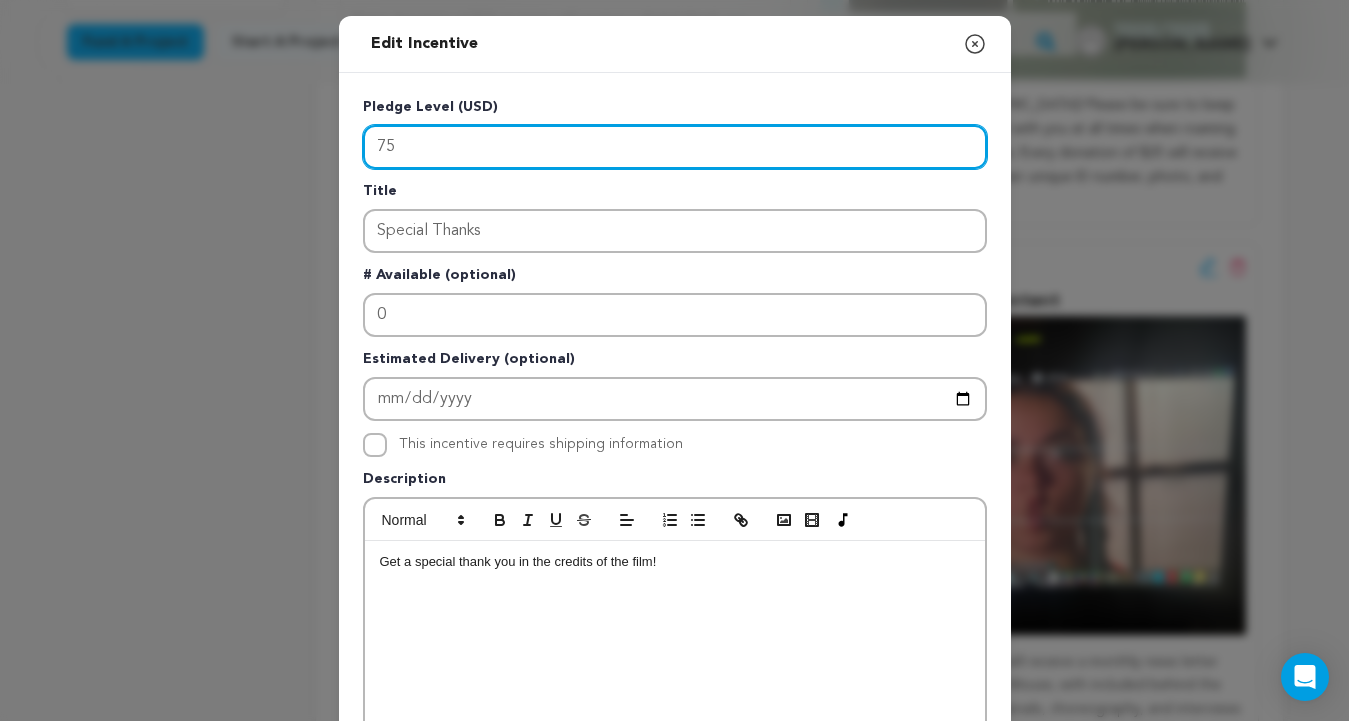 scroll, scrollTop: 488, scrollLeft: 0, axis: vertical 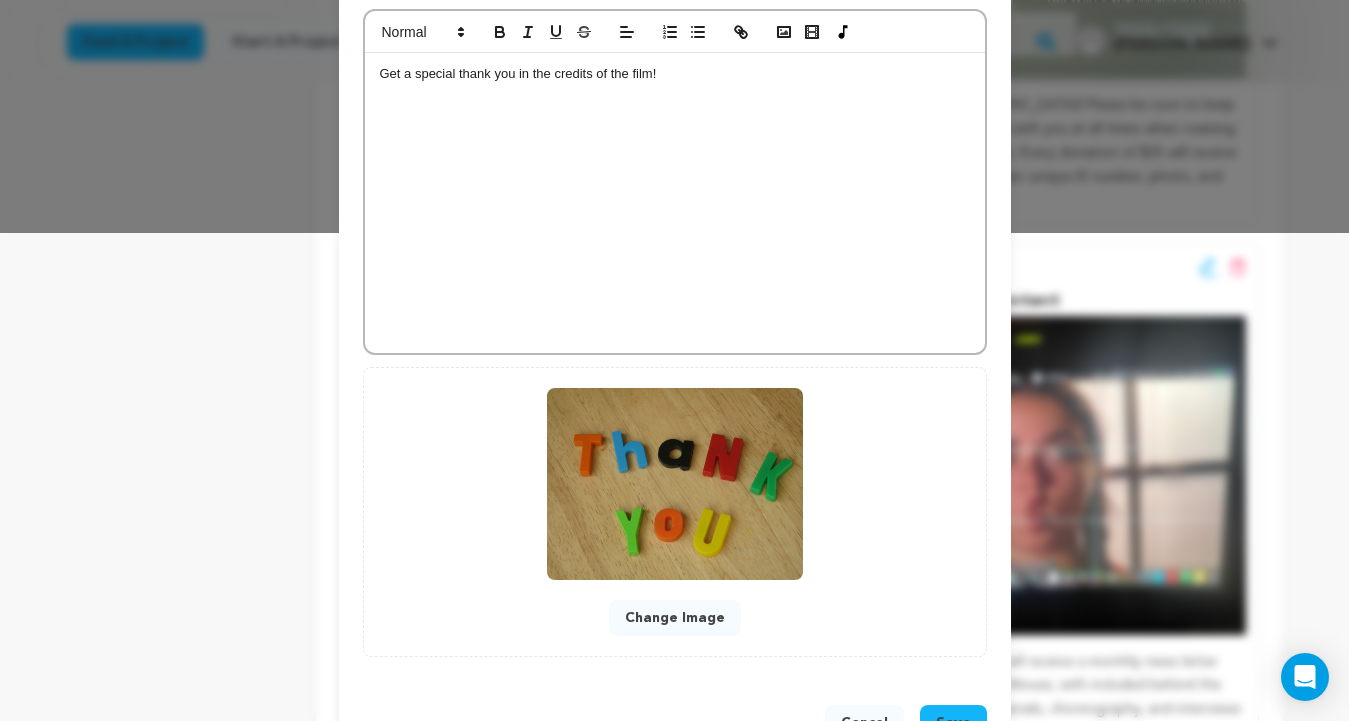 type on "75" 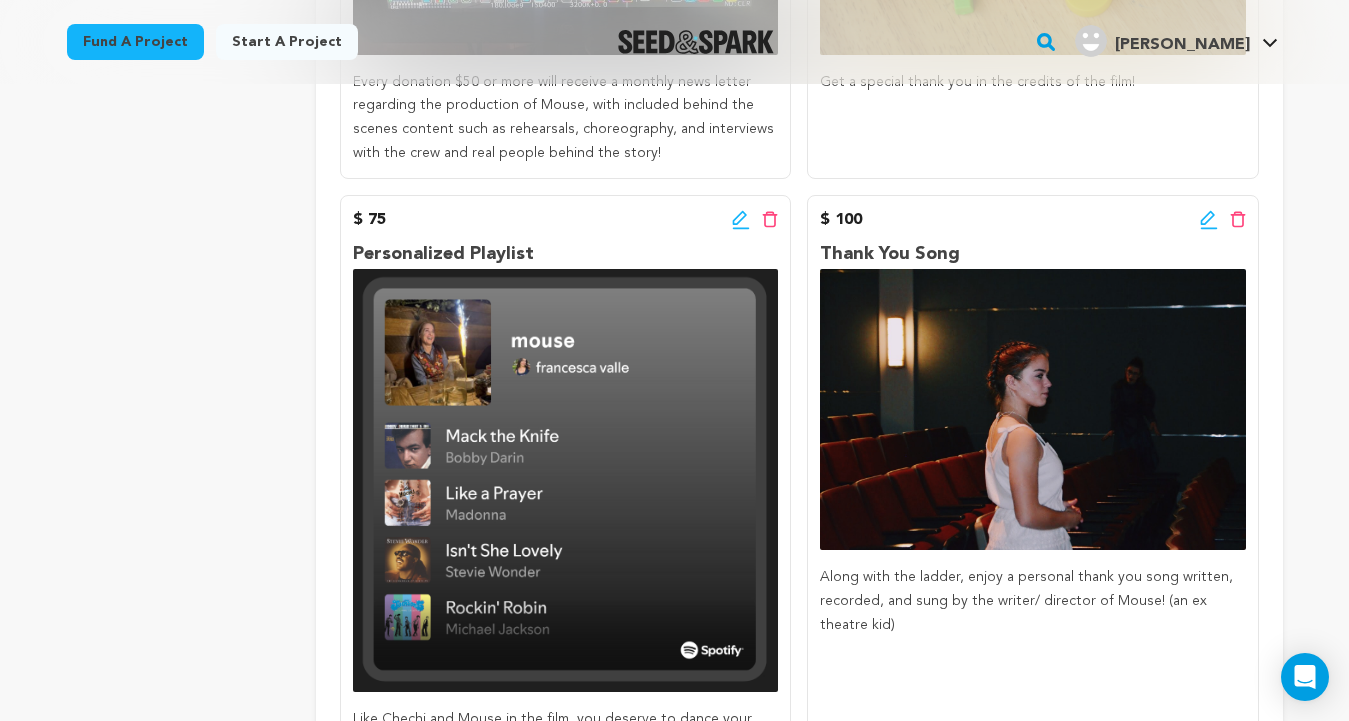 scroll, scrollTop: 1385, scrollLeft: 0, axis: vertical 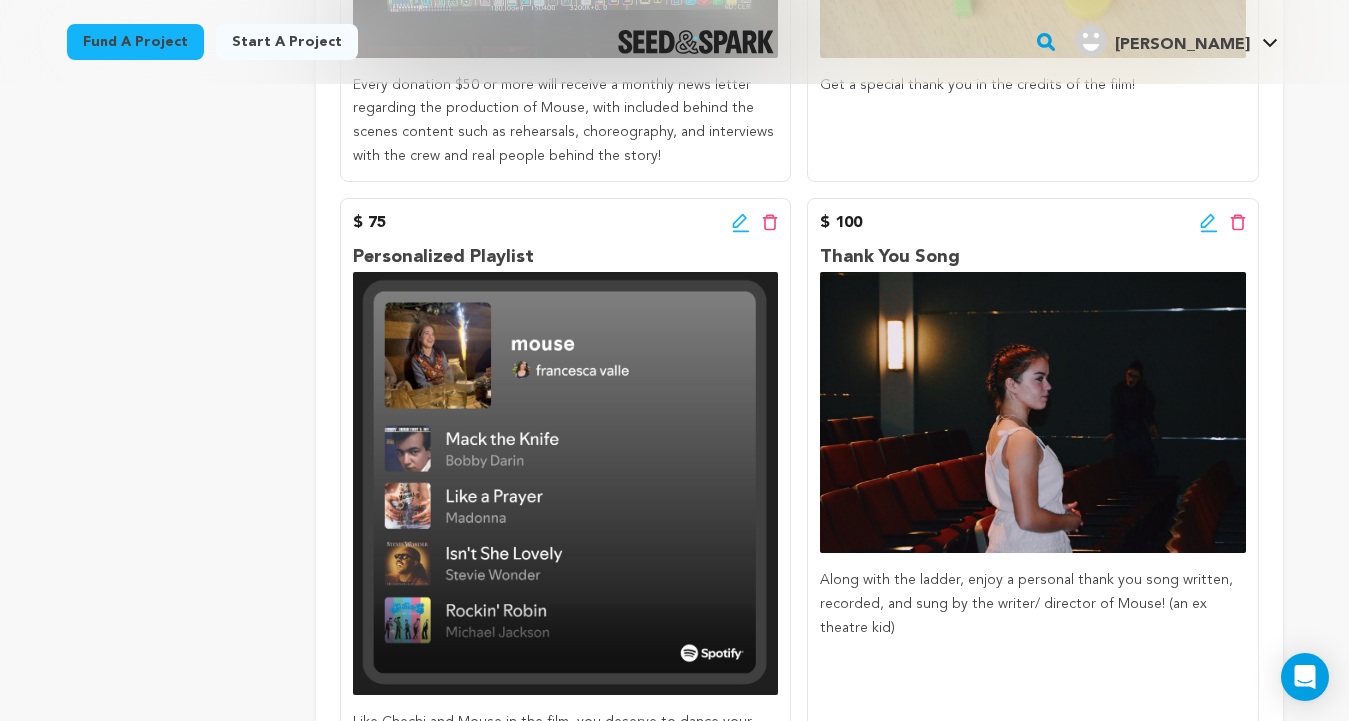 click 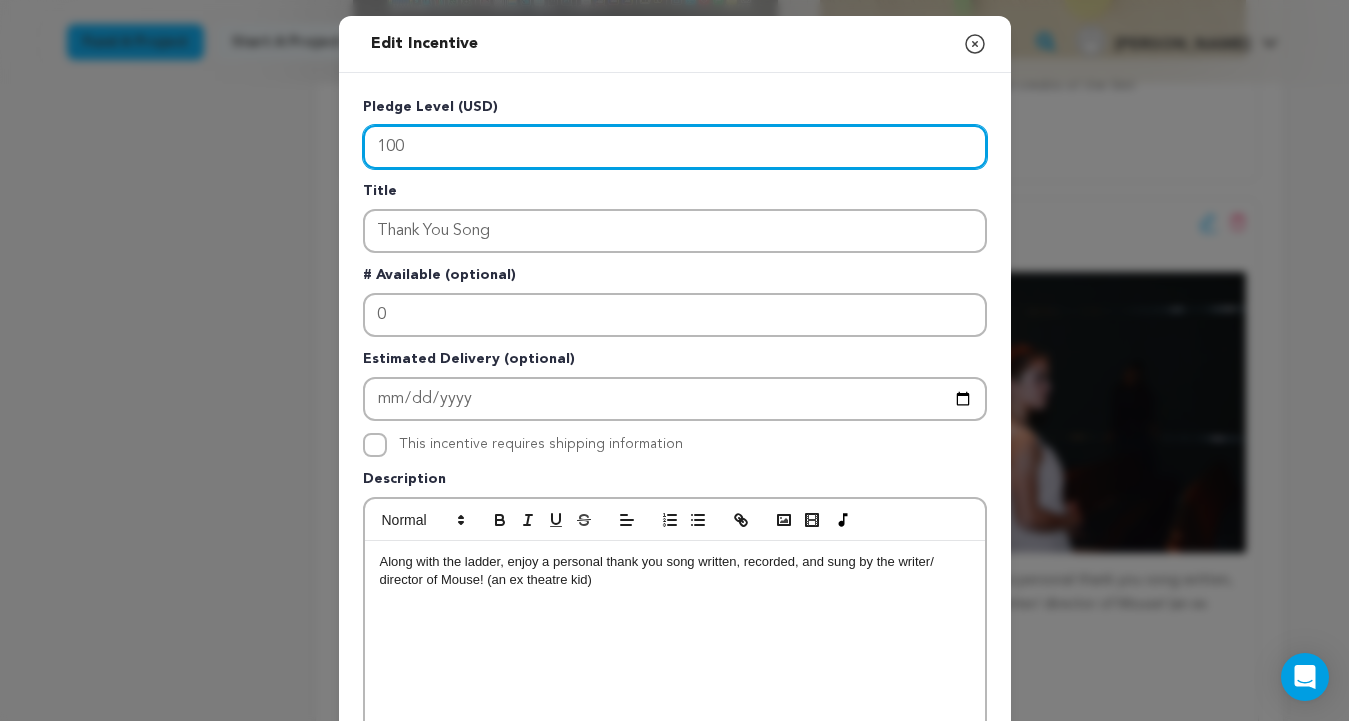 click on "100" at bounding box center (675, 147) 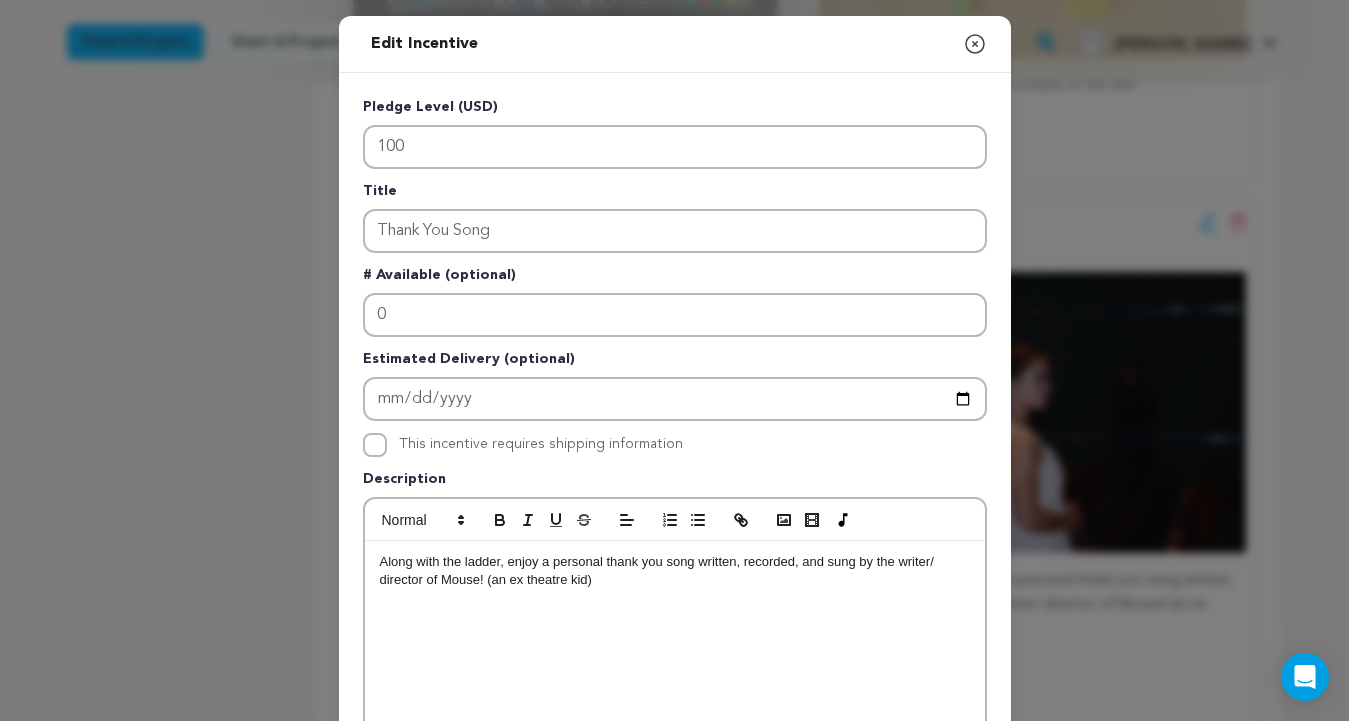 click 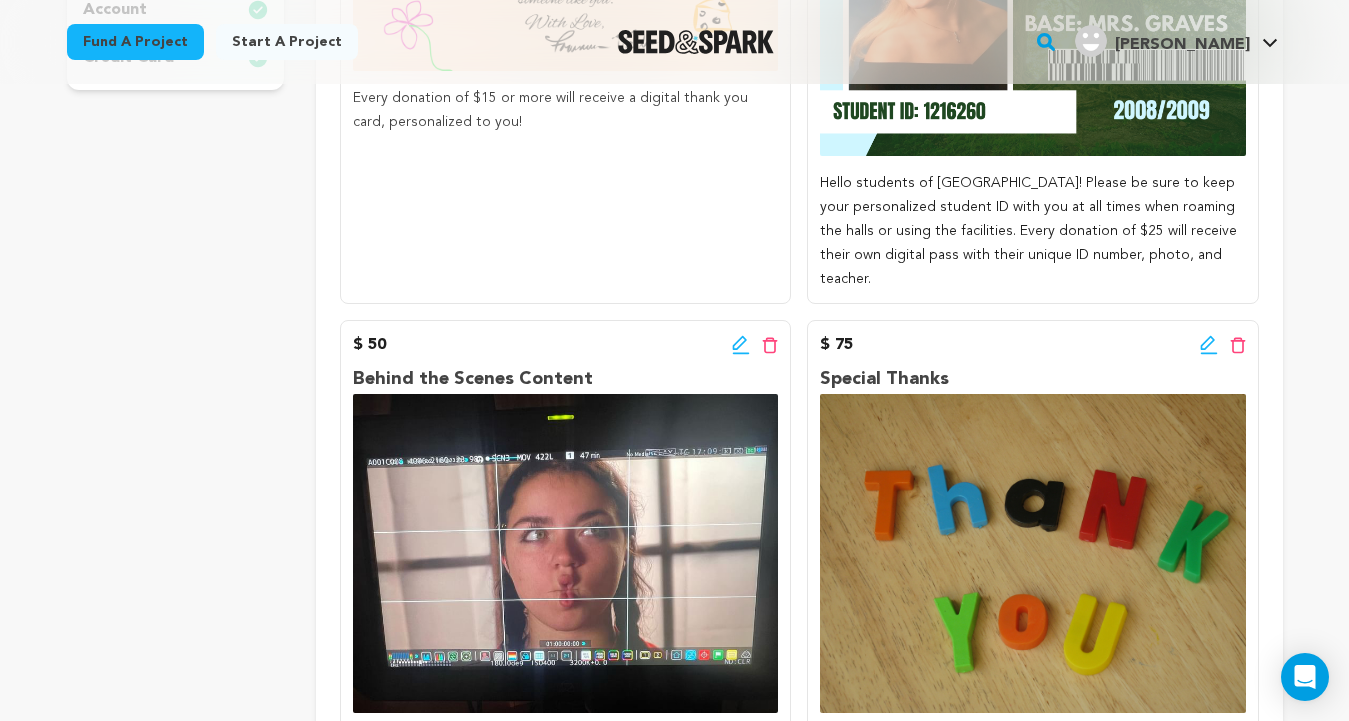 scroll, scrollTop: 731, scrollLeft: 0, axis: vertical 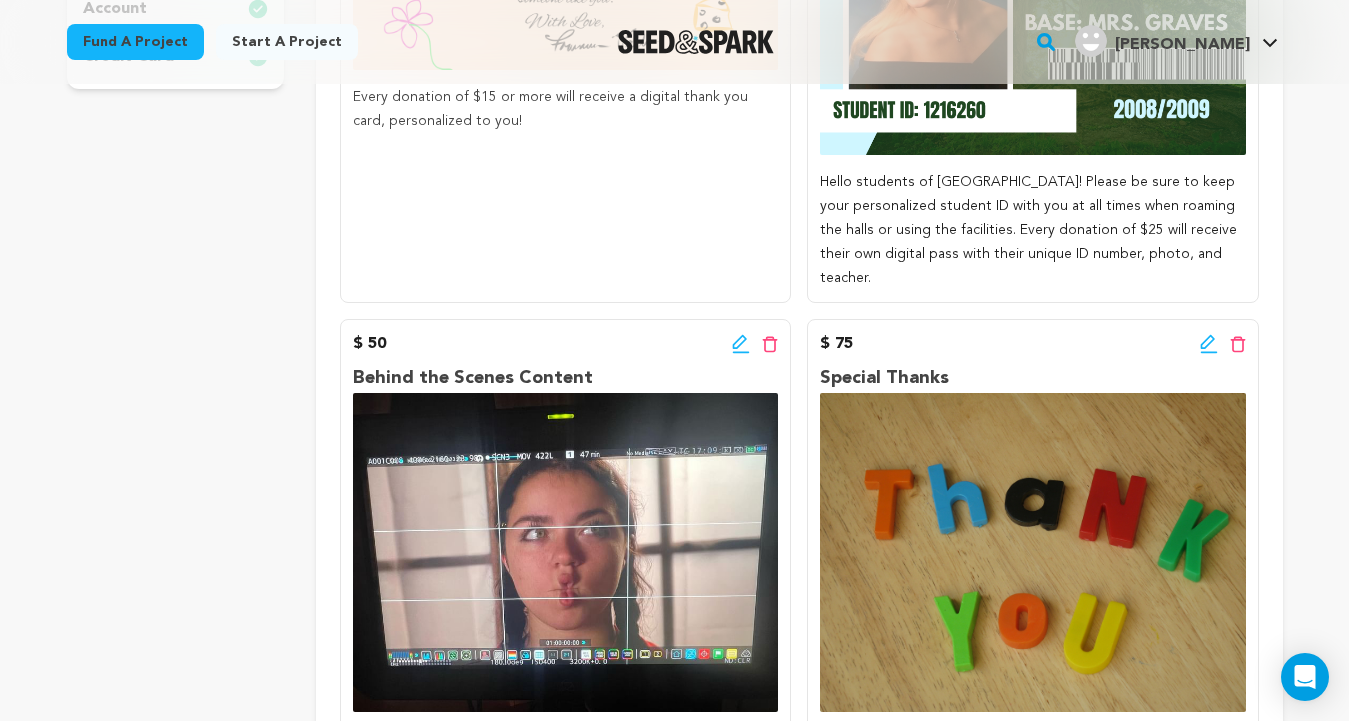 click 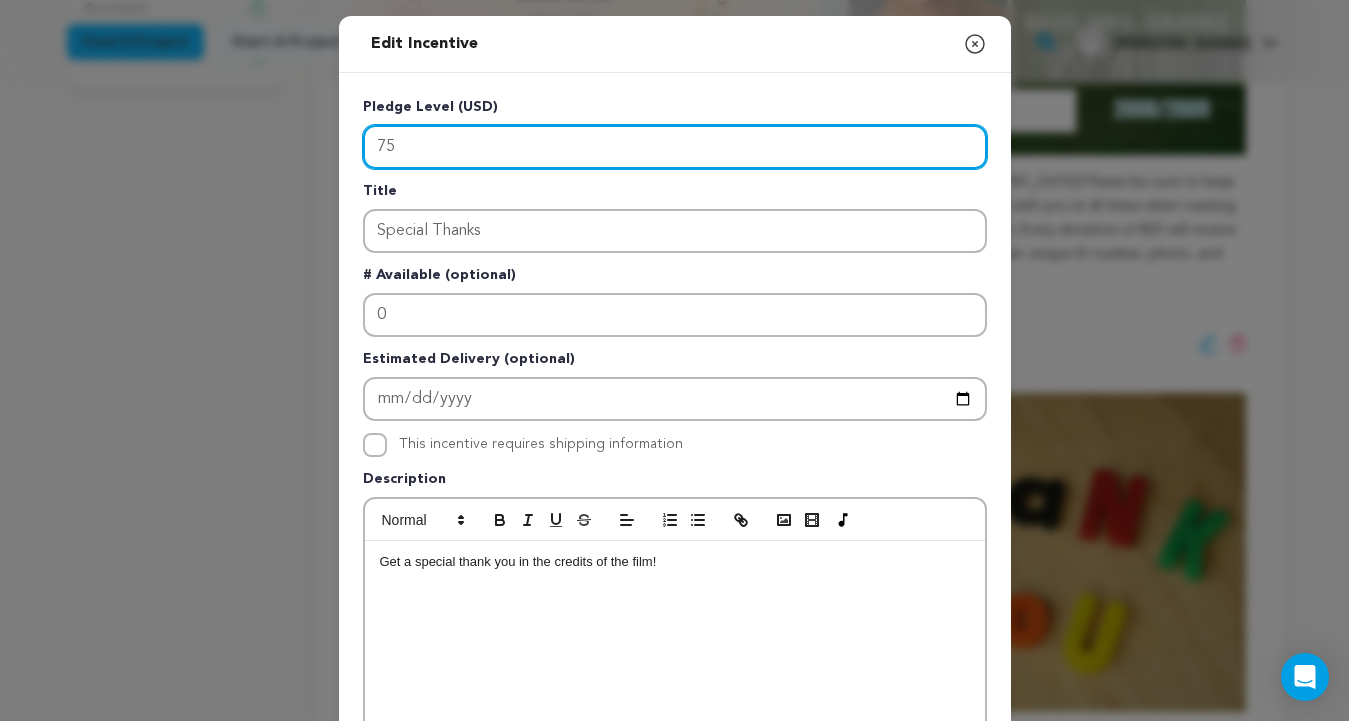 click on "75" at bounding box center [675, 147] 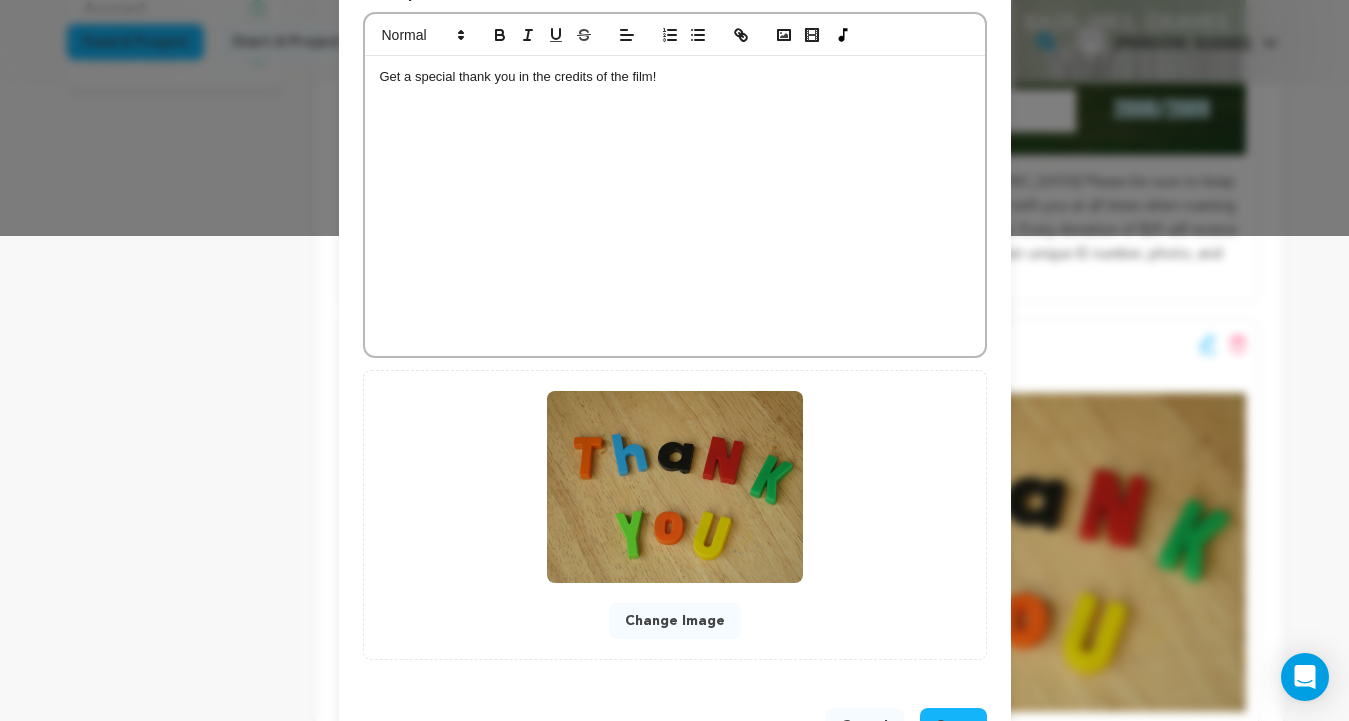 scroll, scrollTop: 556, scrollLeft: 0, axis: vertical 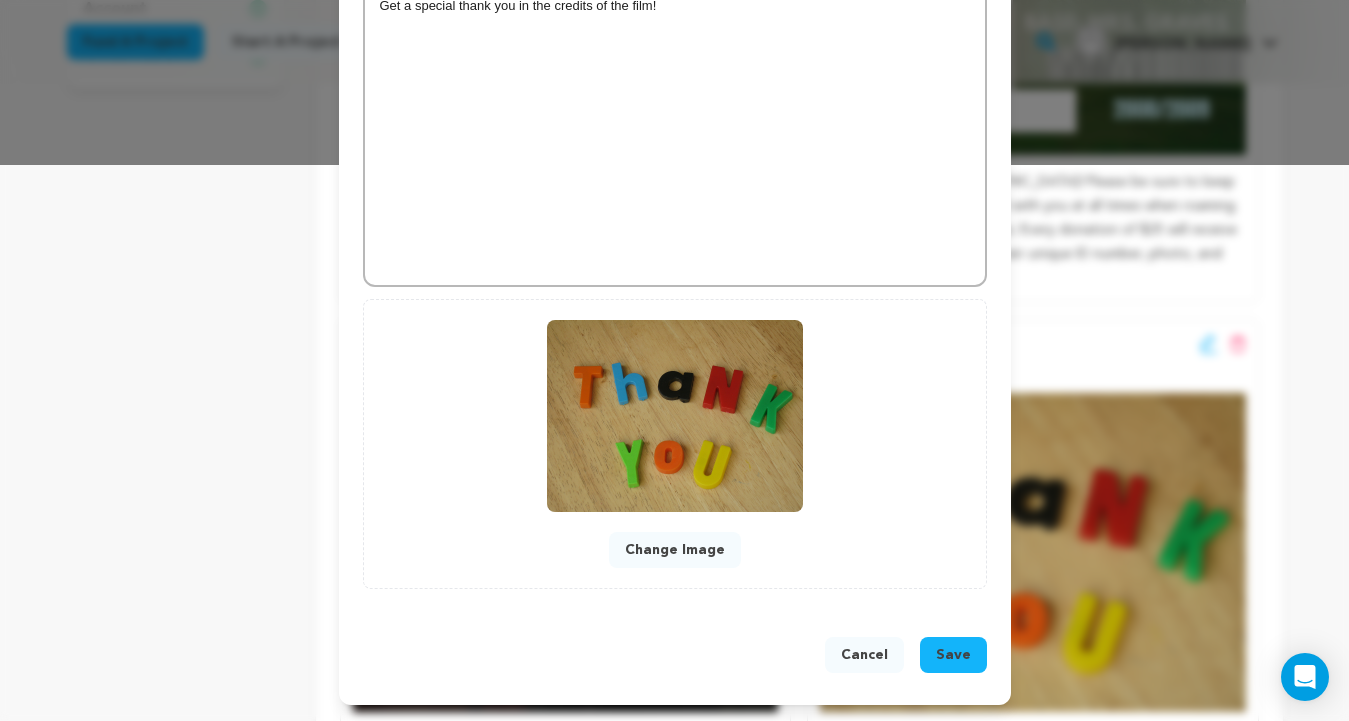 type on "150" 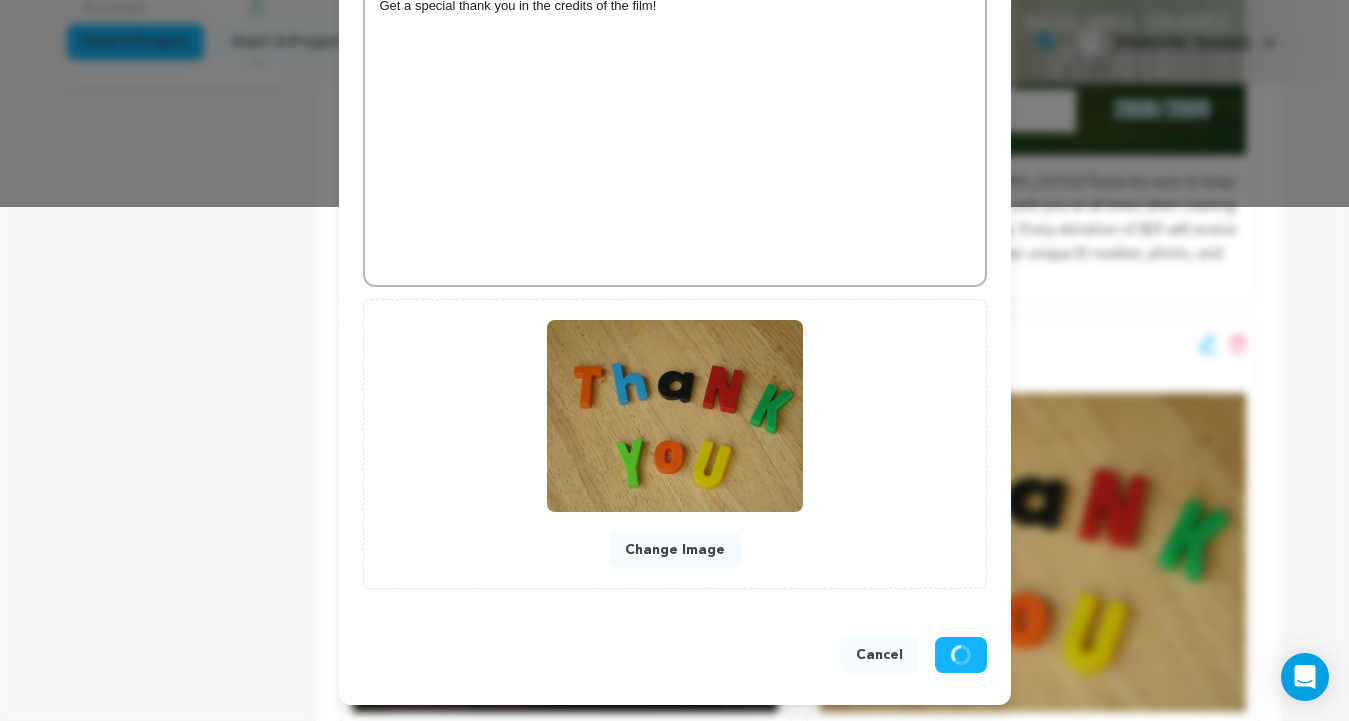 scroll, scrollTop: 514, scrollLeft: 0, axis: vertical 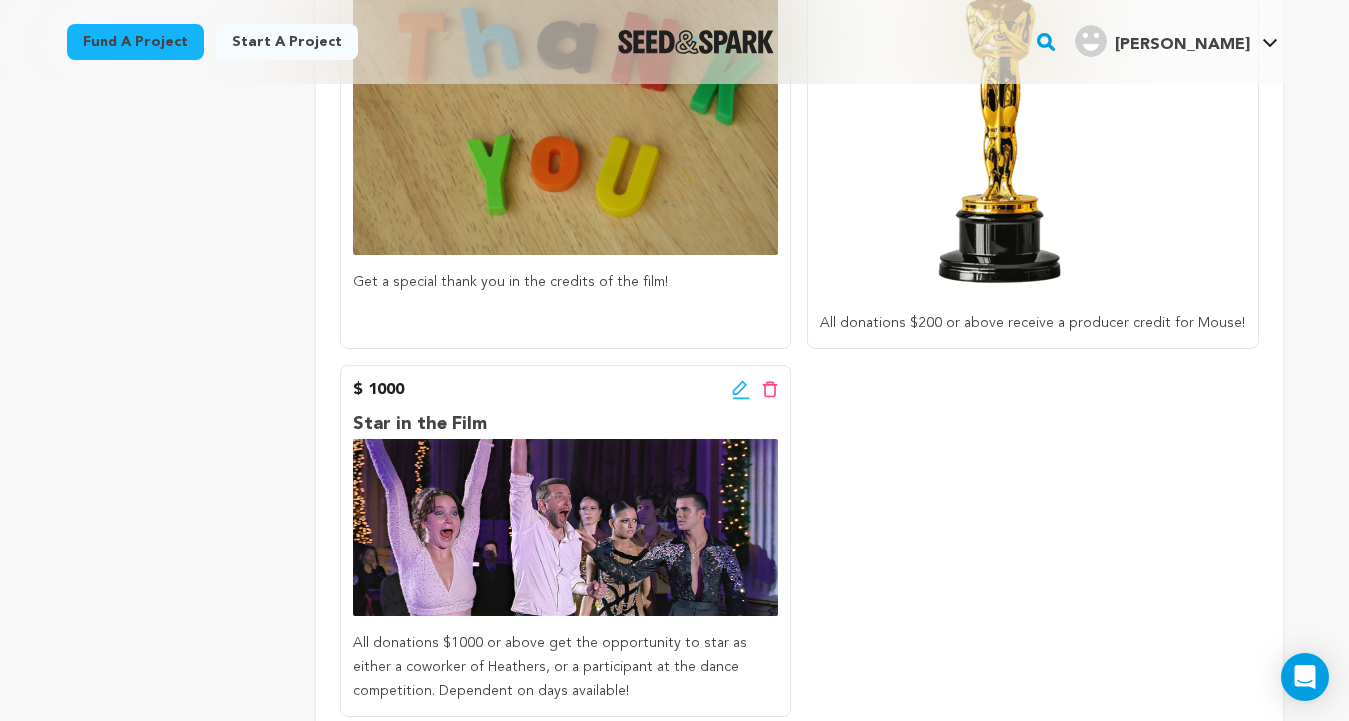 click 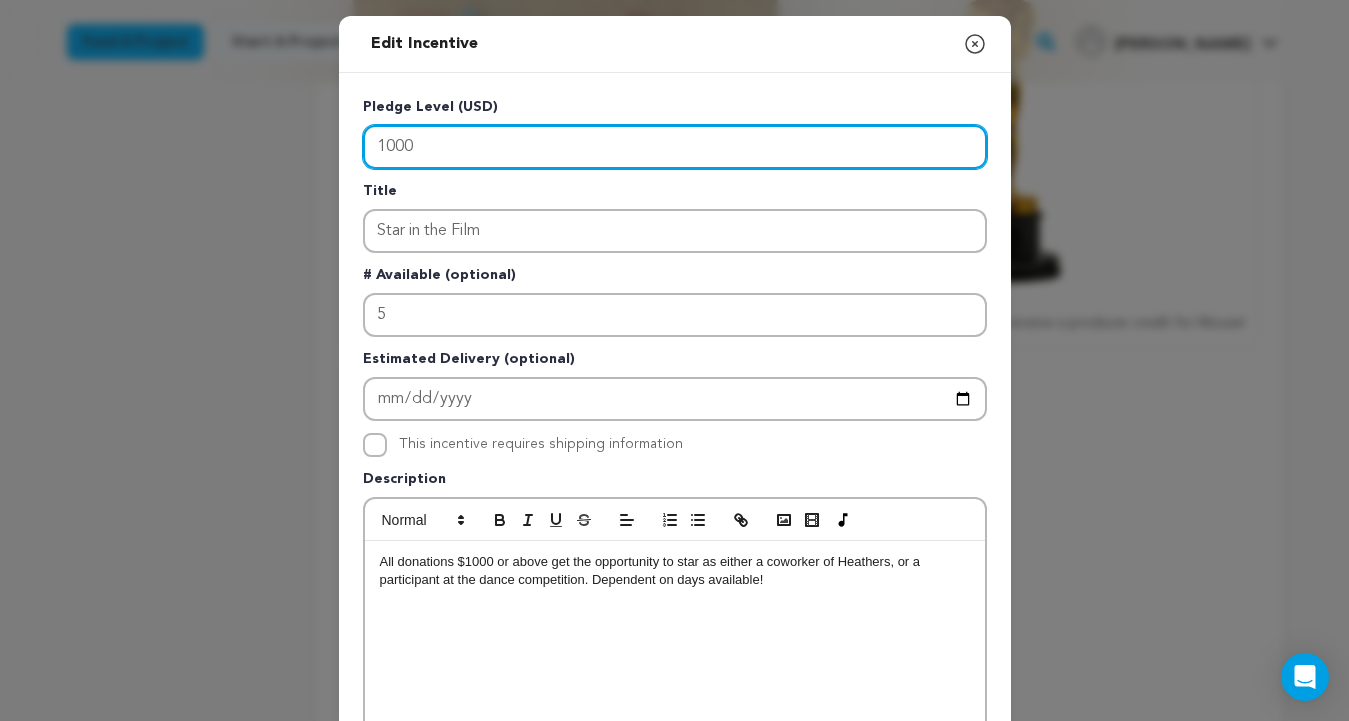 click on "1000" at bounding box center [675, 147] 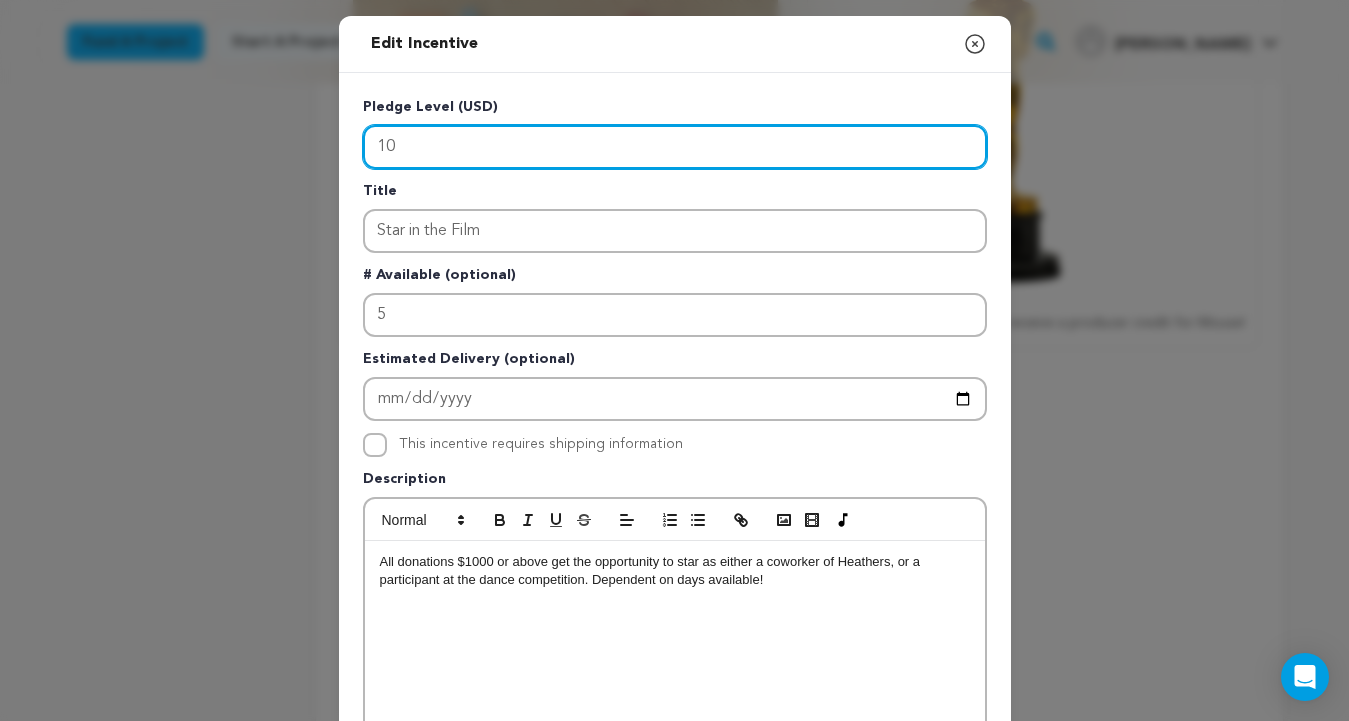 type on "1" 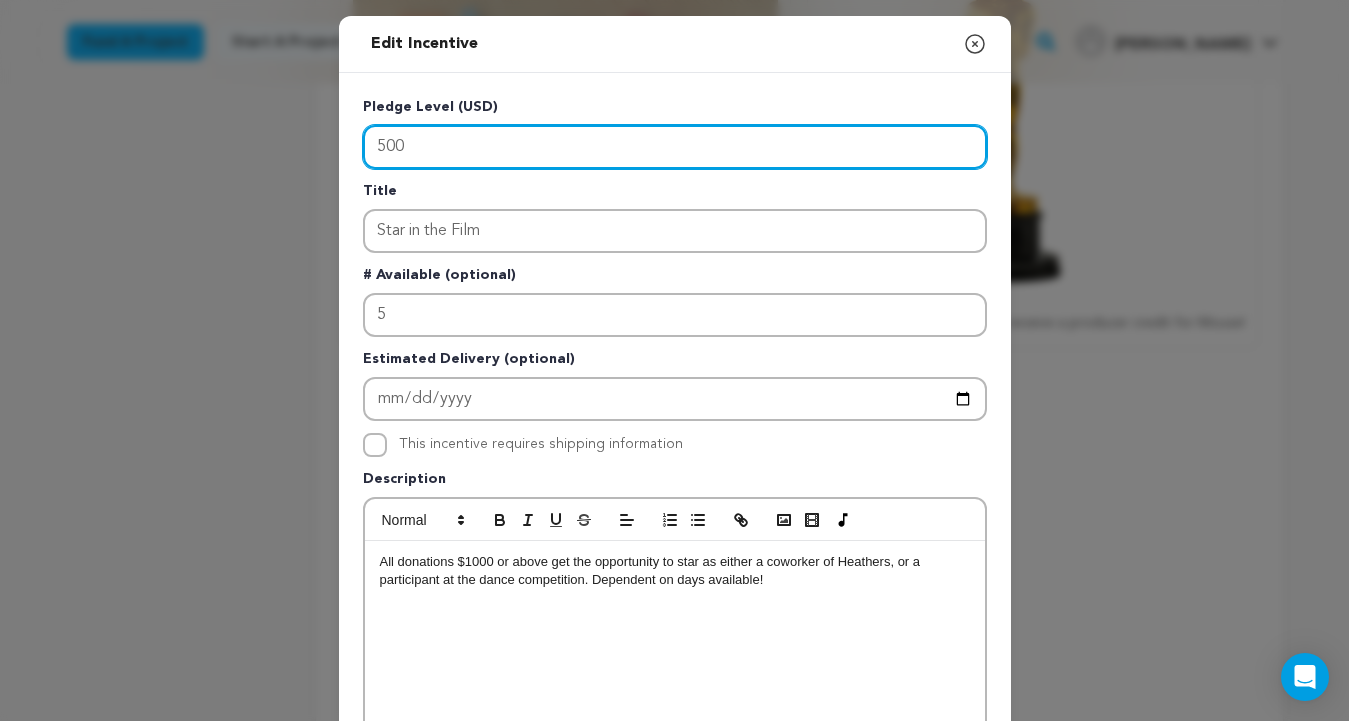 type on "500" 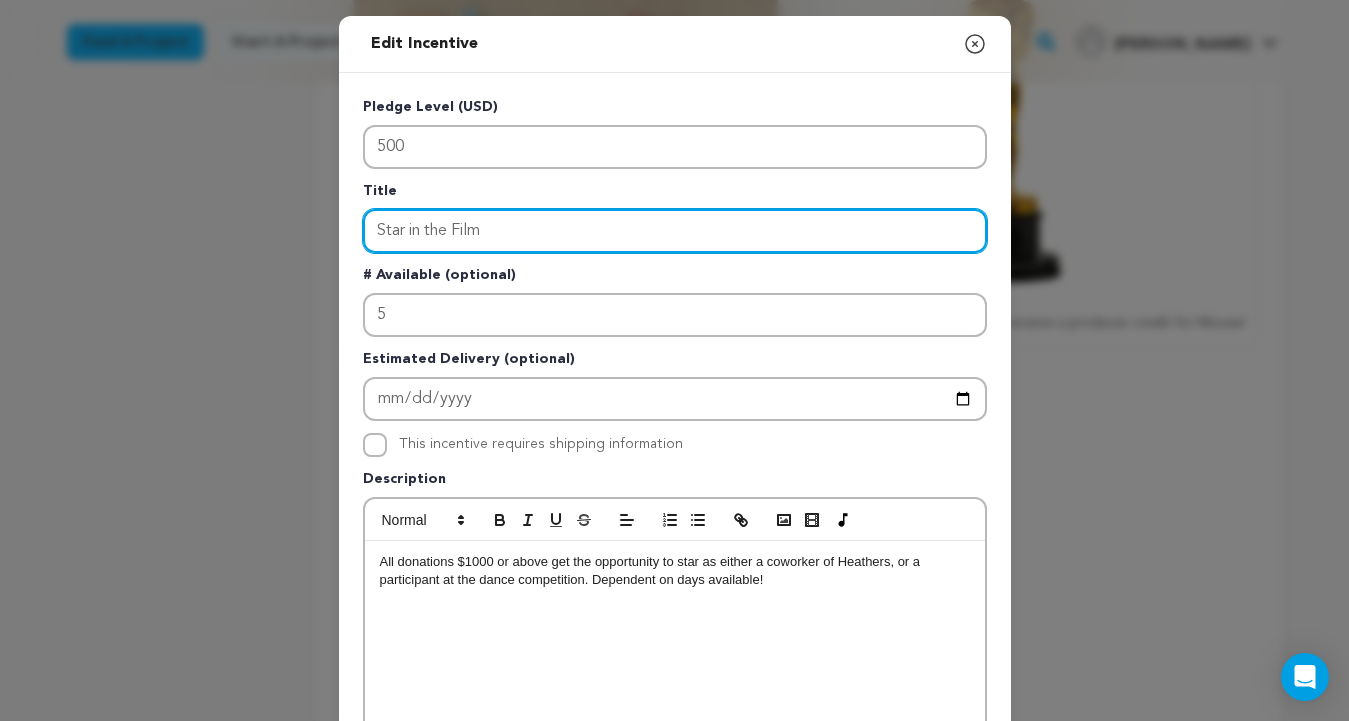 drag, startPoint x: 545, startPoint y: 231, endPoint x: 339, endPoint y: 225, distance: 206.08736 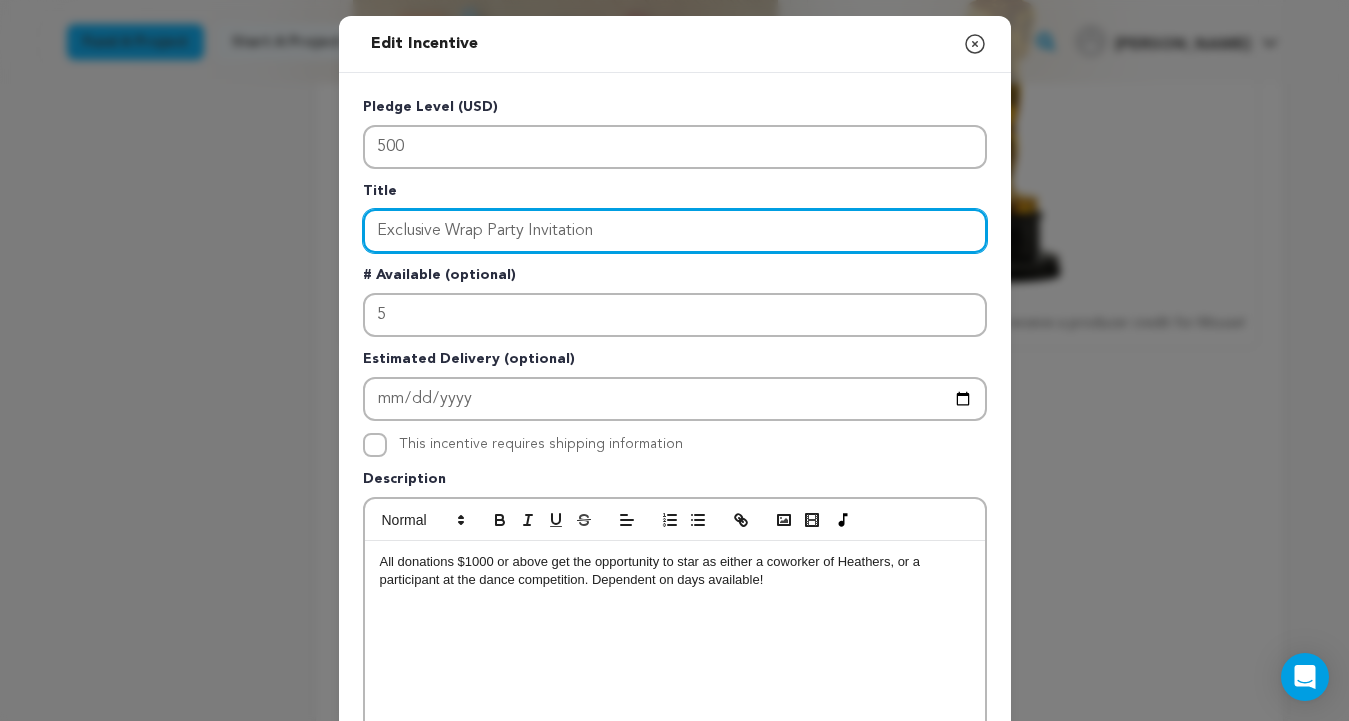 type on "Exclusive Wrap Party Invitation" 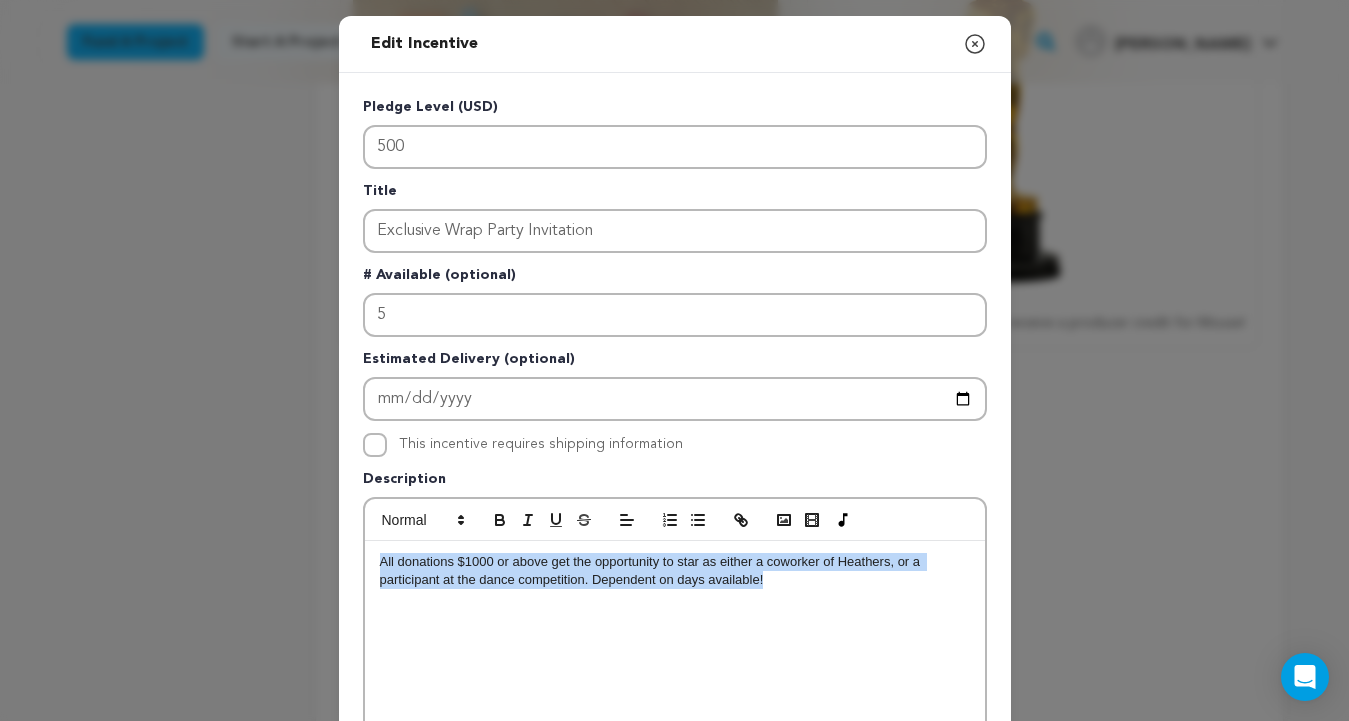 drag, startPoint x: 783, startPoint y: 579, endPoint x: 382, endPoint y: 547, distance: 402.27478 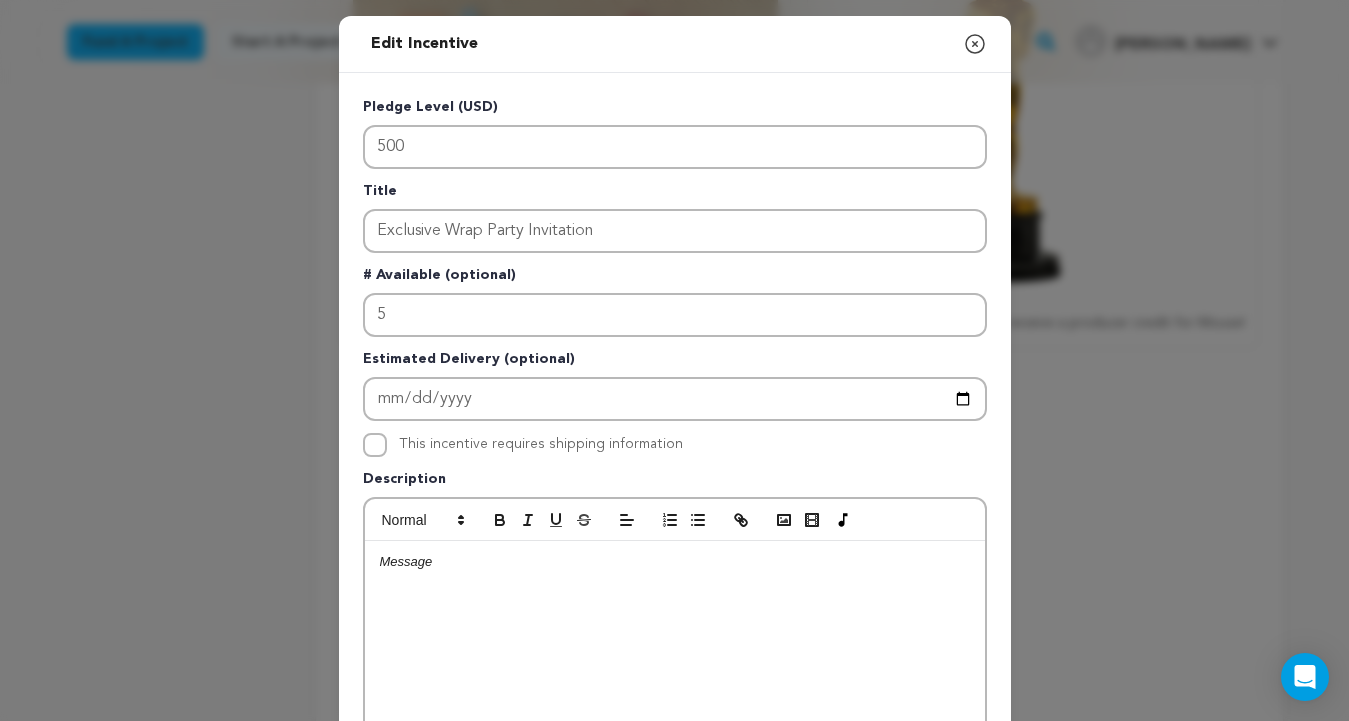 type 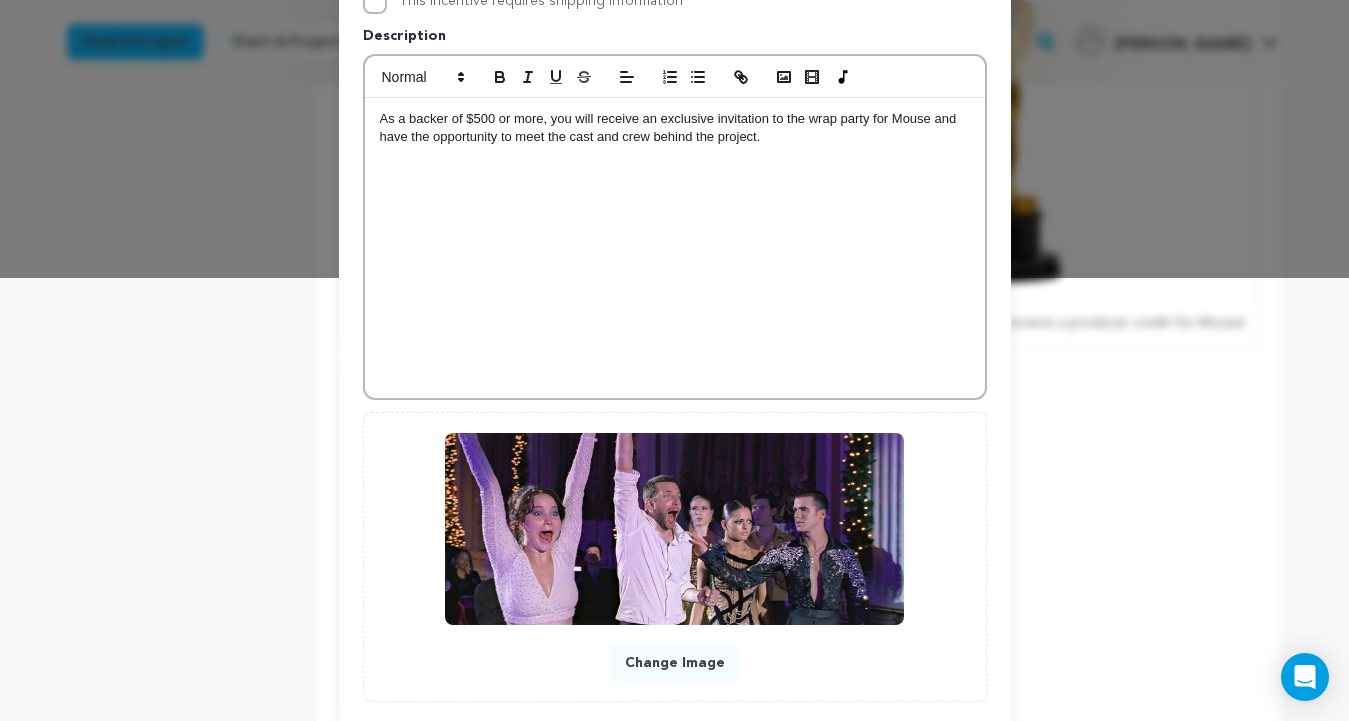 scroll, scrollTop: 537, scrollLeft: 0, axis: vertical 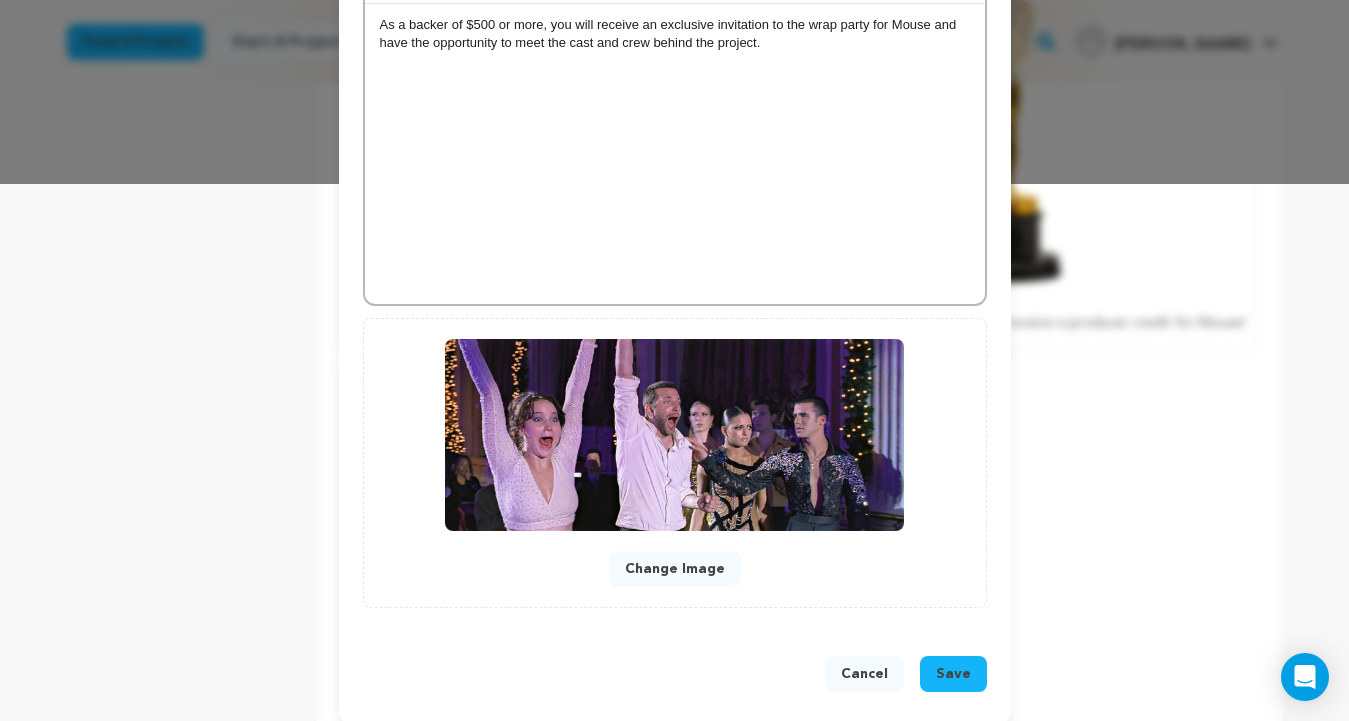 click on "Save" at bounding box center (953, 674) 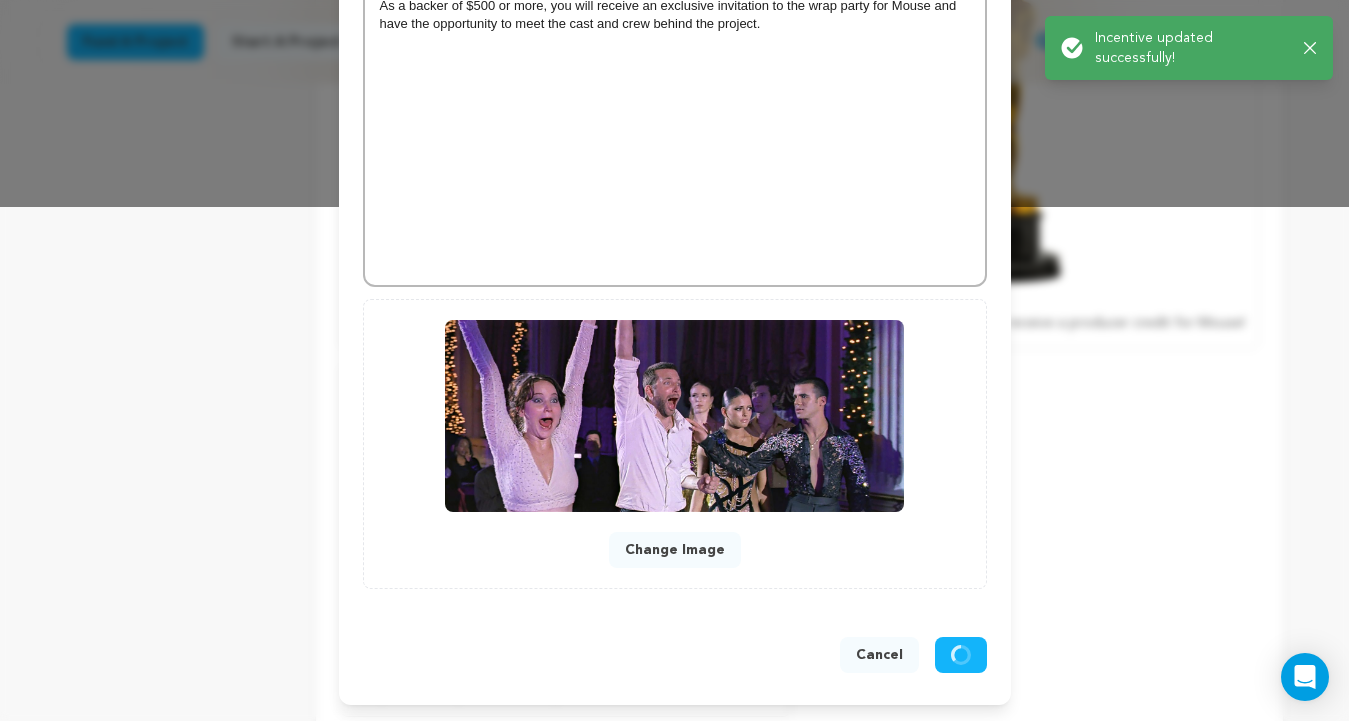 scroll, scrollTop: 514, scrollLeft: 0, axis: vertical 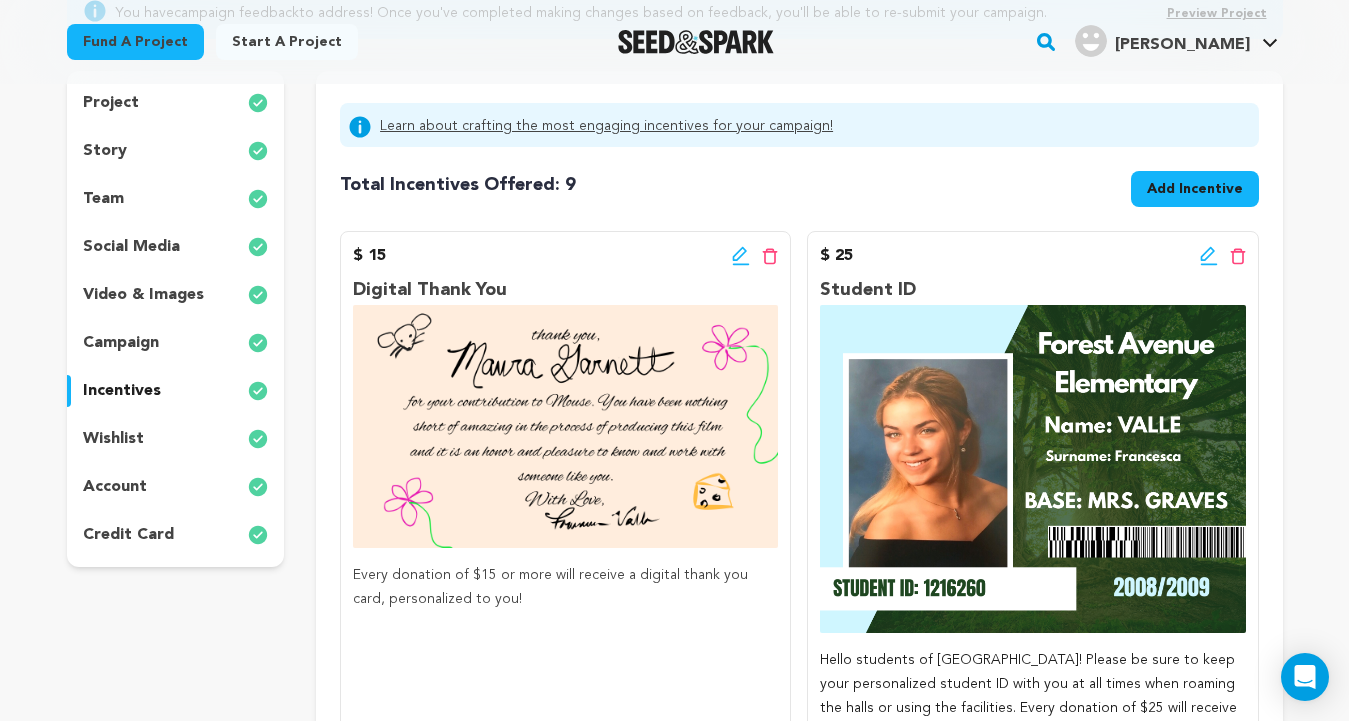 click 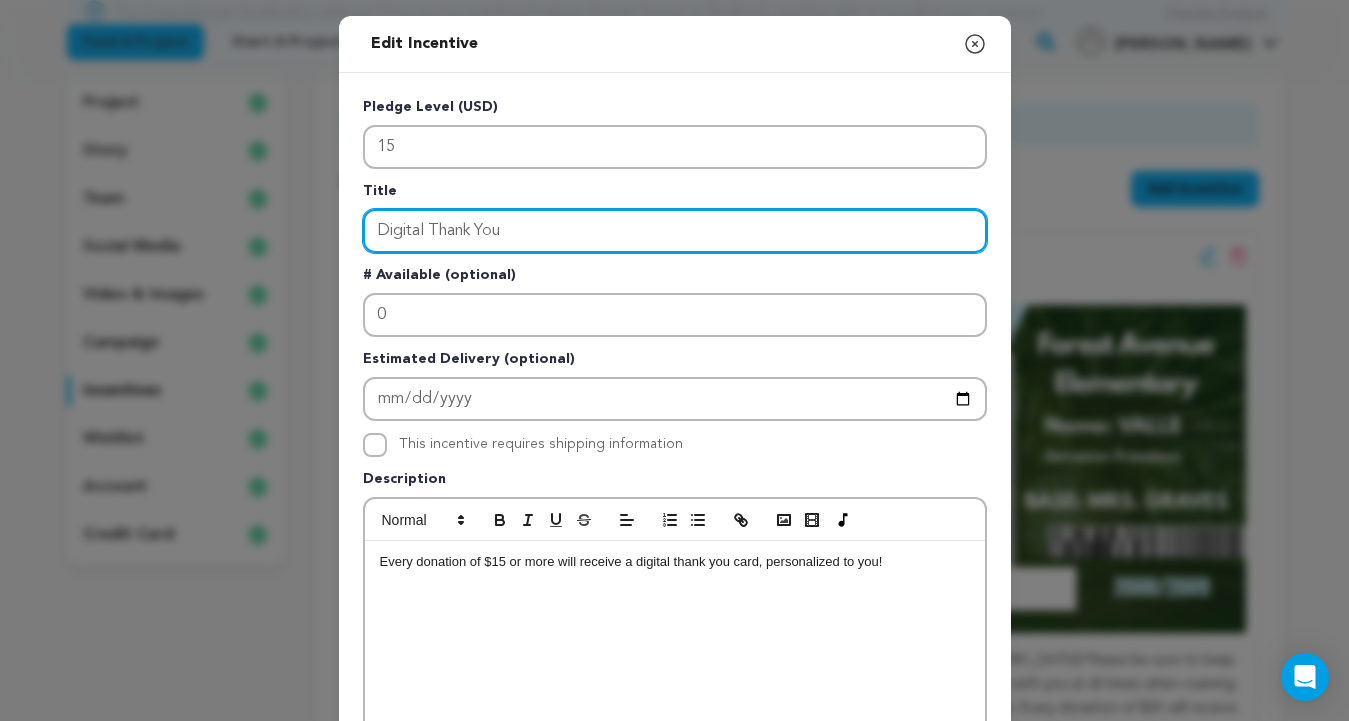 click on "Digital Thank You" at bounding box center (675, 231) 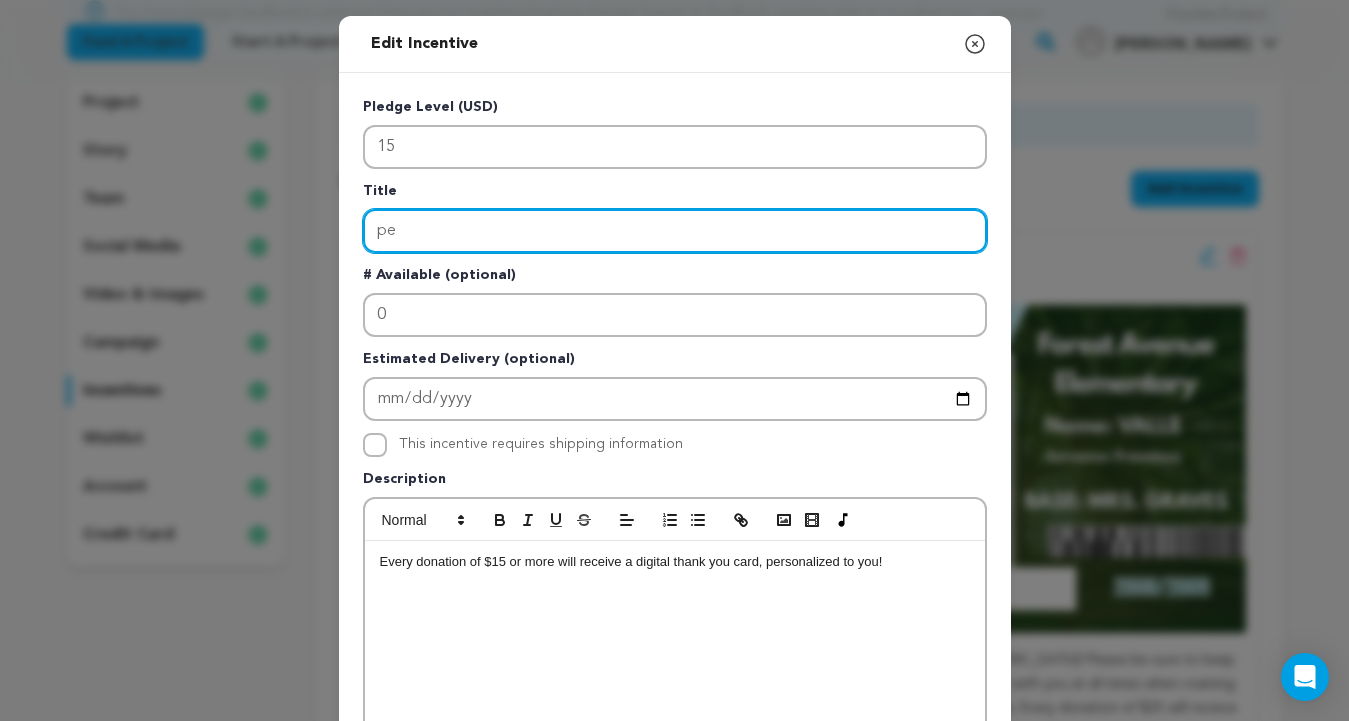 type on "p" 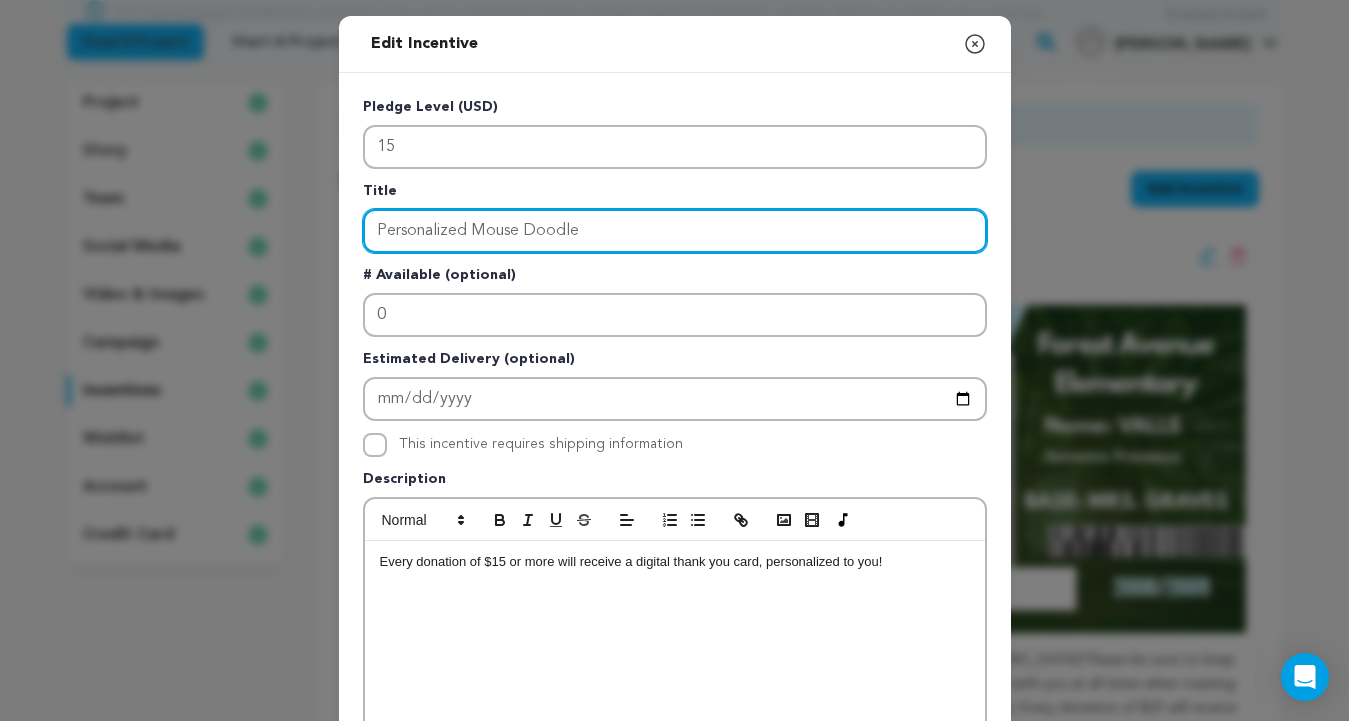 type on "Personalized Mouse Doodle" 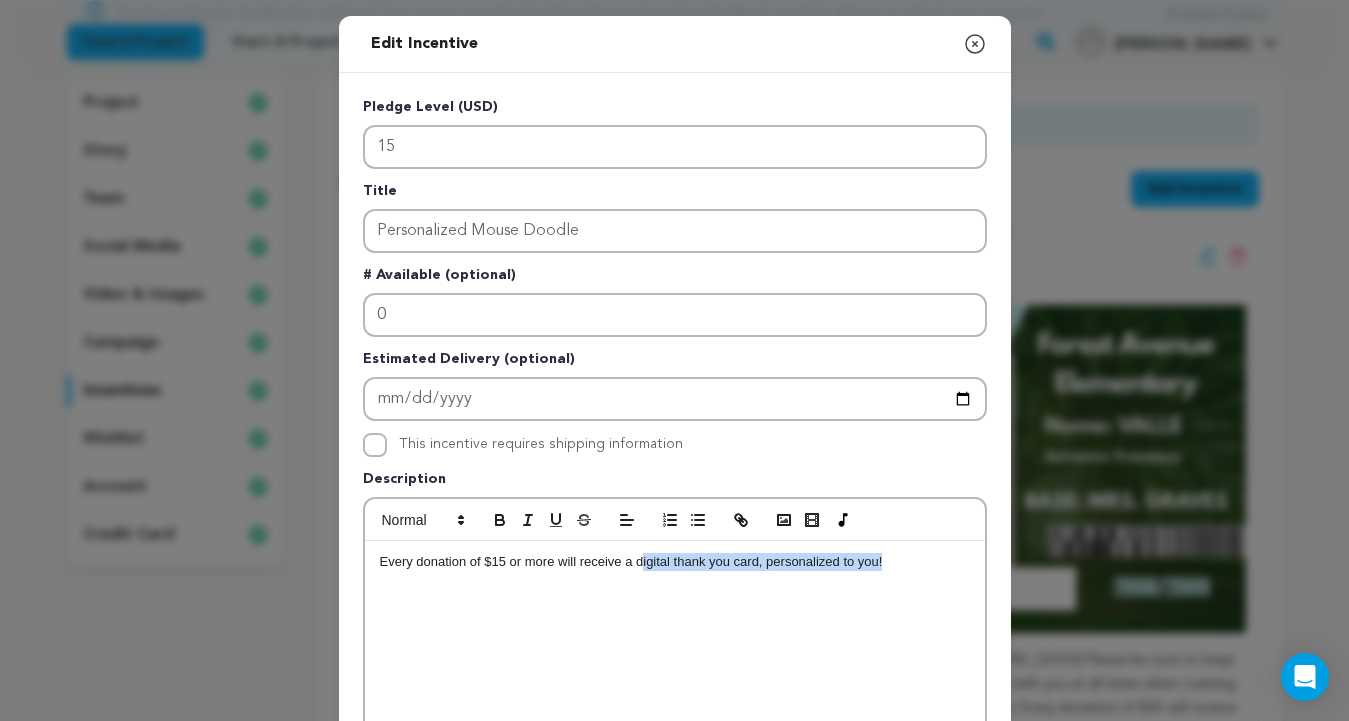 drag, startPoint x: 893, startPoint y: 562, endPoint x: 641, endPoint y: 568, distance: 252.07141 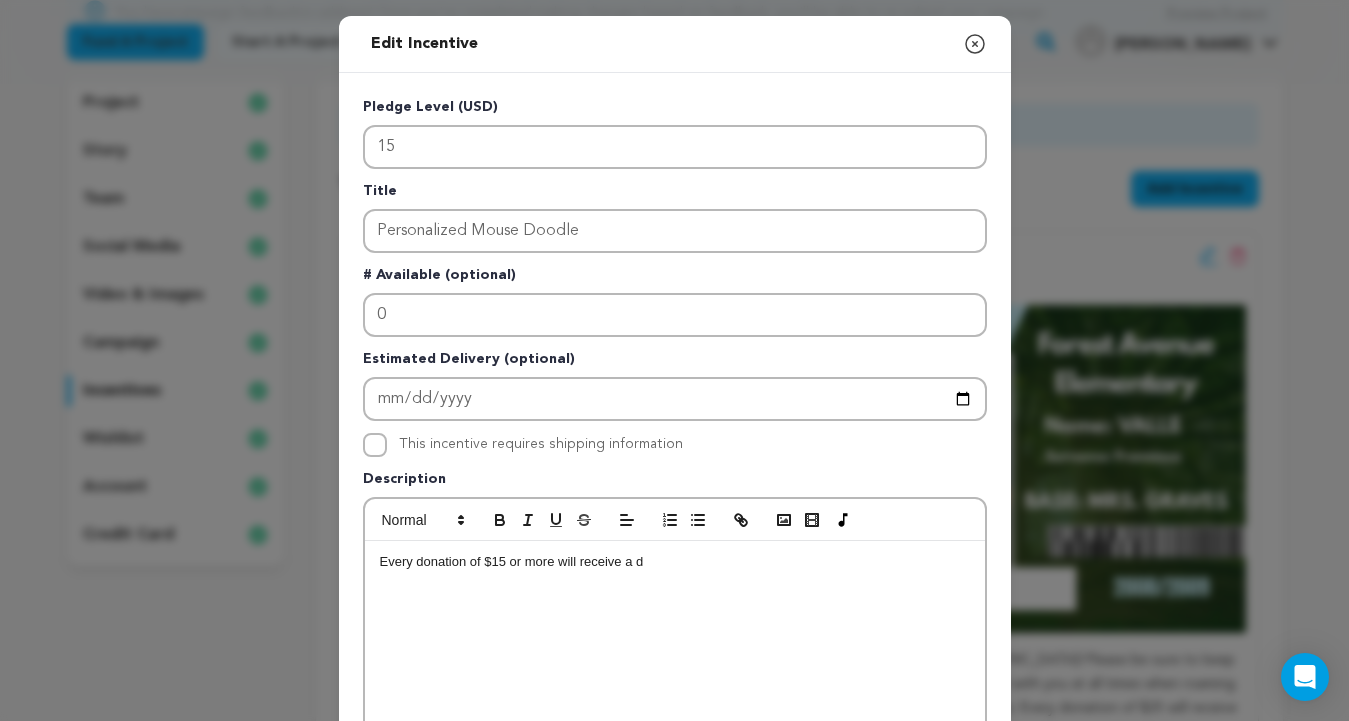 type 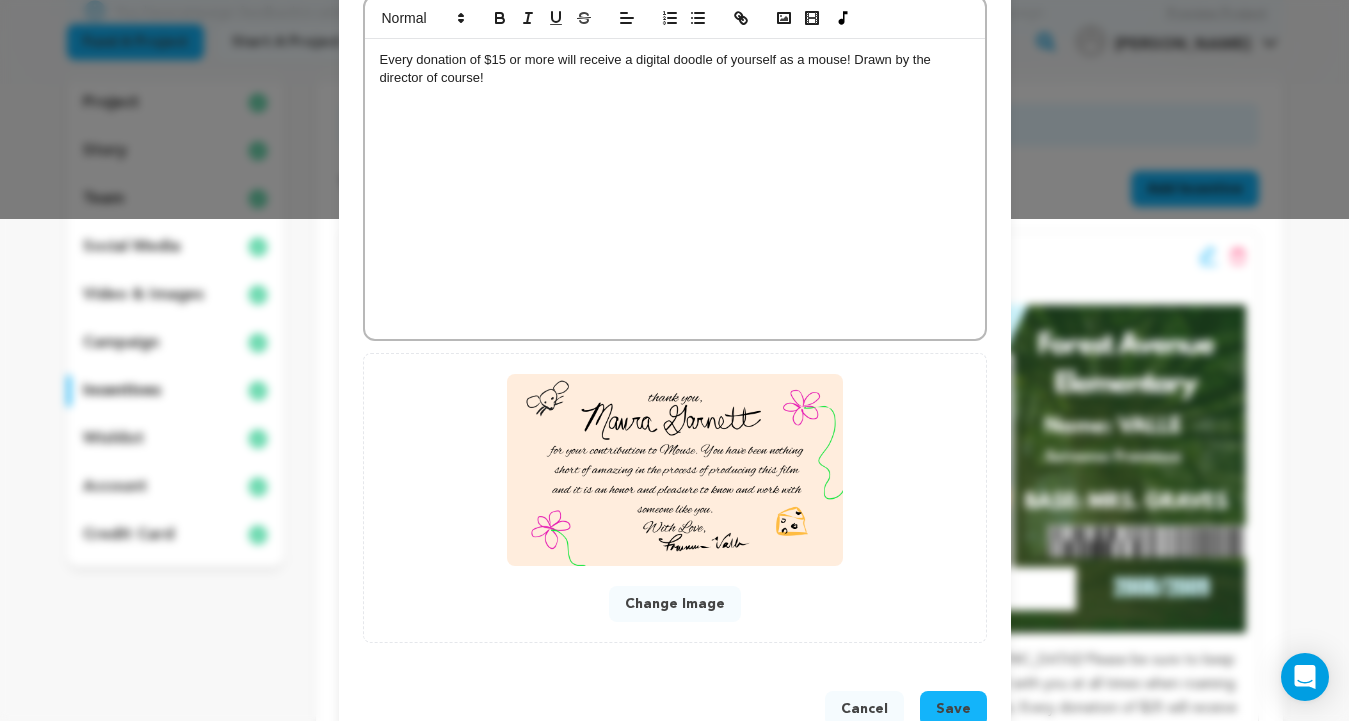 scroll, scrollTop: 524, scrollLeft: 0, axis: vertical 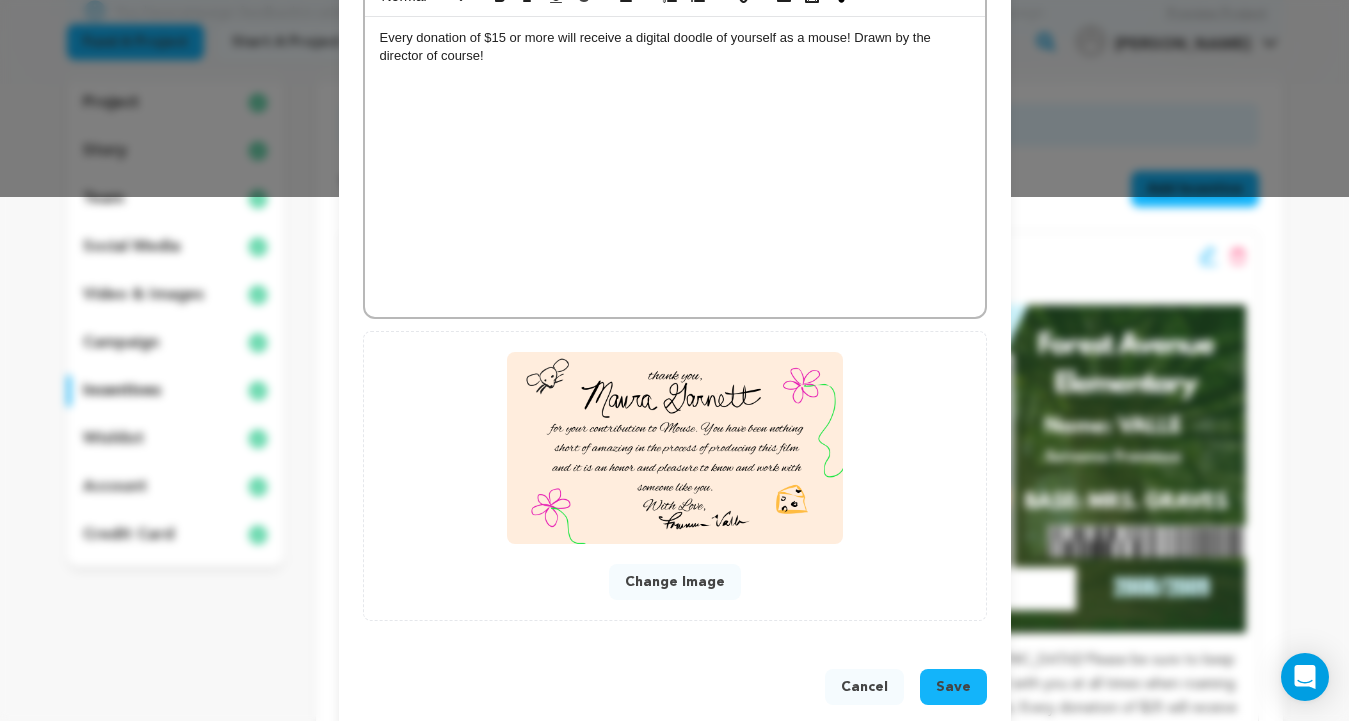 click on "Change Image" at bounding box center (675, 582) 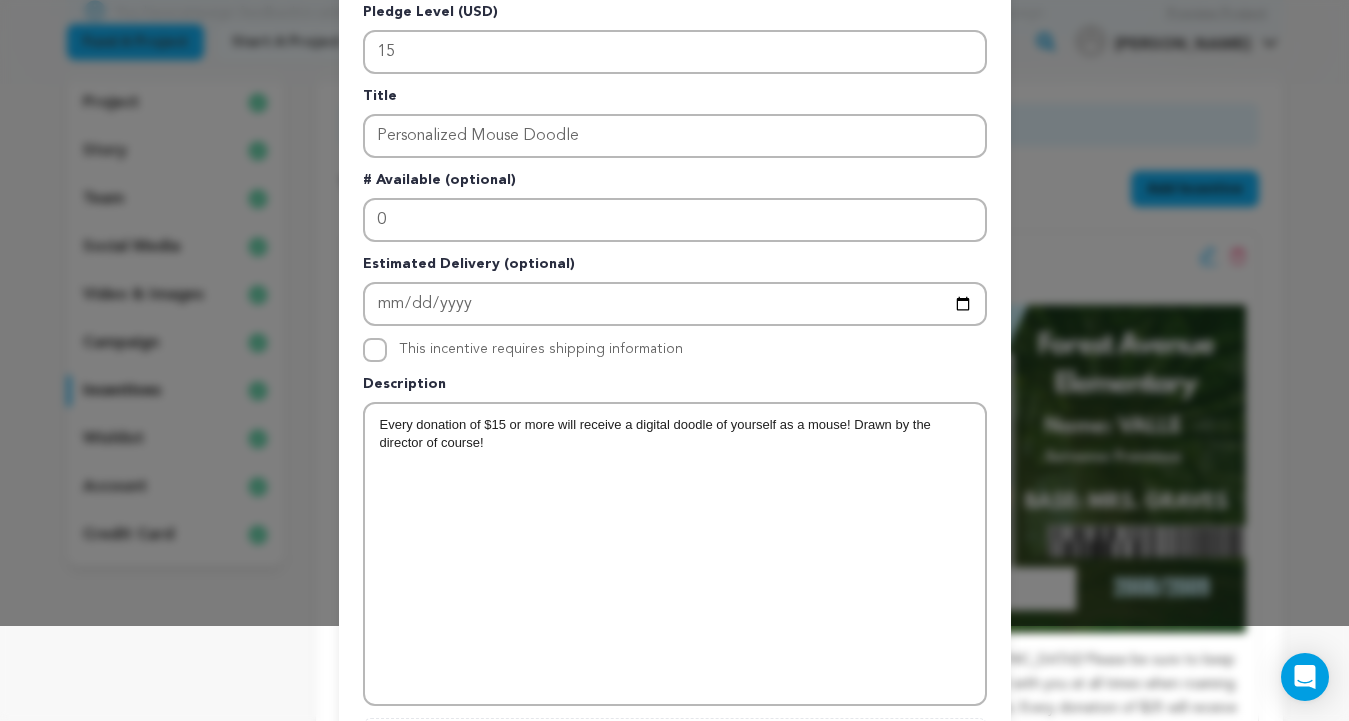 scroll, scrollTop: 514, scrollLeft: 0, axis: vertical 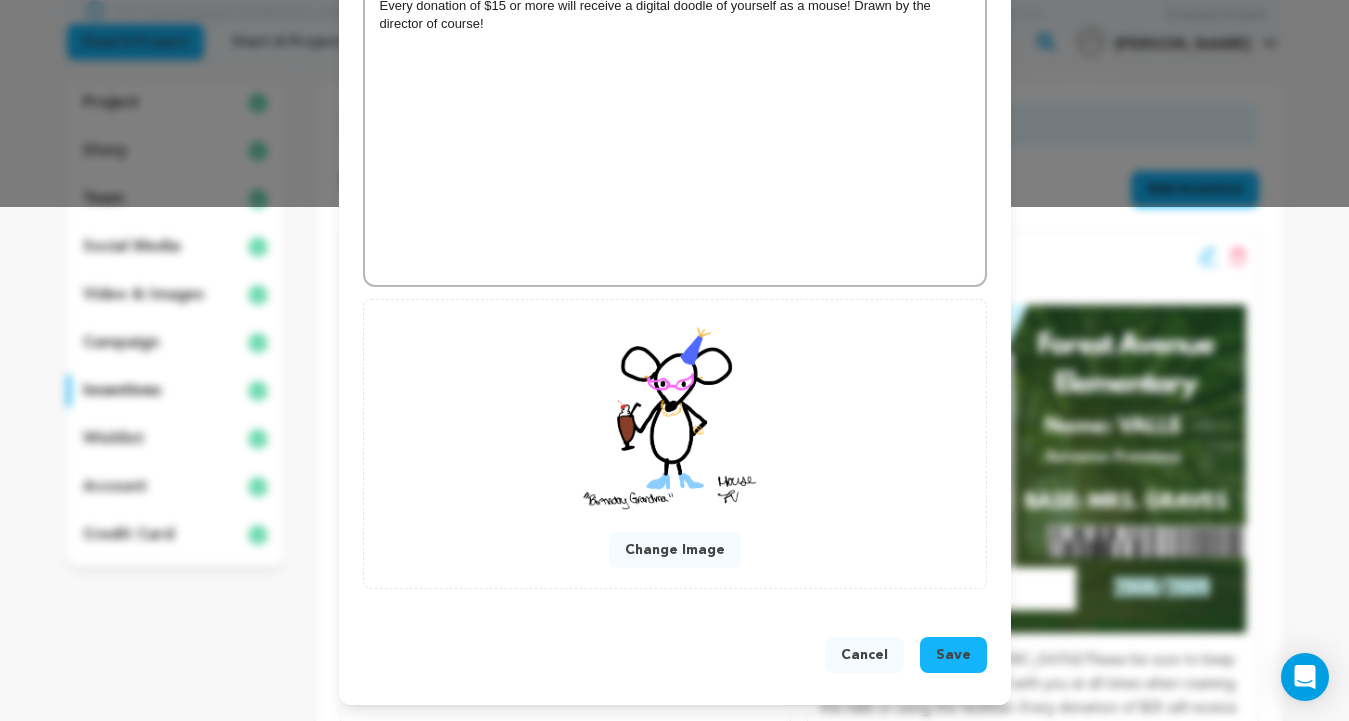 click on "Save" at bounding box center [953, 655] 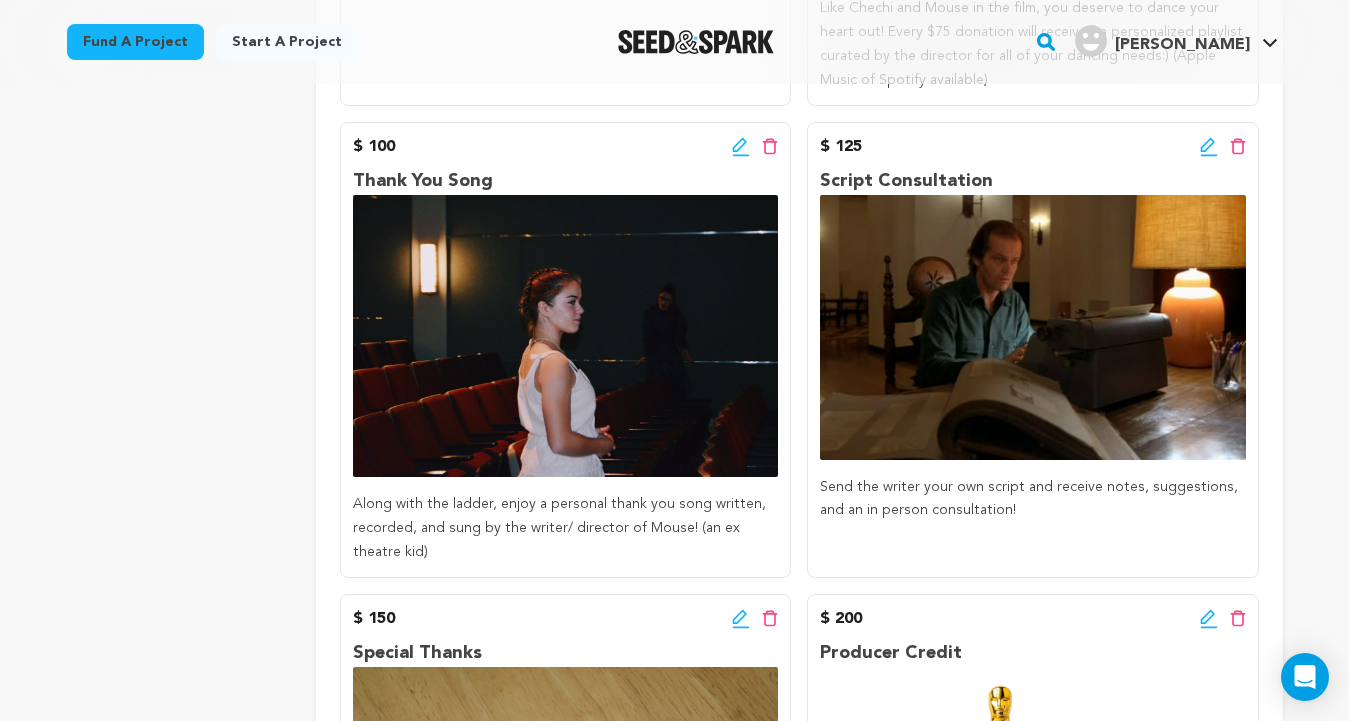 scroll, scrollTop: 1603, scrollLeft: 0, axis: vertical 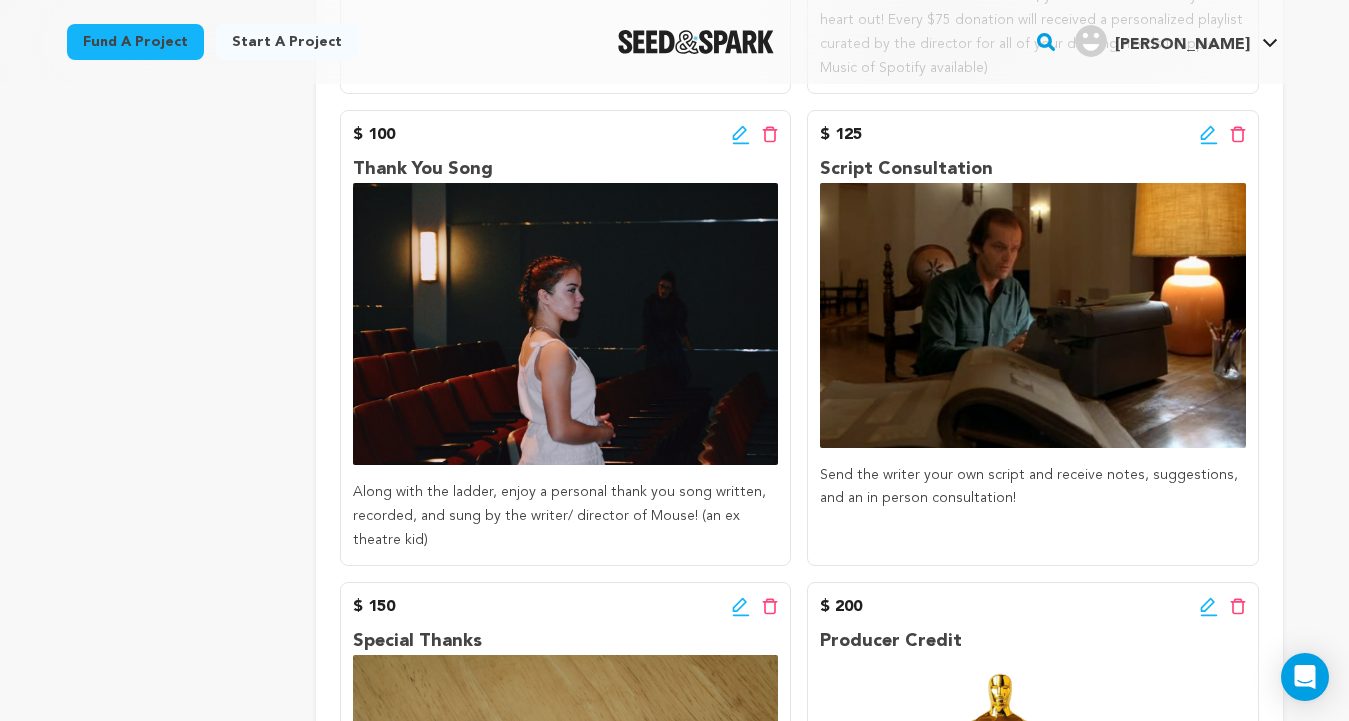click 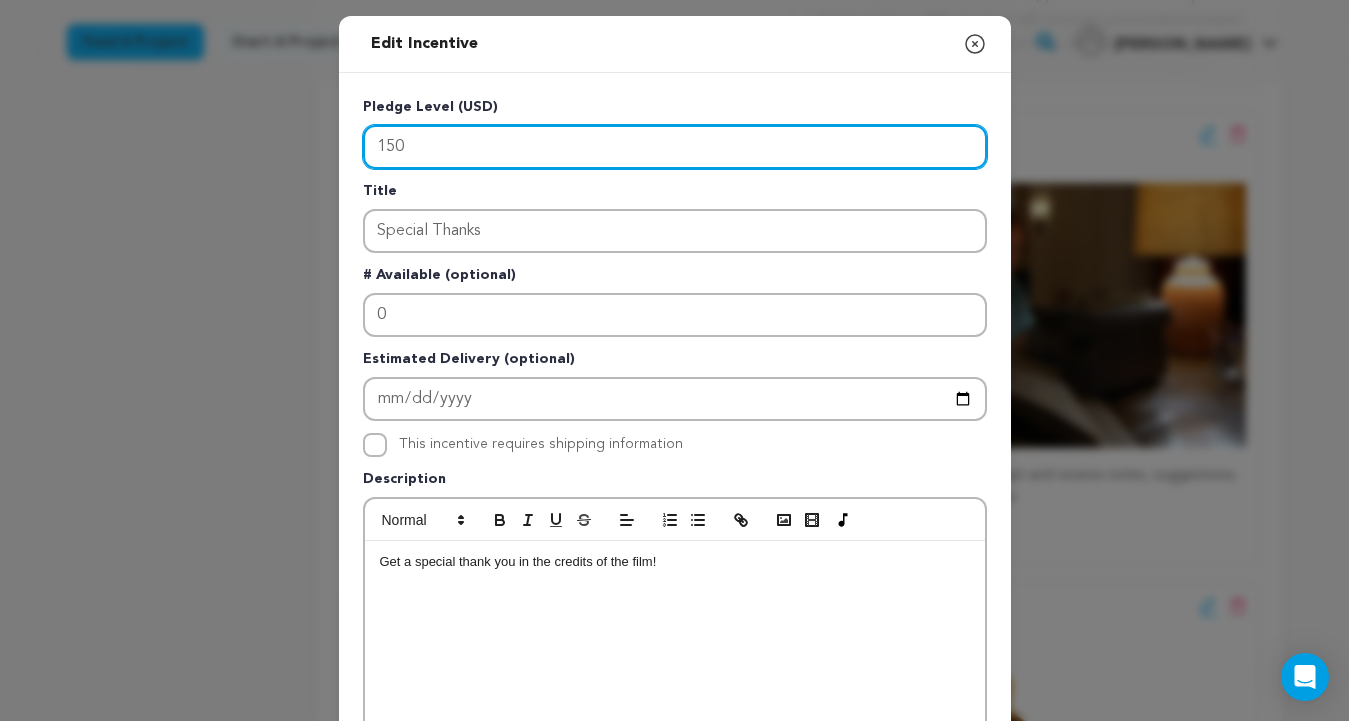 click on "150" at bounding box center [675, 147] 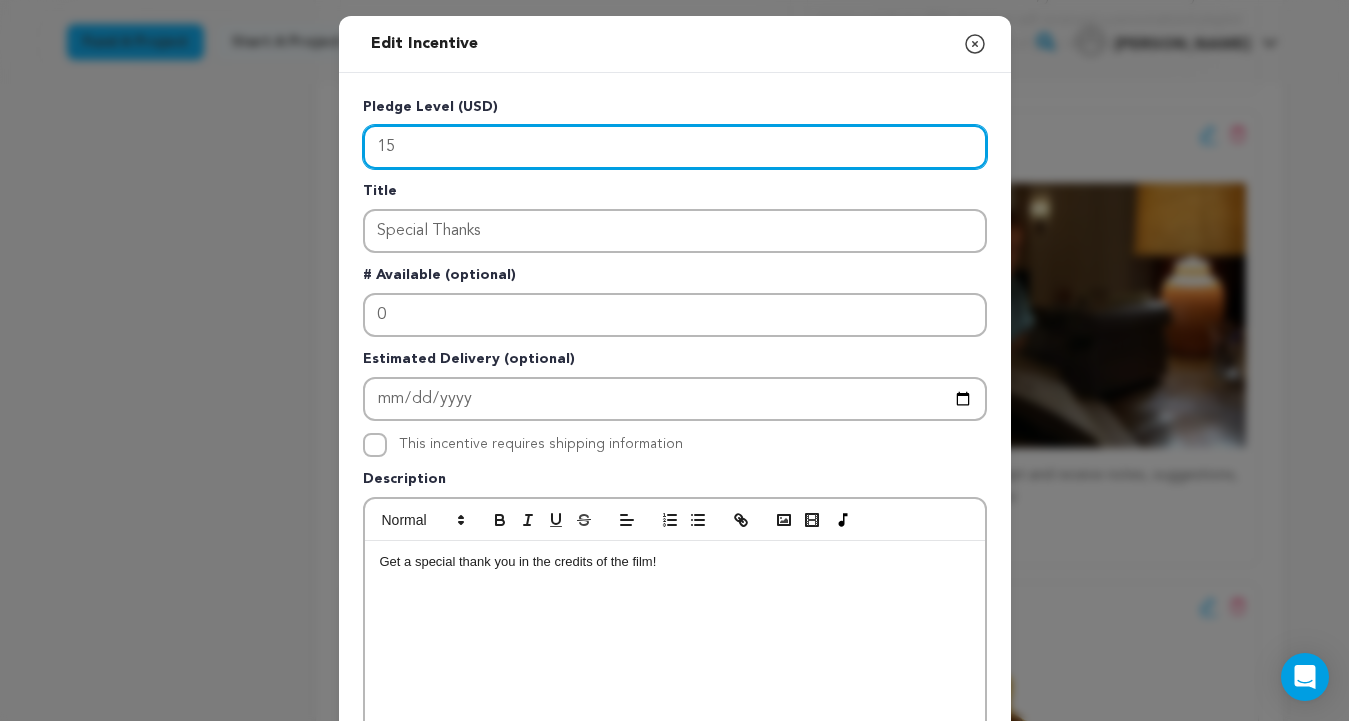 type on "1" 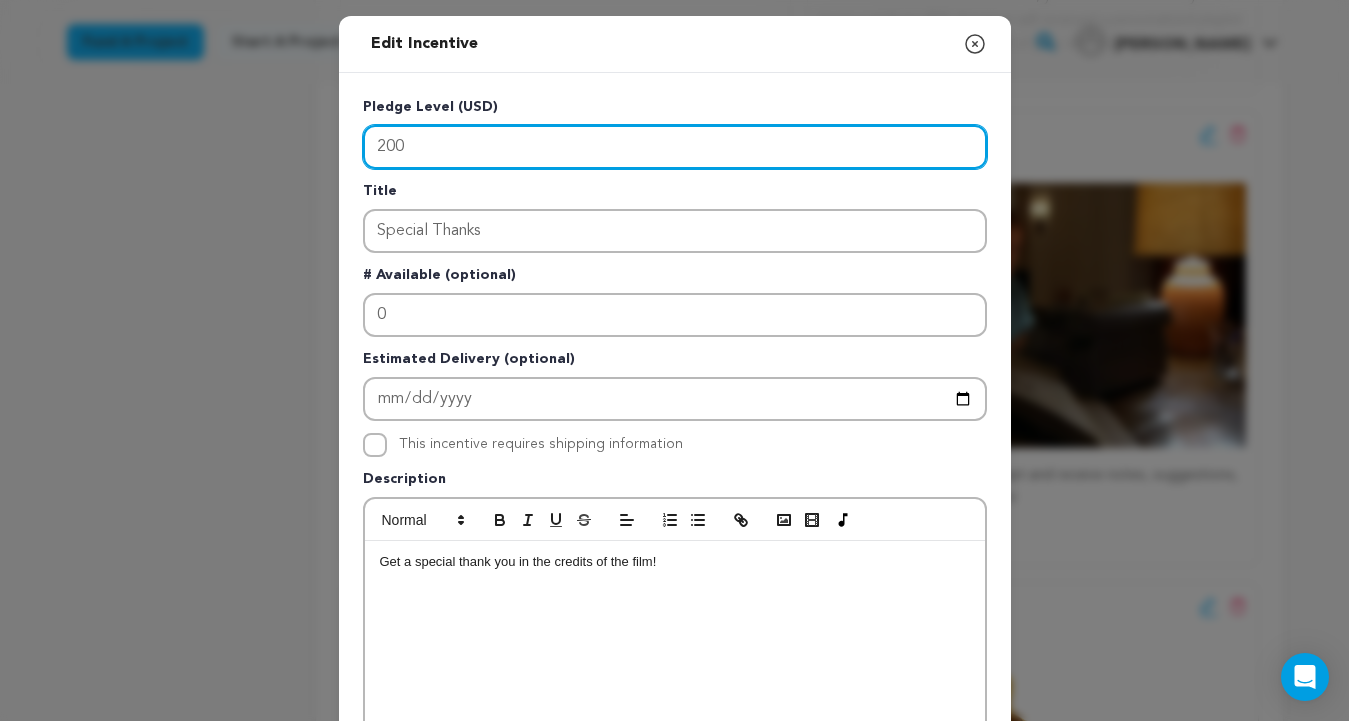 scroll, scrollTop: 509, scrollLeft: 0, axis: vertical 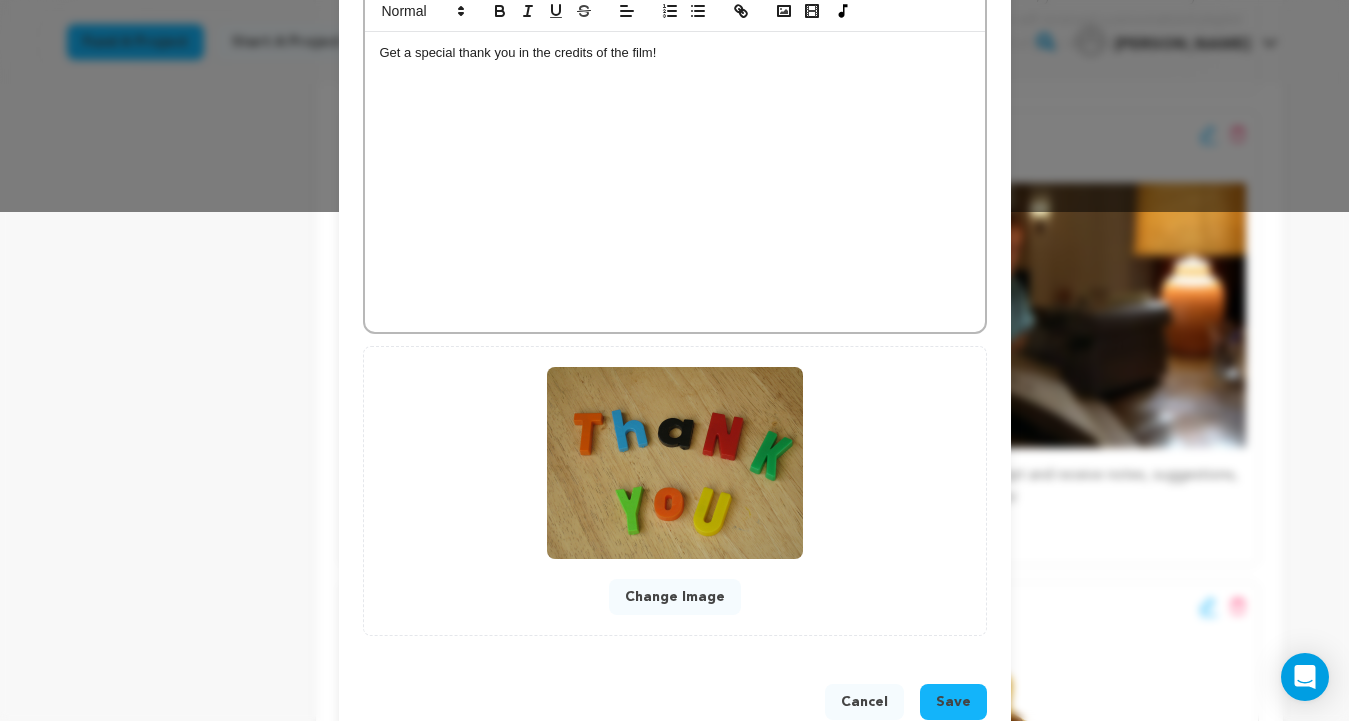 type on "200" 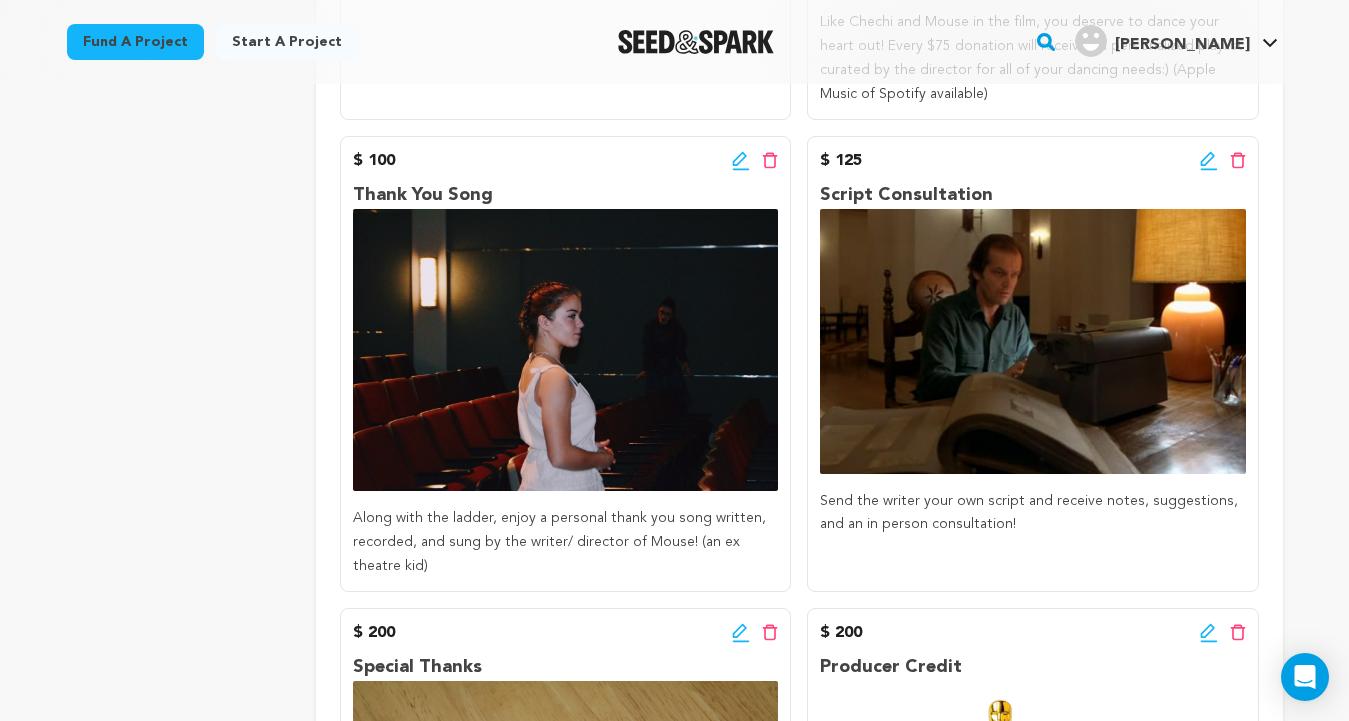 scroll, scrollTop: 1581, scrollLeft: 0, axis: vertical 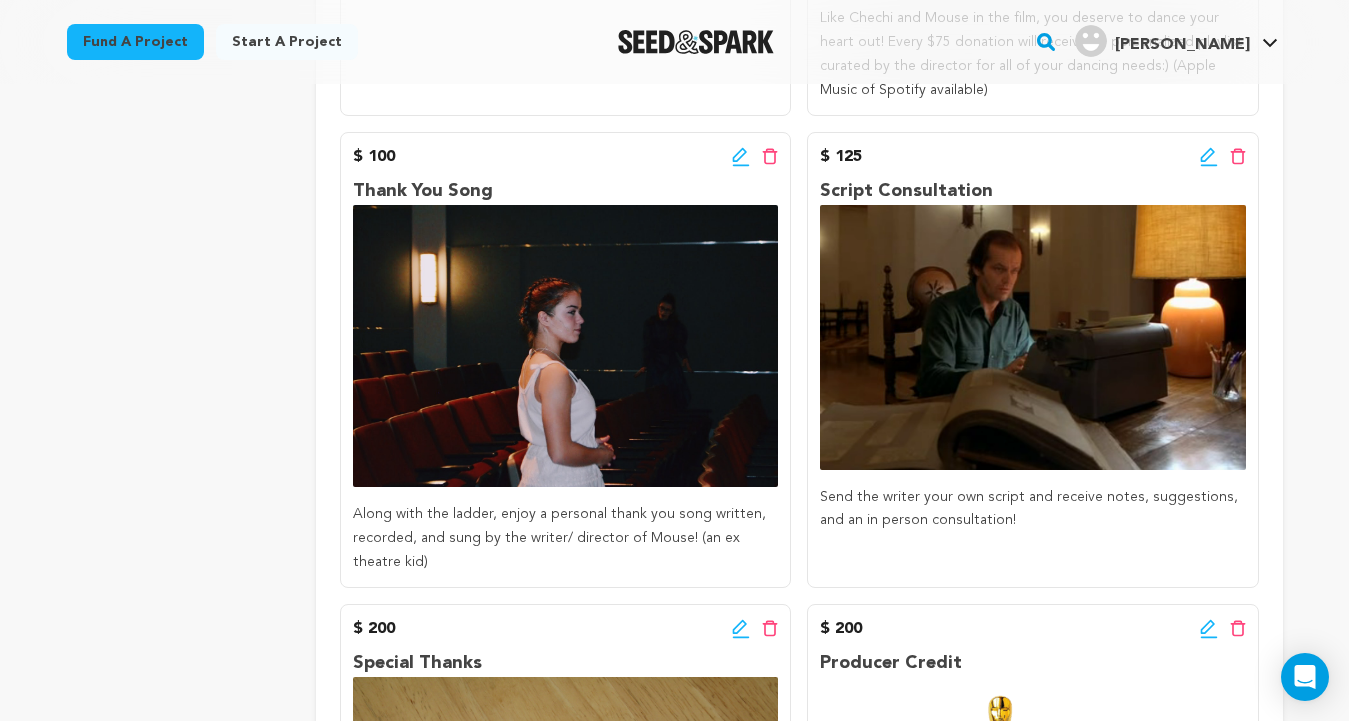 click 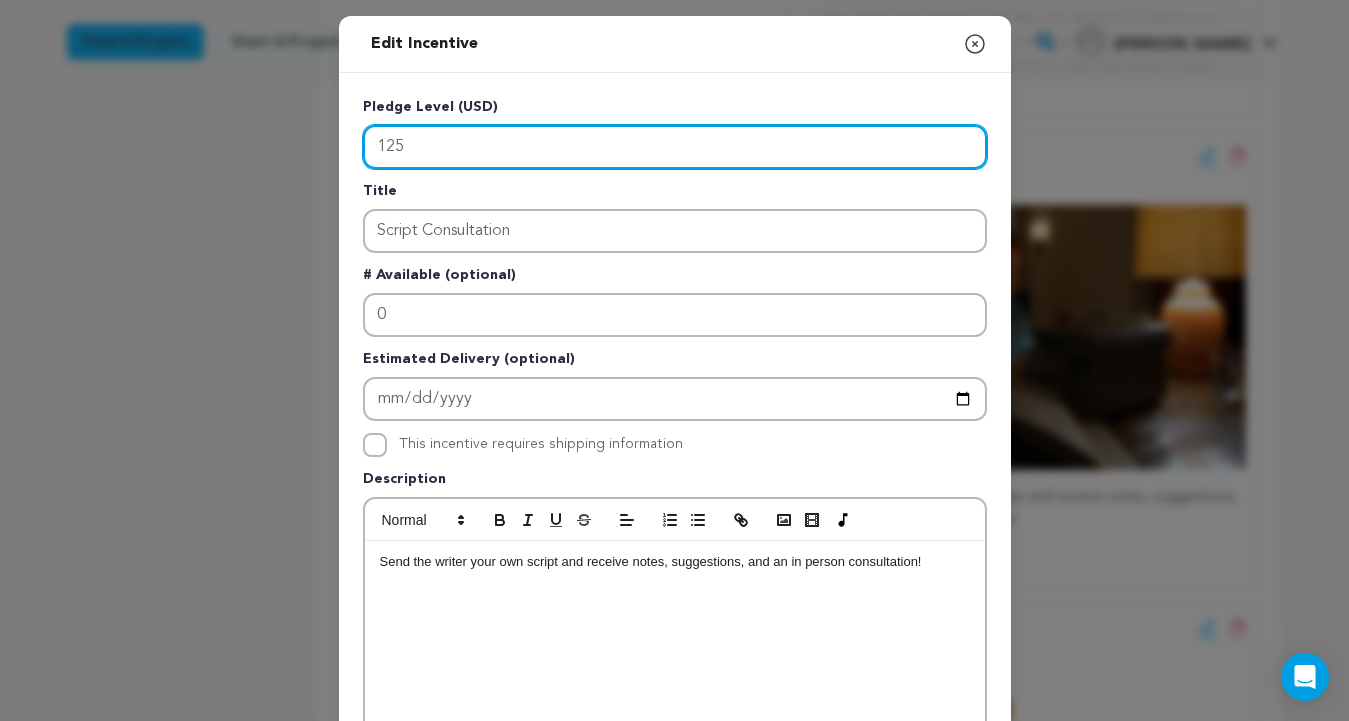 click on "125" at bounding box center [675, 147] 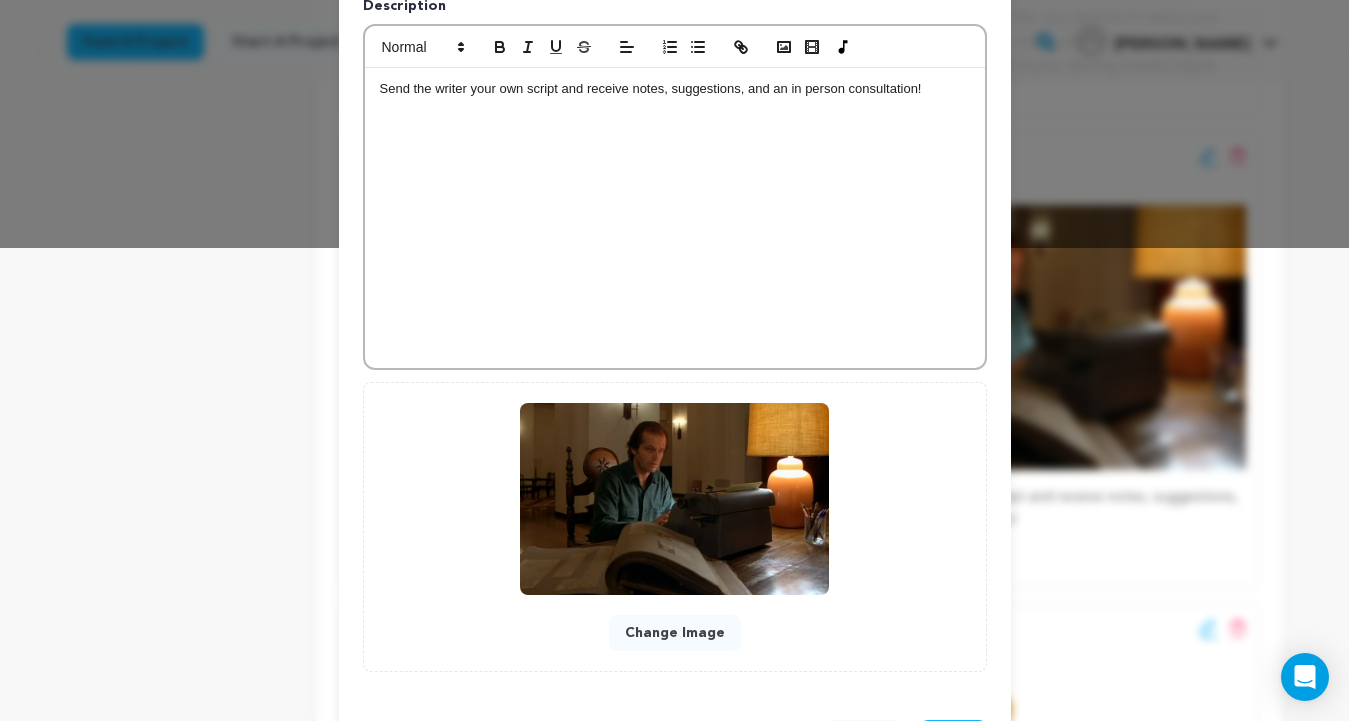 scroll, scrollTop: 556, scrollLeft: 0, axis: vertical 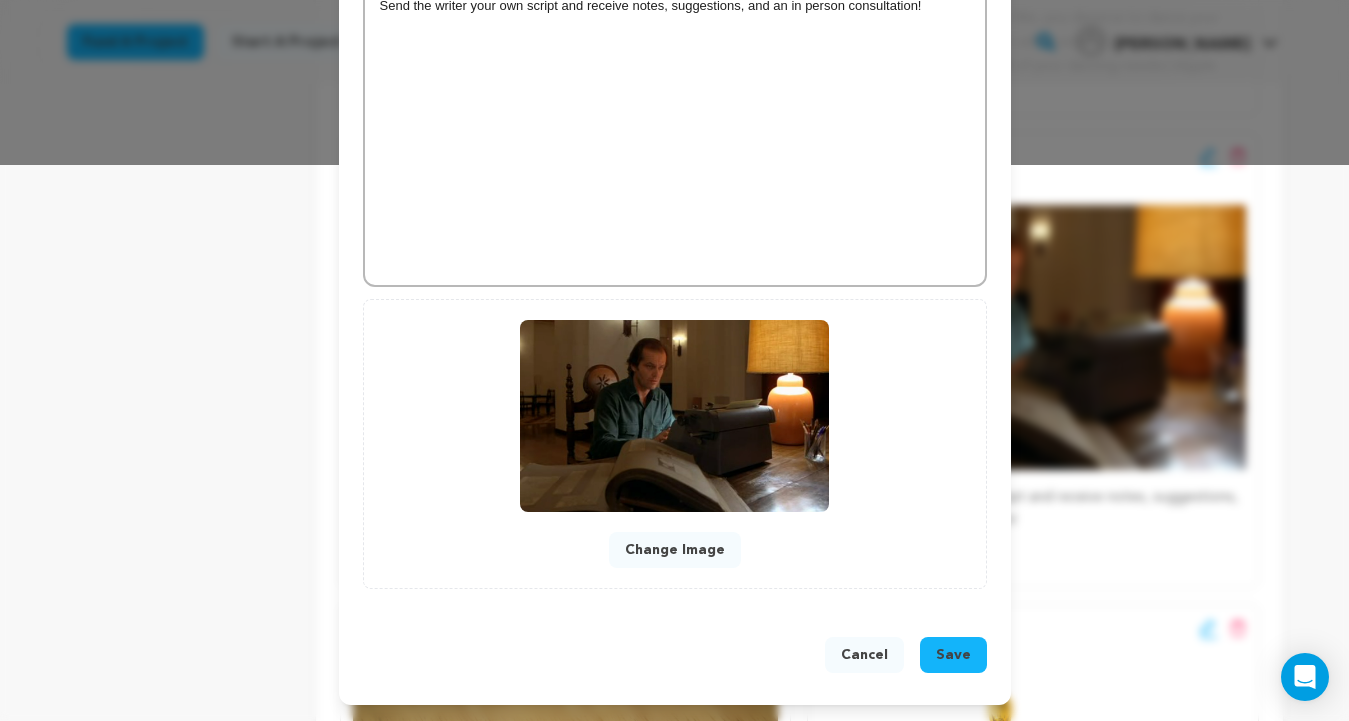 type on "150" 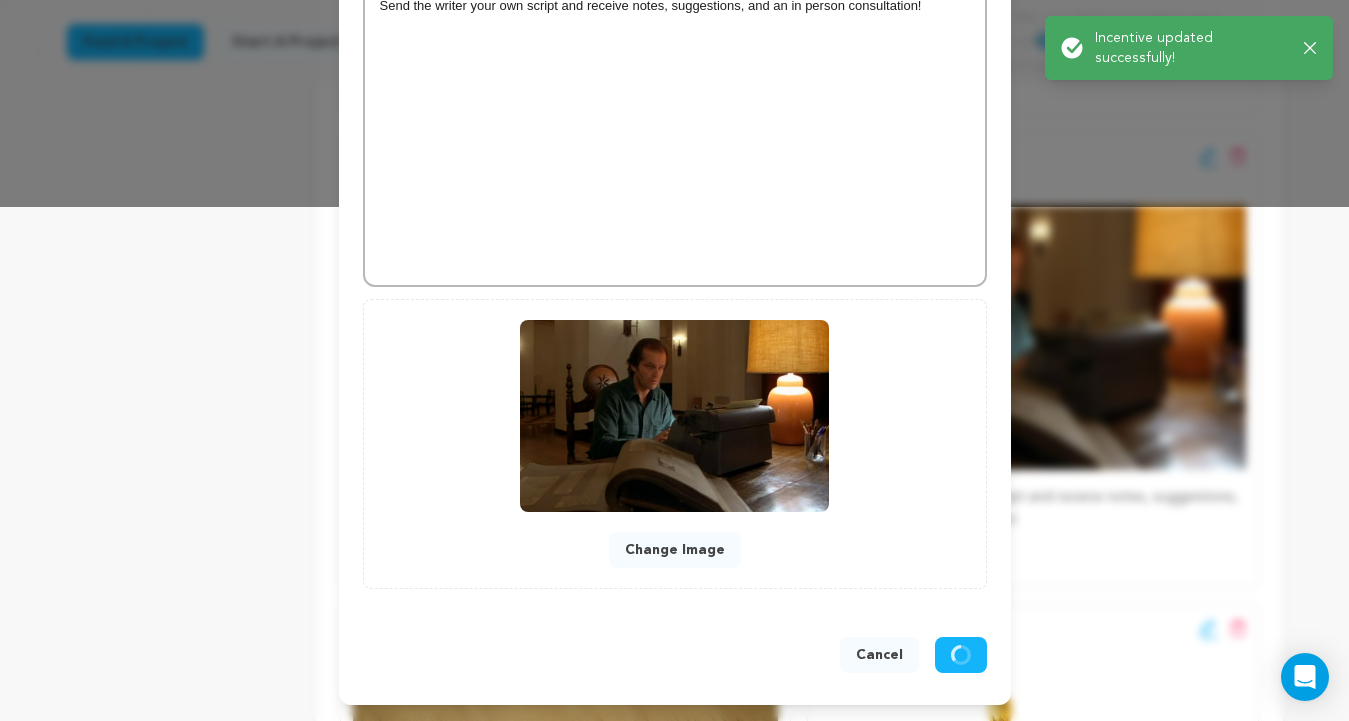scroll, scrollTop: 514, scrollLeft: 0, axis: vertical 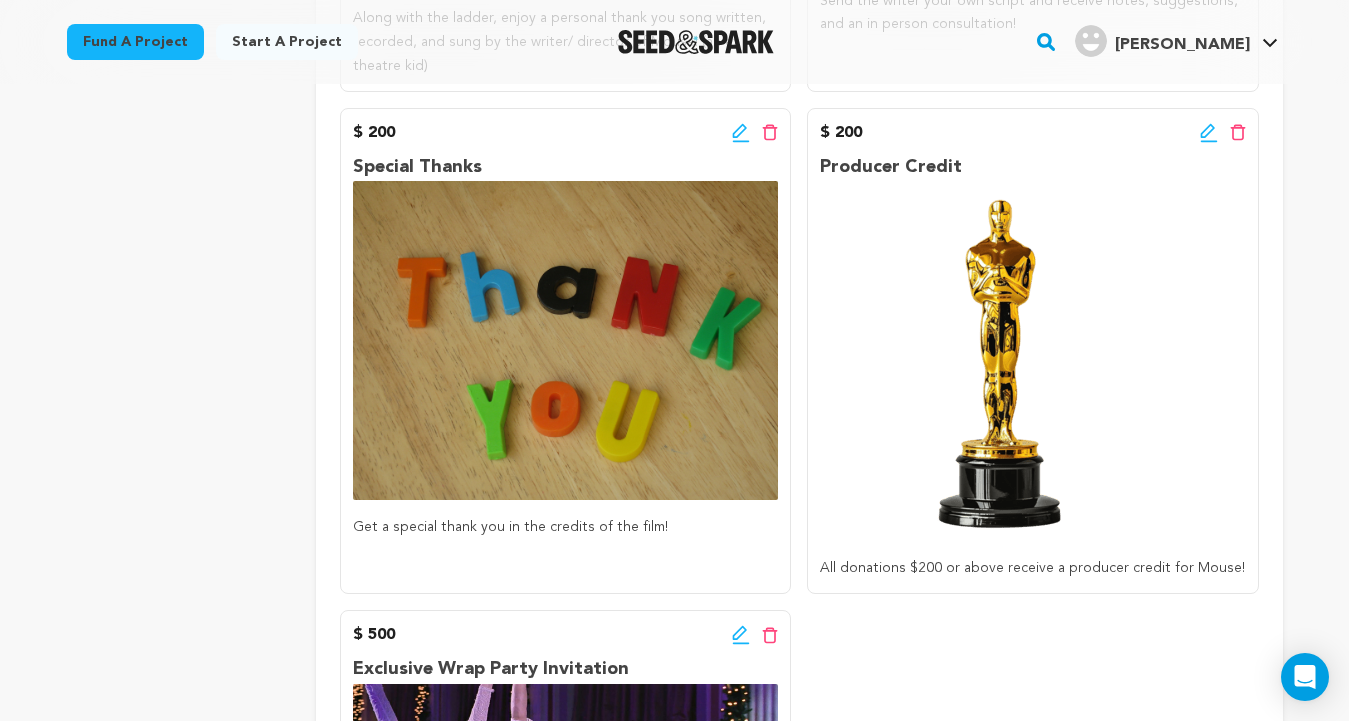 click 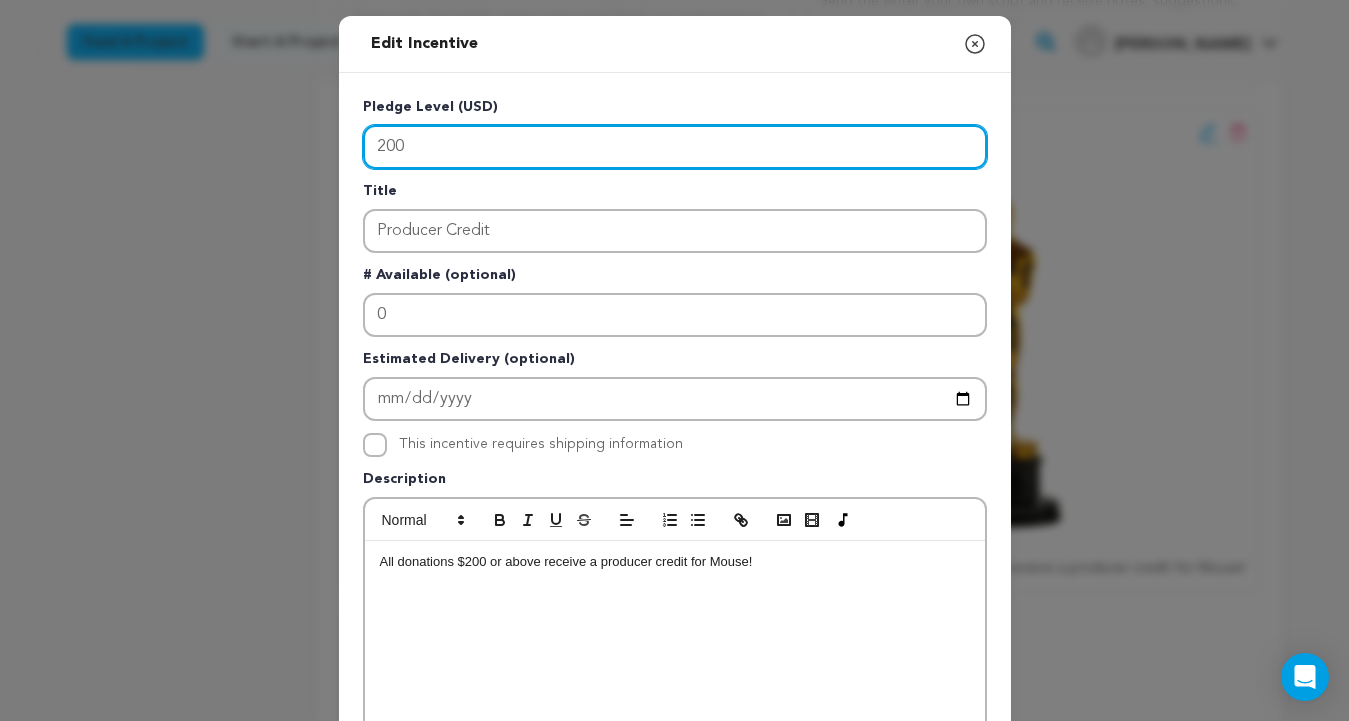 click on "200" at bounding box center (675, 147) 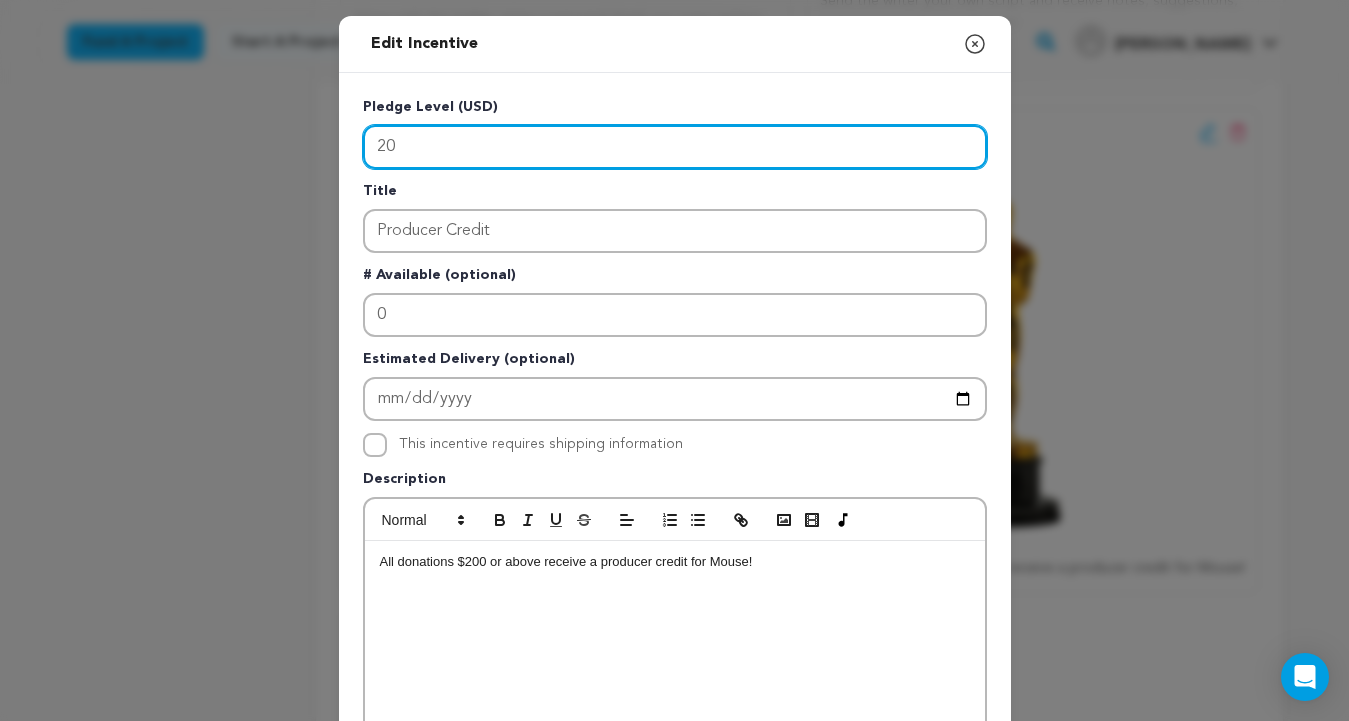 type on "2" 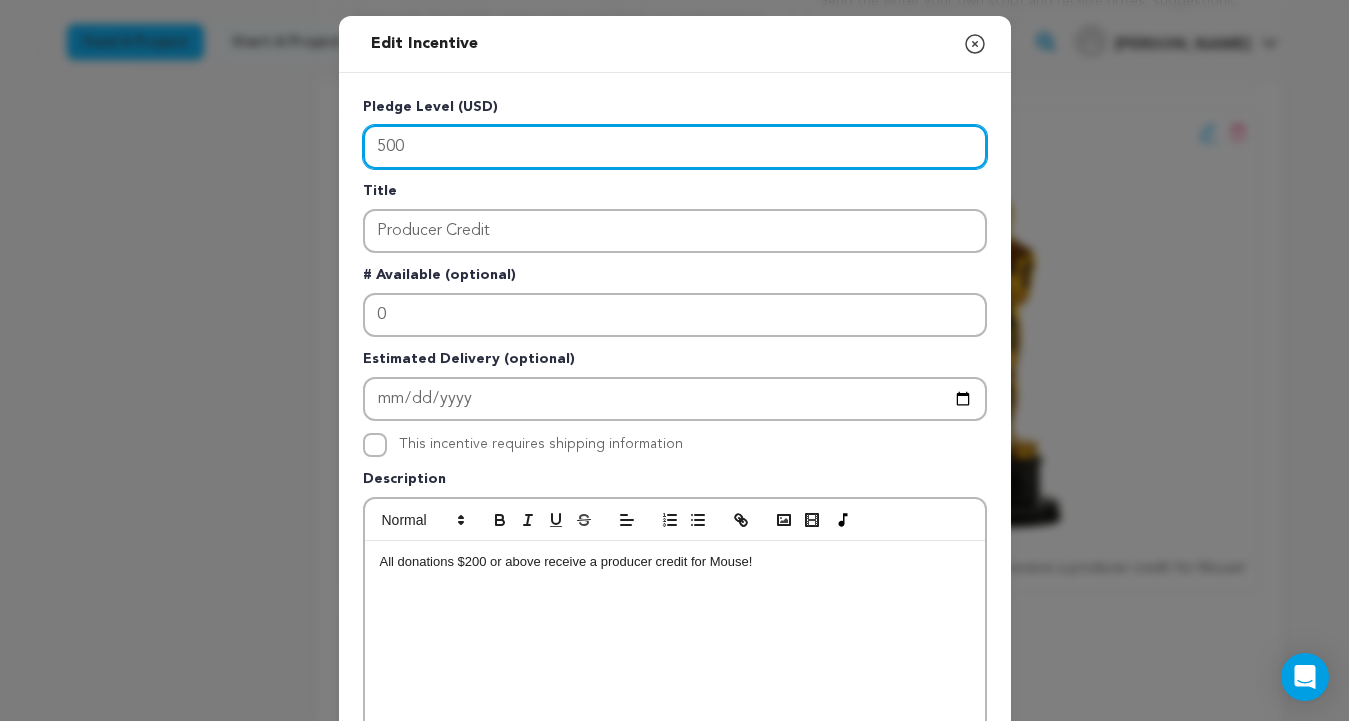 type on "500" 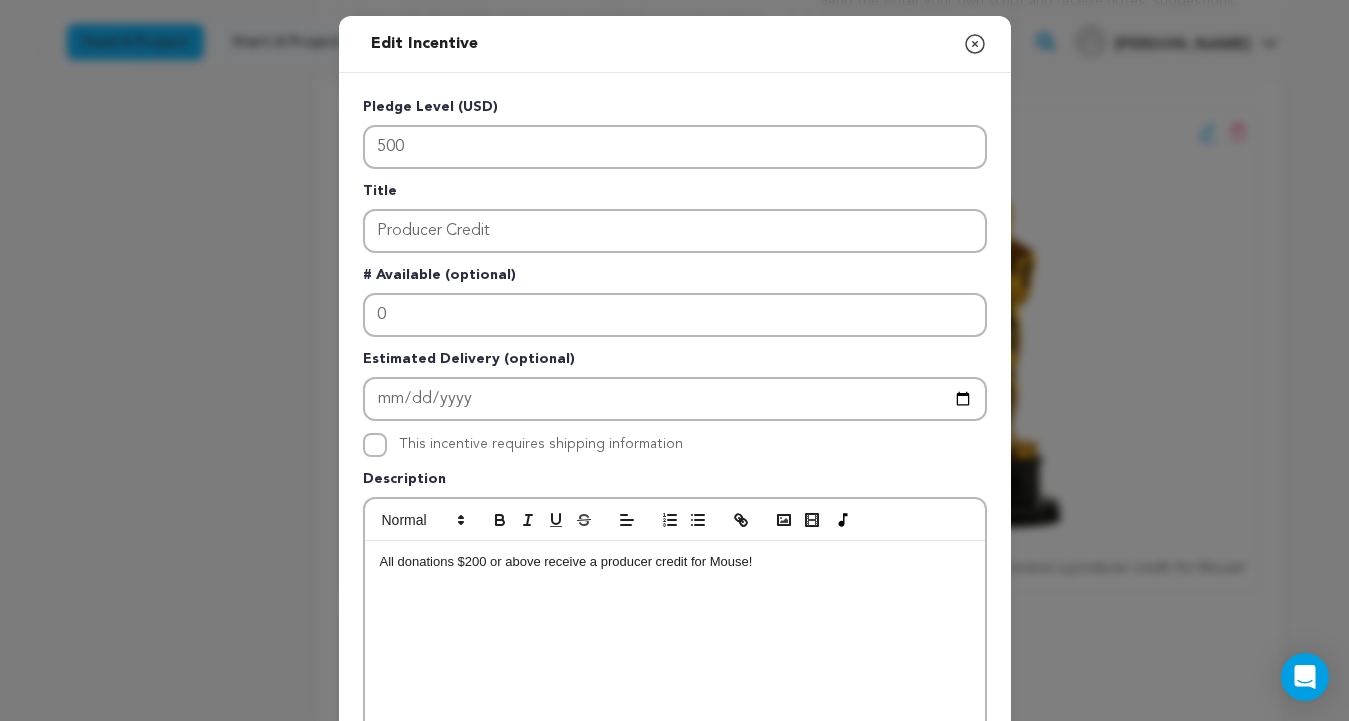 click on "All donations $200 or above receive a producer credit for Mouse!" at bounding box center [675, 562] 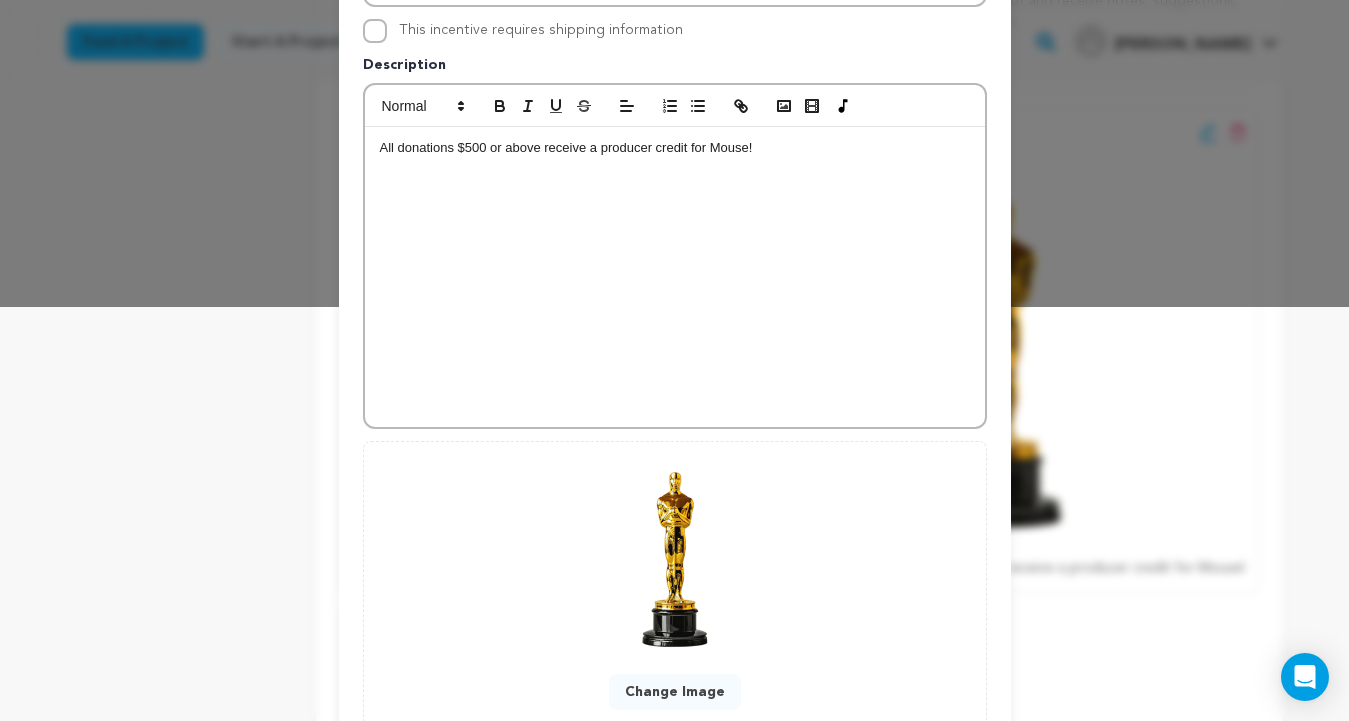 scroll, scrollTop: 556, scrollLeft: 0, axis: vertical 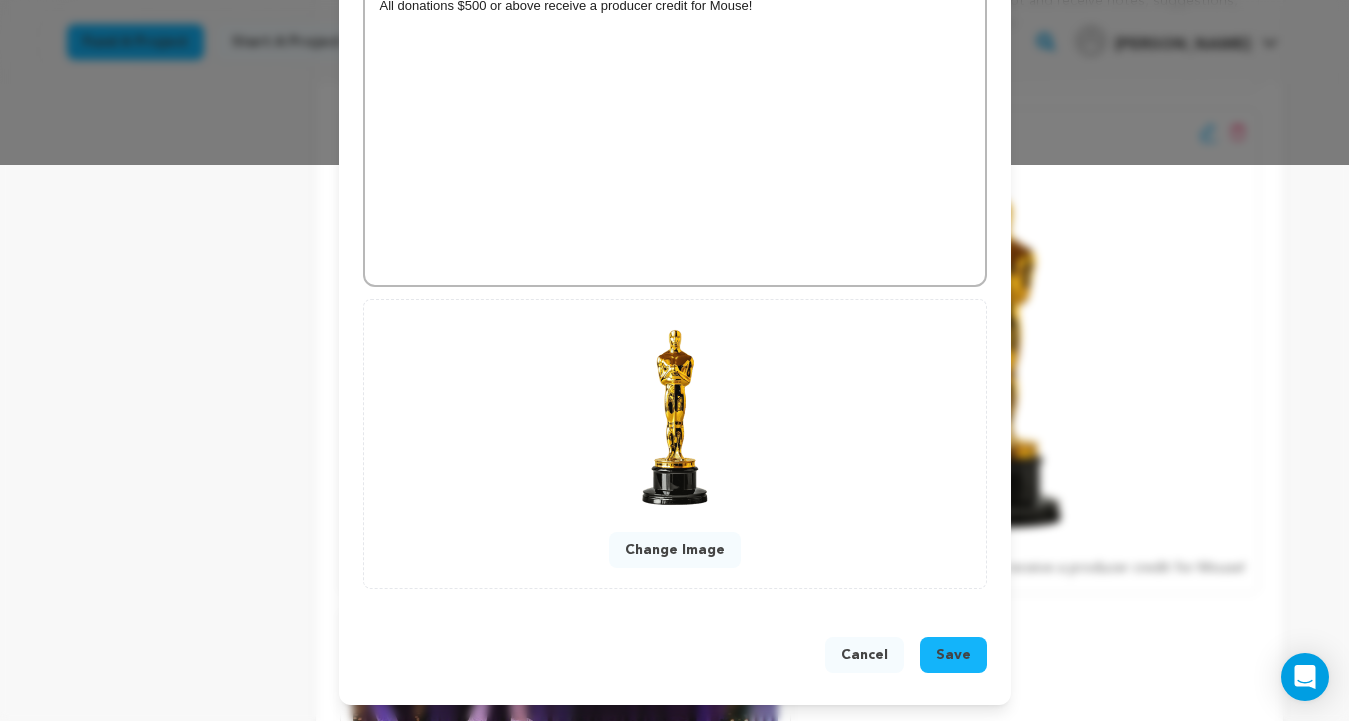 click on "Save" at bounding box center [953, 655] 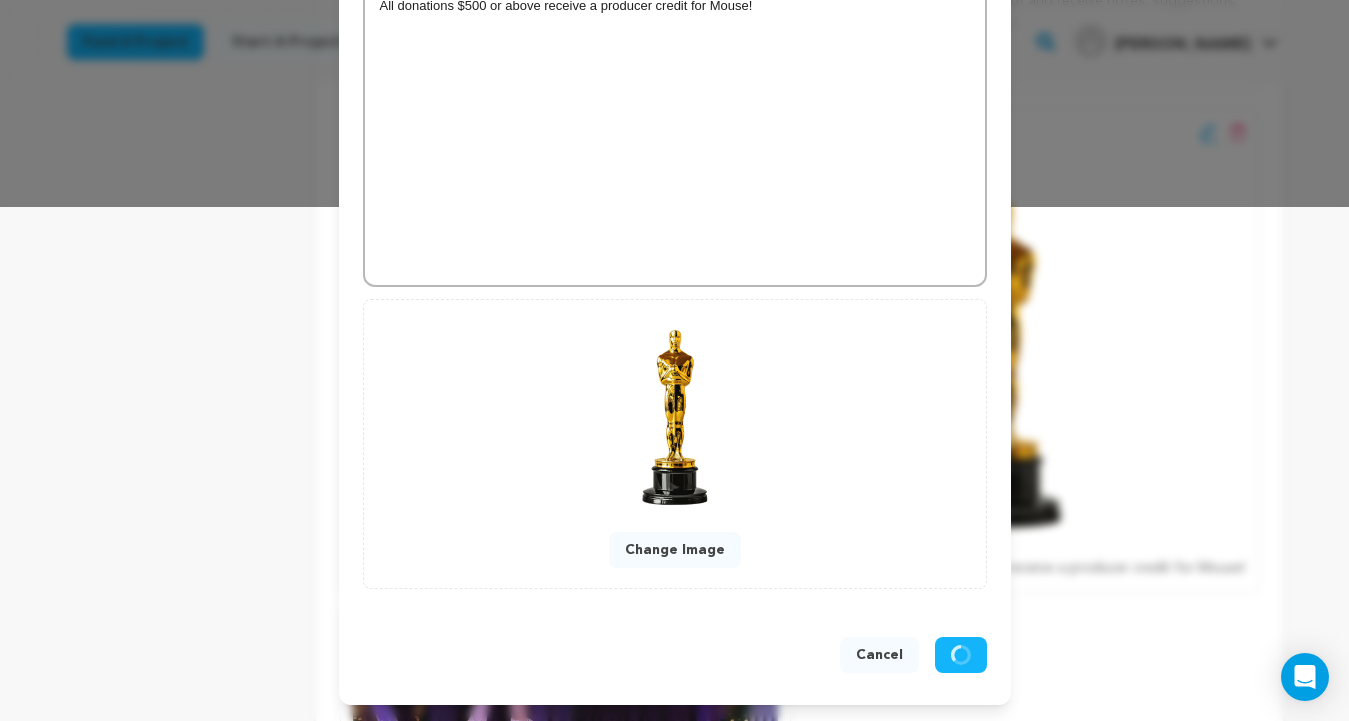 scroll, scrollTop: 514, scrollLeft: 0, axis: vertical 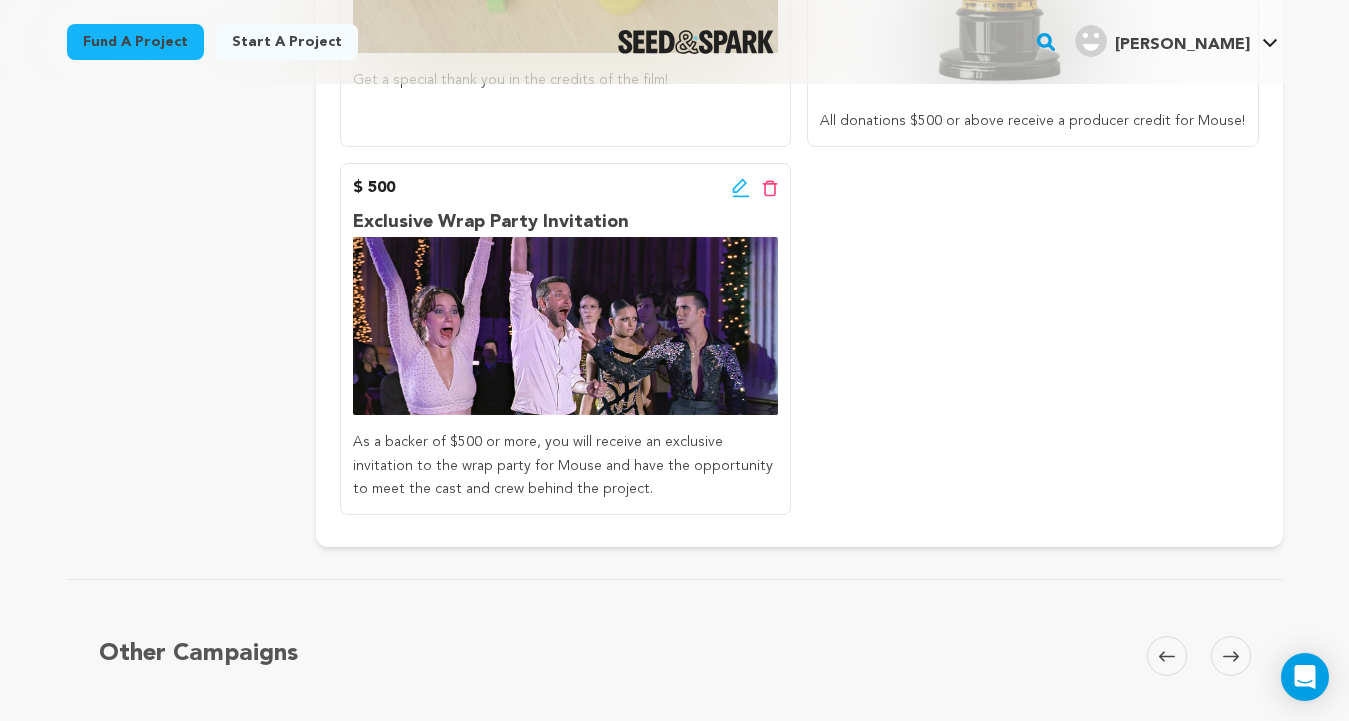 click 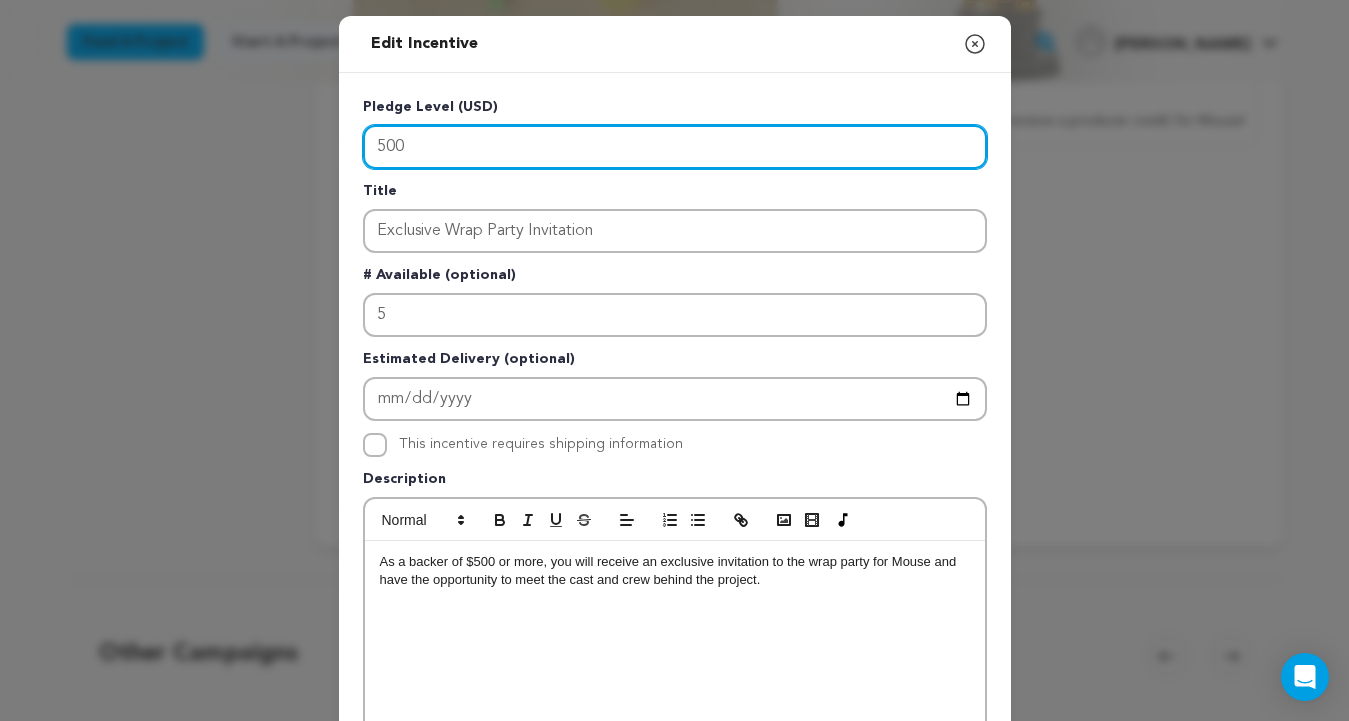click on "500" at bounding box center (675, 147) 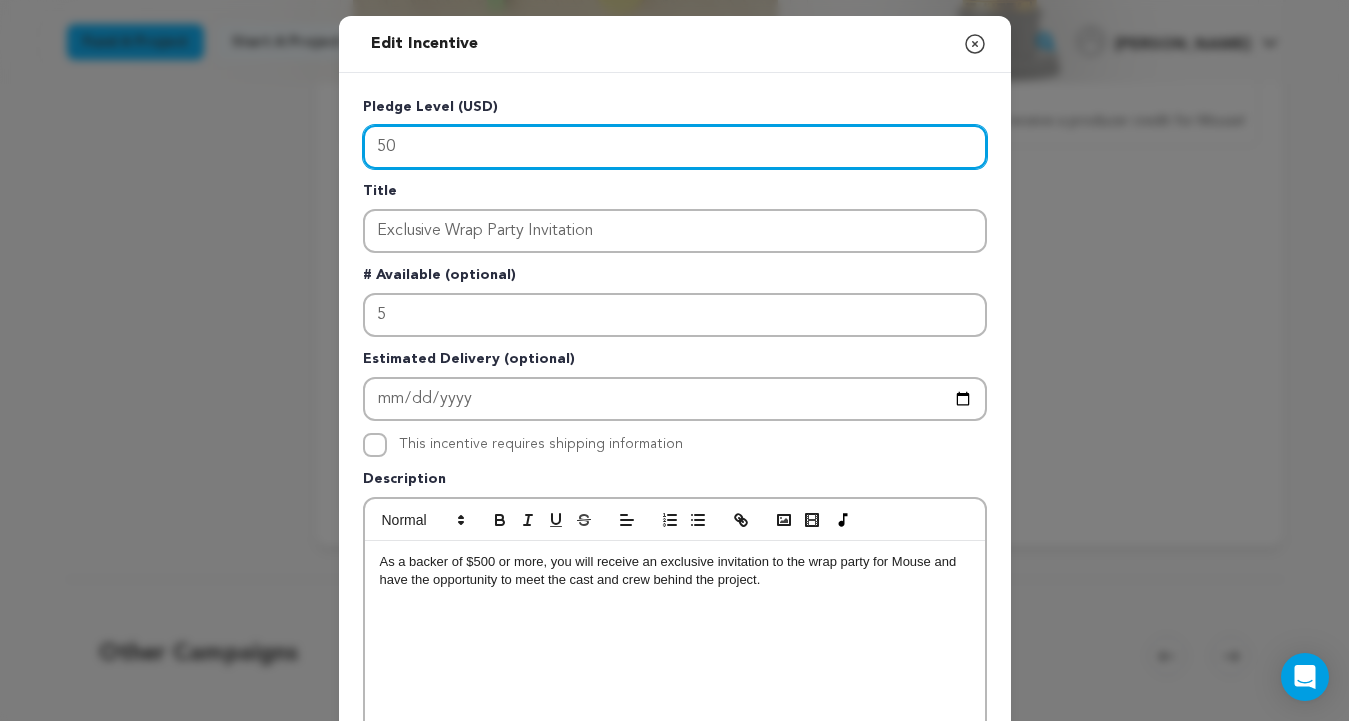 type on "5" 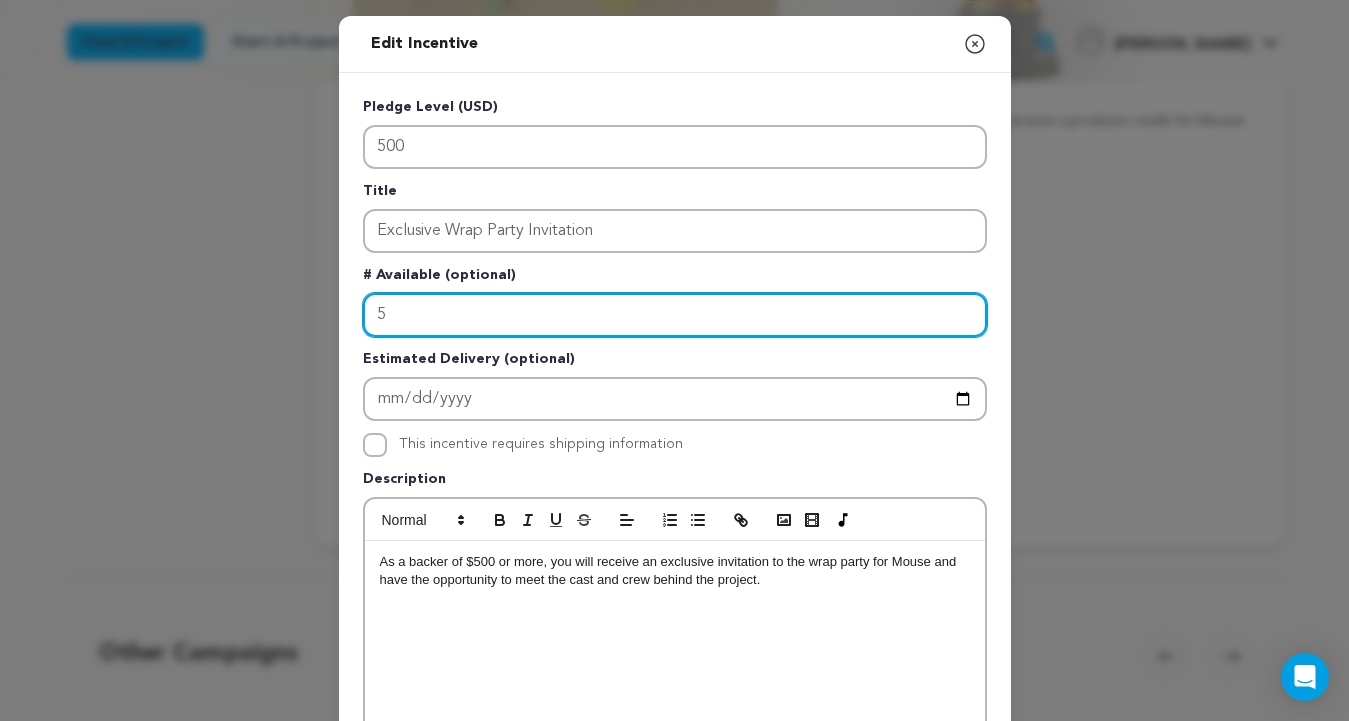 click on "5" at bounding box center [675, 315] 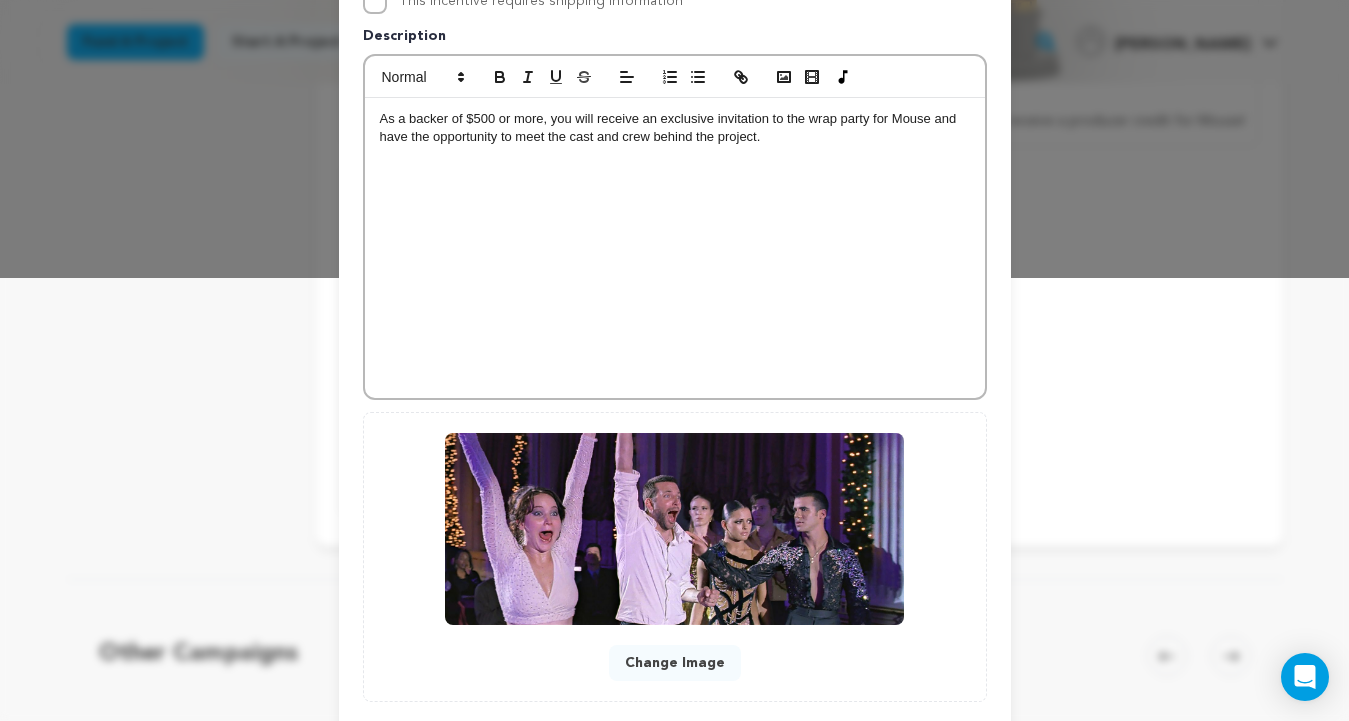 scroll, scrollTop: 556, scrollLeft: 0, axis: vertical 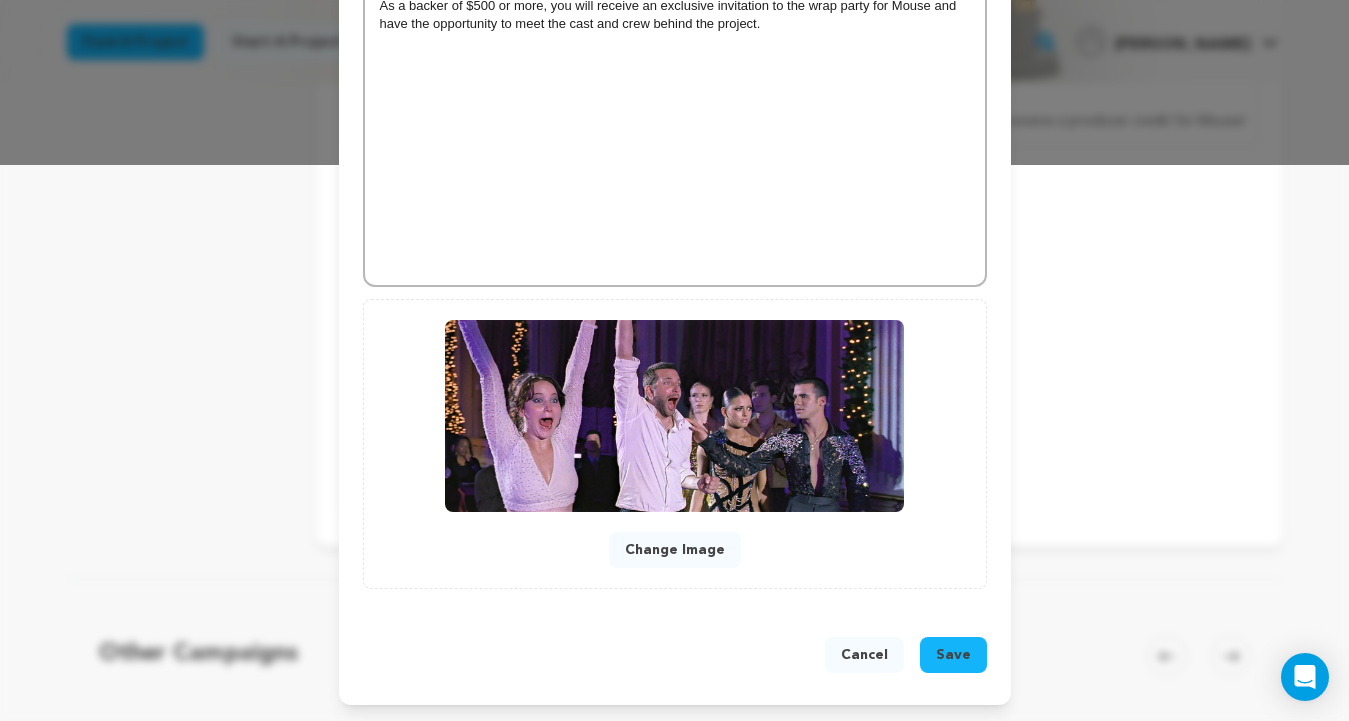 type 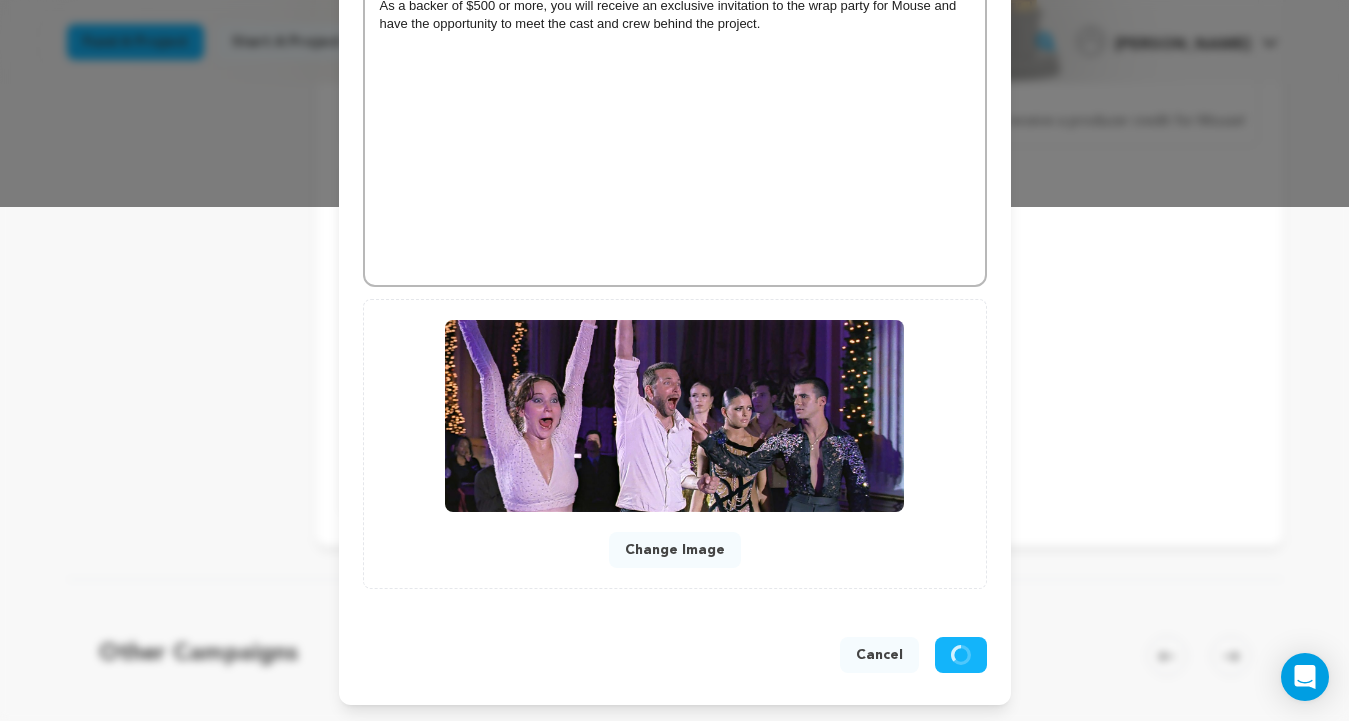 scroll, scrollTop: 514, scrollLeft: 0, axis: vertical 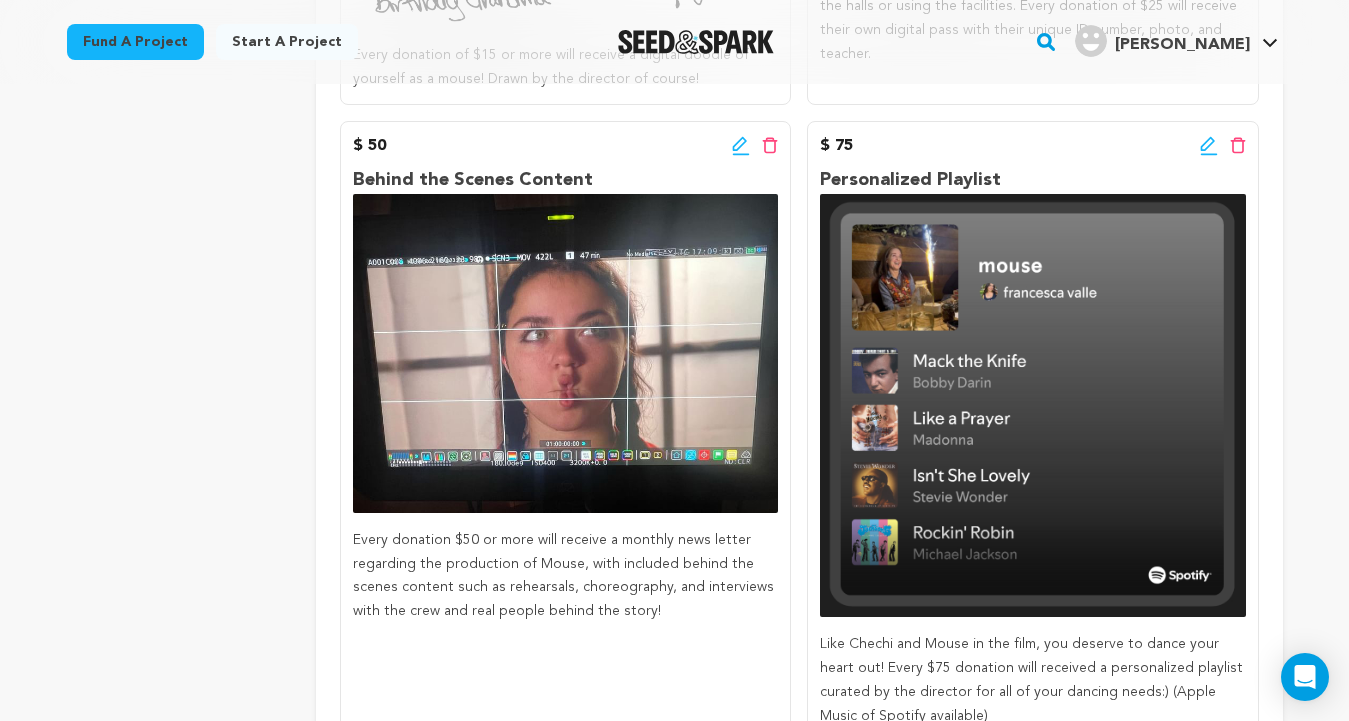 click 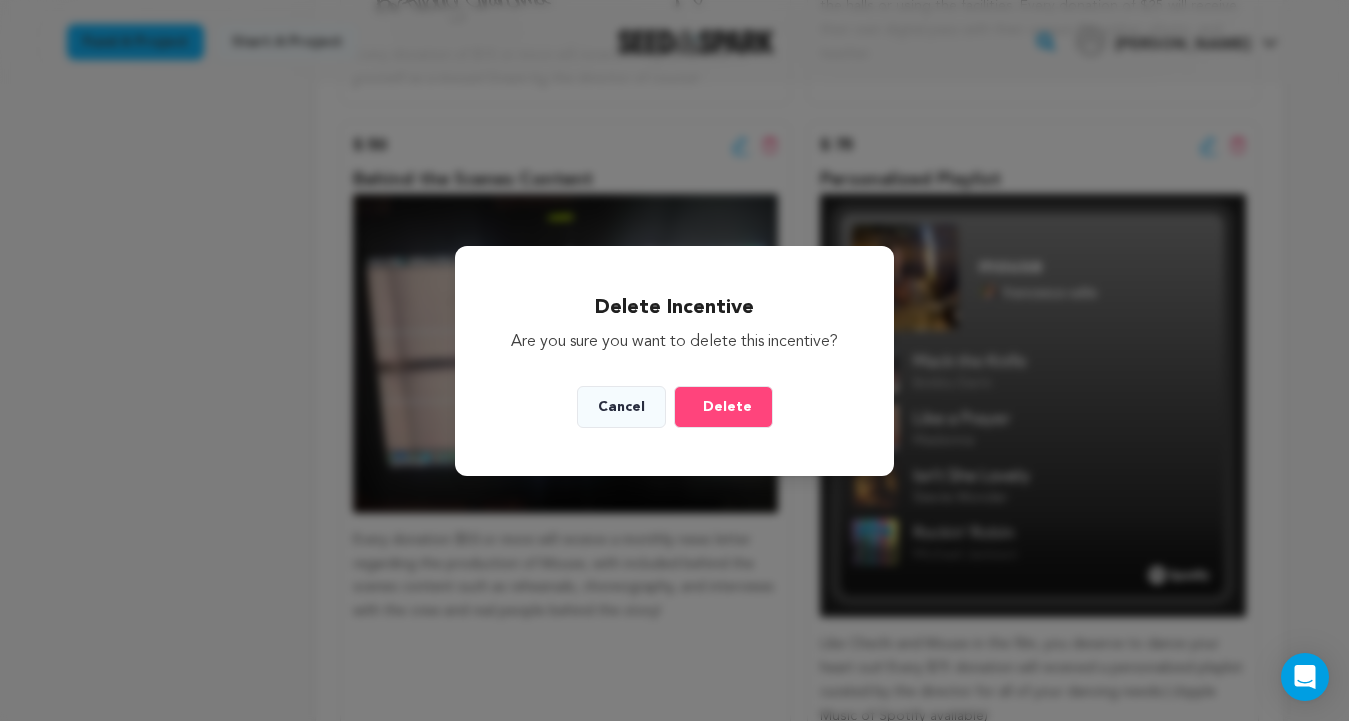 click on "Delete" at bounding box center [727, 407] 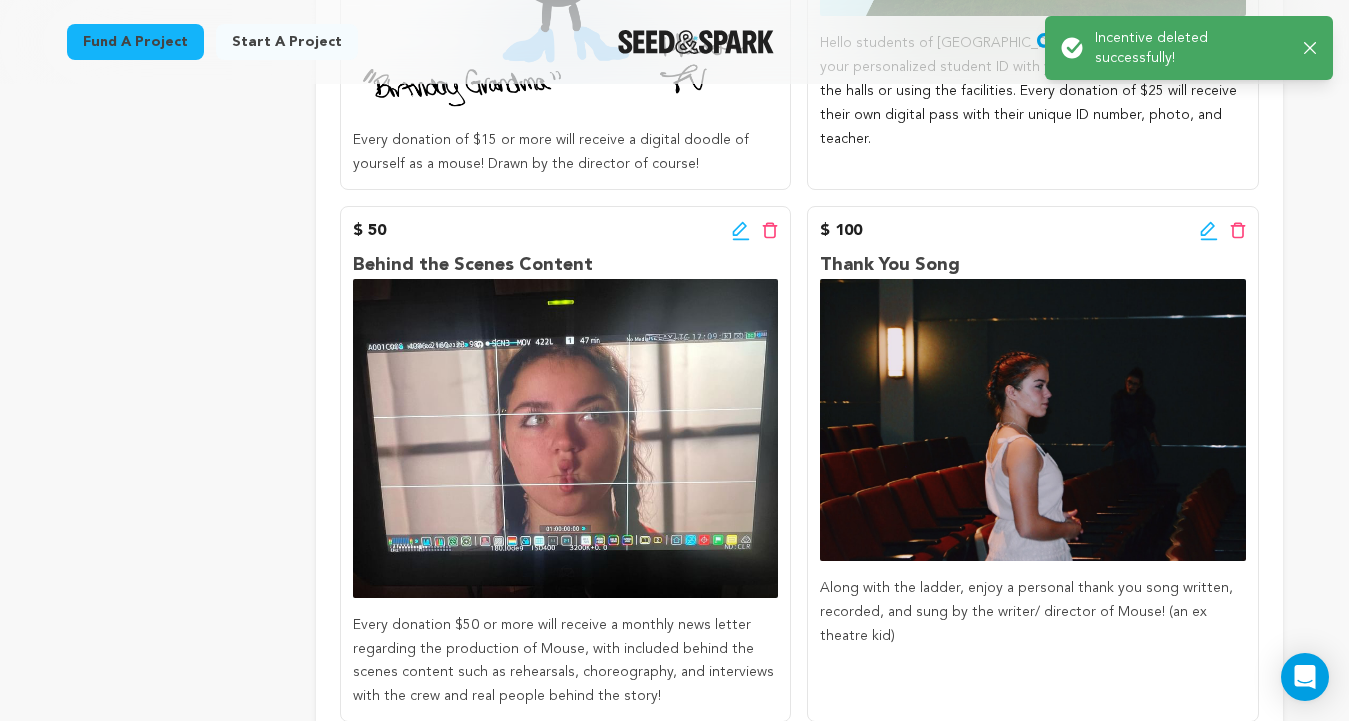 scroll, scrollTop: 876, scrollLeft: 0, axis: vertical 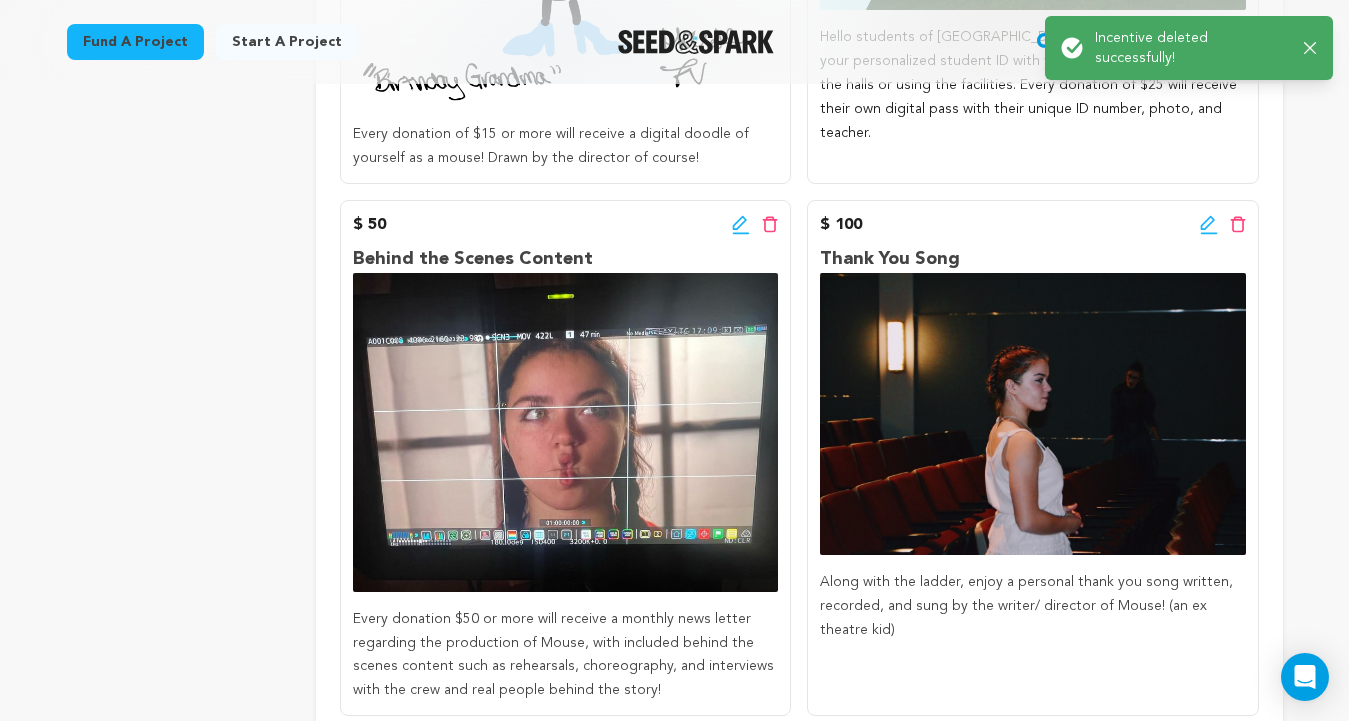 click 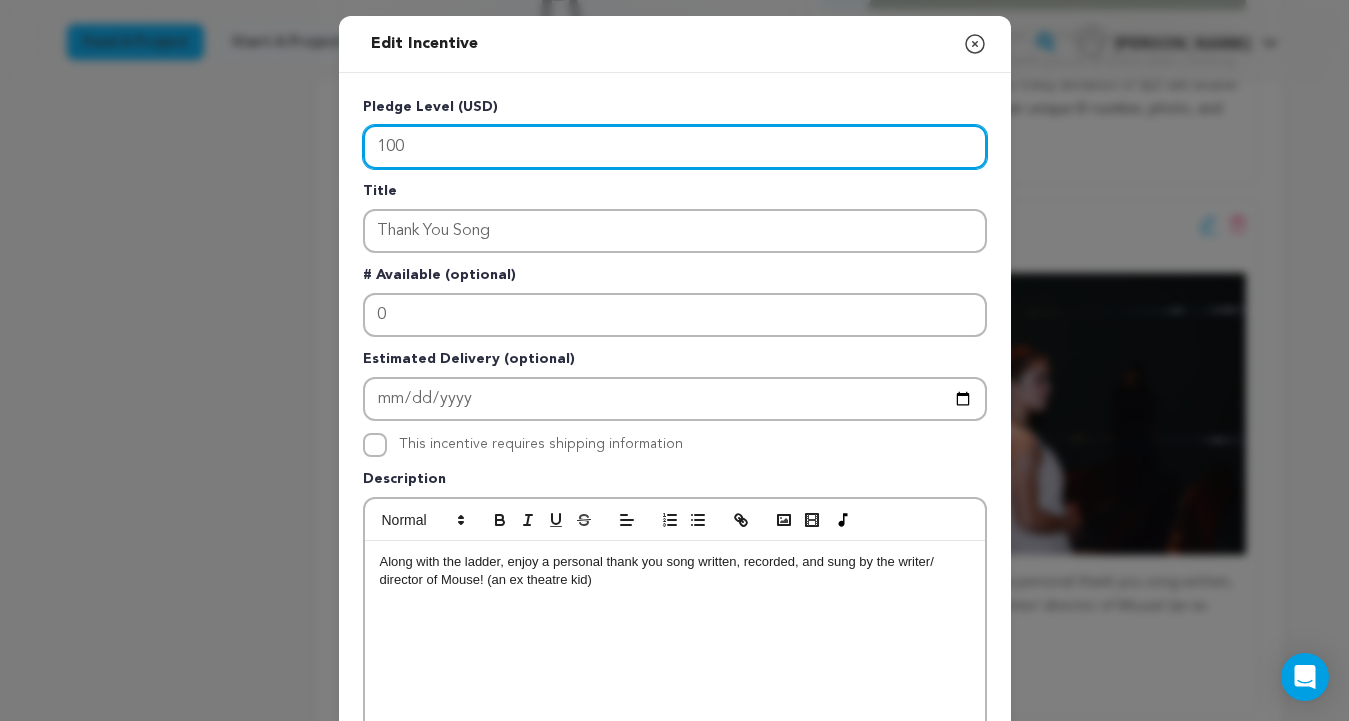 click on "100" at bounding box center (675, 147) 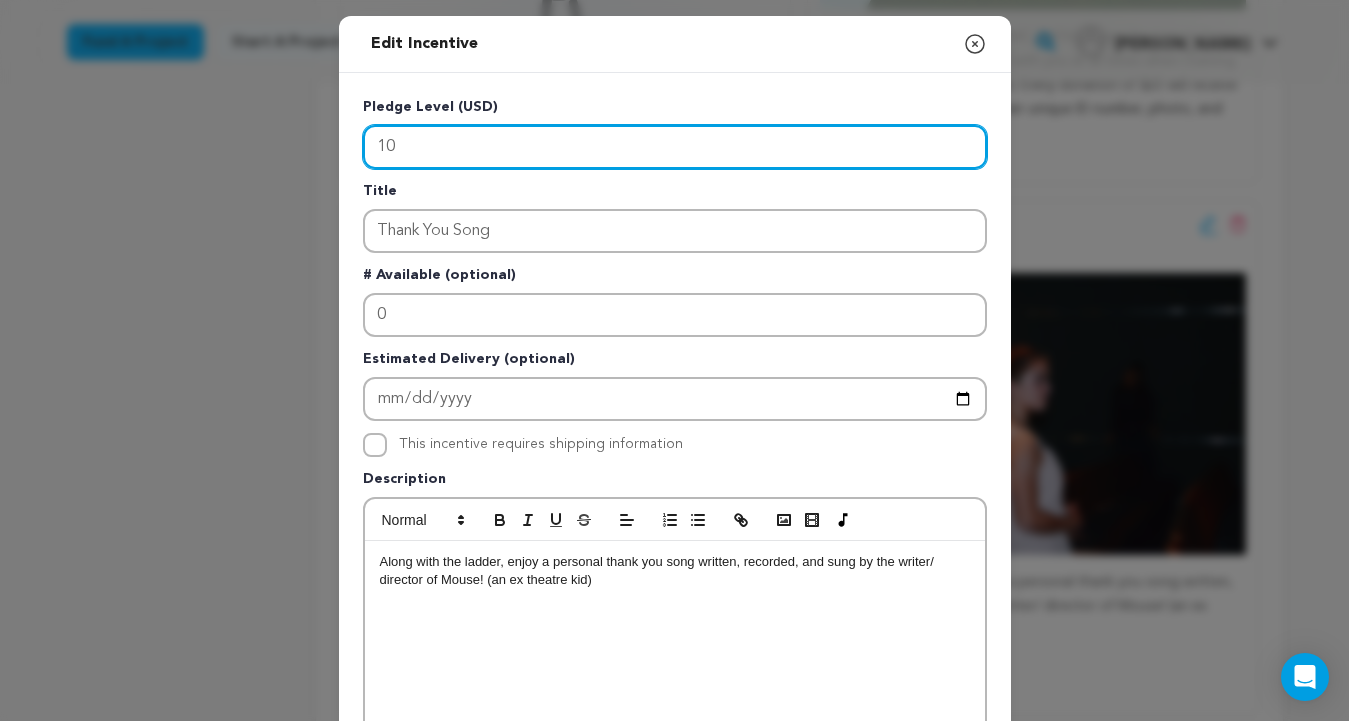 type on "1" 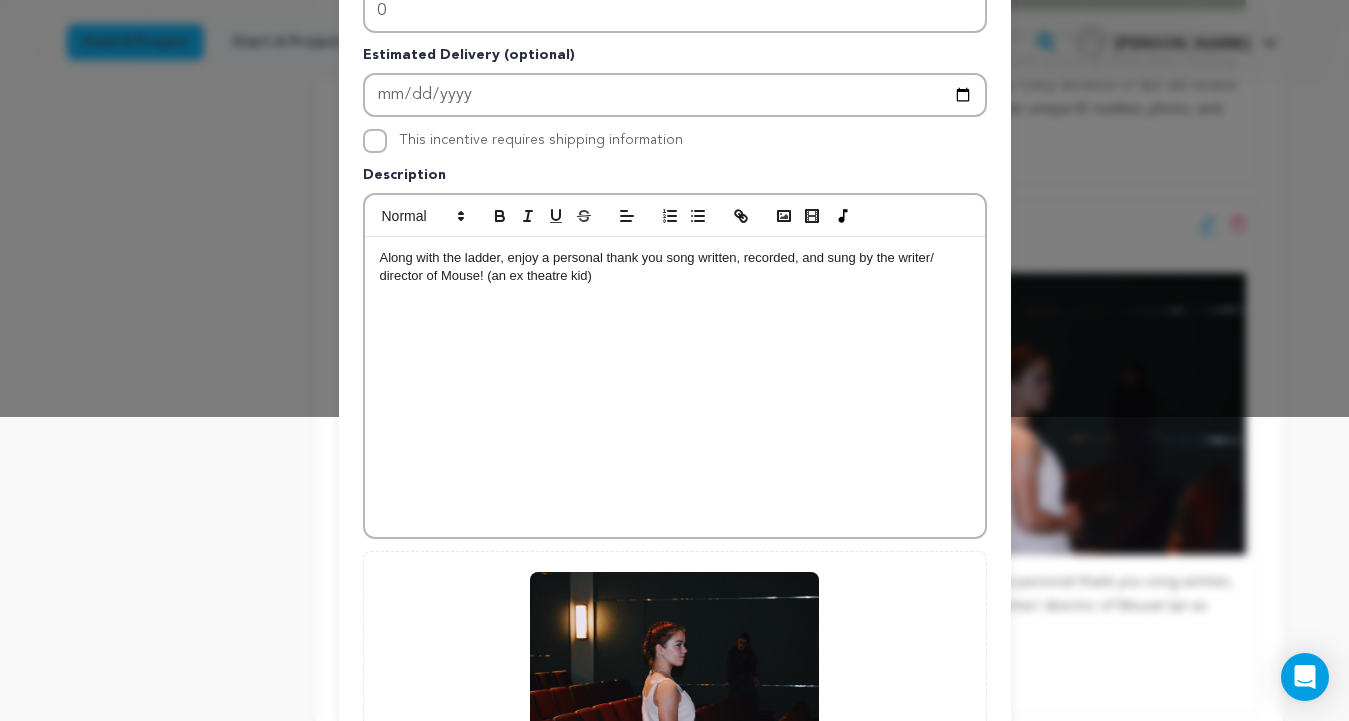 scroll, scrollTop: 556, scrollLeft: 0, axis: vertical 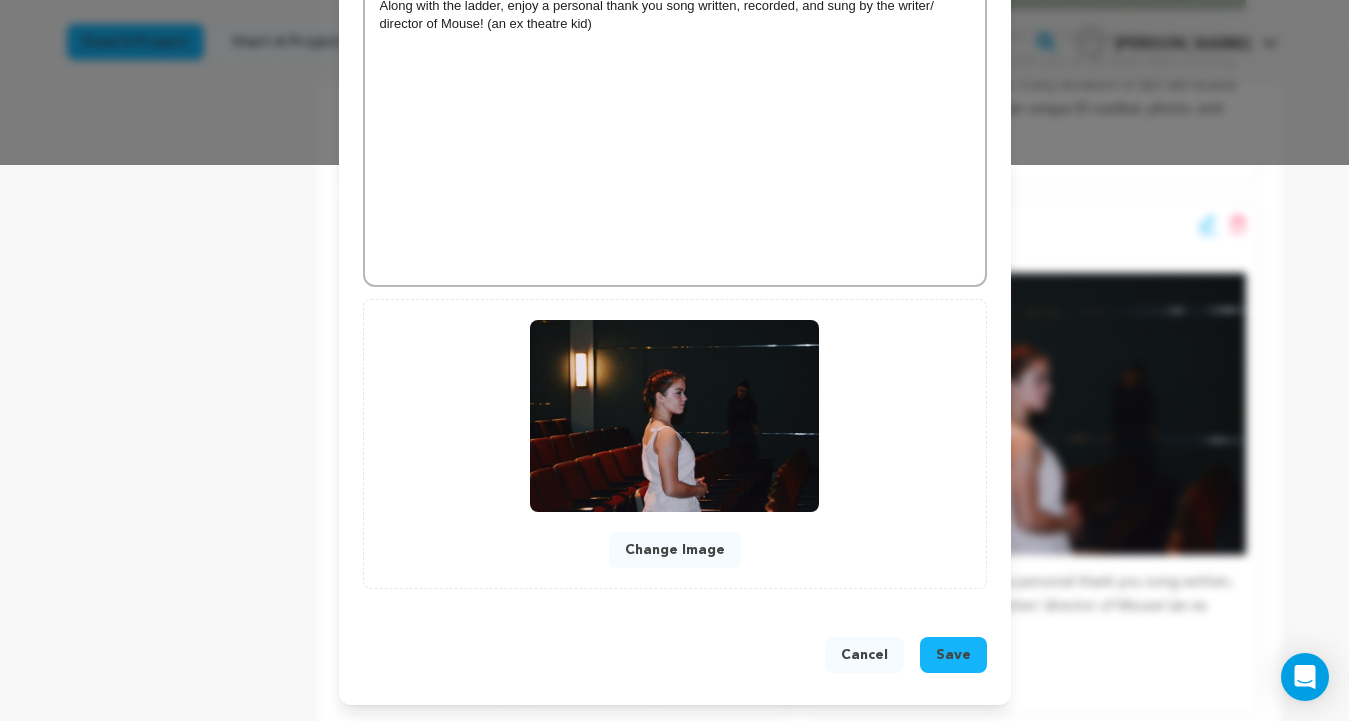 type on "75" 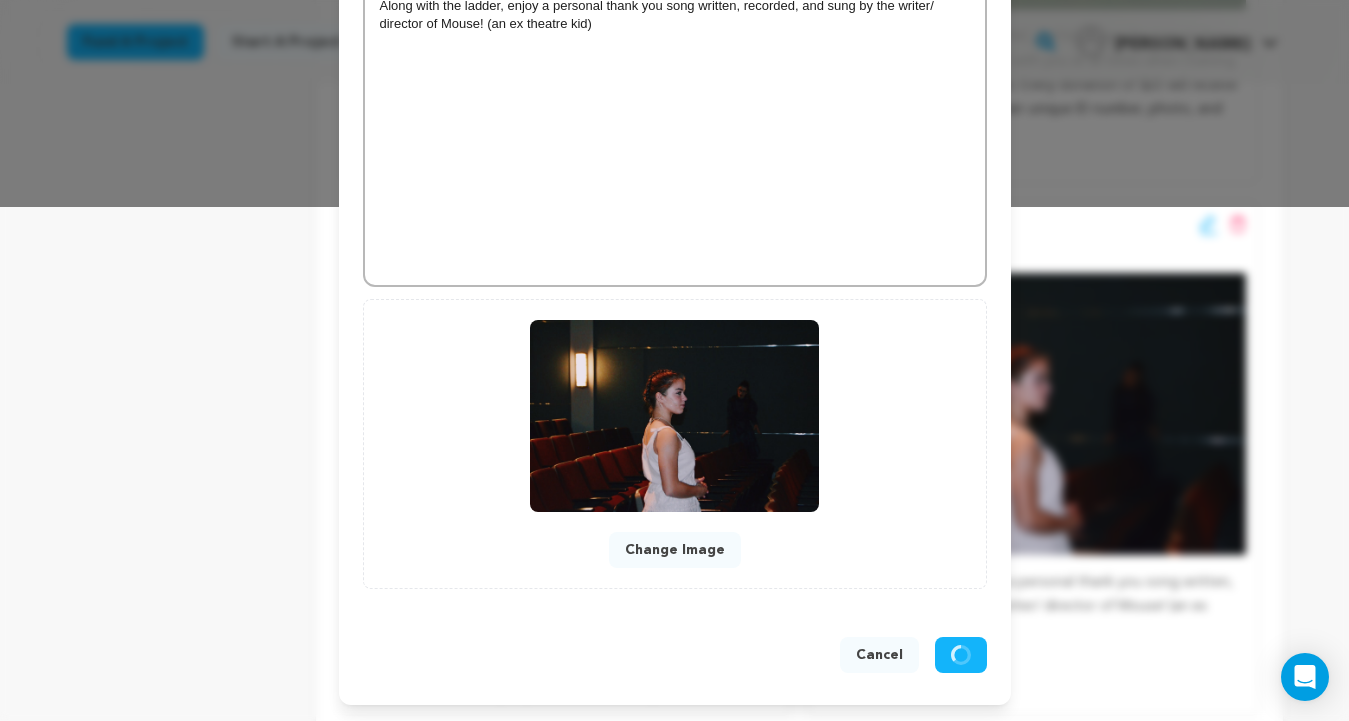 scroll, scrollTop: 514, scrollLeft: 0, axis: vertical 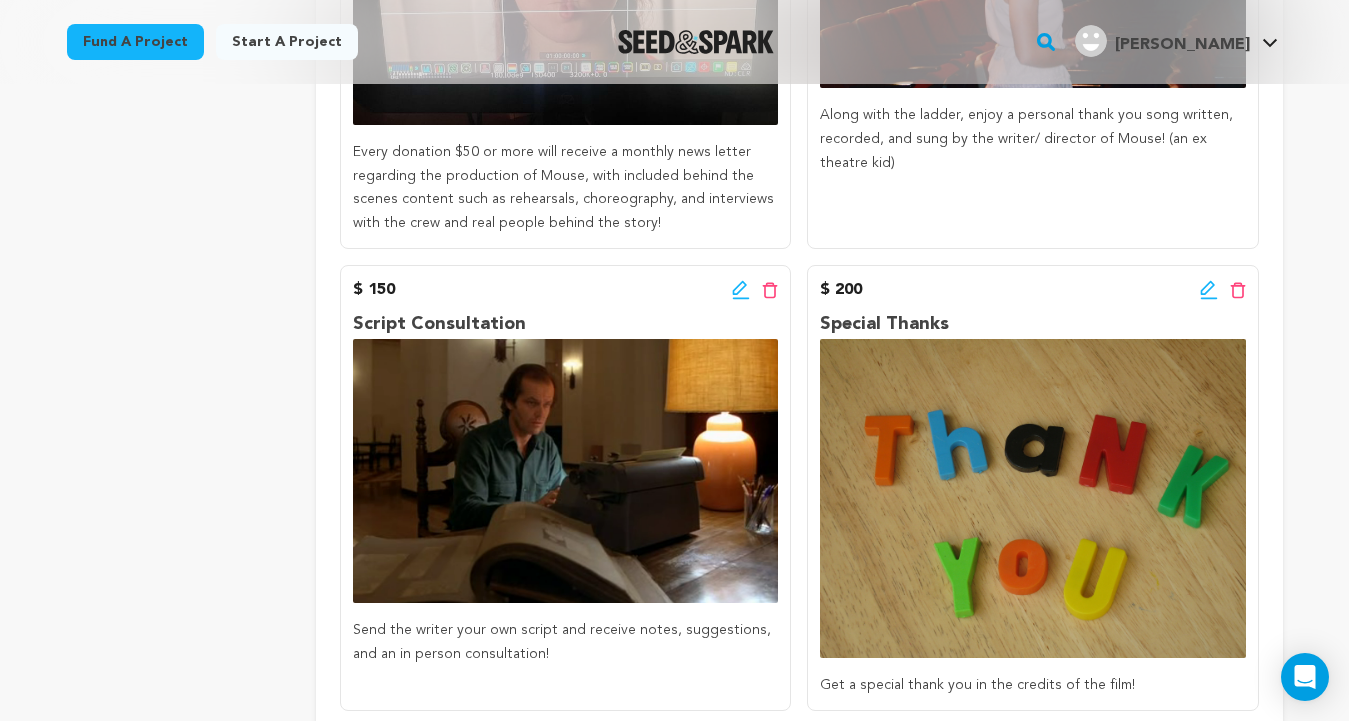 click 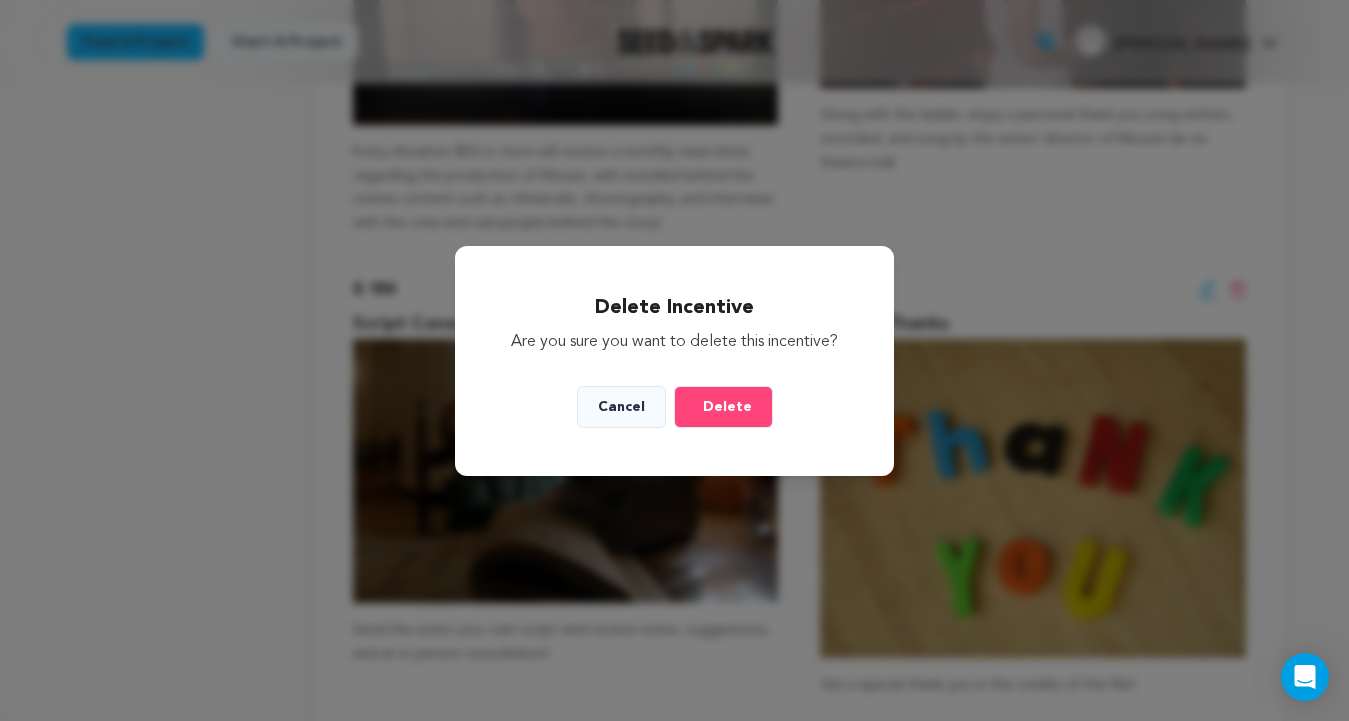 click on "Delete" at bounding box center [727, 407] 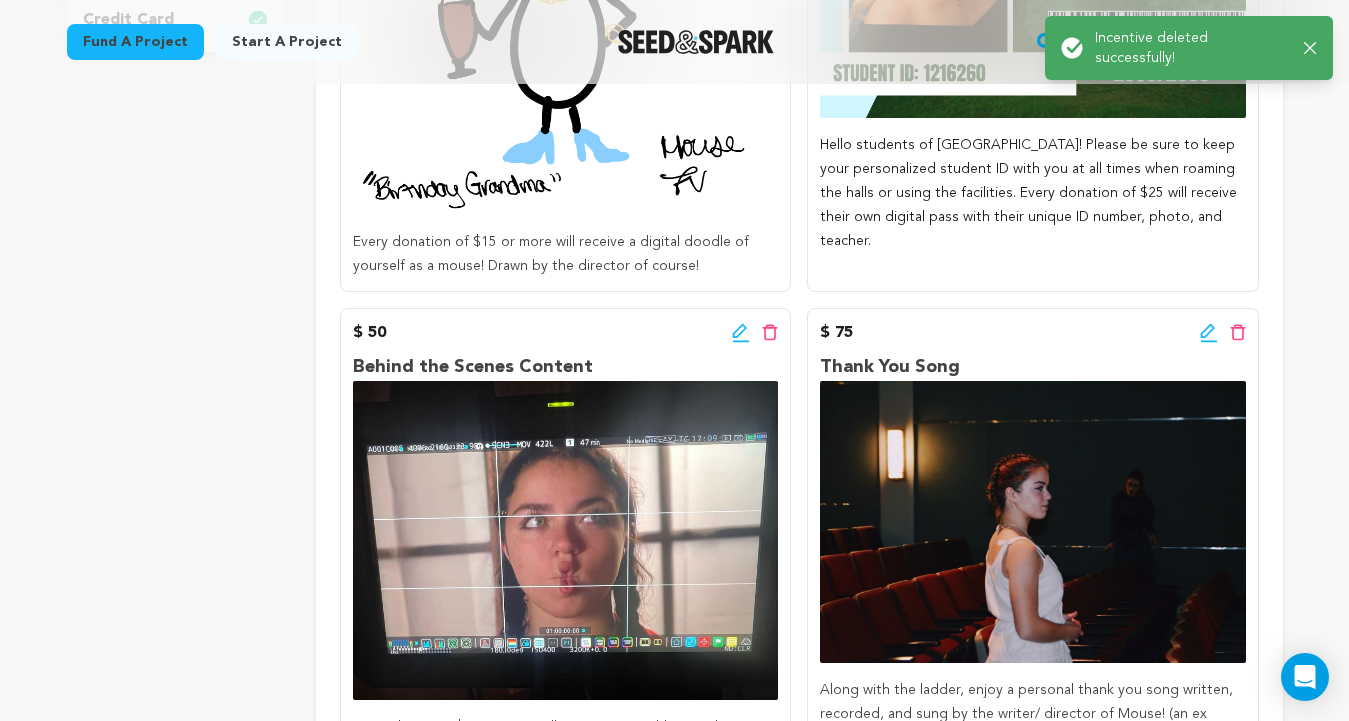 scroll, scrollTop: 781, scrollLeft: 0, axis: vertical 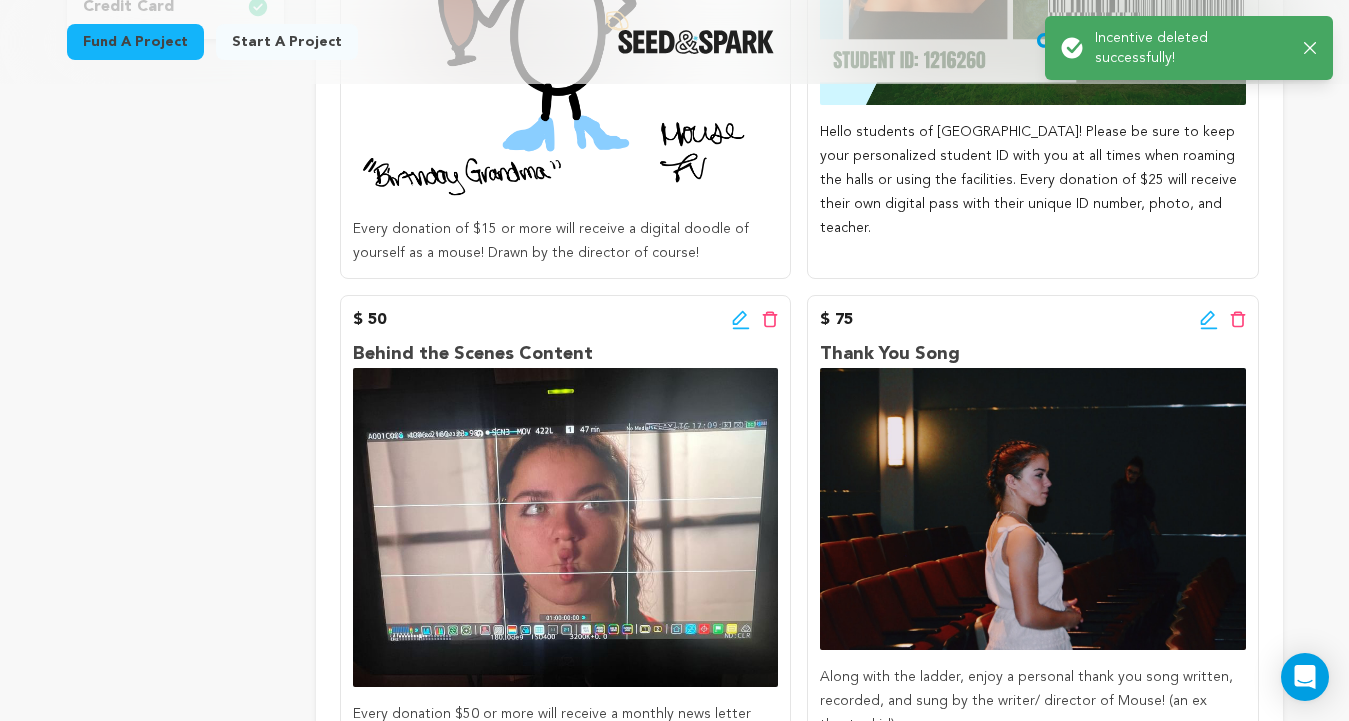 click 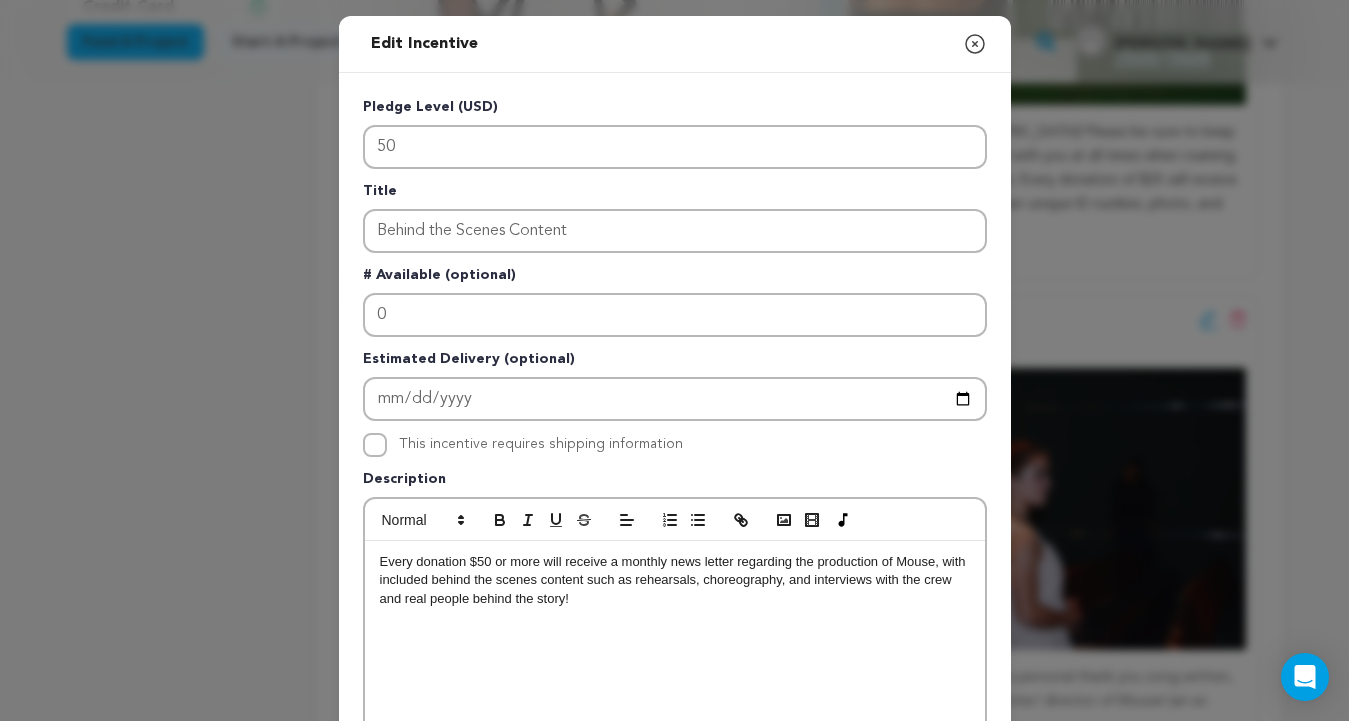 click 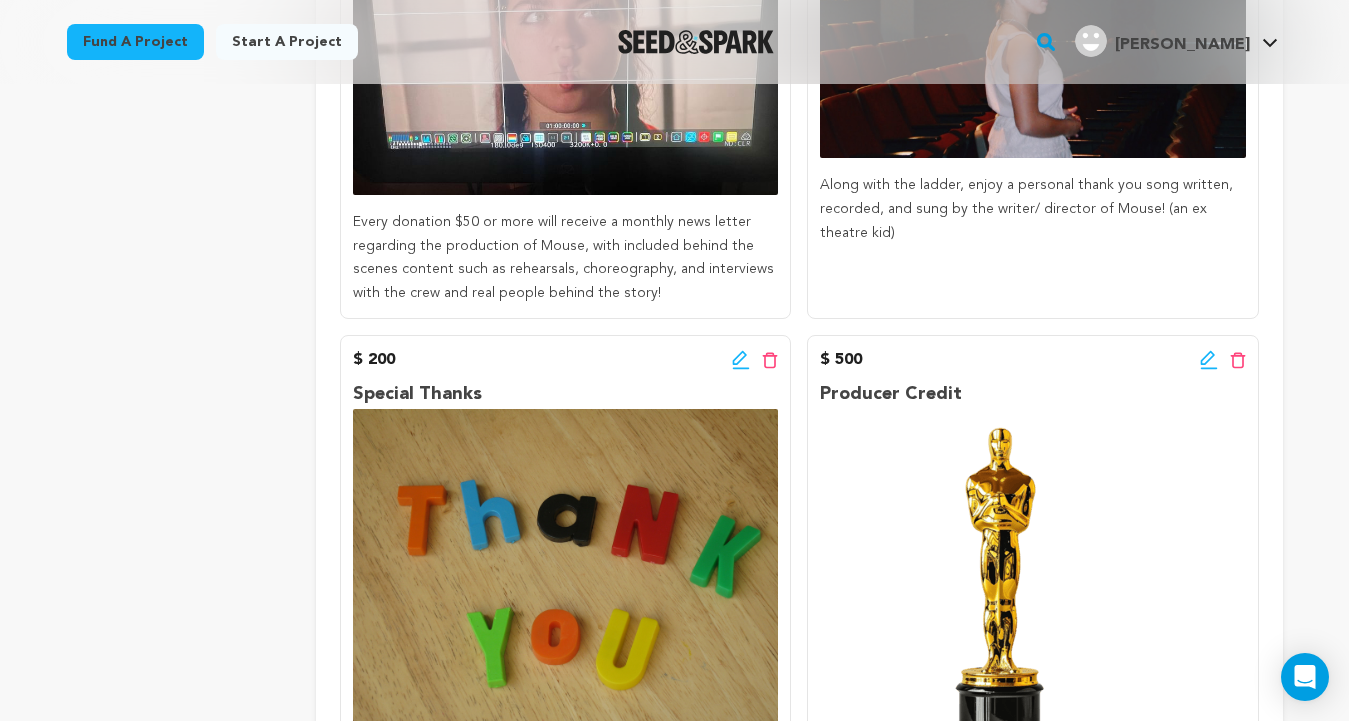 scroll, scrollTop: 1274, scrollLeft: 0, axis: vertical 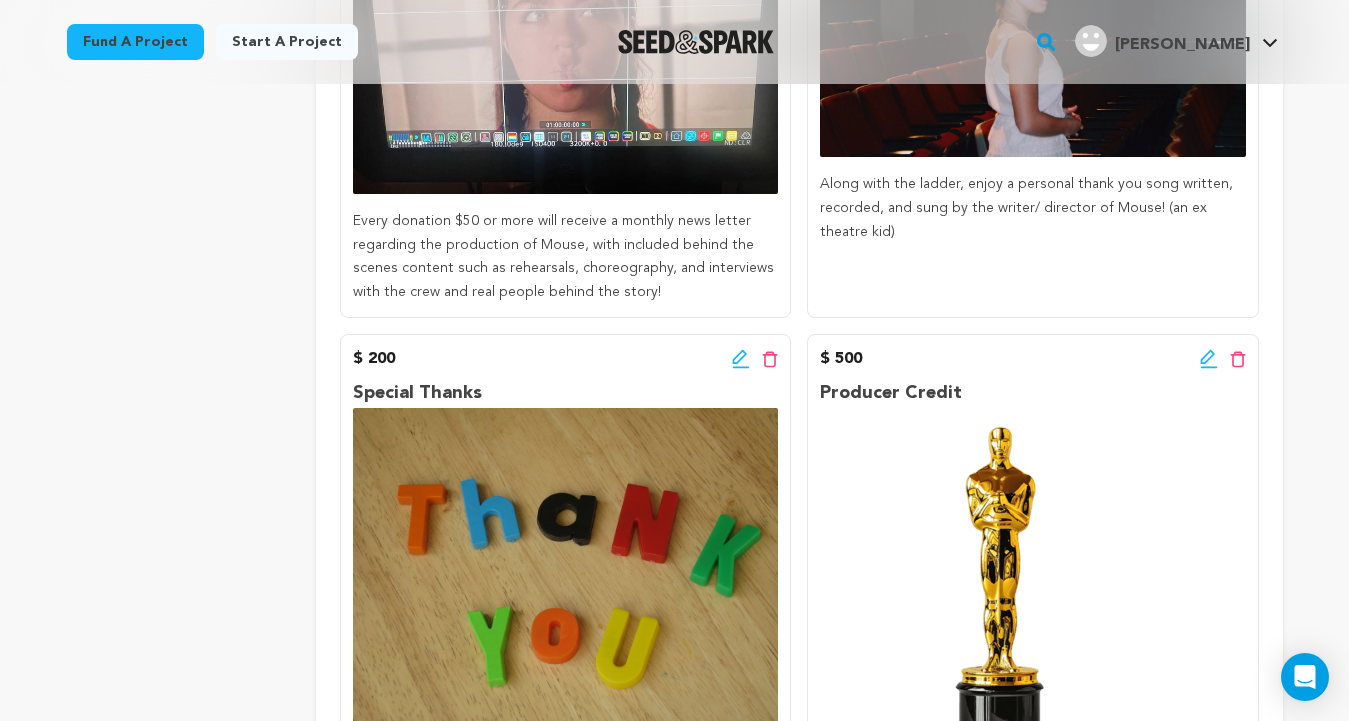 click 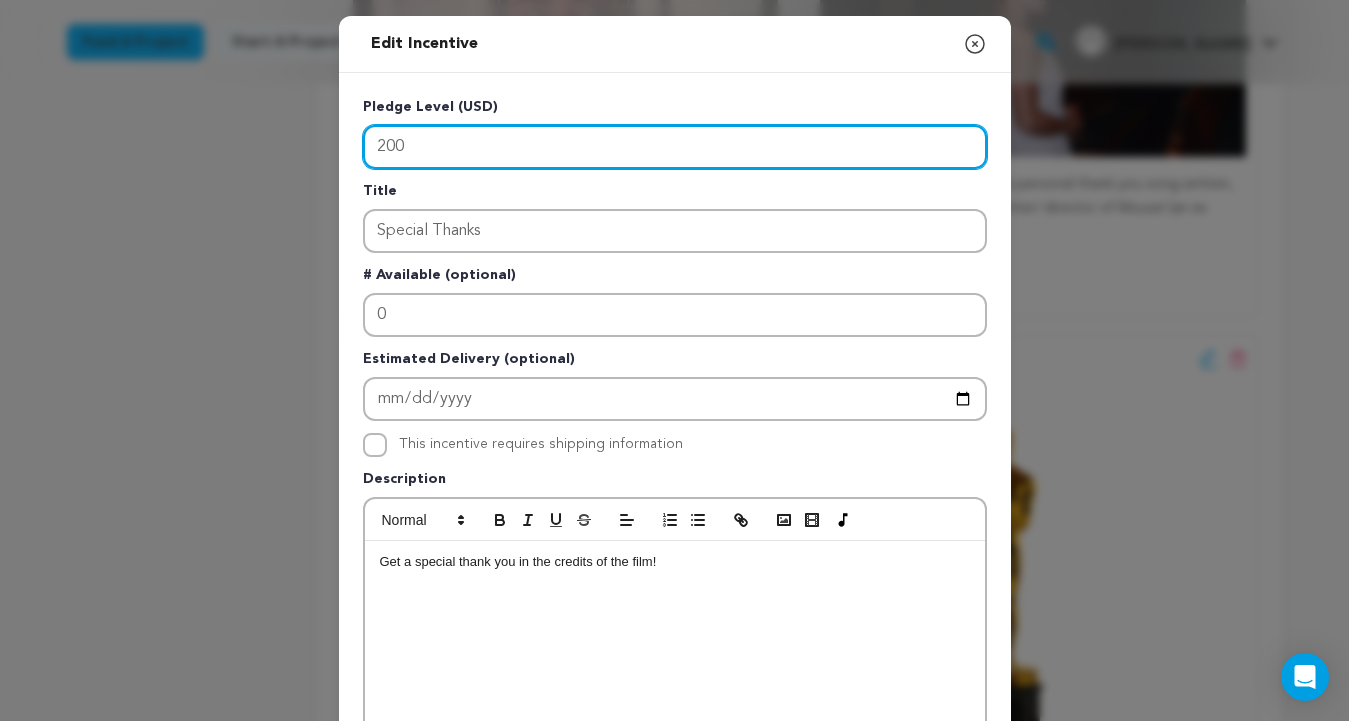 click on "200" at bounding box center (675, 147) 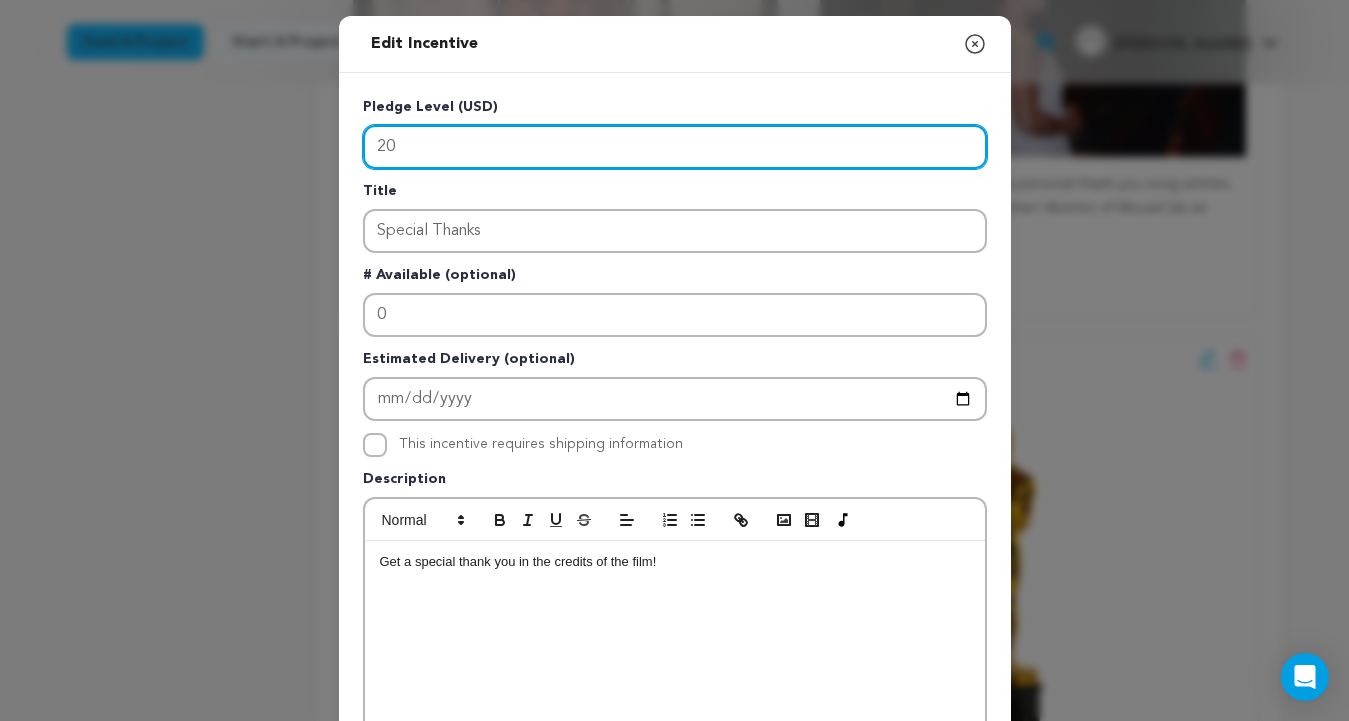 type on "2" 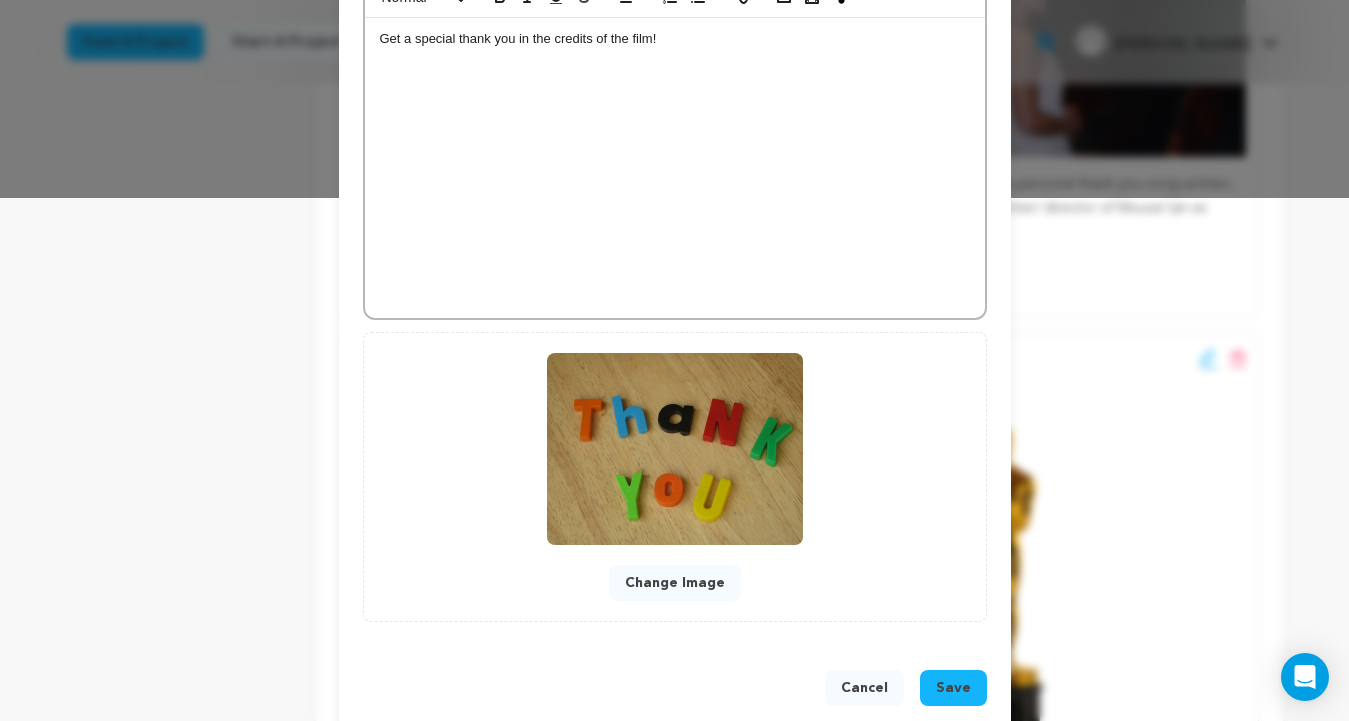 scroll, scrollTop: 526, scrollLeft: 0, axis: vertical 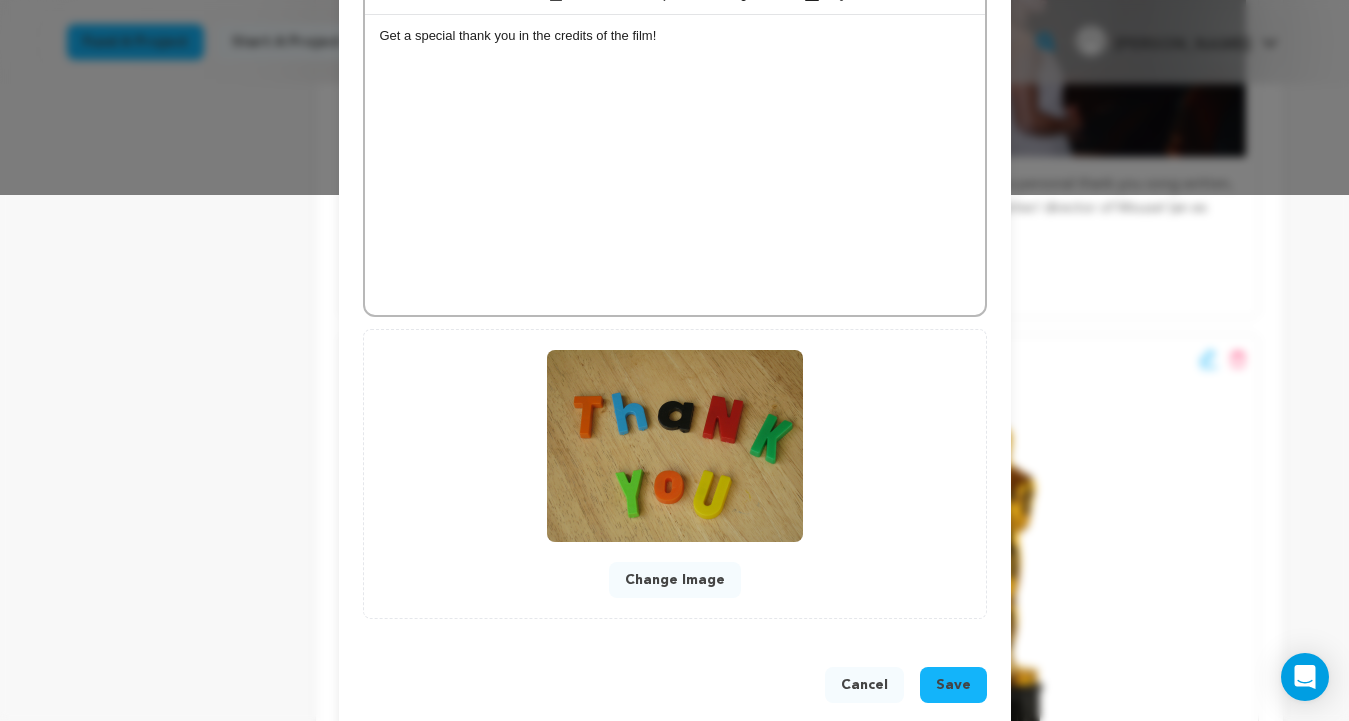 type on "100" 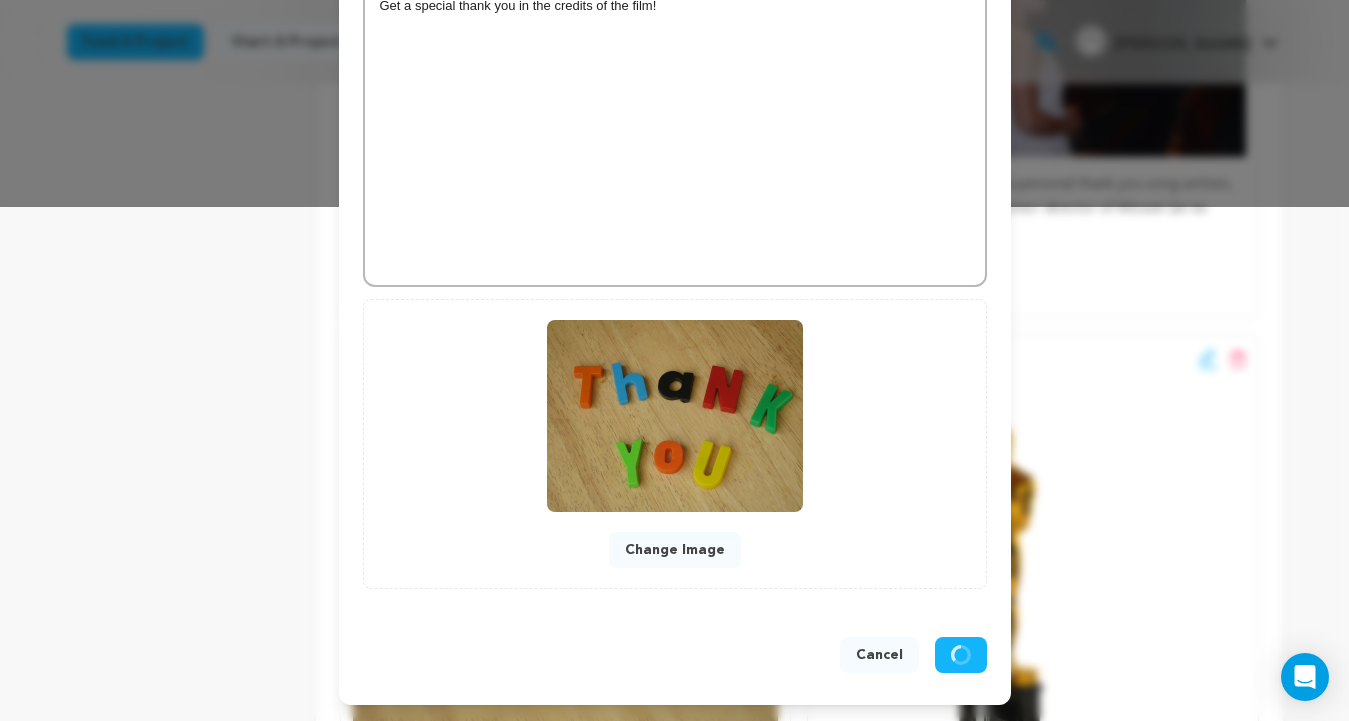 scroll, scrollTop: 514, scrollLeft: 0, axis: vertical 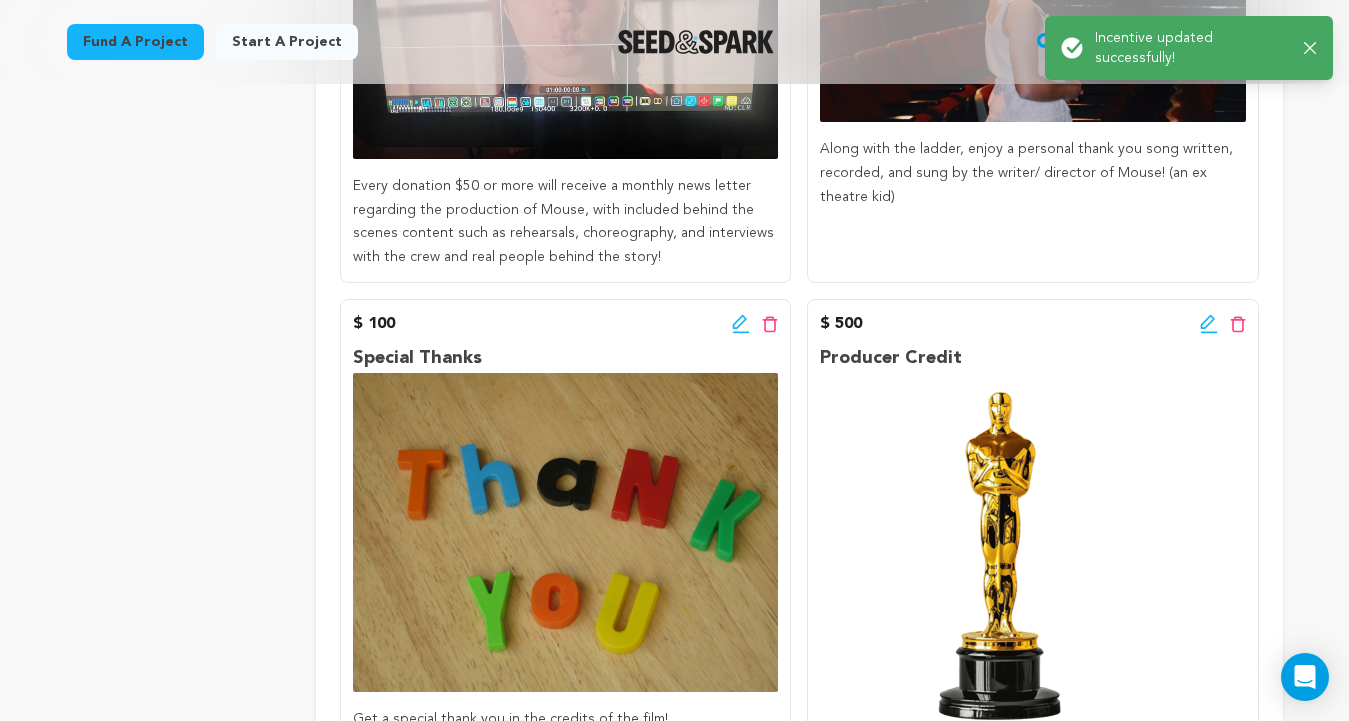 click 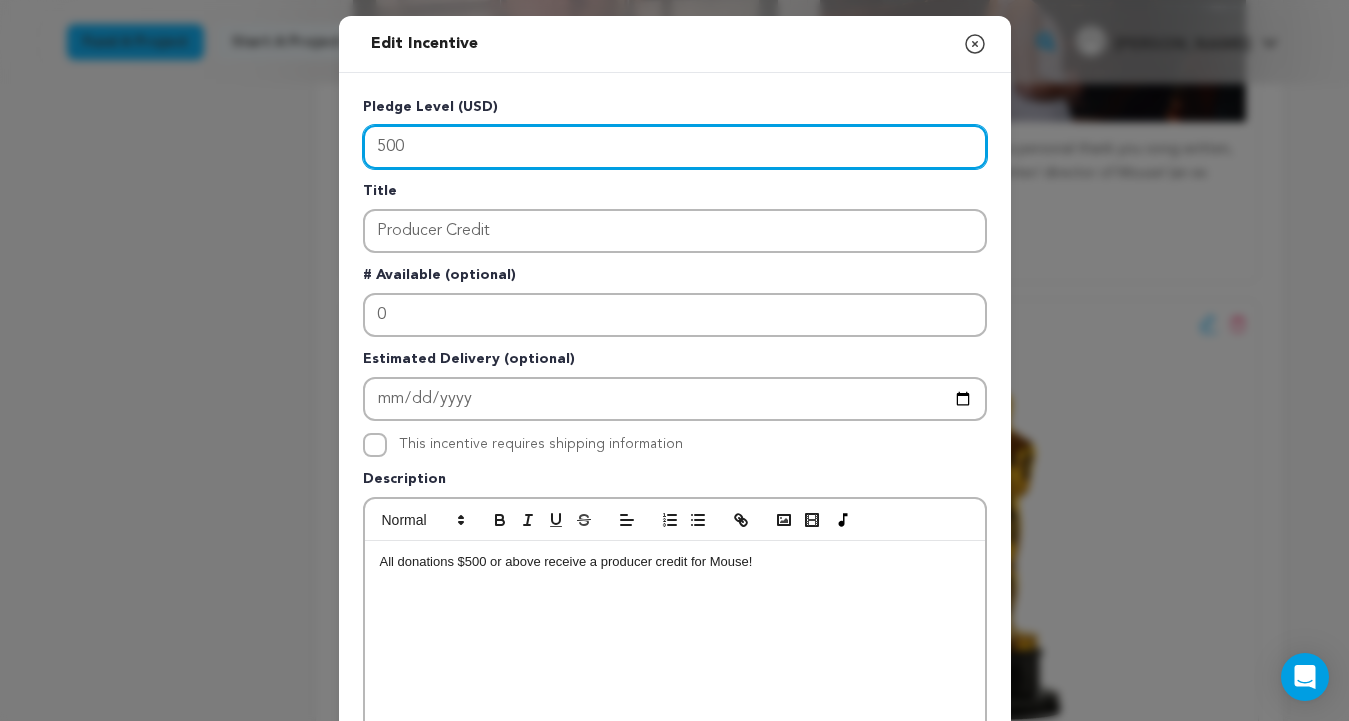 click on "500" at bounding box center (675, 147) 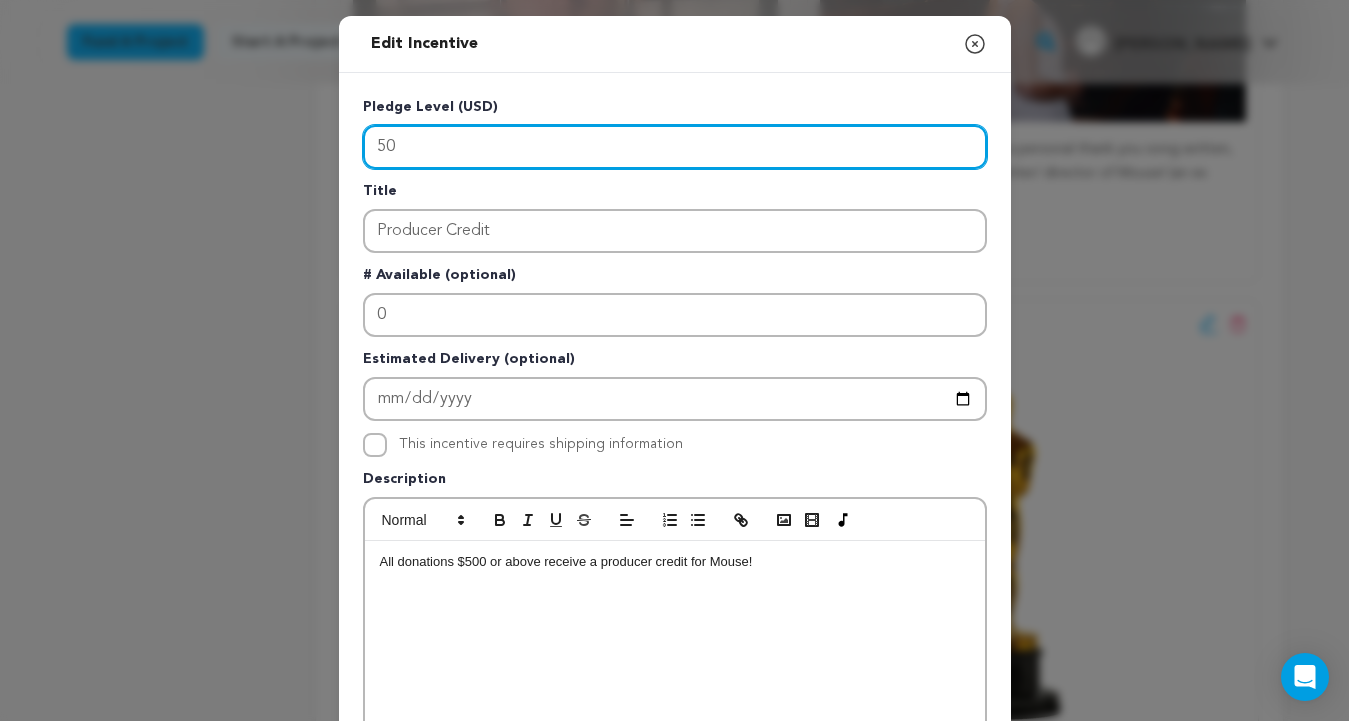 type on "5" 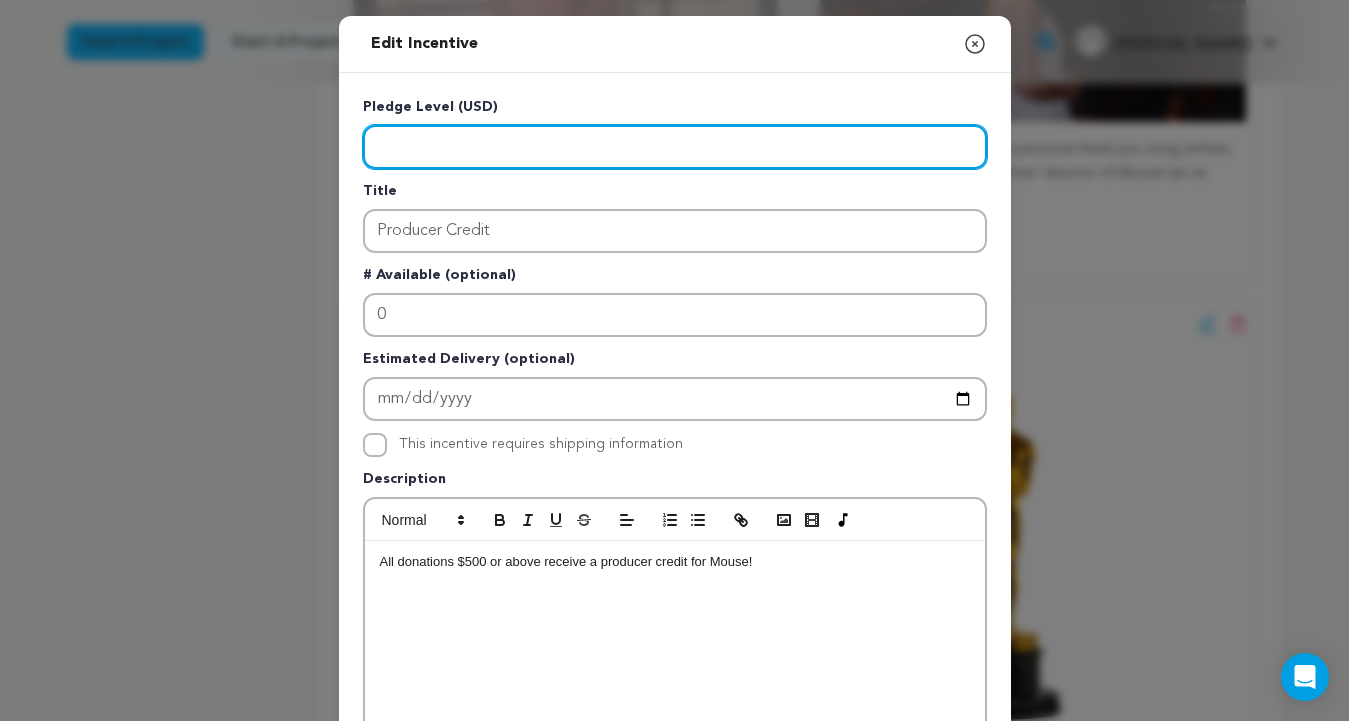 type on "3" 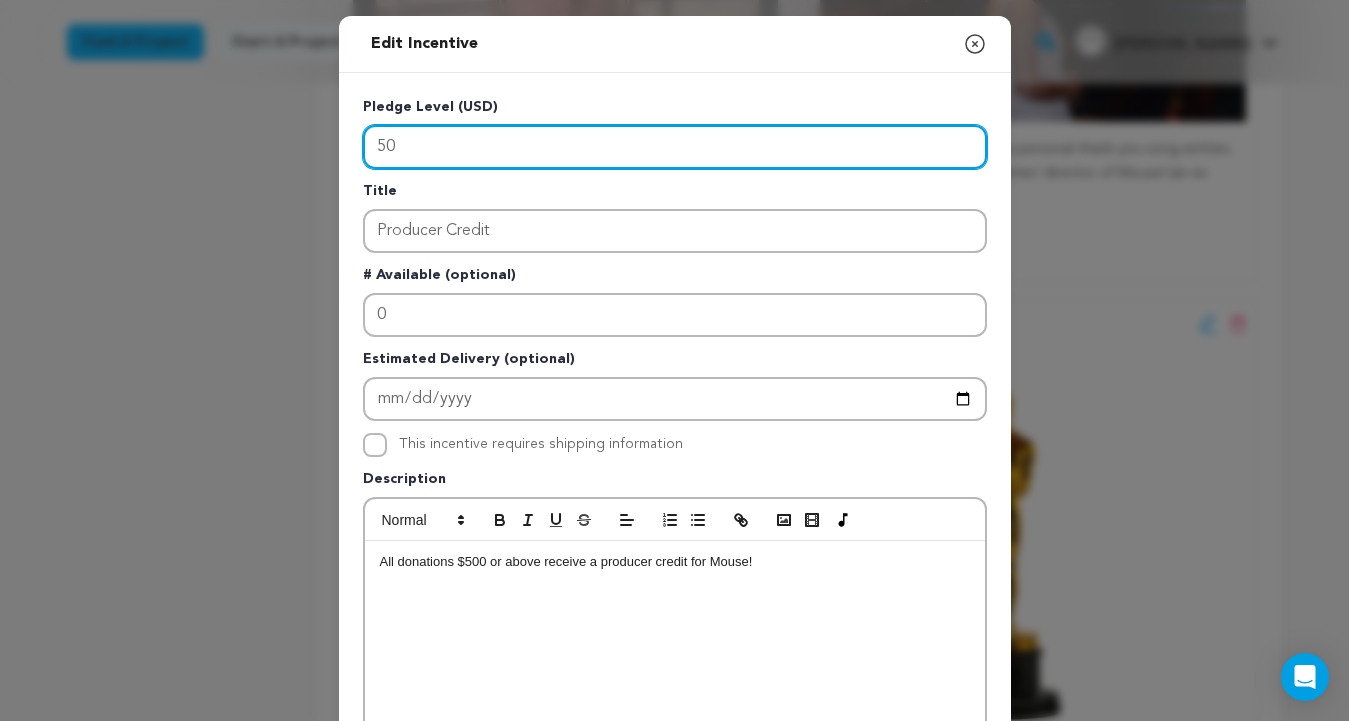 type on "500" 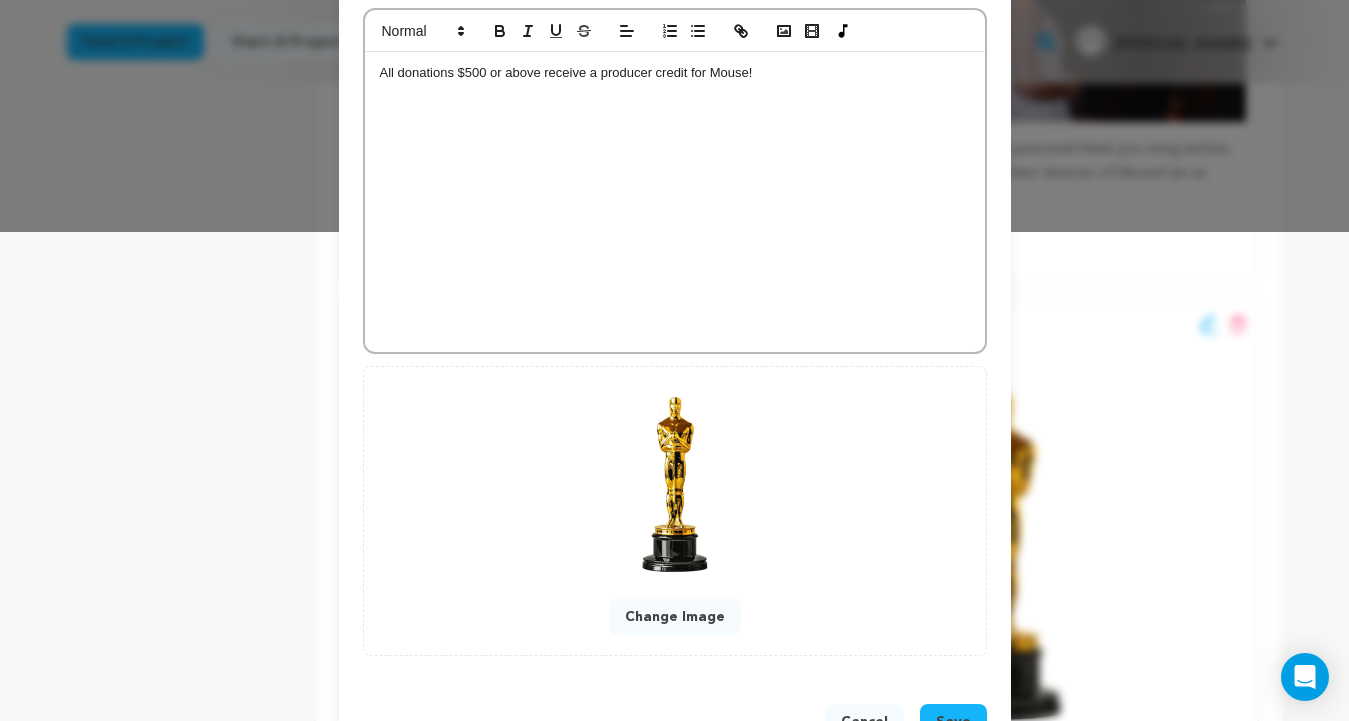 scroll, scrollTop: 556, scrollLeft: 0, axis: vertical 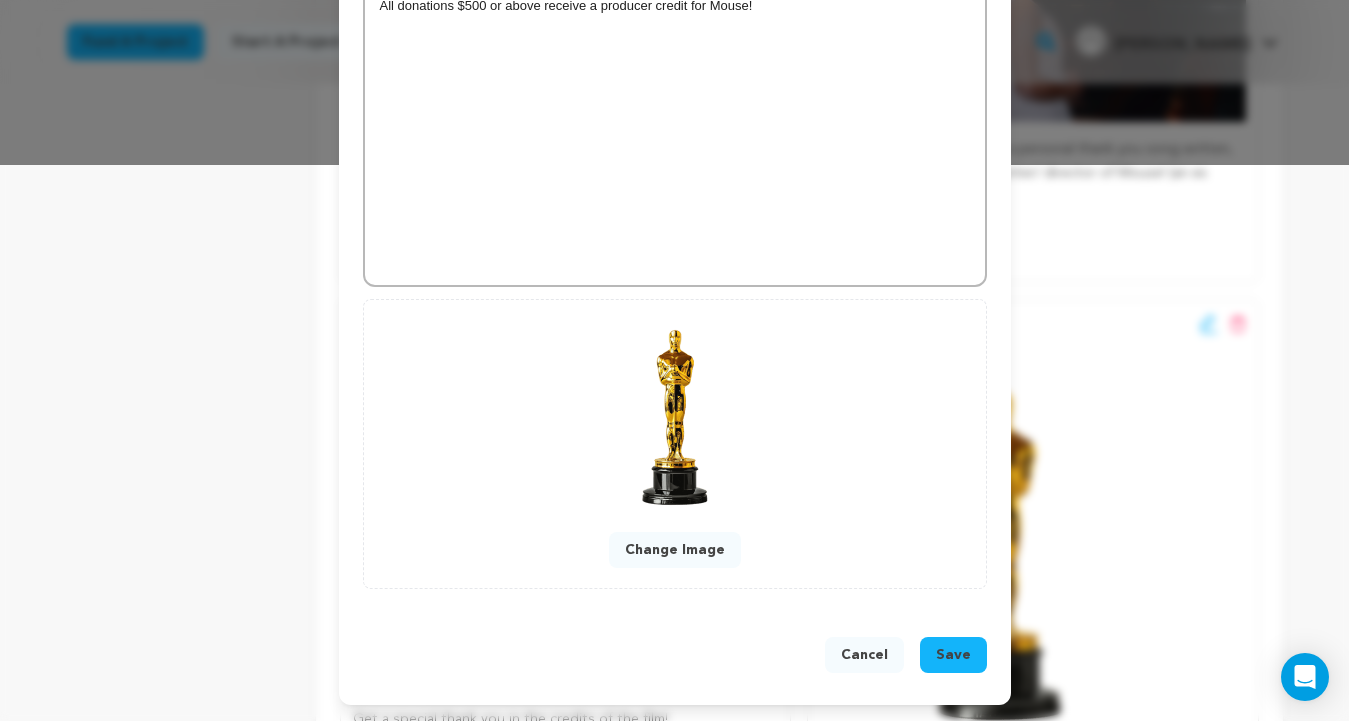 click on "Save" at bounding box center (953, 655) 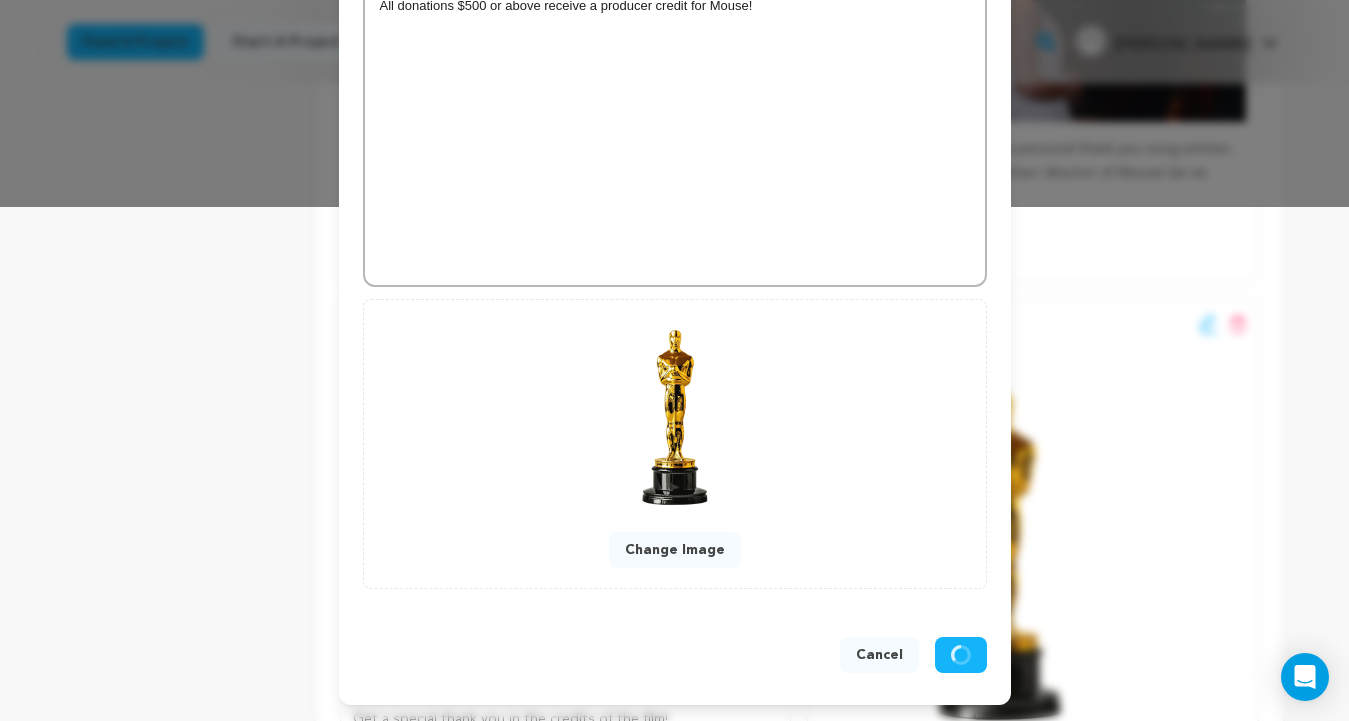 scroll, scrollTop: 514, scrollLeft: 0, axis: vertical 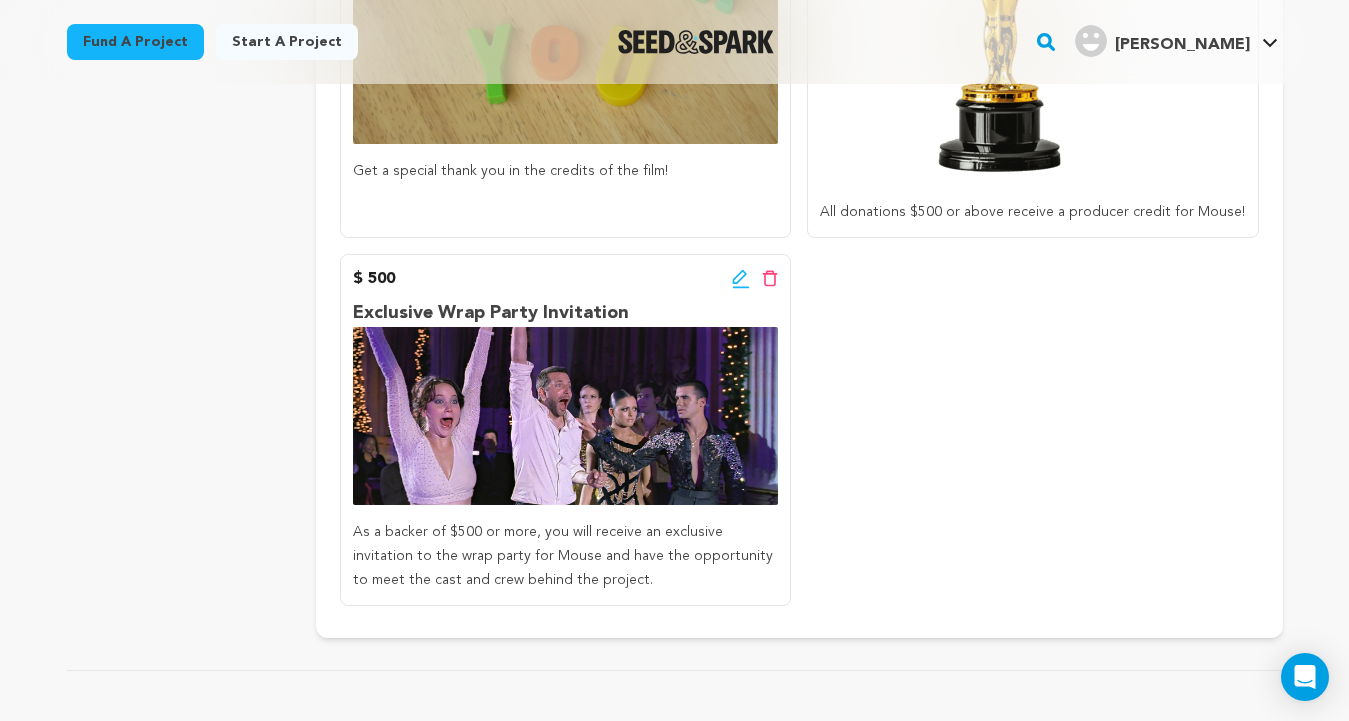 click 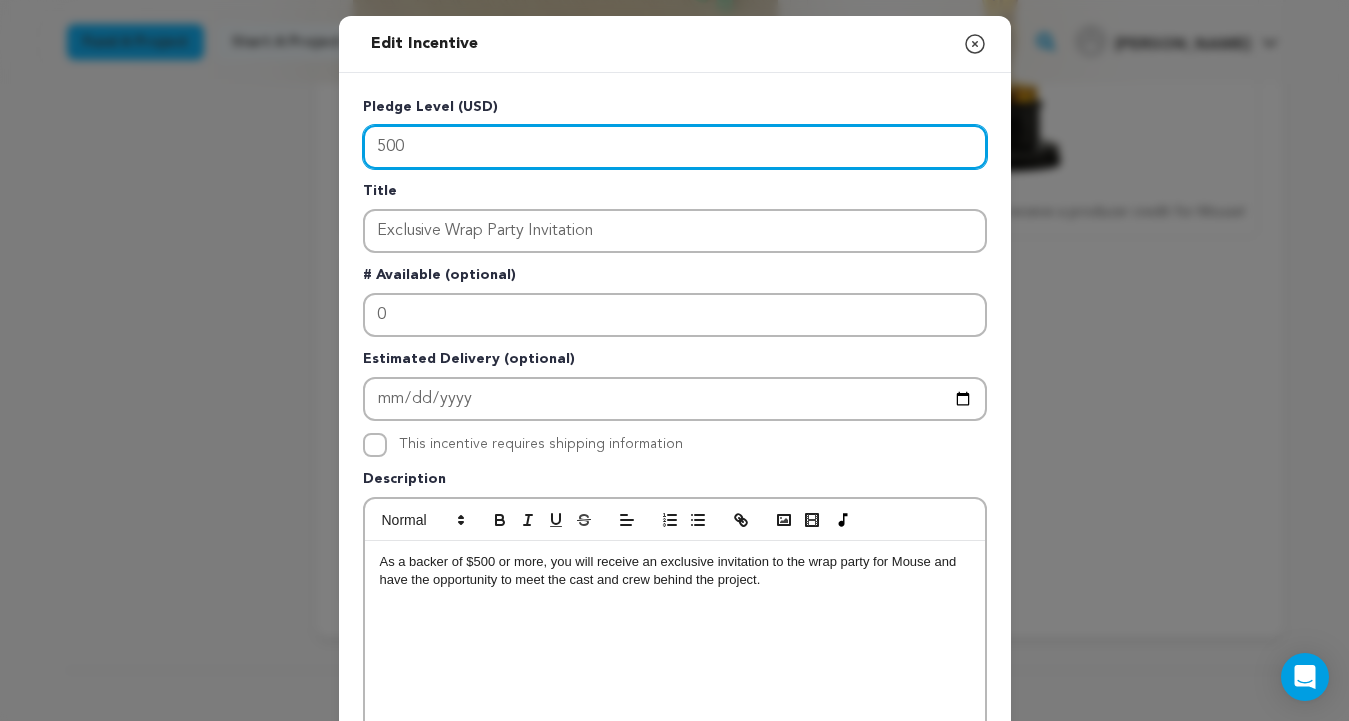 click on "500" at bounding box center (675, 147) 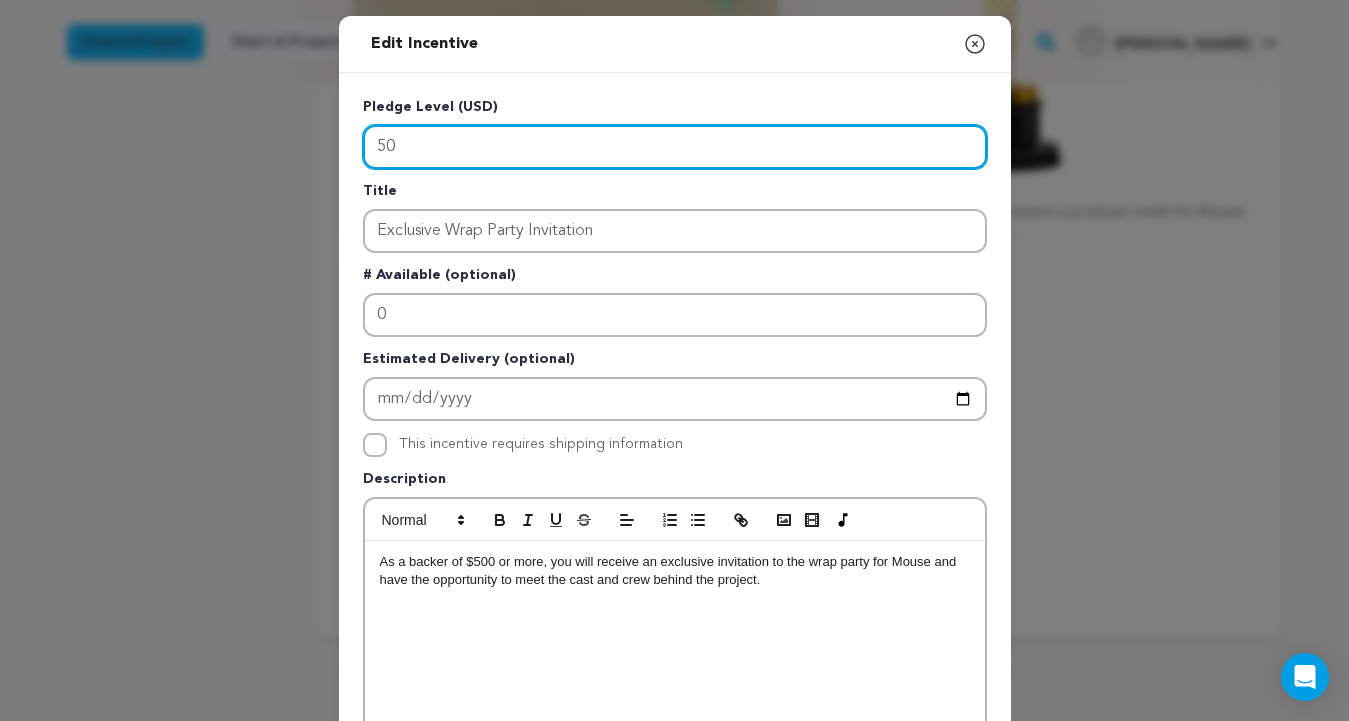 type on "5" 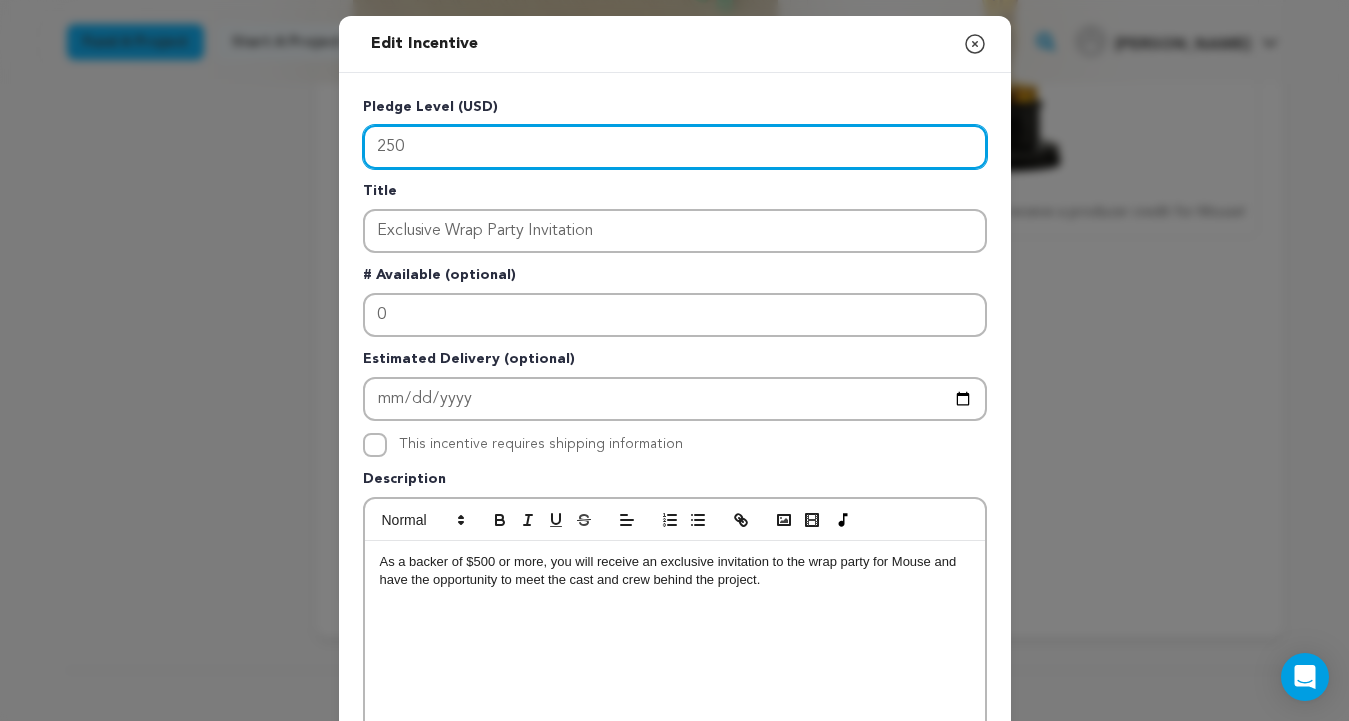 type on "250" 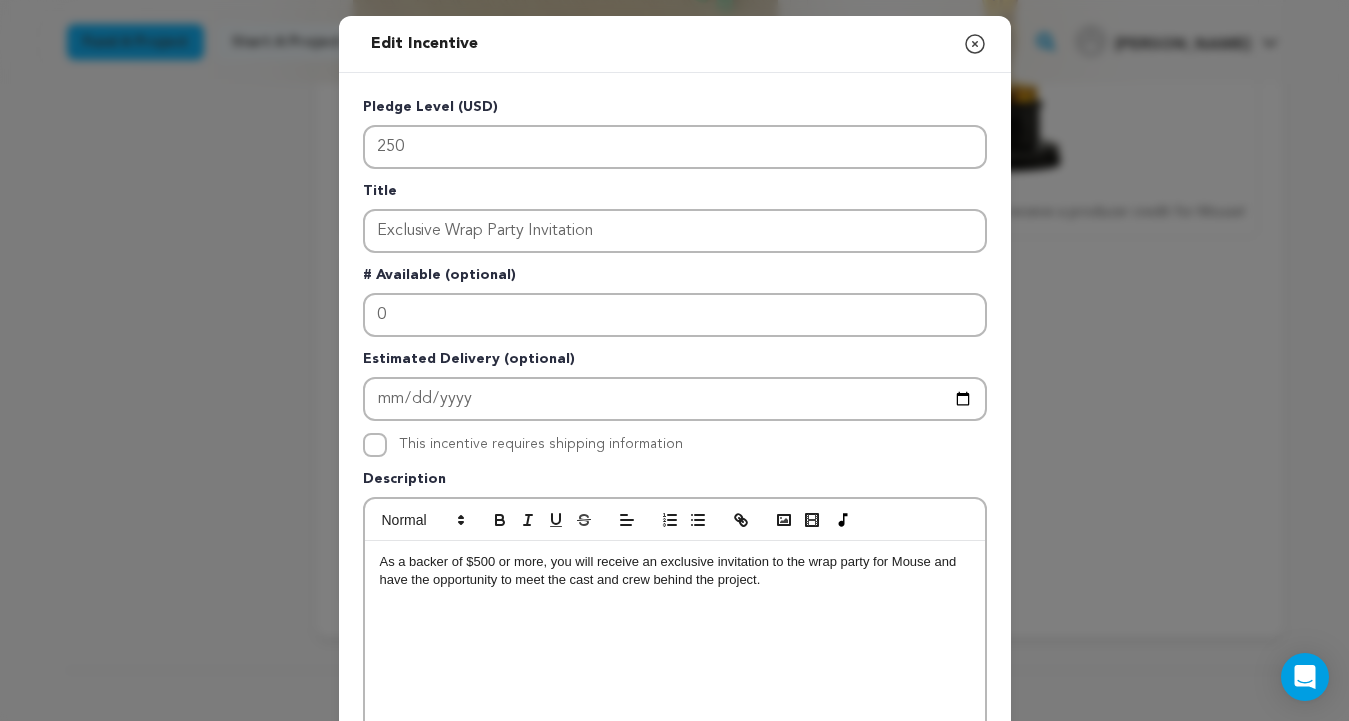 click on "As a backer of $500 or more, you will receive an exclusive invitation to the wrap party for Mouse and have the opportunity to meet the cast and crew behind the project." at bounding box center [675, 571] 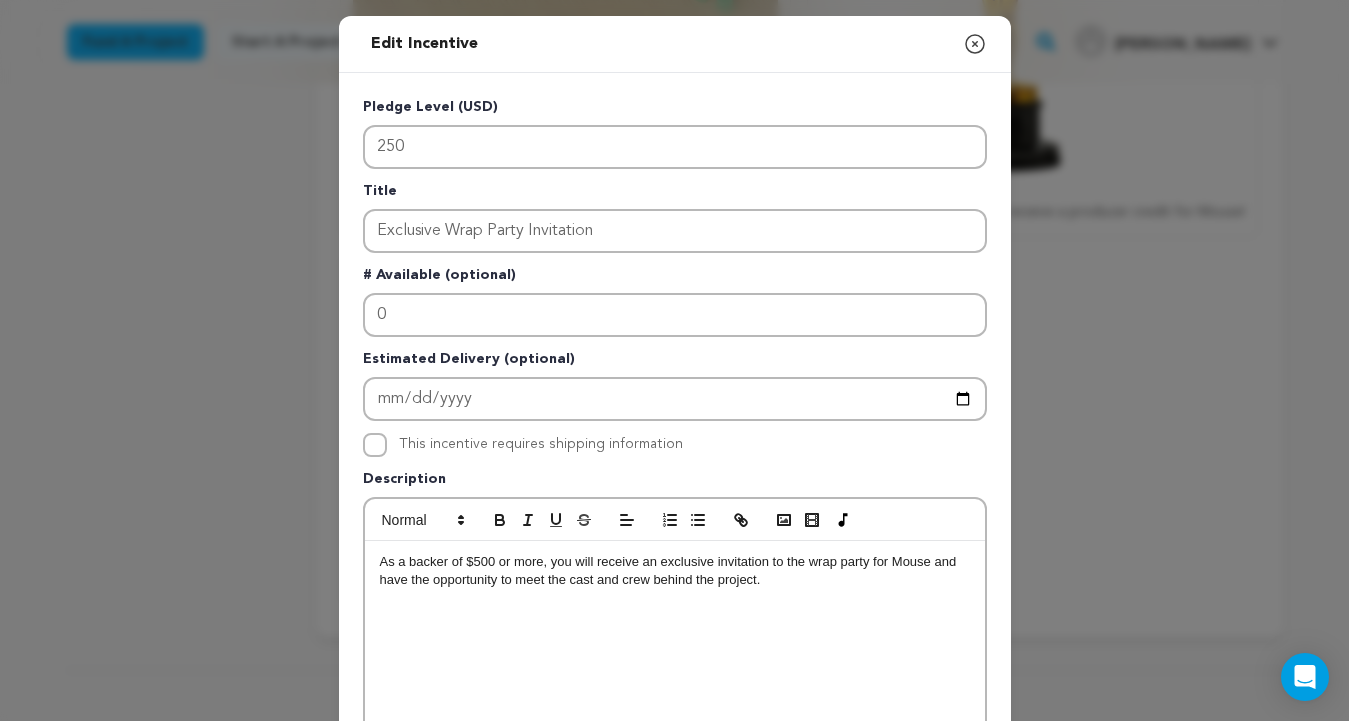type 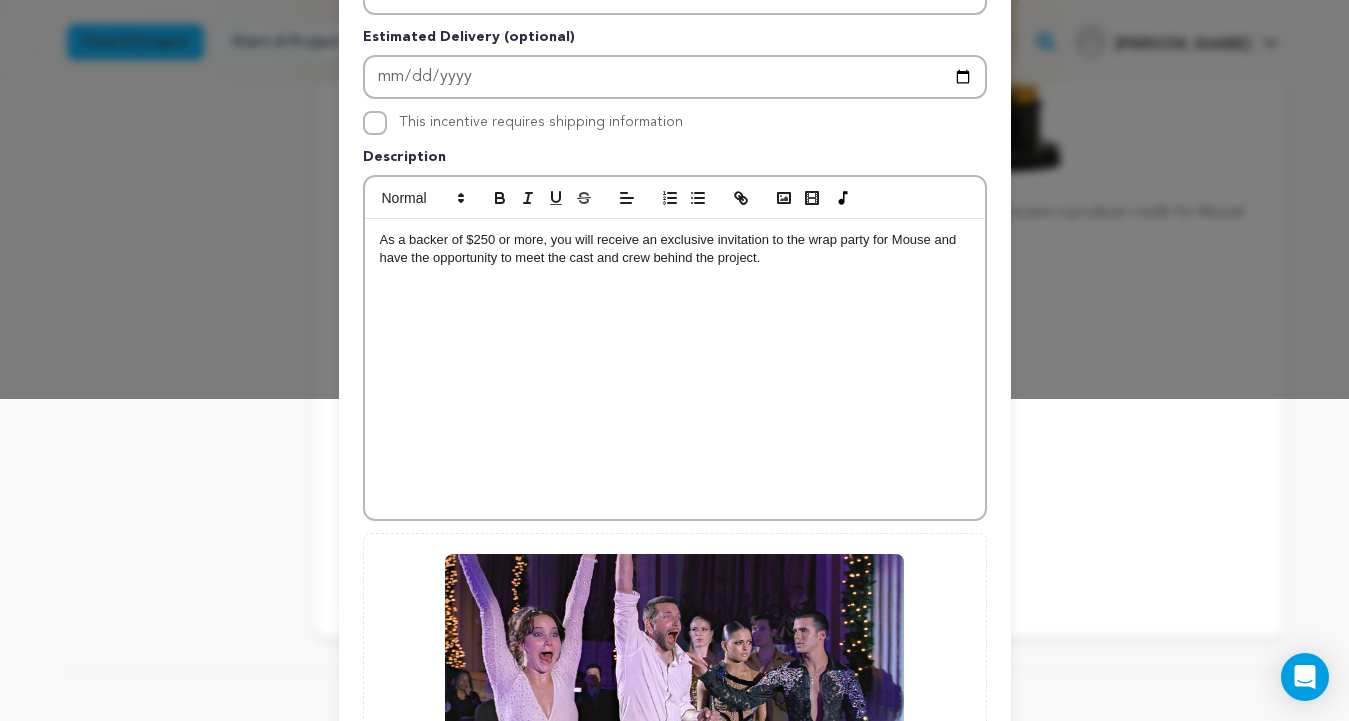scroll, scrollTop: 556, scrollLeft: 0, axis: vertical 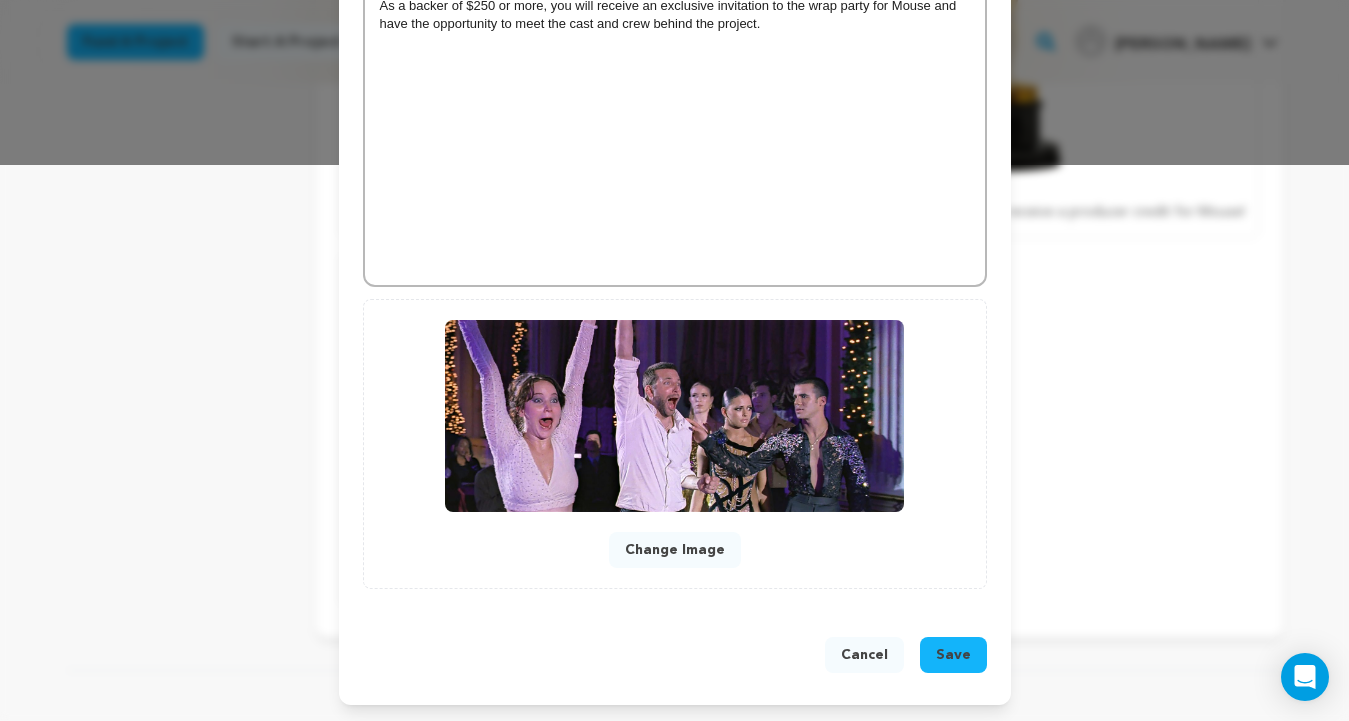 click on "Save" at bounding box center [953, 655] 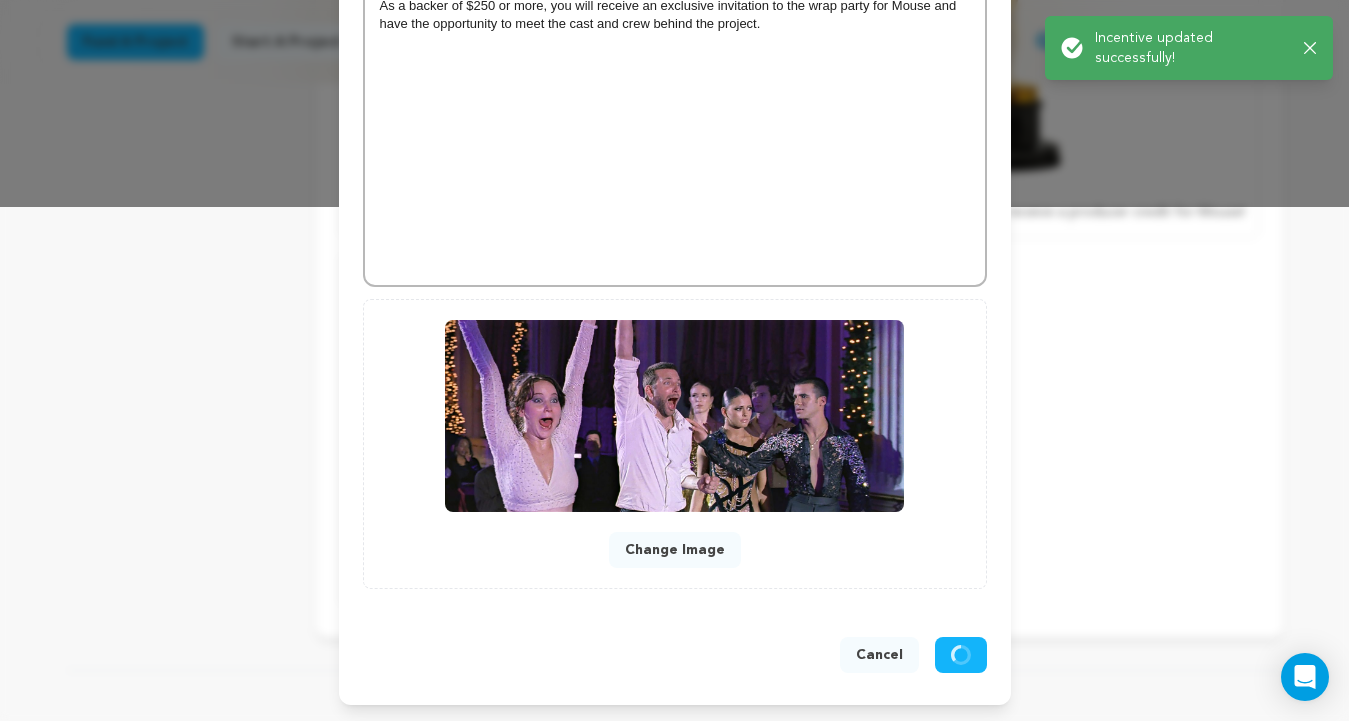 scroll, scrollTop: 514, scrollLeft: 0, axis: vertical 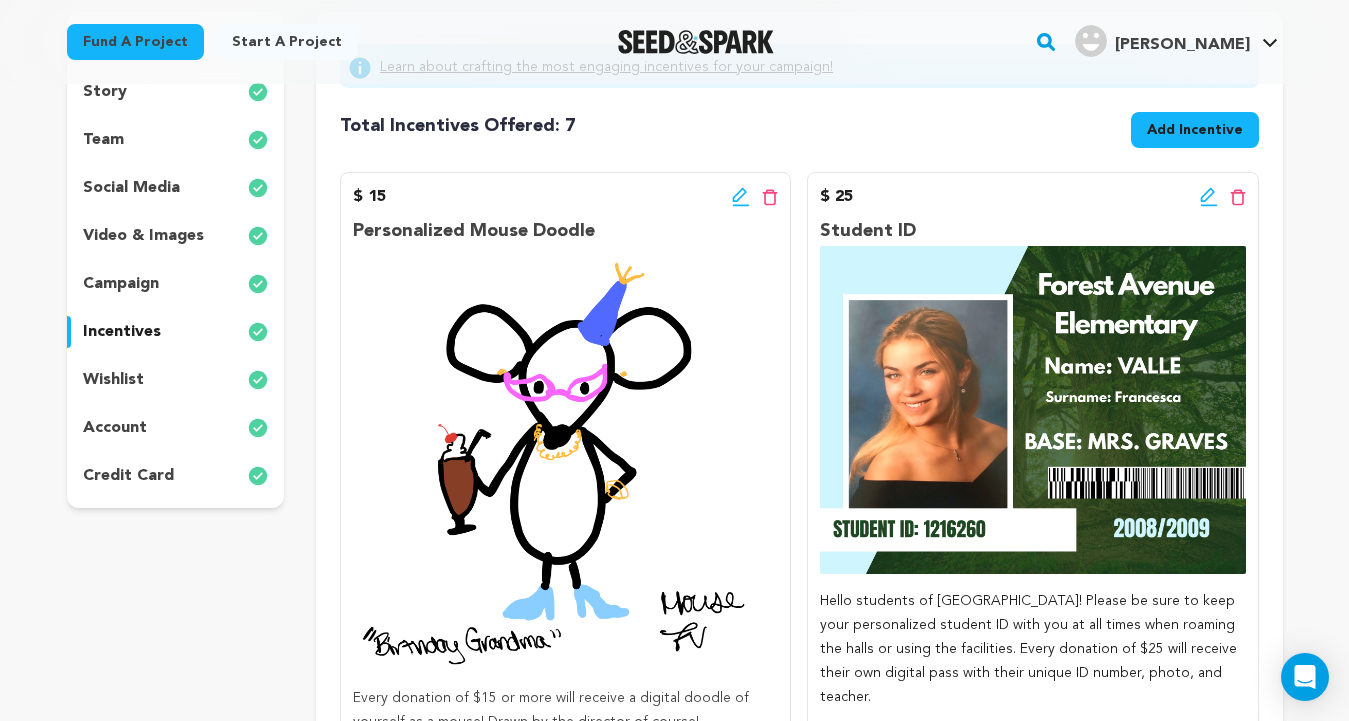 click 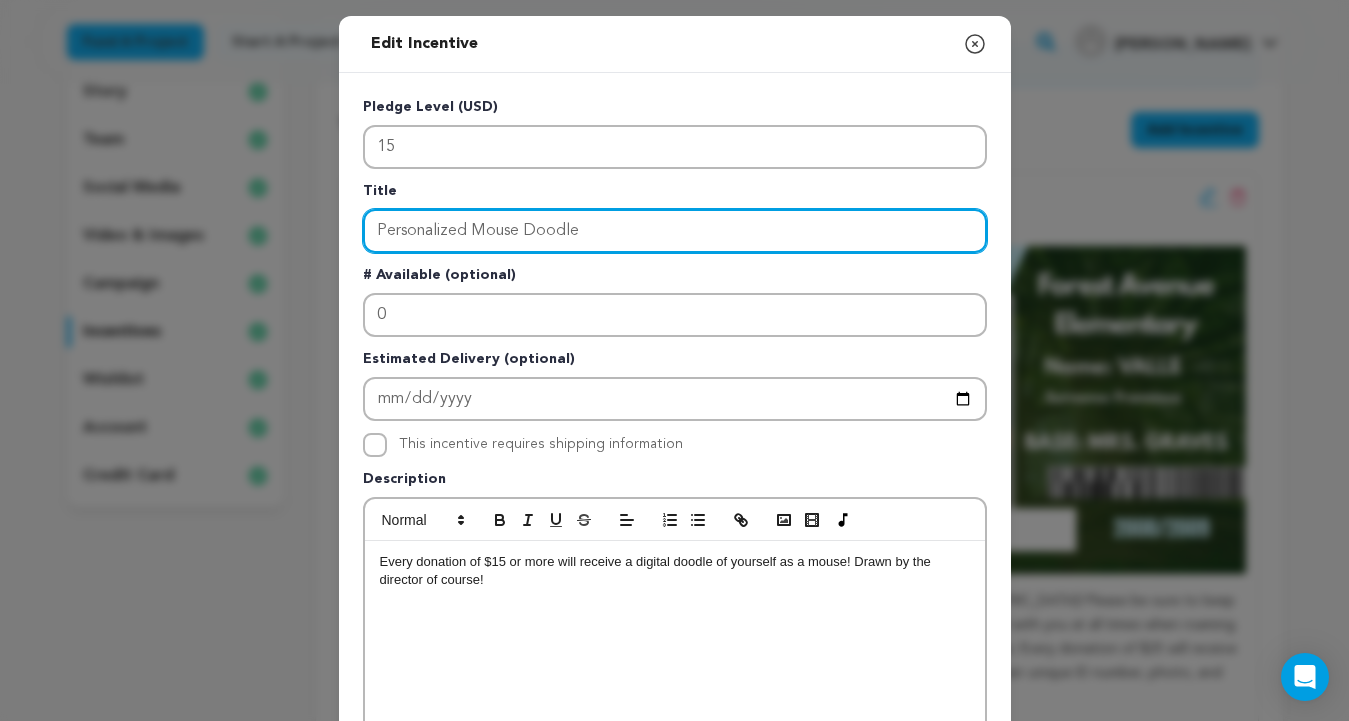 drag, startPoint x: 632, startPoint y: 230, endPoint x: 311, endPoint y: 203, distance: 322.1335 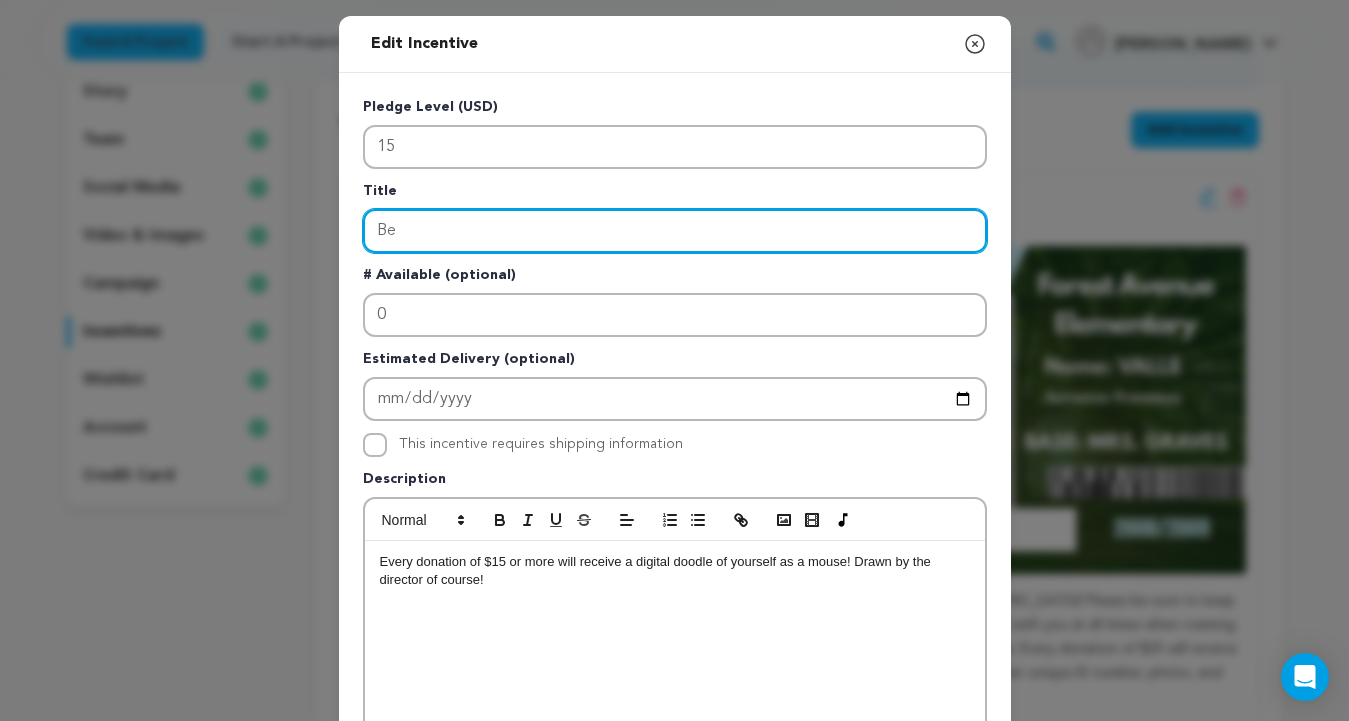 type on "B" 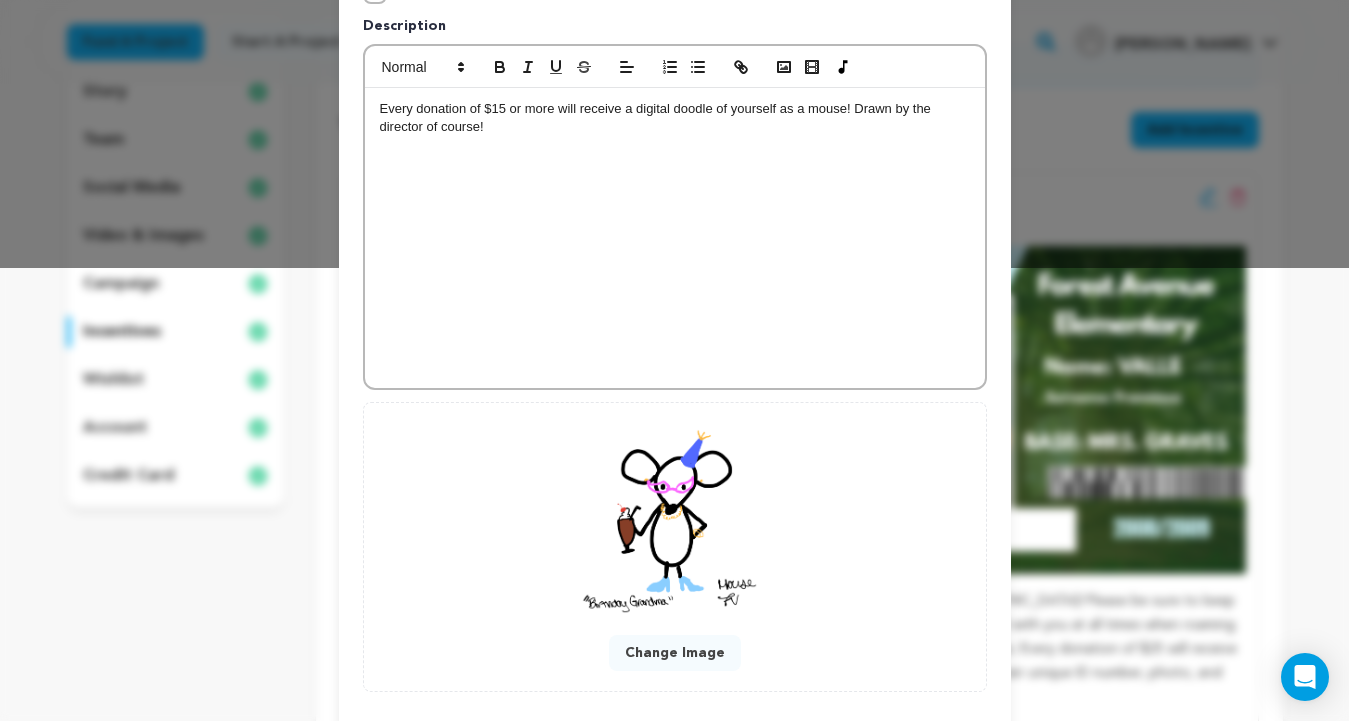 scroll, scrollTop: 556, scrollLeft: 0, axis: vertical 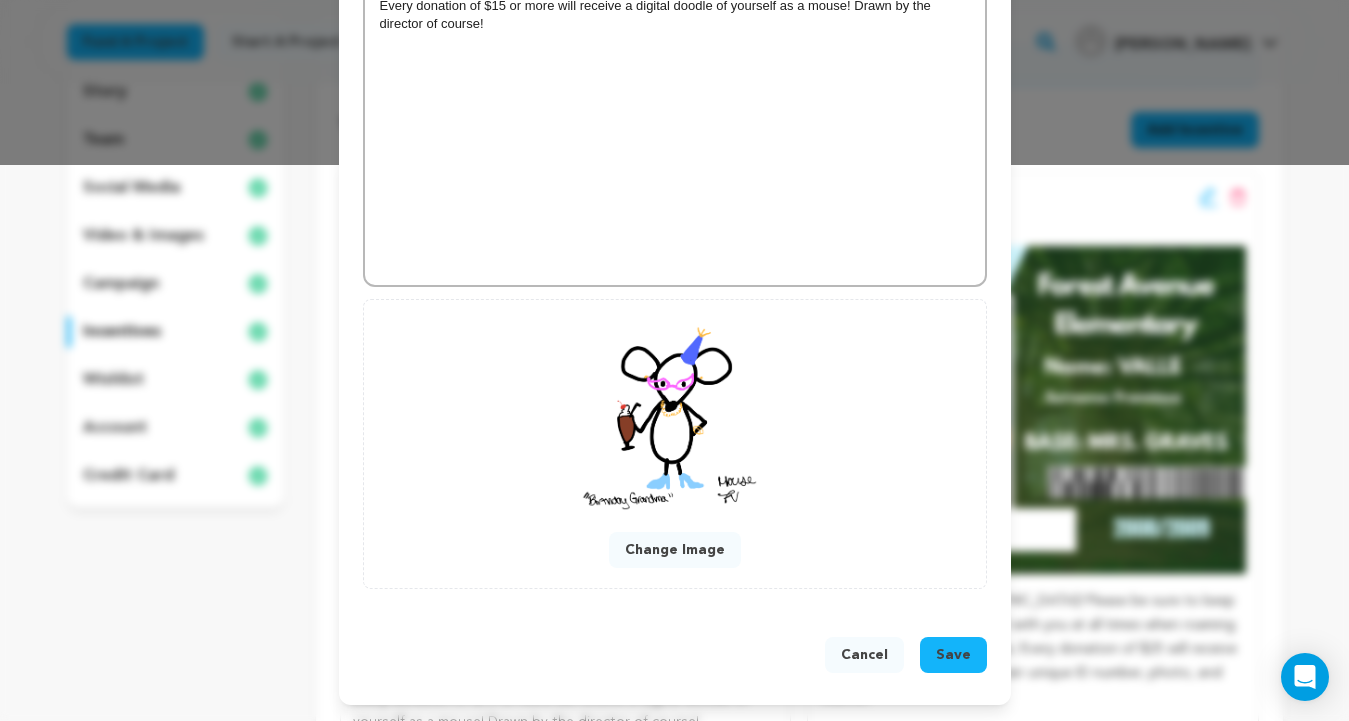 type on "The Mouse Inside" 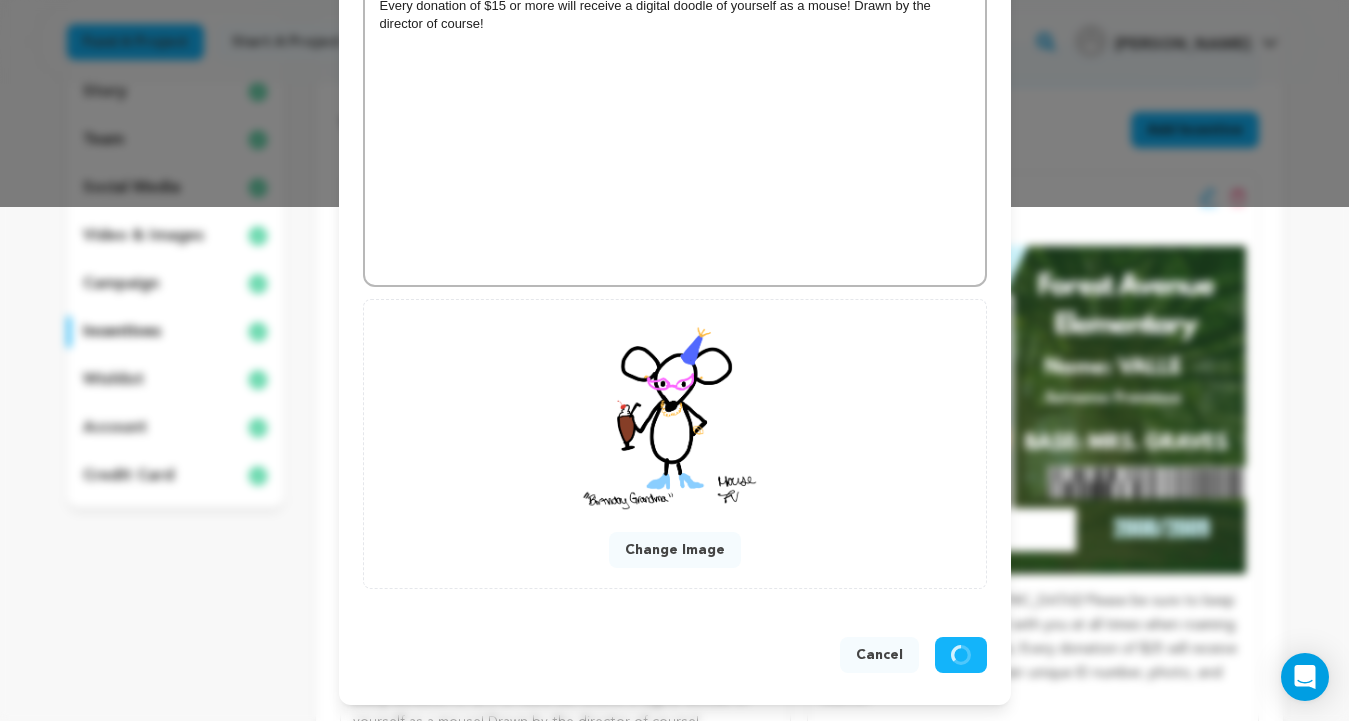 scroll, scrollTop: 514, scrollLeft: 0, axis: vertical 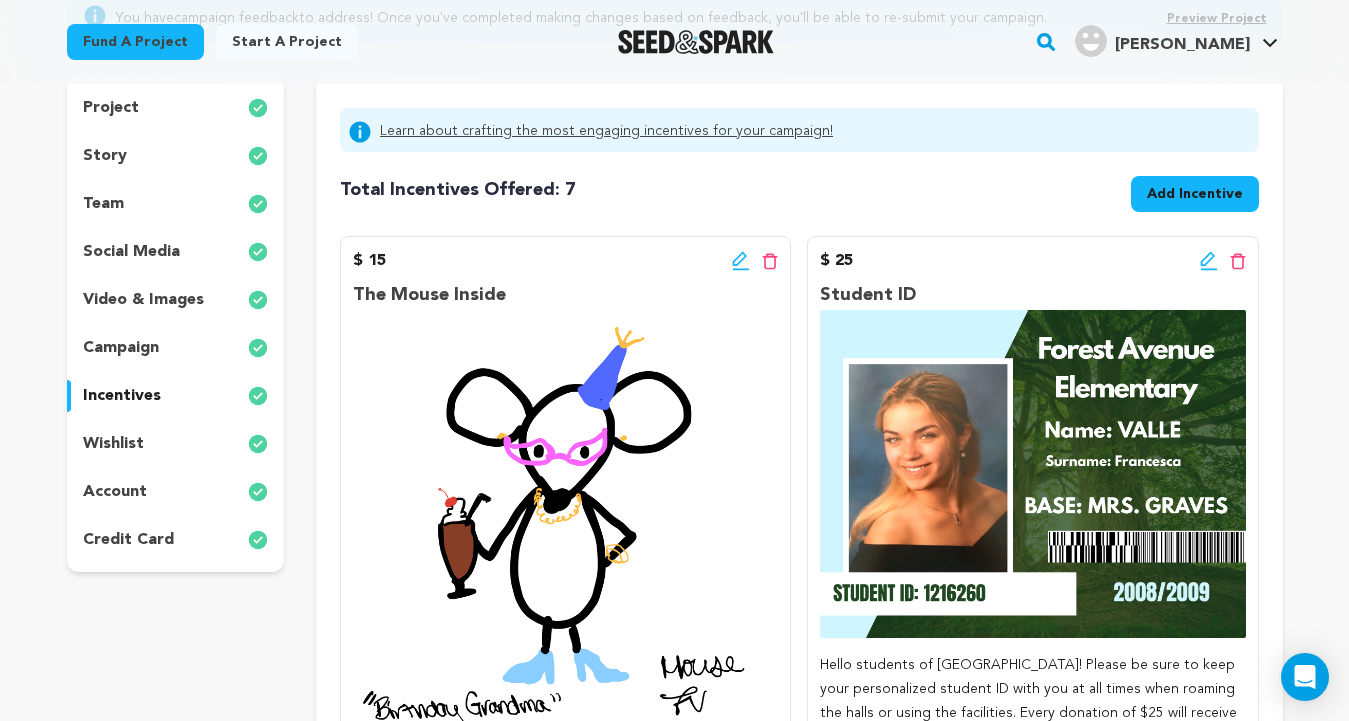 click 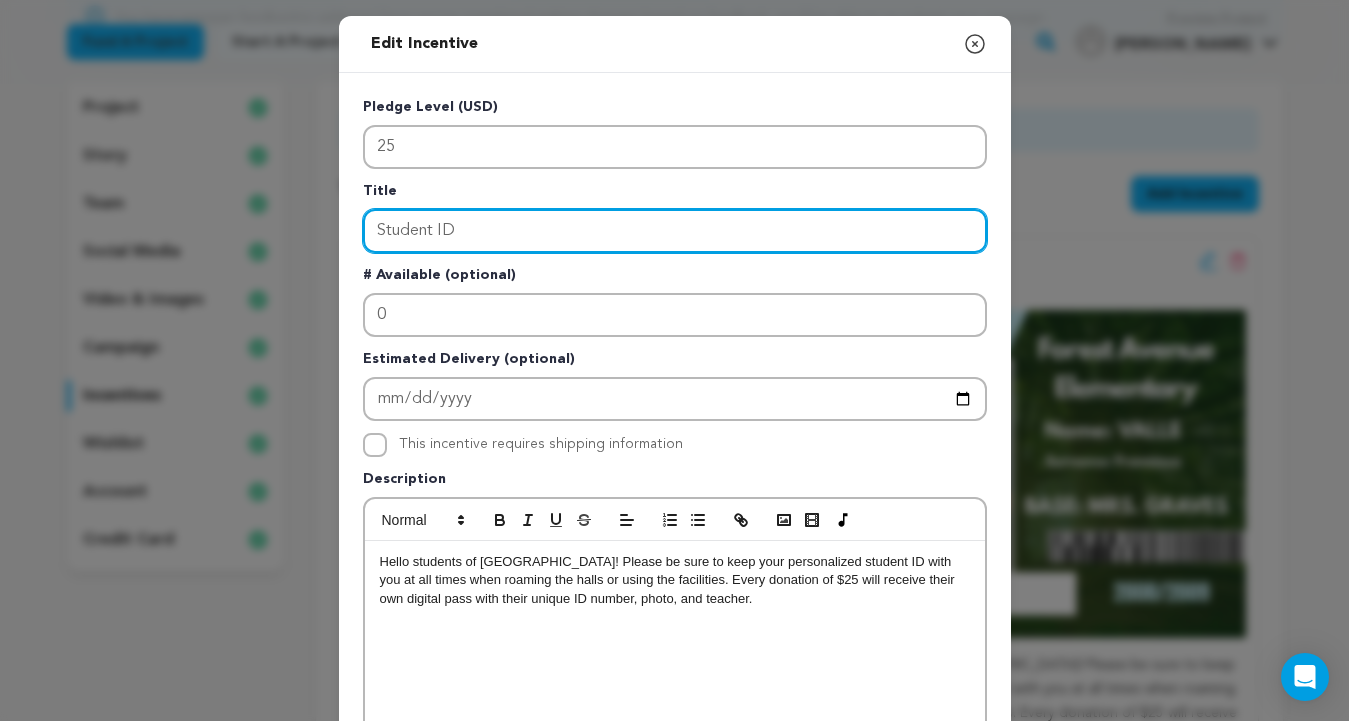 click on "Student ID" at bounding box center (675, 231) 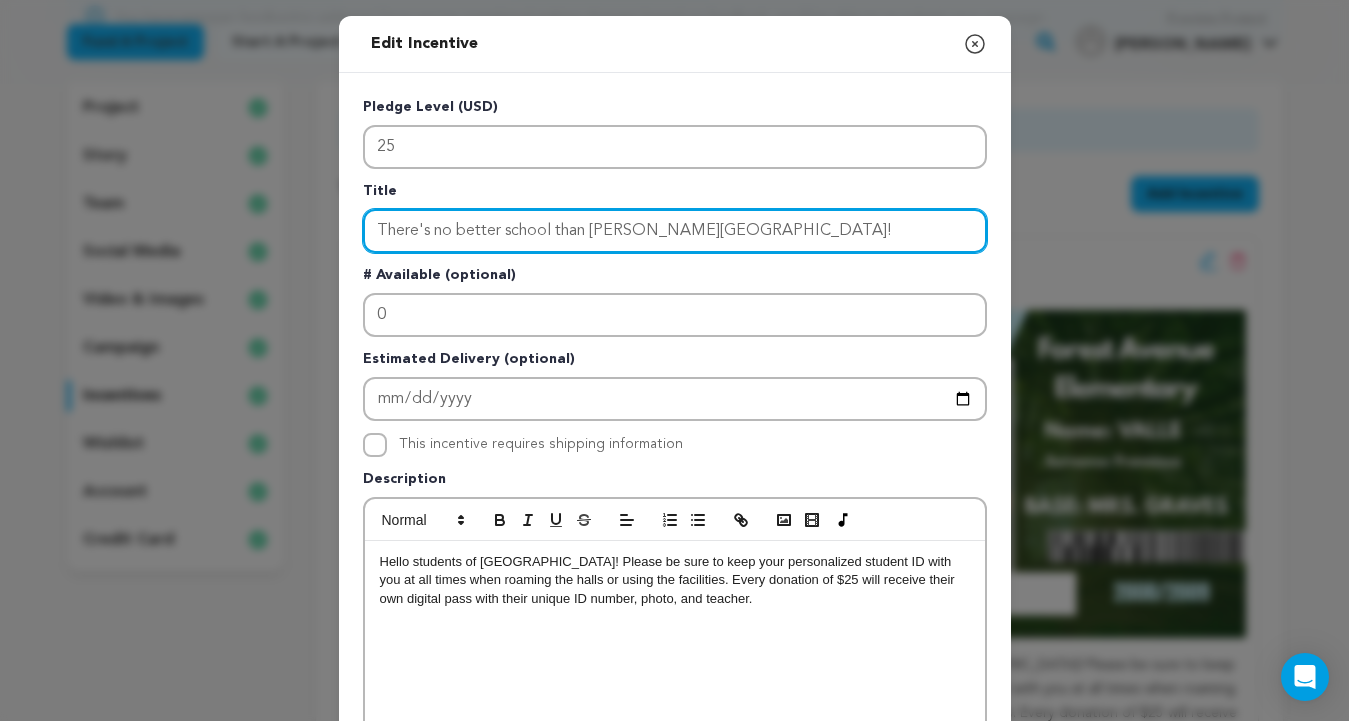 type on "There's no better school than Forrest Avenue!" 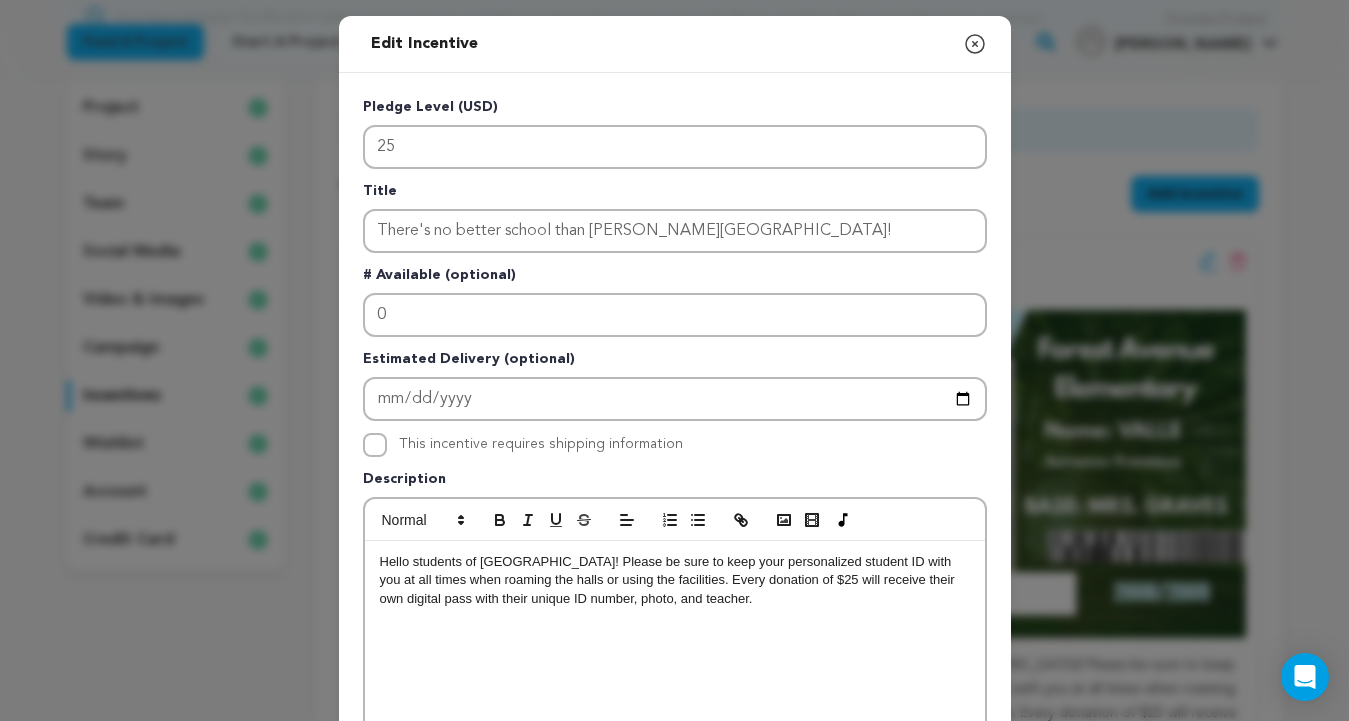 click on "Hello students of Forest Elementary! Please be sure to keep your personalized student ID with you at all times when roaming the halls or using the facilities. Every donation of $25 will receive their own digital pass with their unique ID number, photo, and teacher." at bounding box center [669, 580] 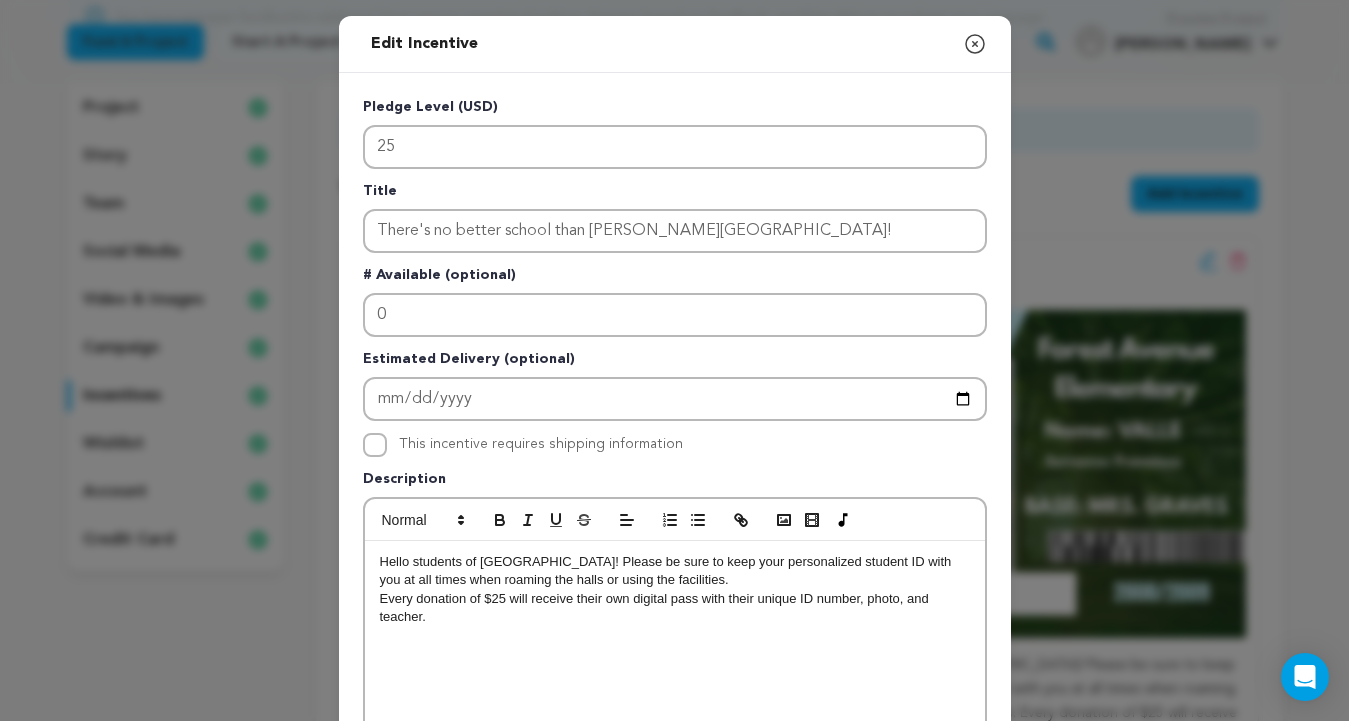 drag, startPoint x: 445, startPoint y: 617, endPoint x: 380, endPoint y: 601, distance: 66.94027 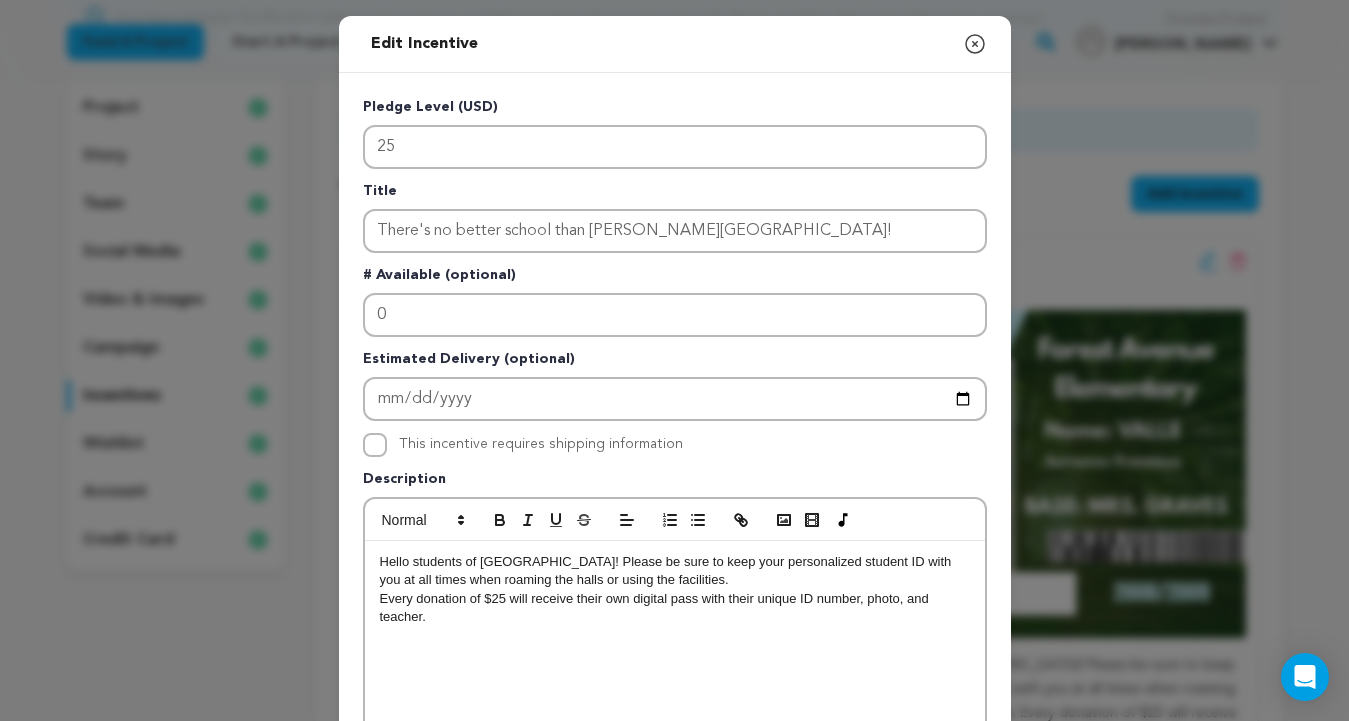 click on "﻿ Every donation of $25 will receive their own digital pass with their unique ID number, photo, and teacher." at bounding box center (675, 608) 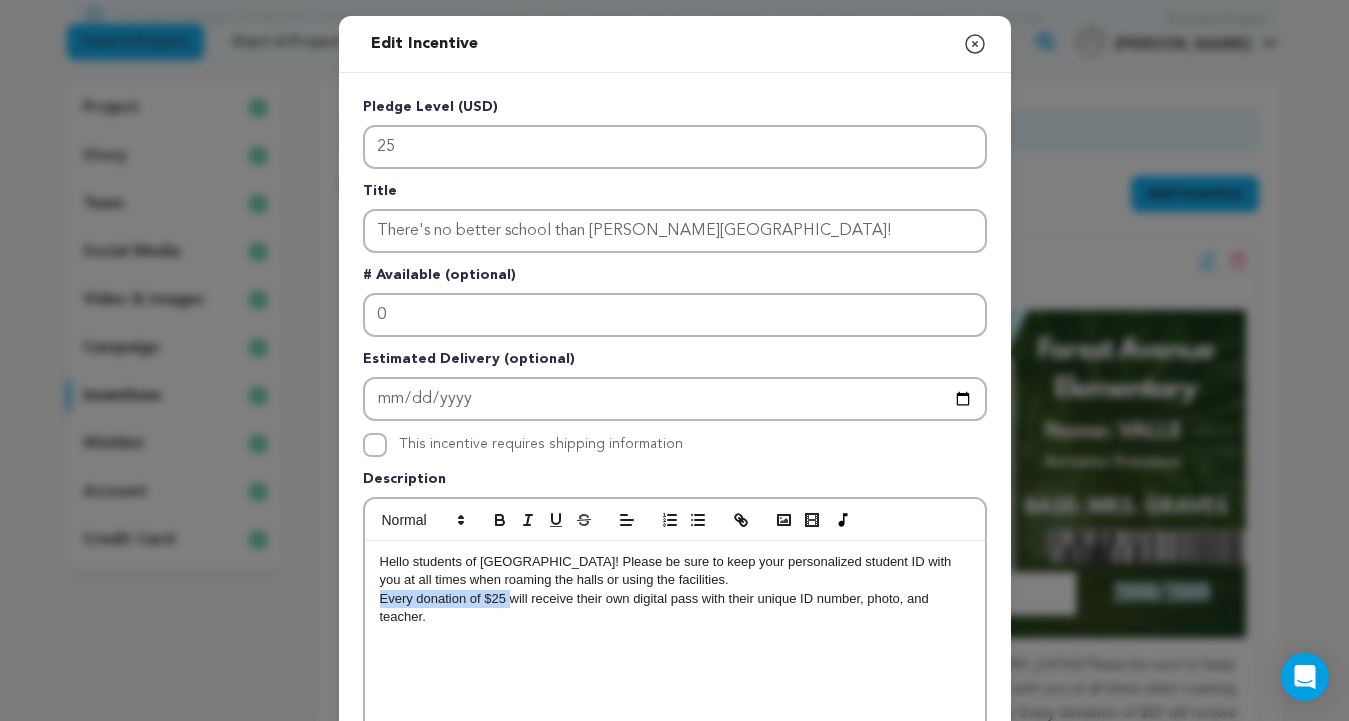 drag, startPoint x: 511, startPoint y: 599, endPoint x: 374, endPoint y: 595, distance: 137.05838 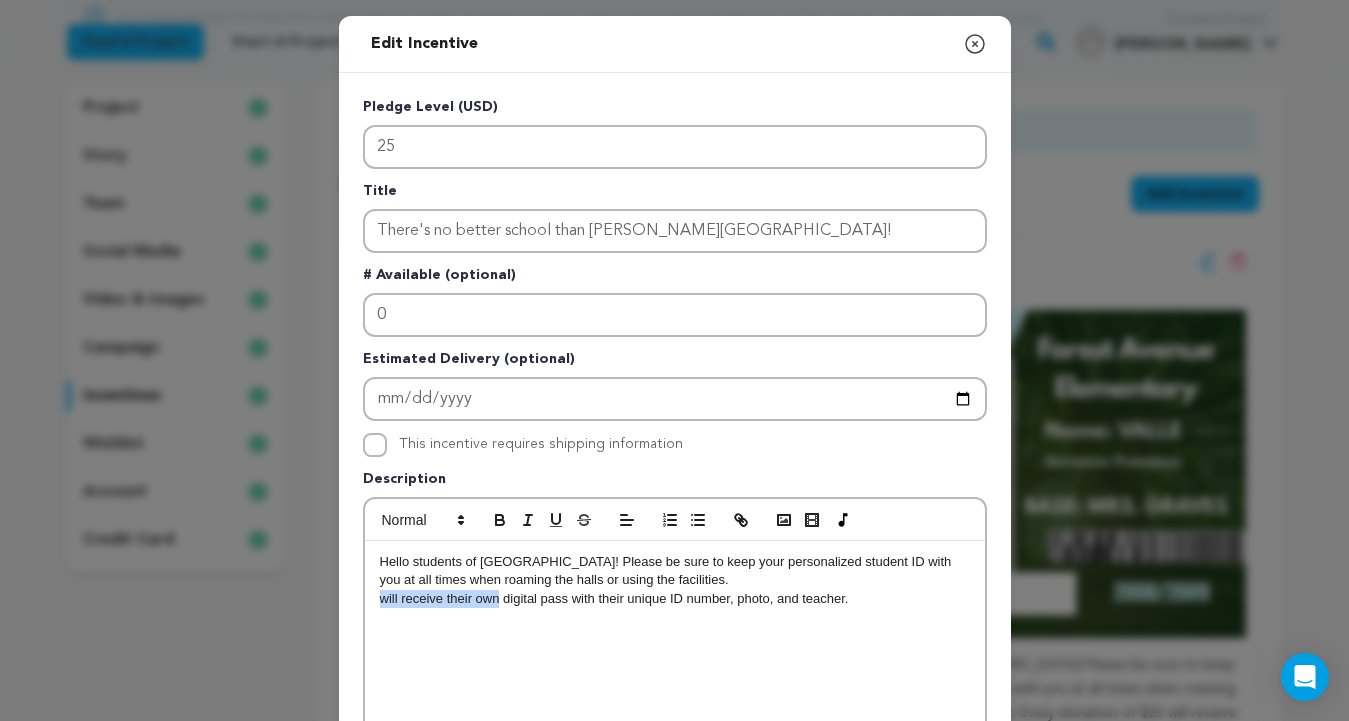 type 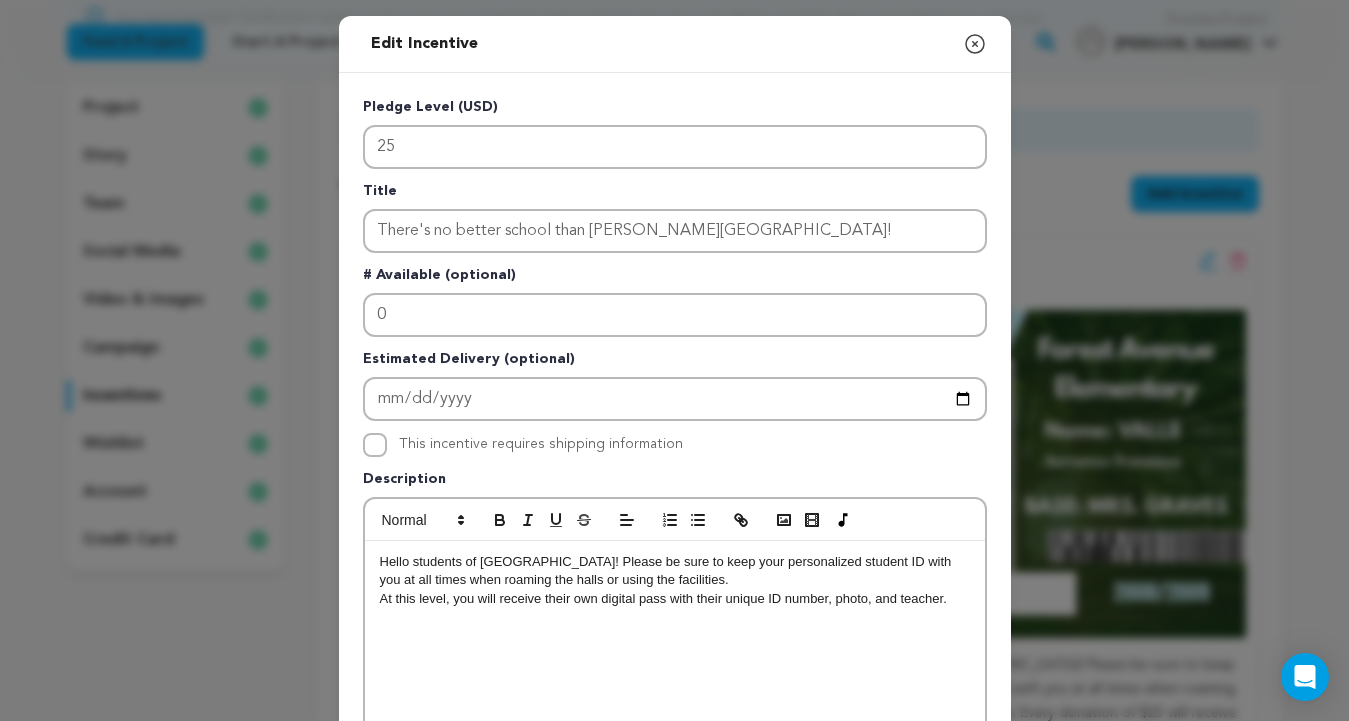 click on "At this level, you will receive their own digital pass with their unique ID number, photo, and teacher." at bounding box center [663, 598] 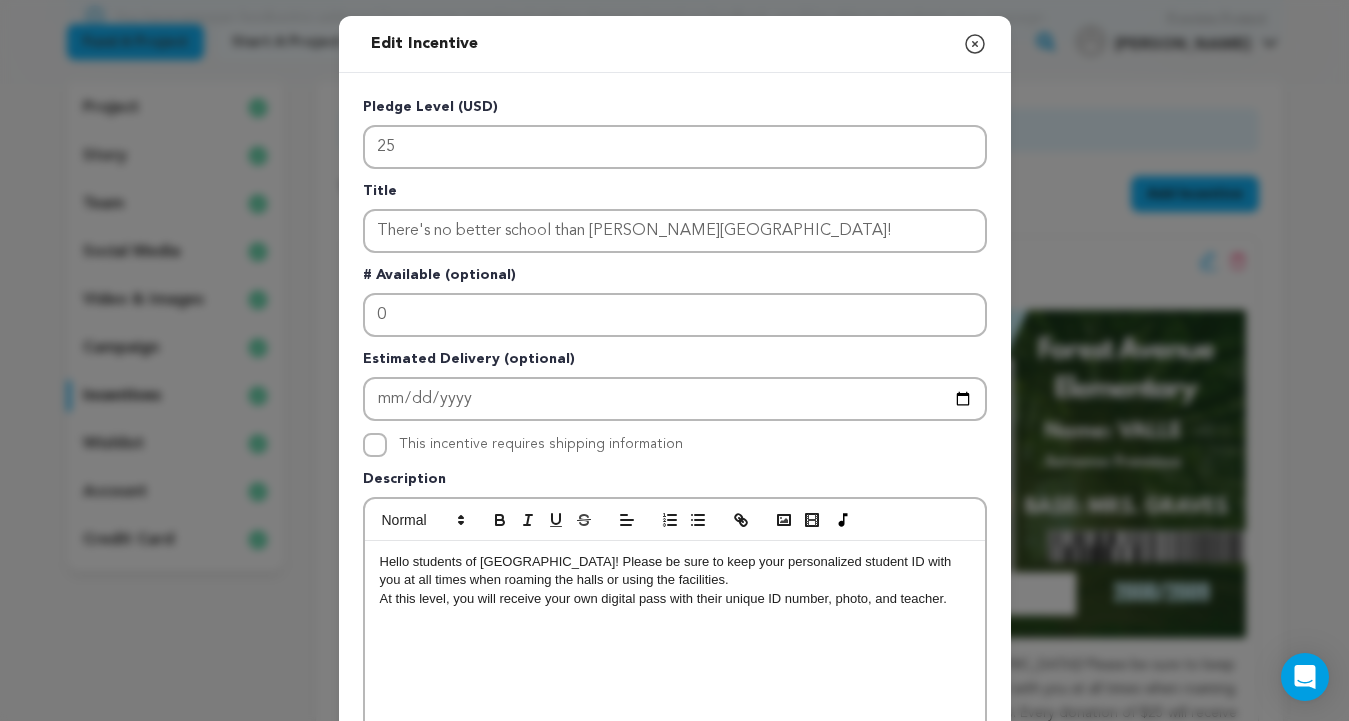 click on "At this level, you will receive your own digital pass with their unique ID number, photo, and teacher." at bounding box center (663, 598) 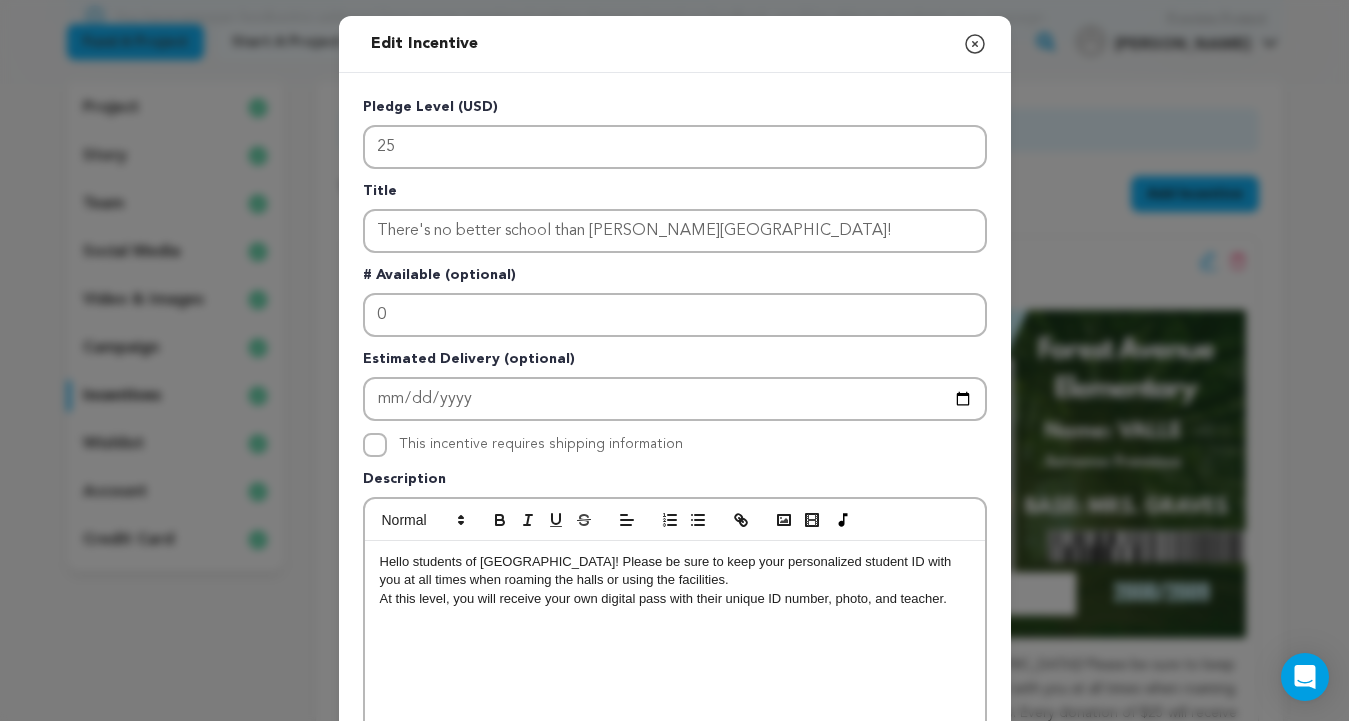 click on "At this level, you will receive your own digital pass with their unique ID number, photo, and teacher." at bounding box center (663, 598) 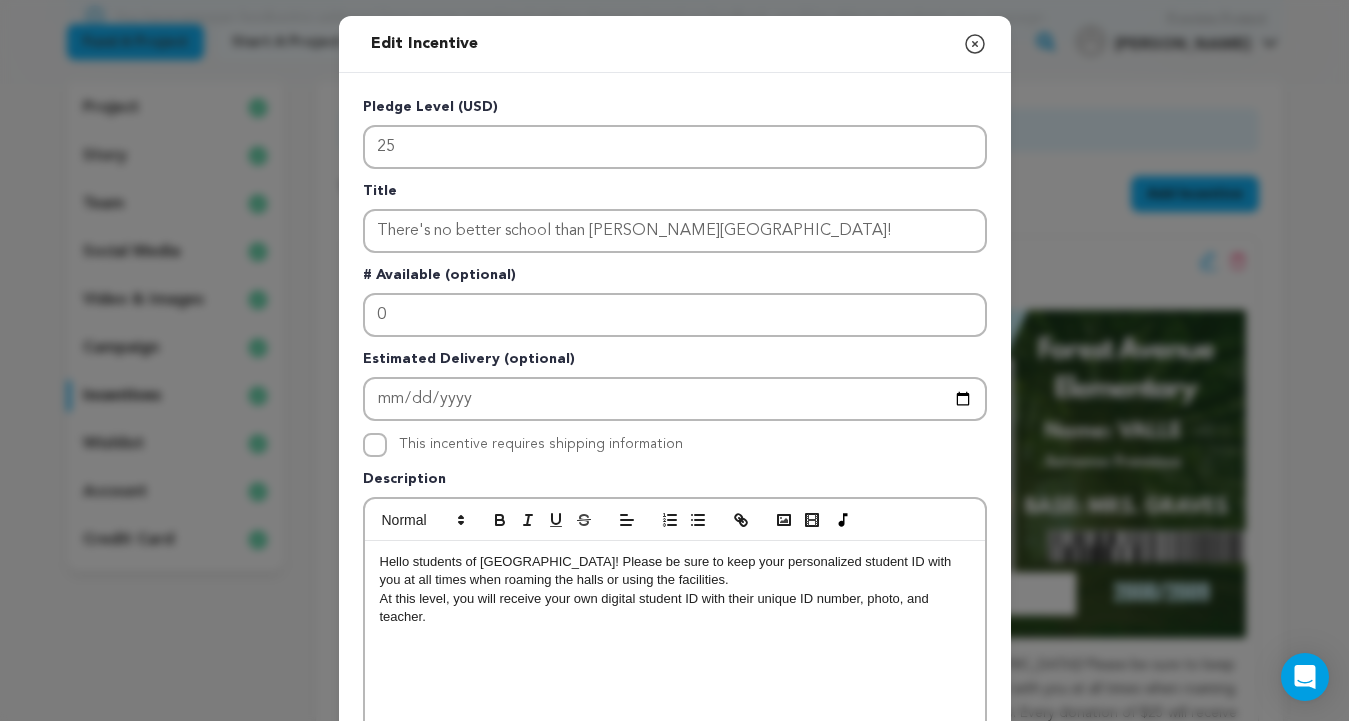 click on "At this level, you will receive your own digital student ID with their unique ID number, photo, and teacher." at bounding box center (656, 607) 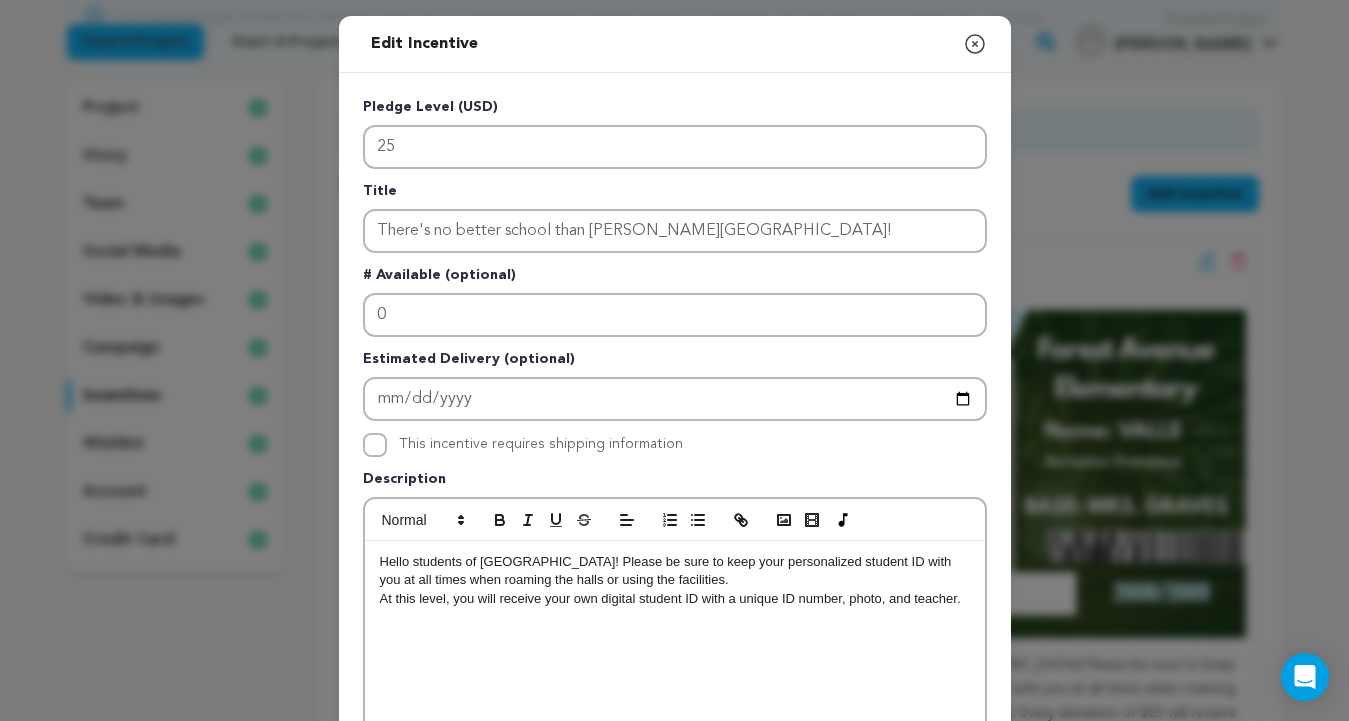 click on "At this level, you will receive your own digital student ID with a unique ID number, photo, and teacher." at bounding box center [670, 598] 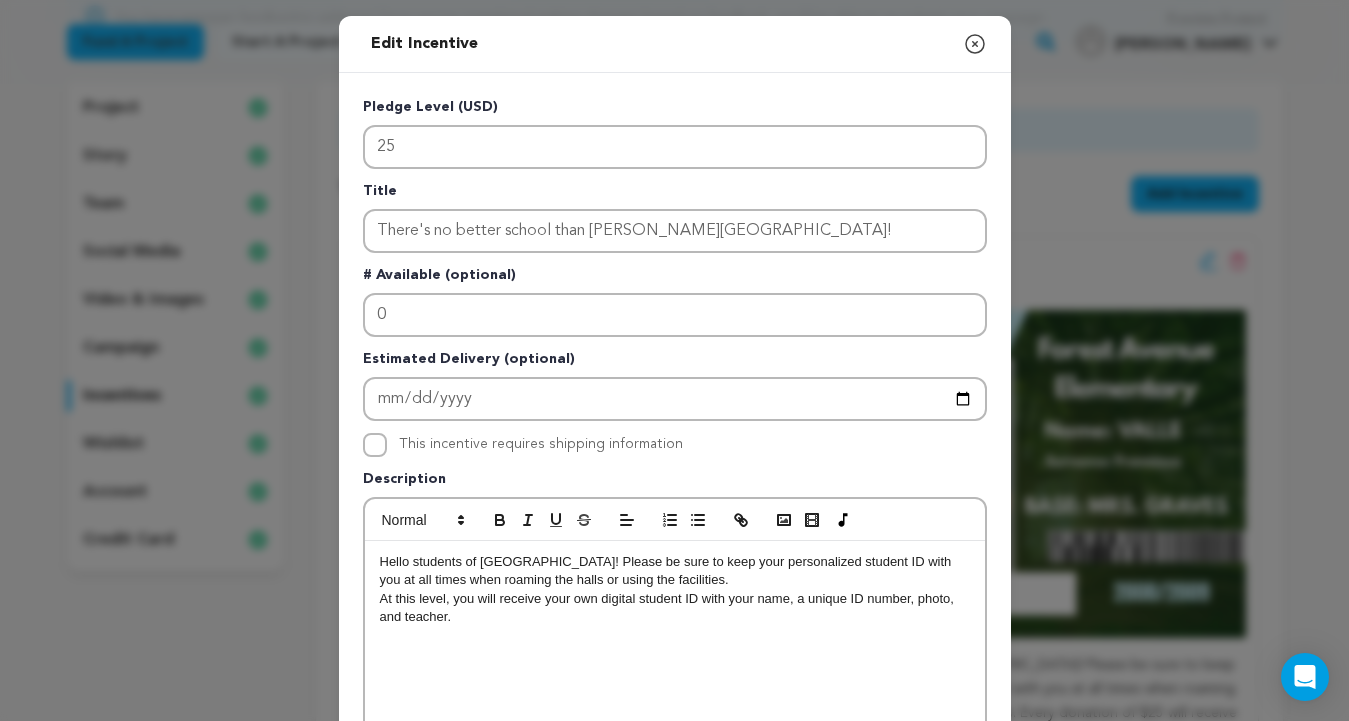 click on "At this level, you will receive your own digital student ID with your name, a unique ID number, photo, and teacher." at bounding box center [675, 608] 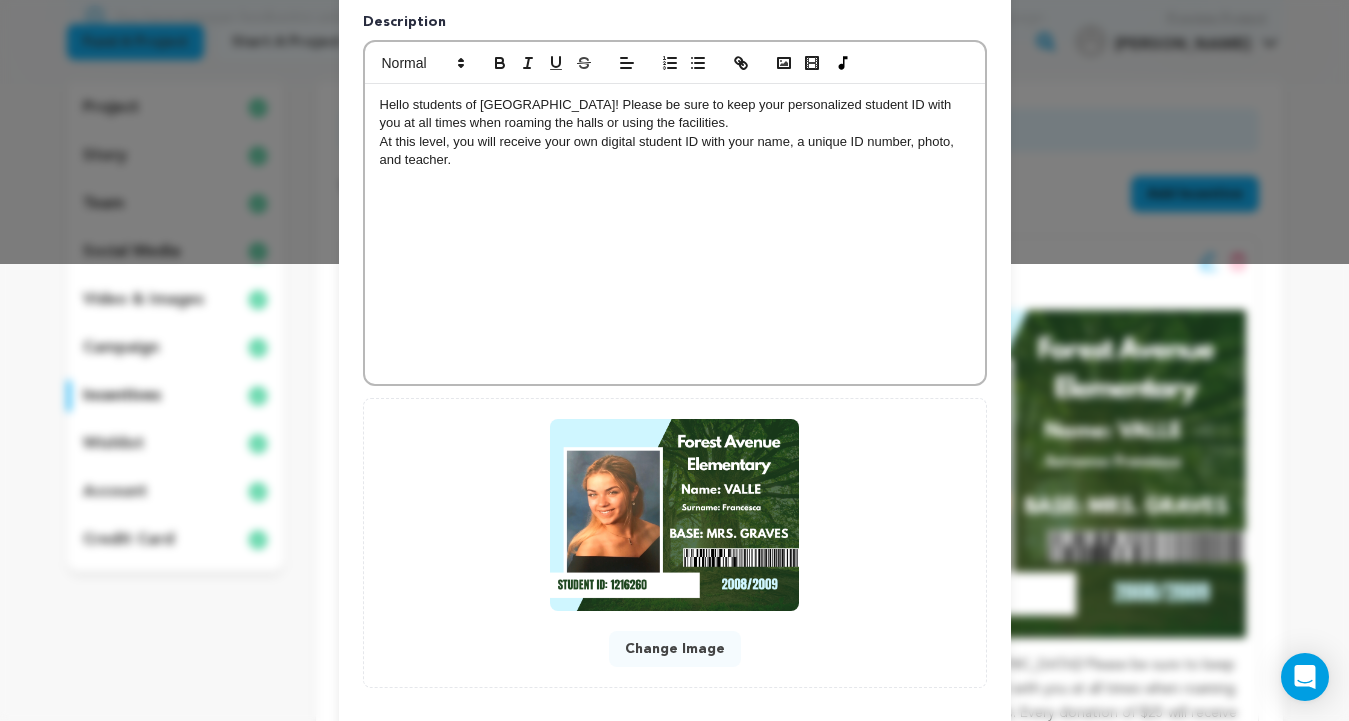 scroll, scrollTop: 556, scrollLeft: 0, axis: vertical 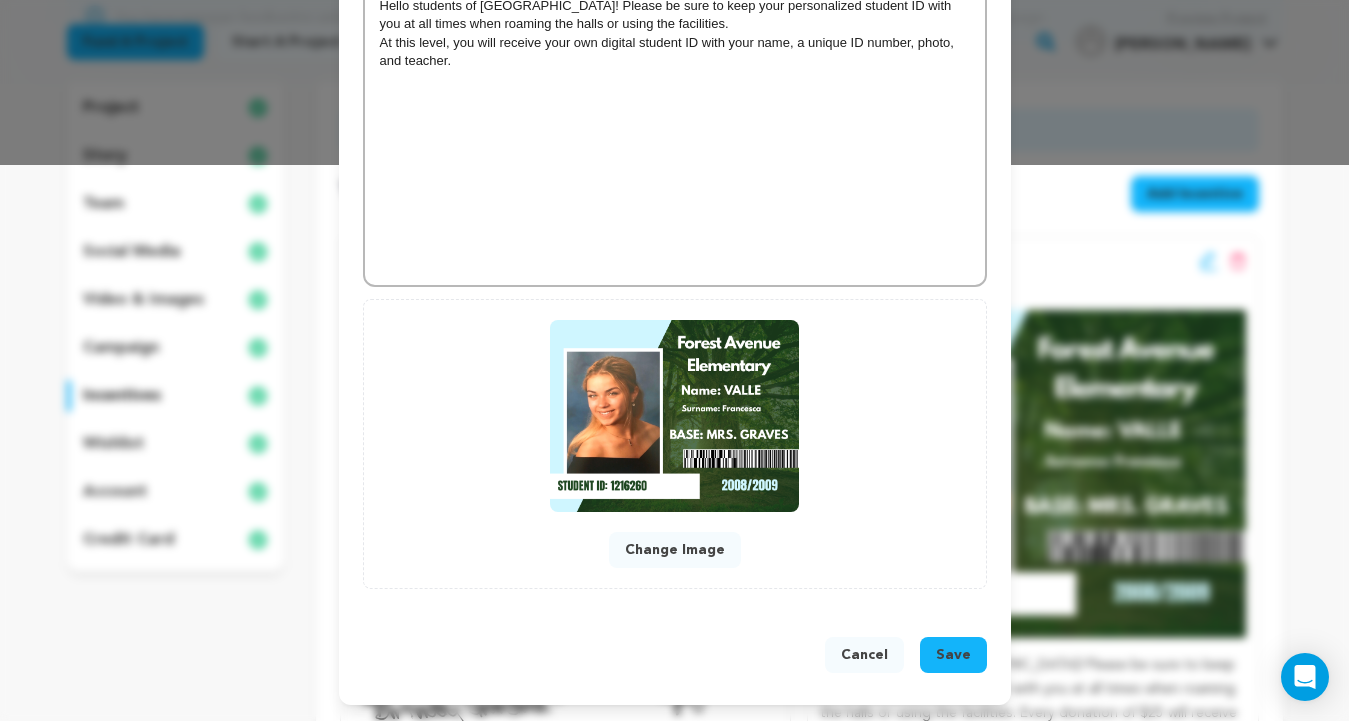 click on "Save" at bounding box center [953, 655] 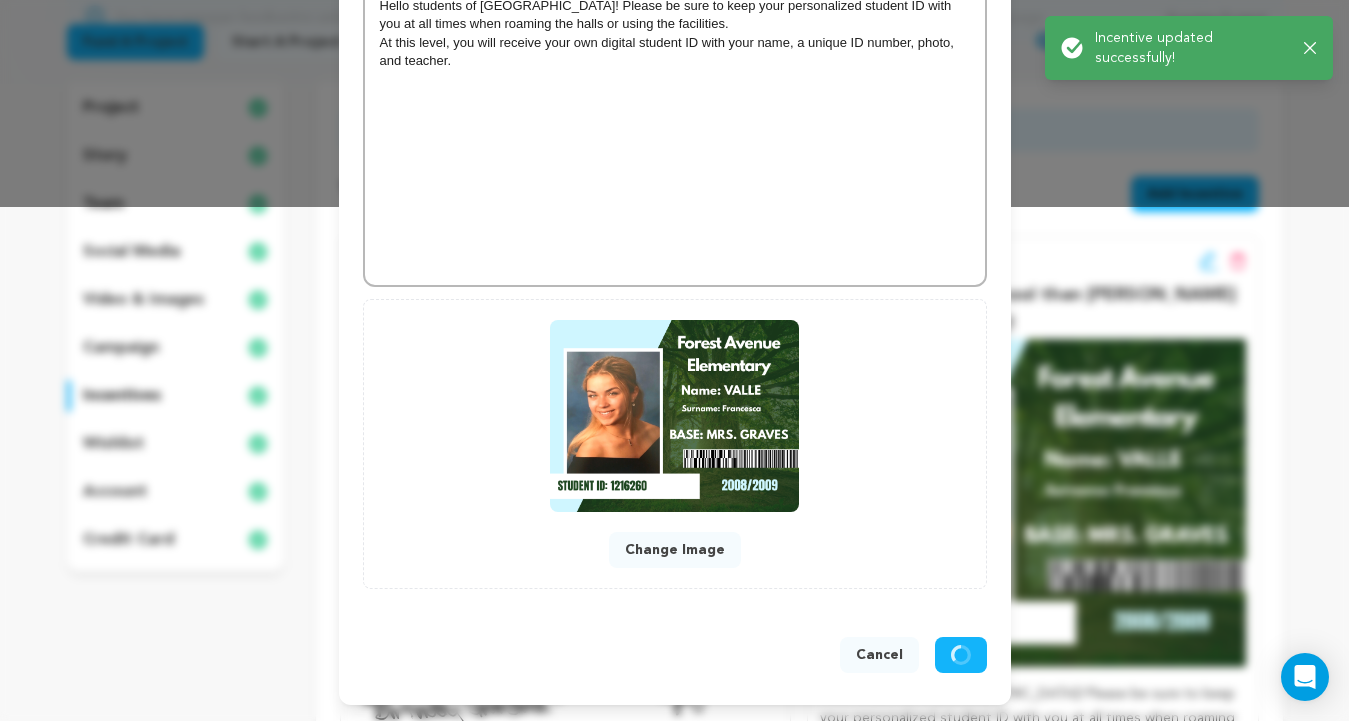 scroll, scrollTop: 0, scrollLeft: 0, axis: both 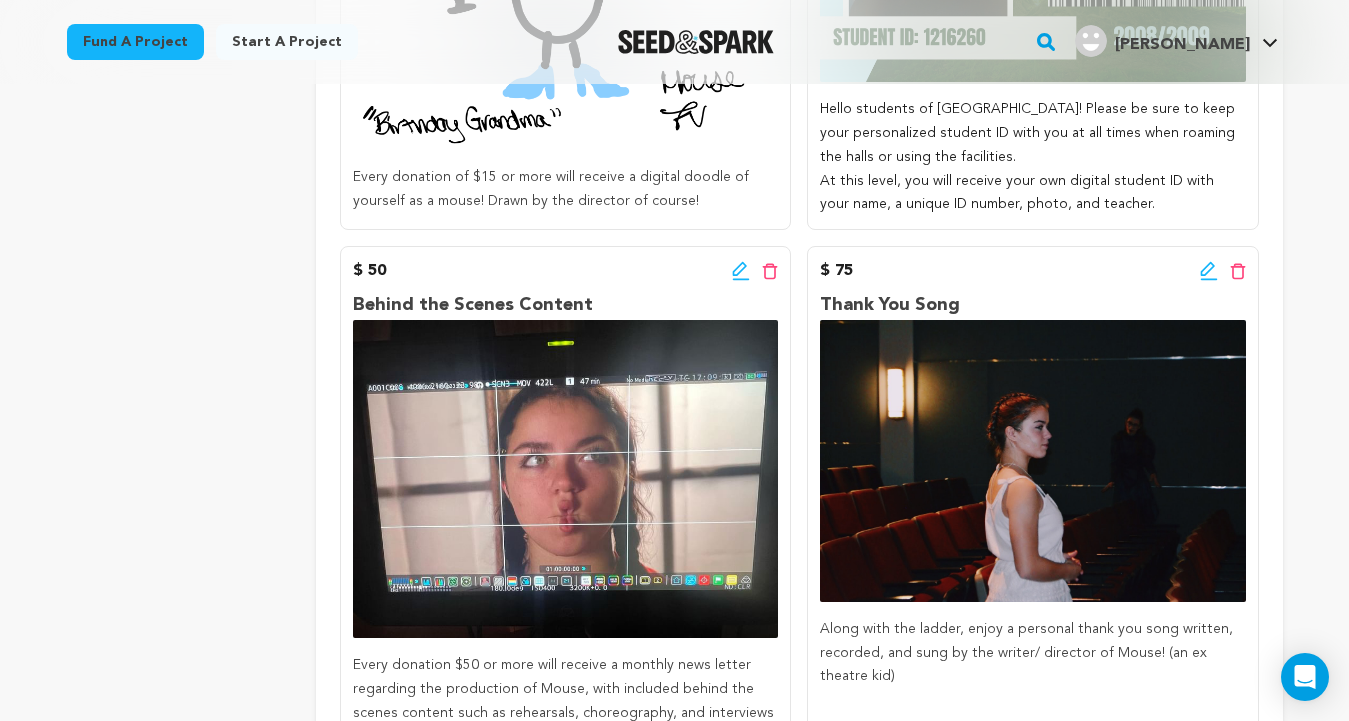 click 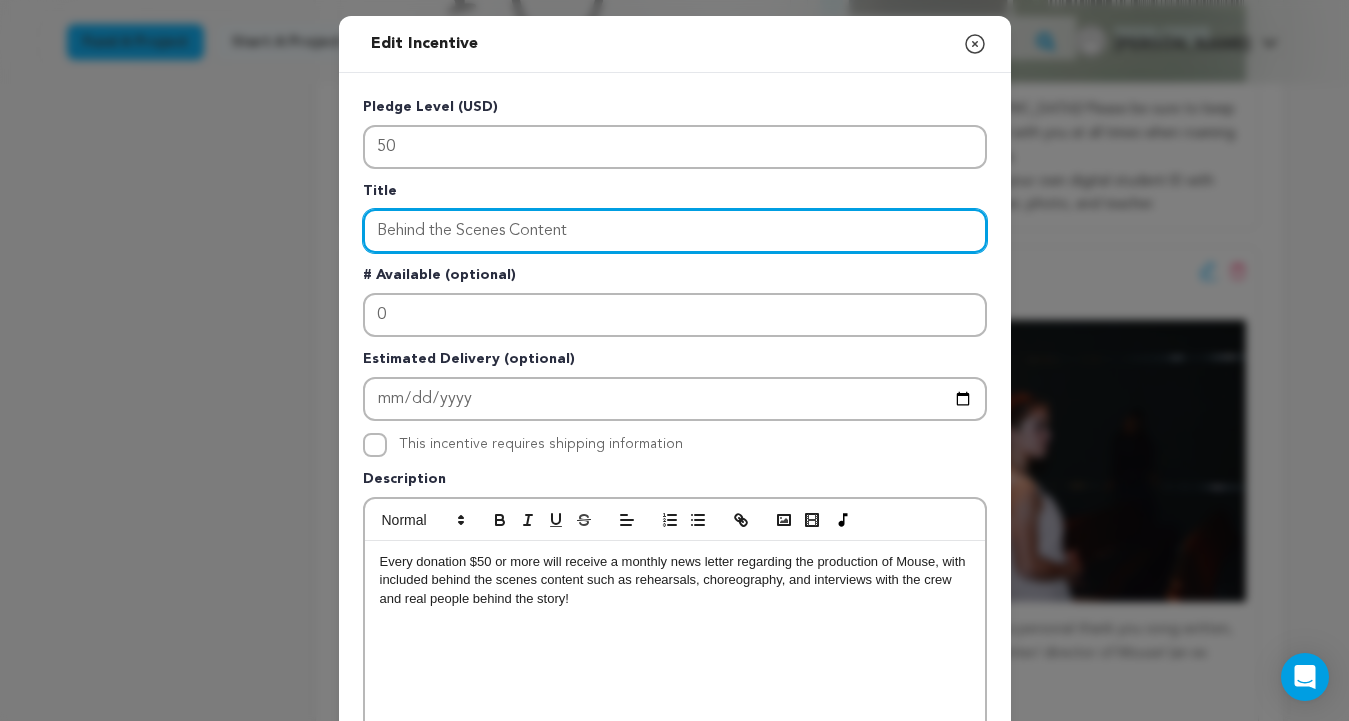drag, startPoint x: 641, startPoint y: 230, endPoint x: 321, endPoint y: 236, distance: 320.05624 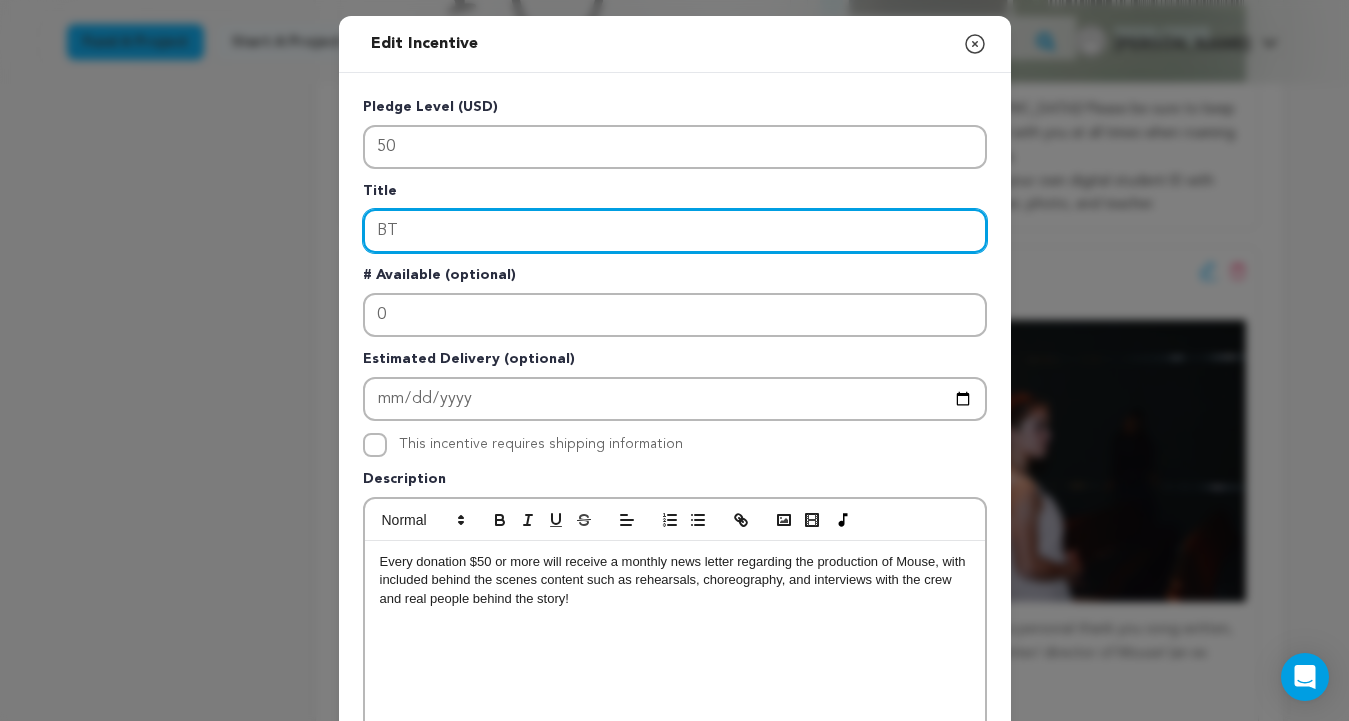 type on "B" 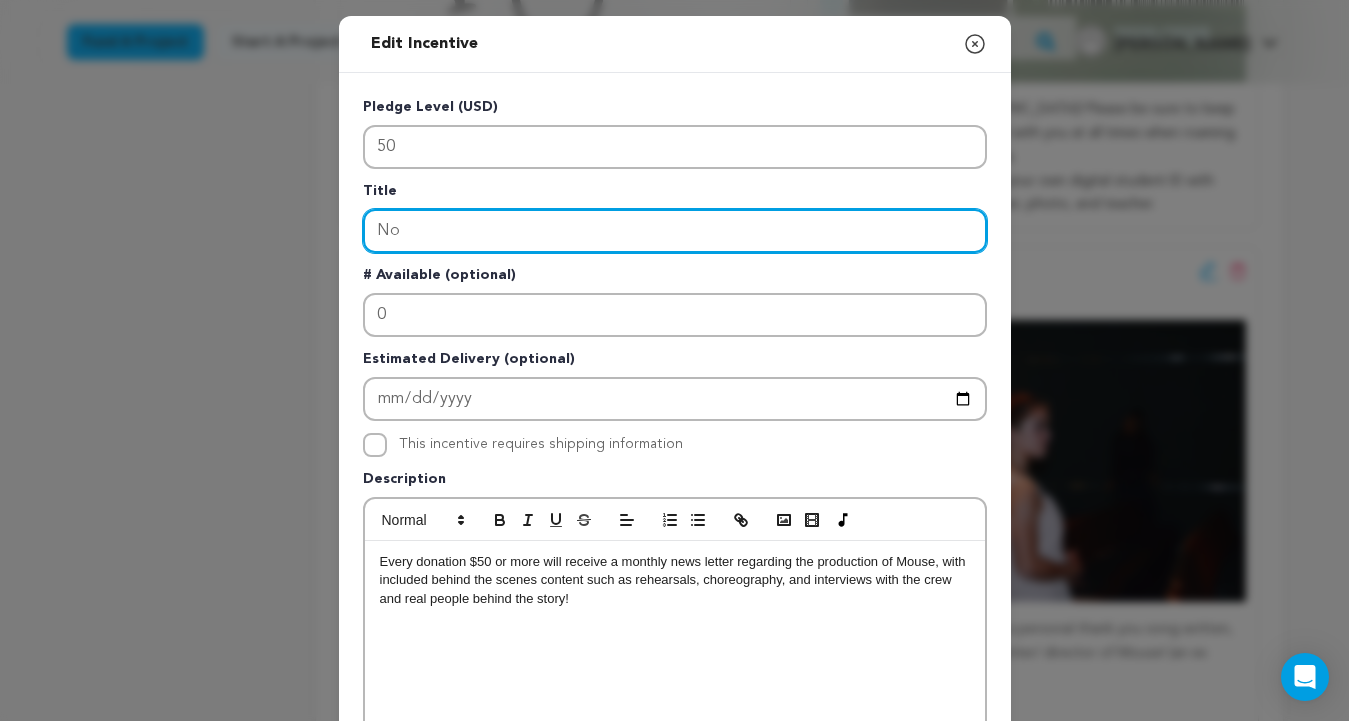 type on "N" 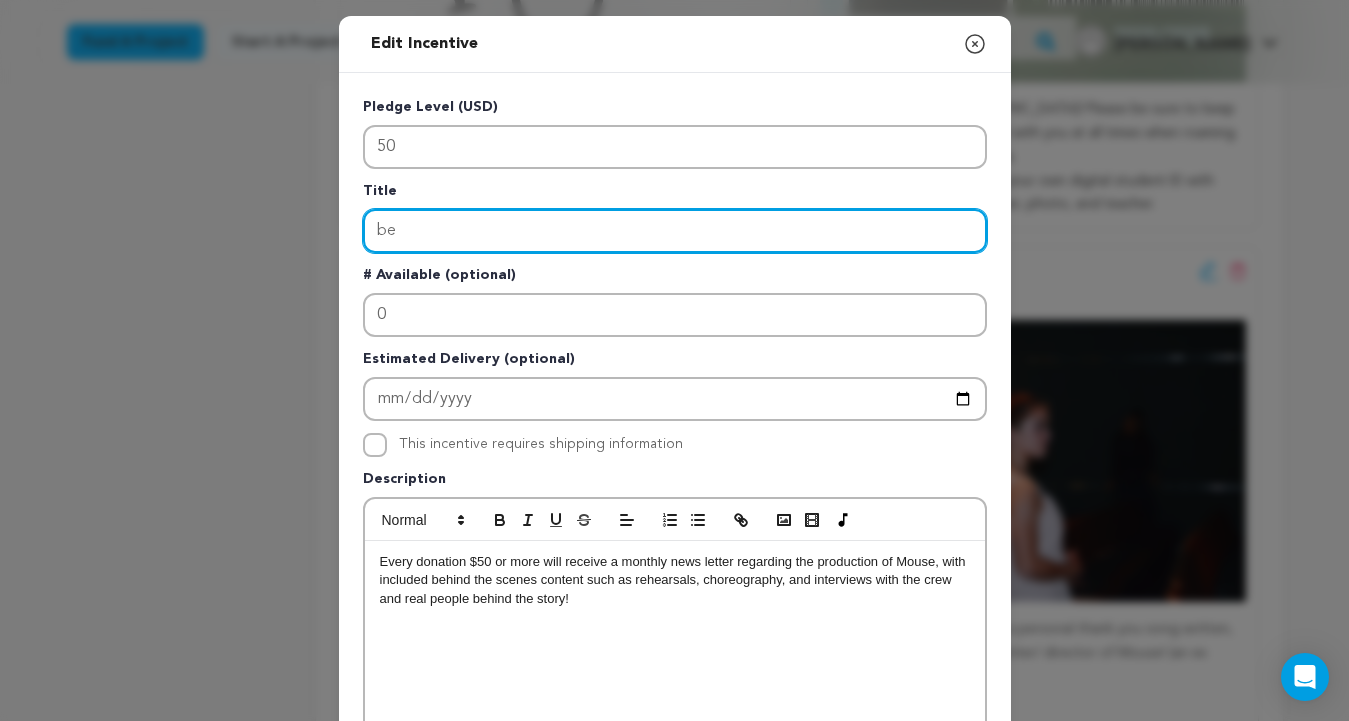 type on "b" 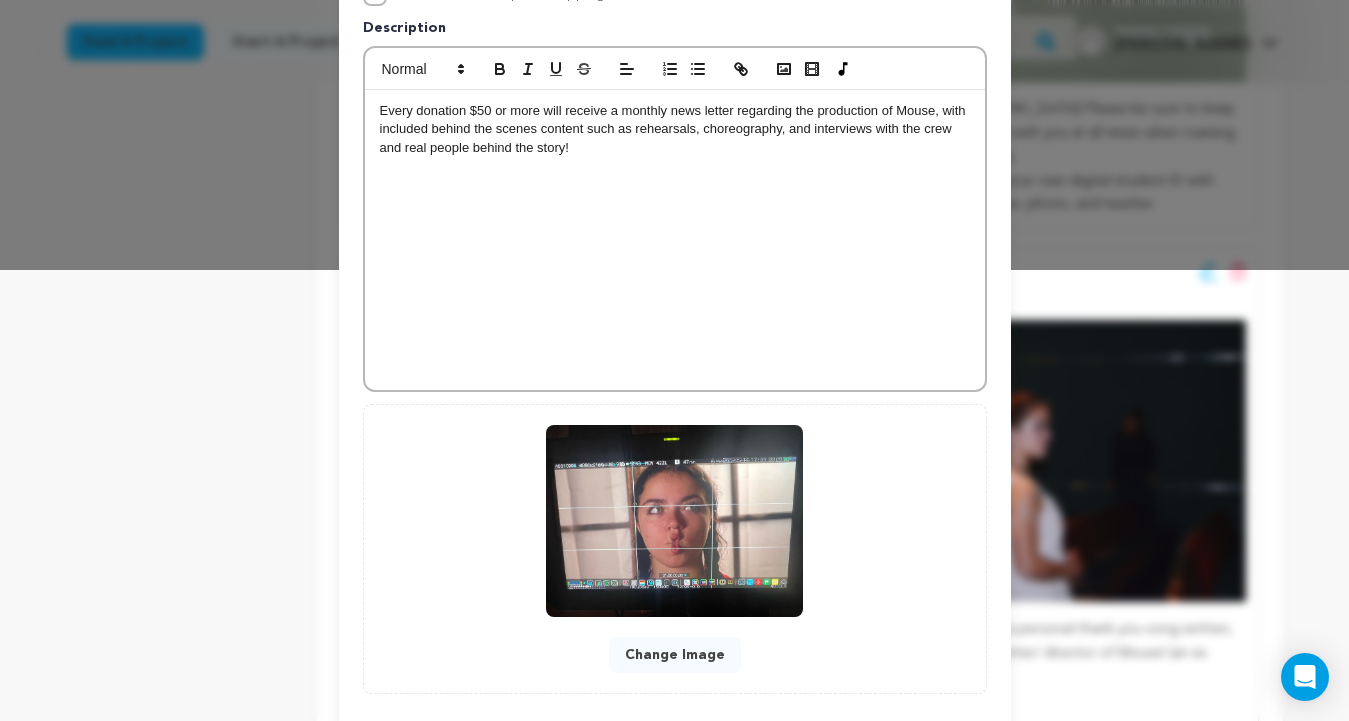scroll, scrollTop: 556, scrollLeft: 0, axis: vertical 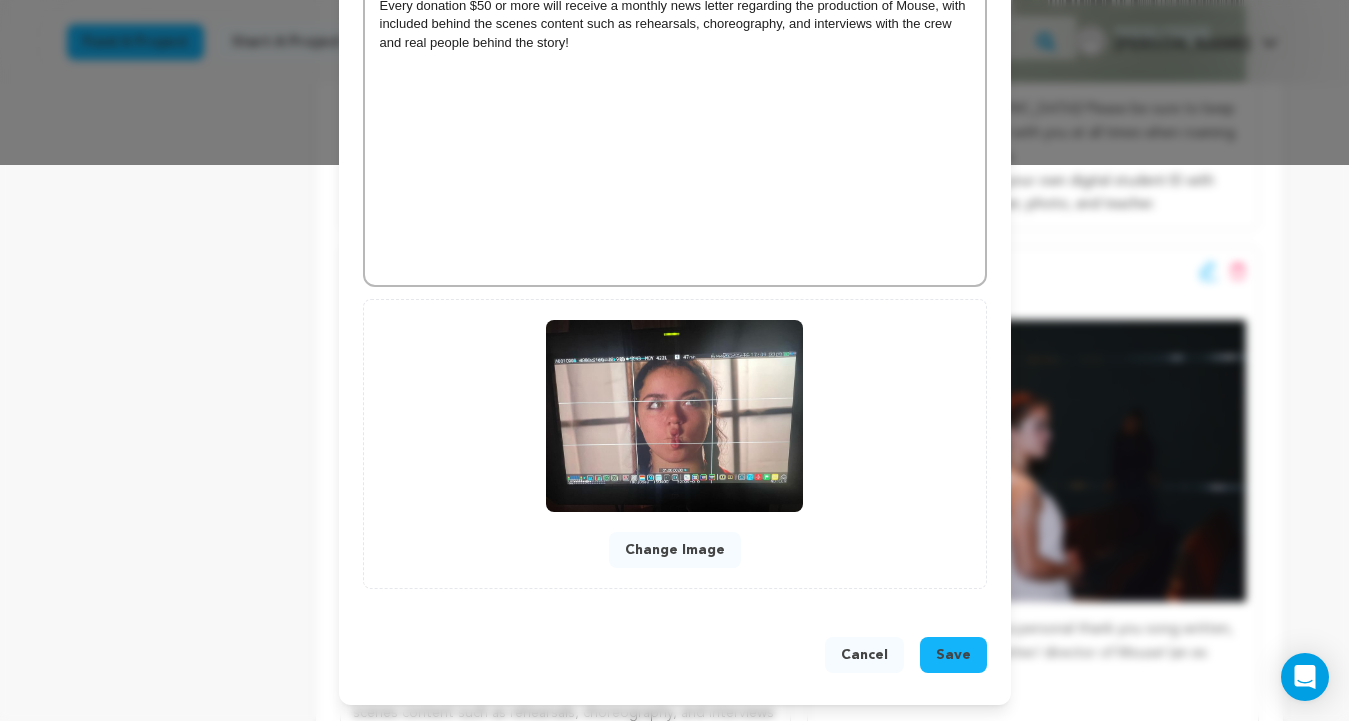 type on "Beyond the Dance Floor" 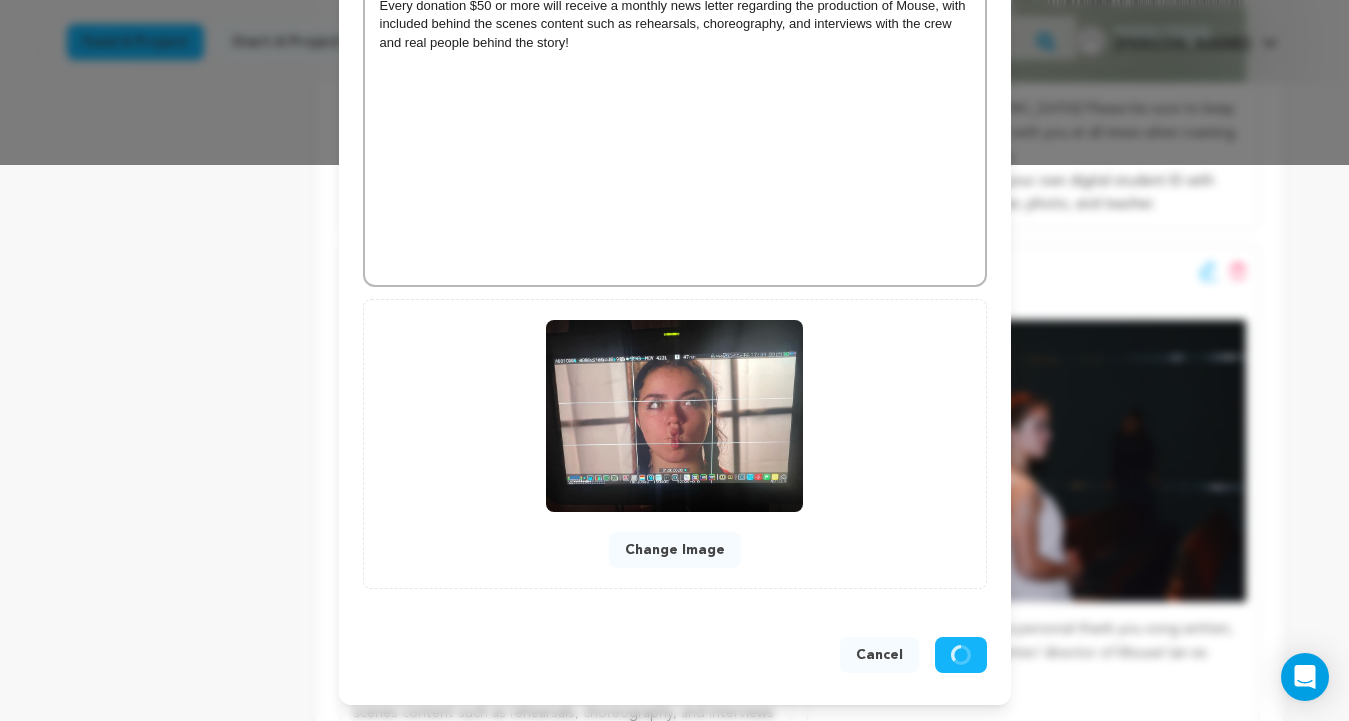 scroll, scrollTop: 514, scrollLeft: 0, axis: vertical 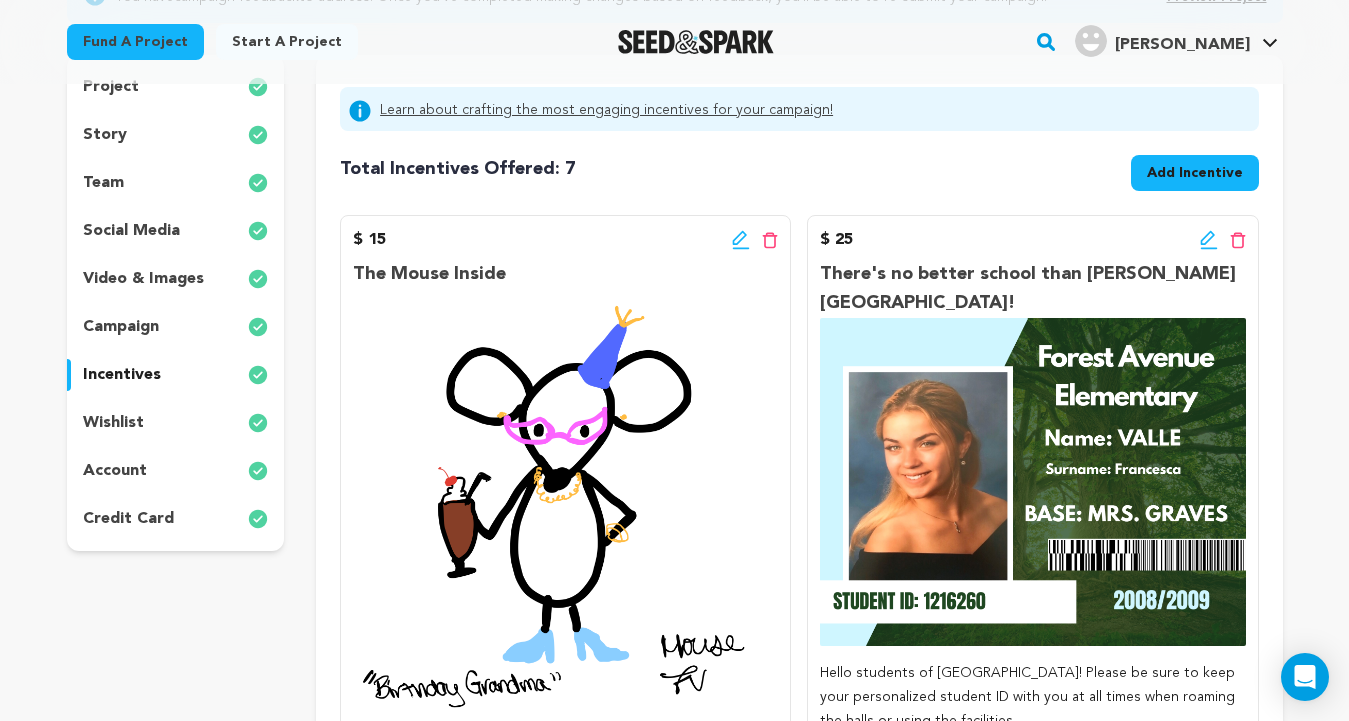 click 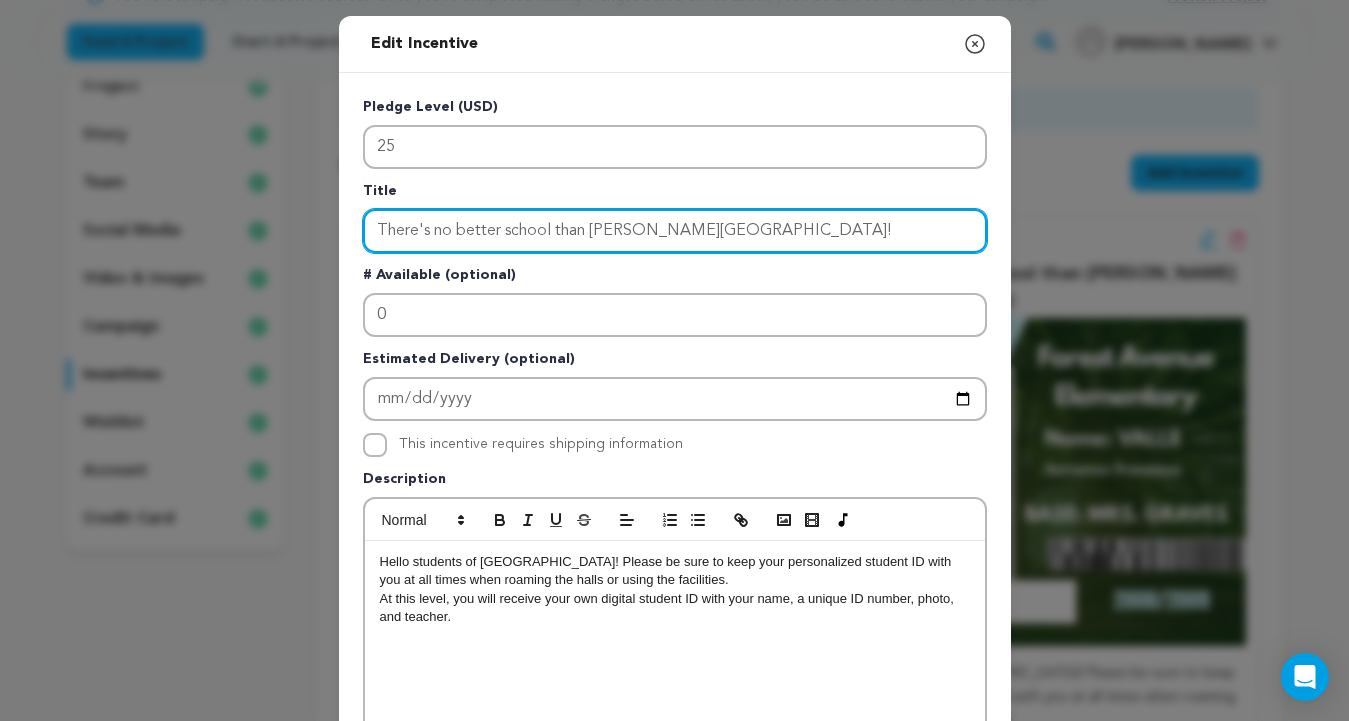 click on "There's no better school than Forrest Avenue!" at bounding box center (675, 231) 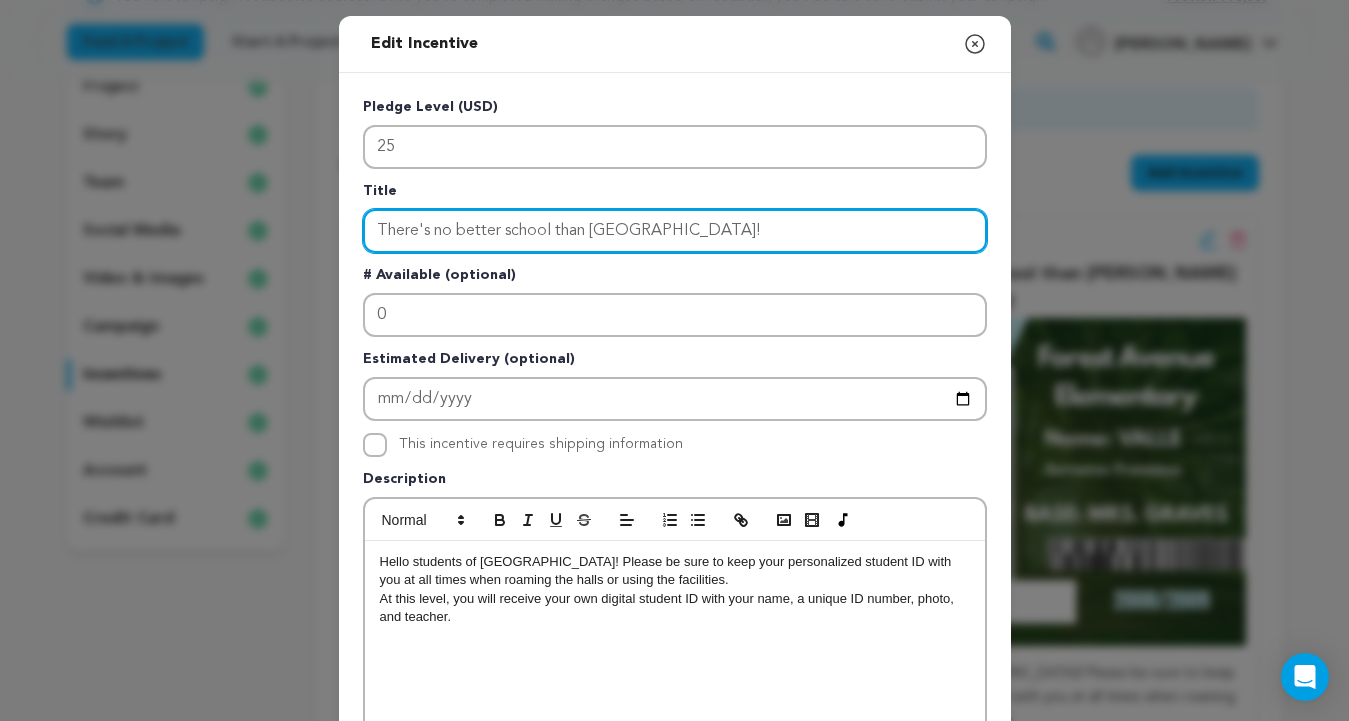scroll, scrollTop: 556, scrollLeft: 0, axis: vertical 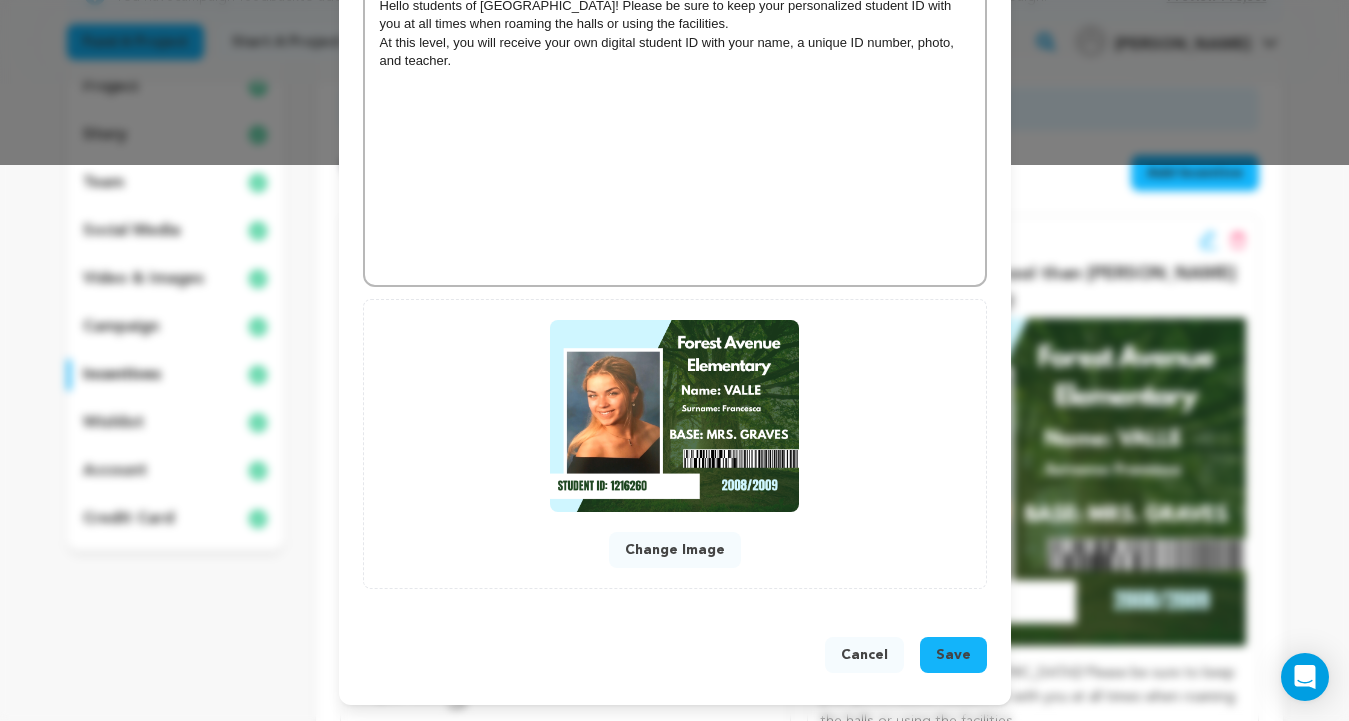 type on "There's no better school than [GEOGRAPHIC_DATA]!" 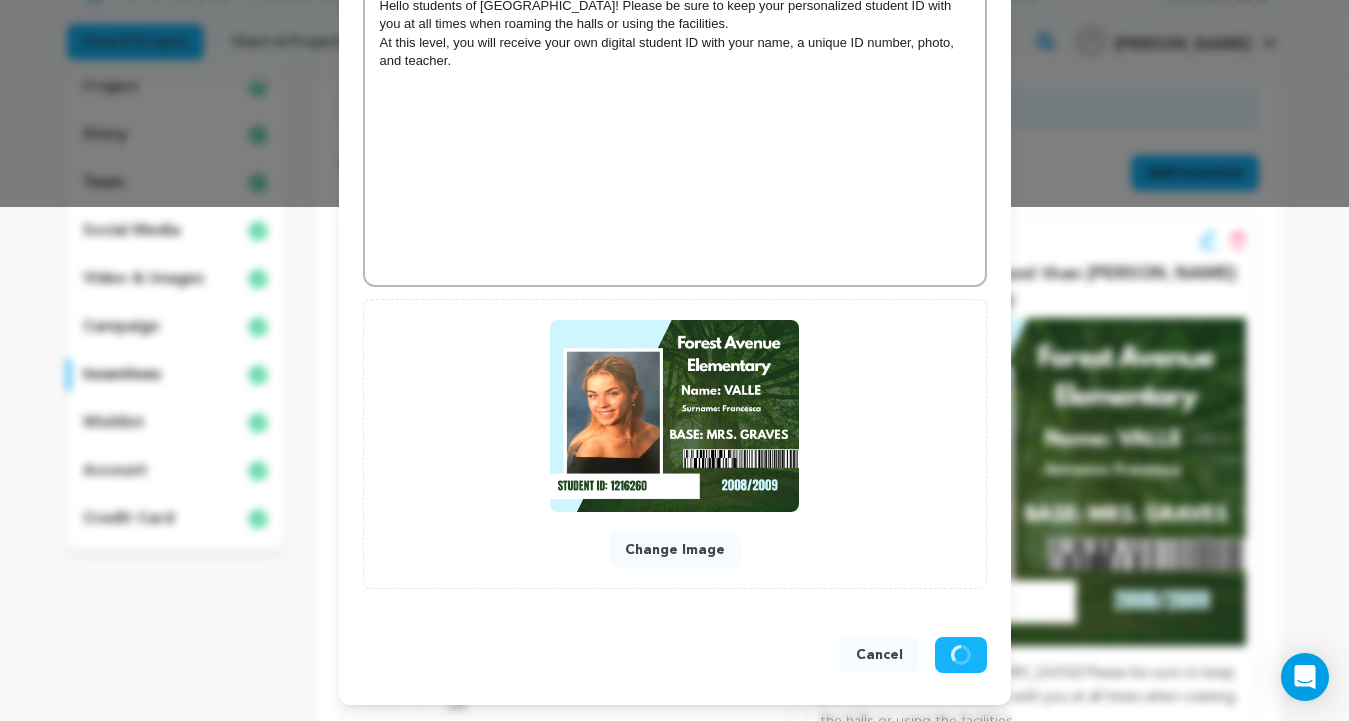 scroll, scrollTop: 514, scrollLeft: 0, axis: vertical 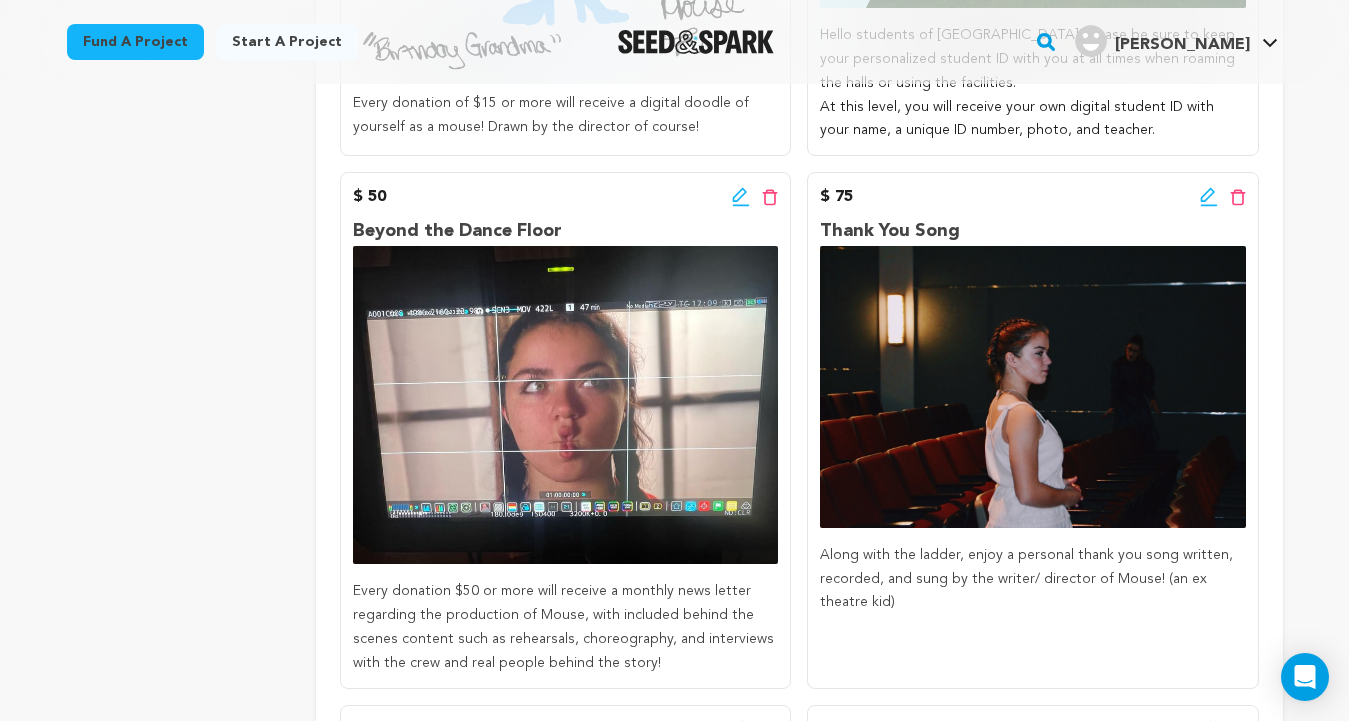 click 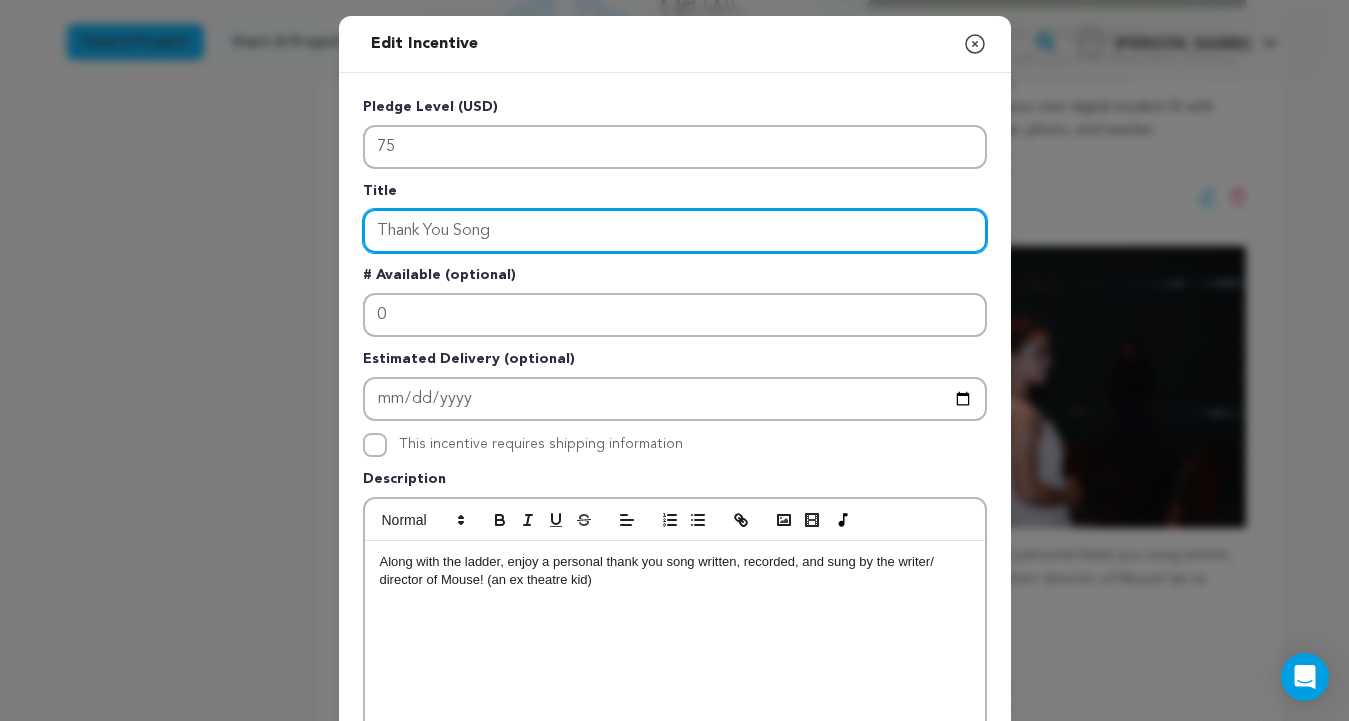 click on "Thank You Song" at bounding box center [675, 231] 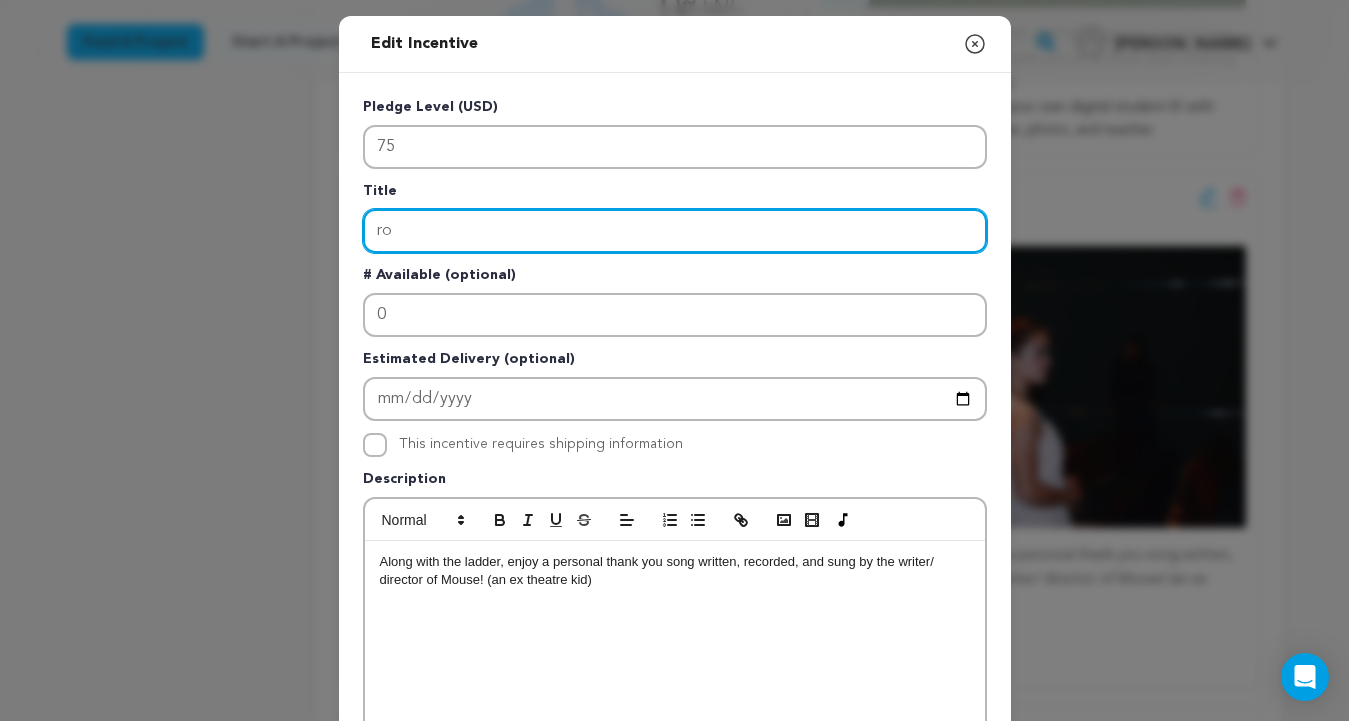 type on "r" 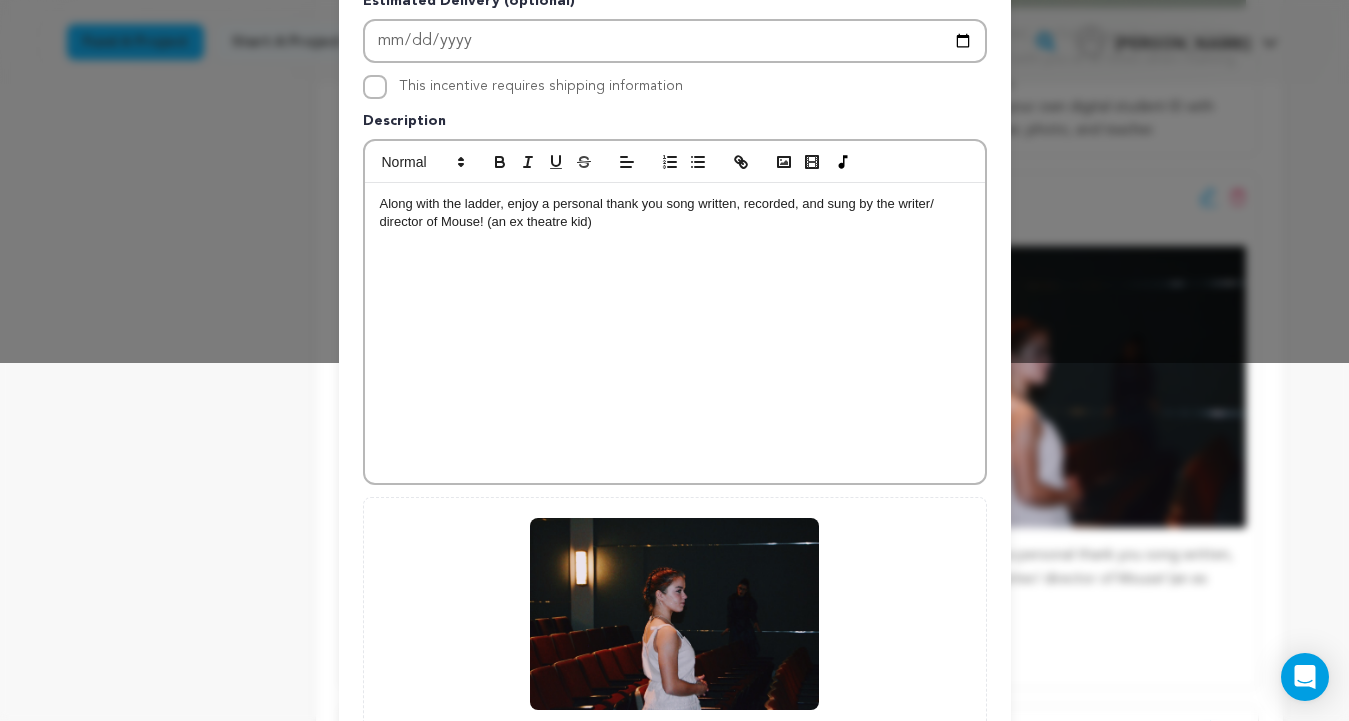 scroll, scrollTop: 556, scrollLeft: 0, axis: vertical 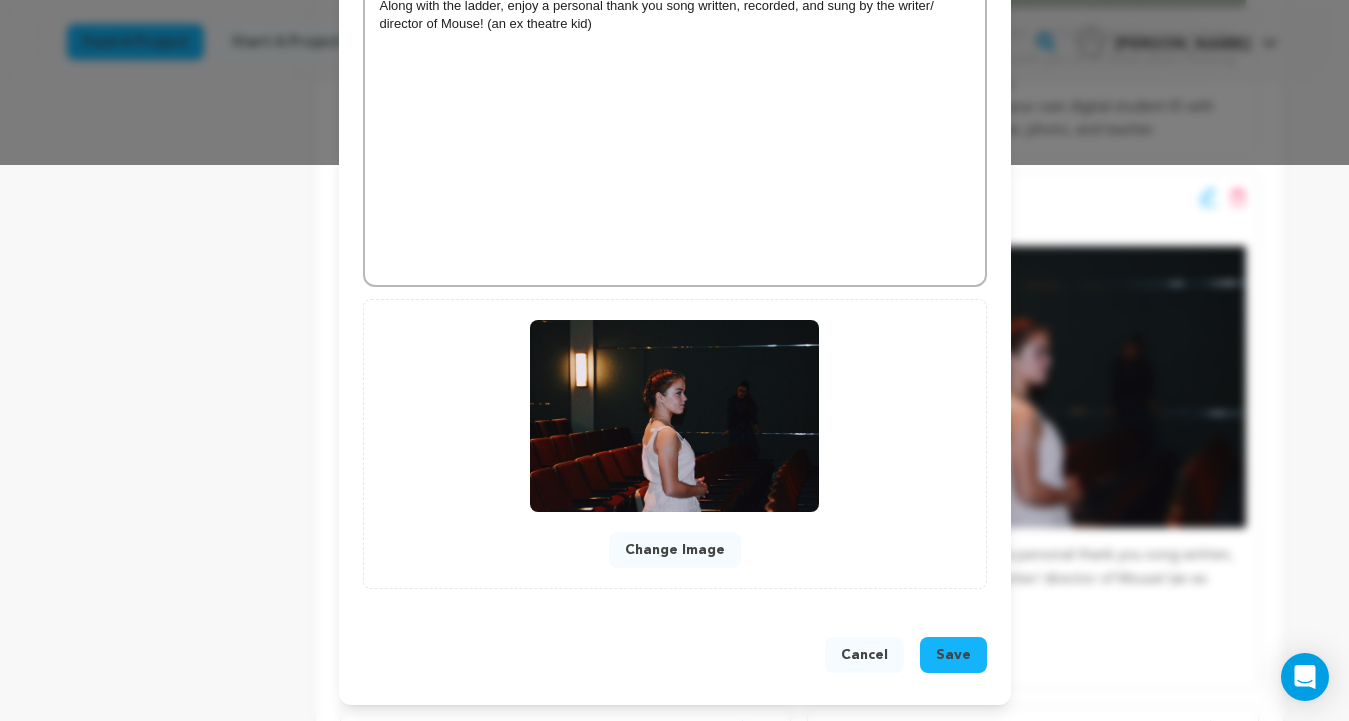 type on "Roses are red, violets are blue and I've got a special tune to say thank you!" 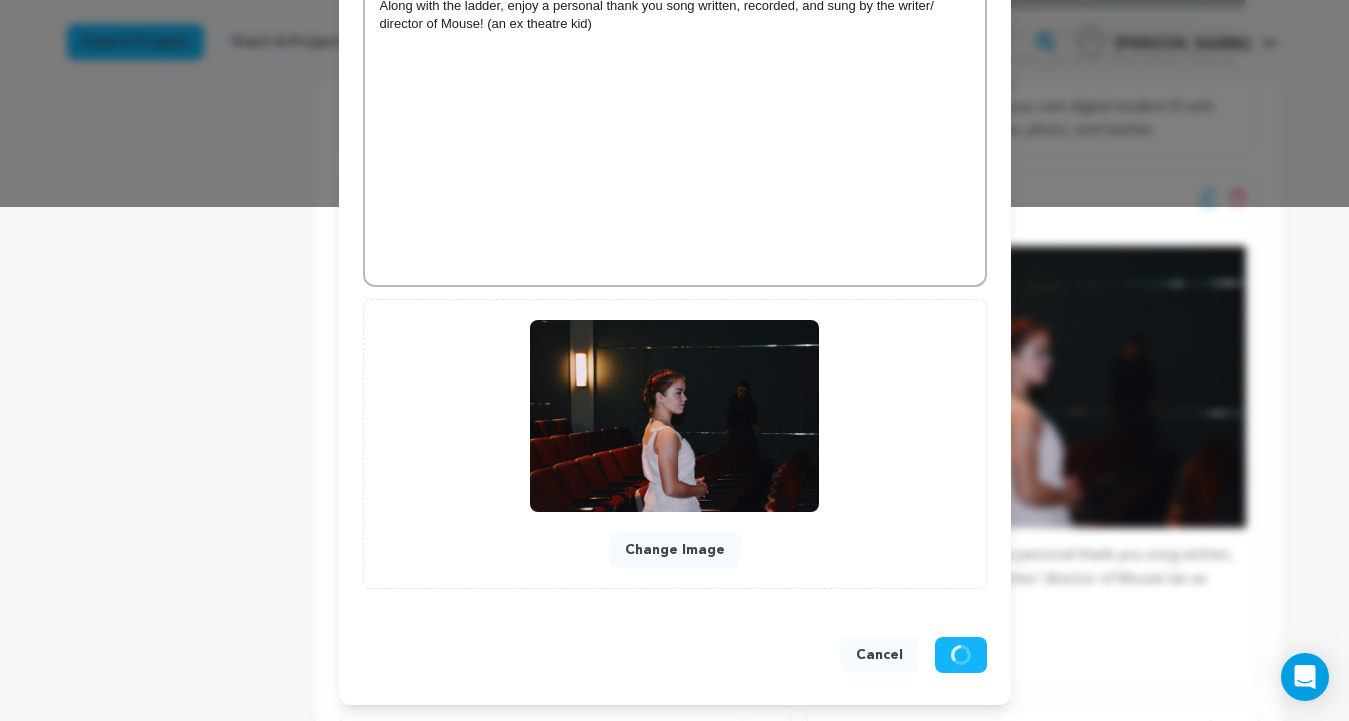 scroll, scrollTop: 514, scrollLeft: 0, axis: vertical 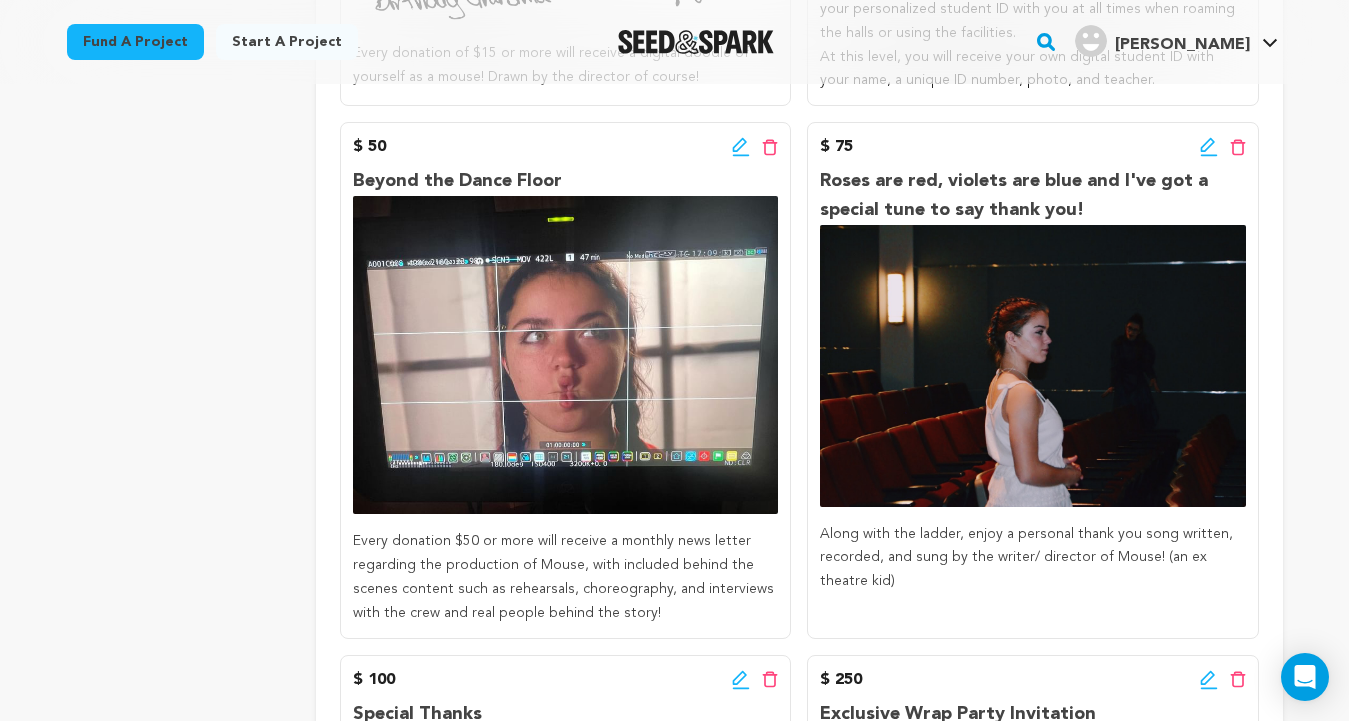 click 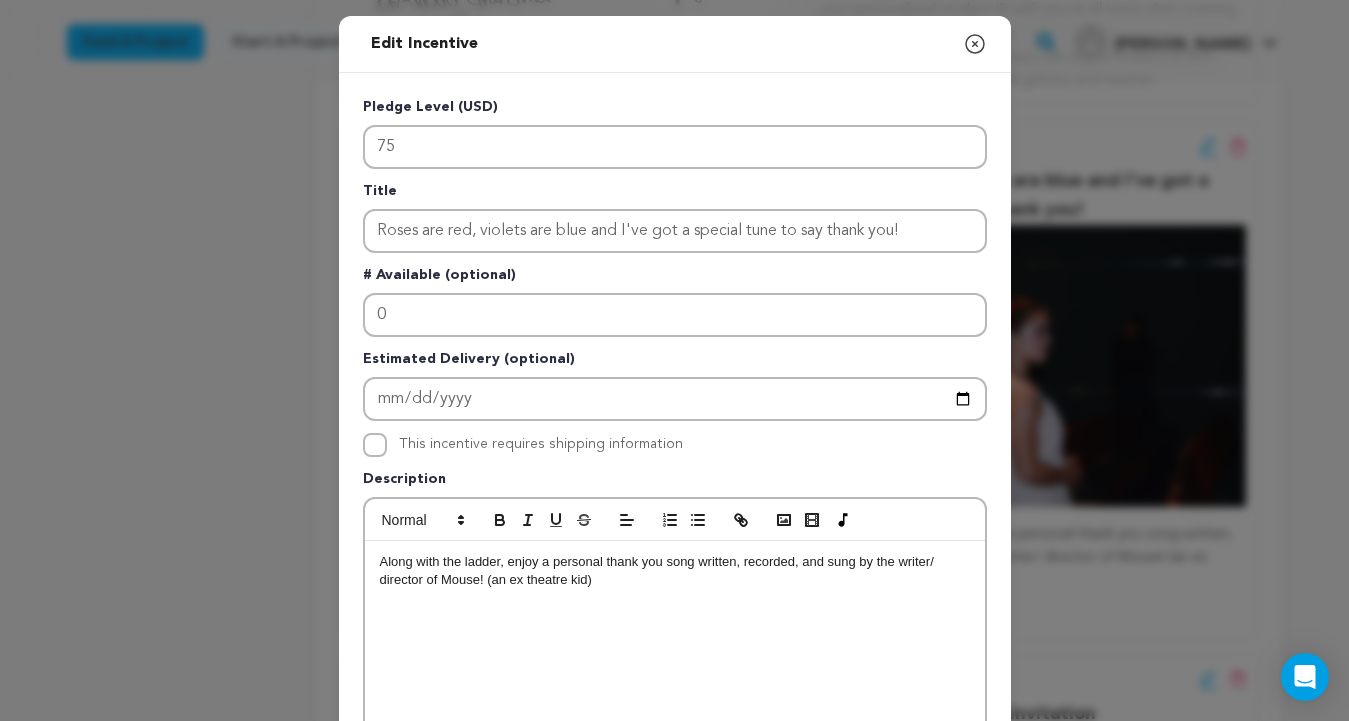 click on "Along with the ladder, enjoy a personal thank you song written, recorded, and sung by the writer/ director of Mouse! (an ex theatre kid)" at bounding box center (675, 571) 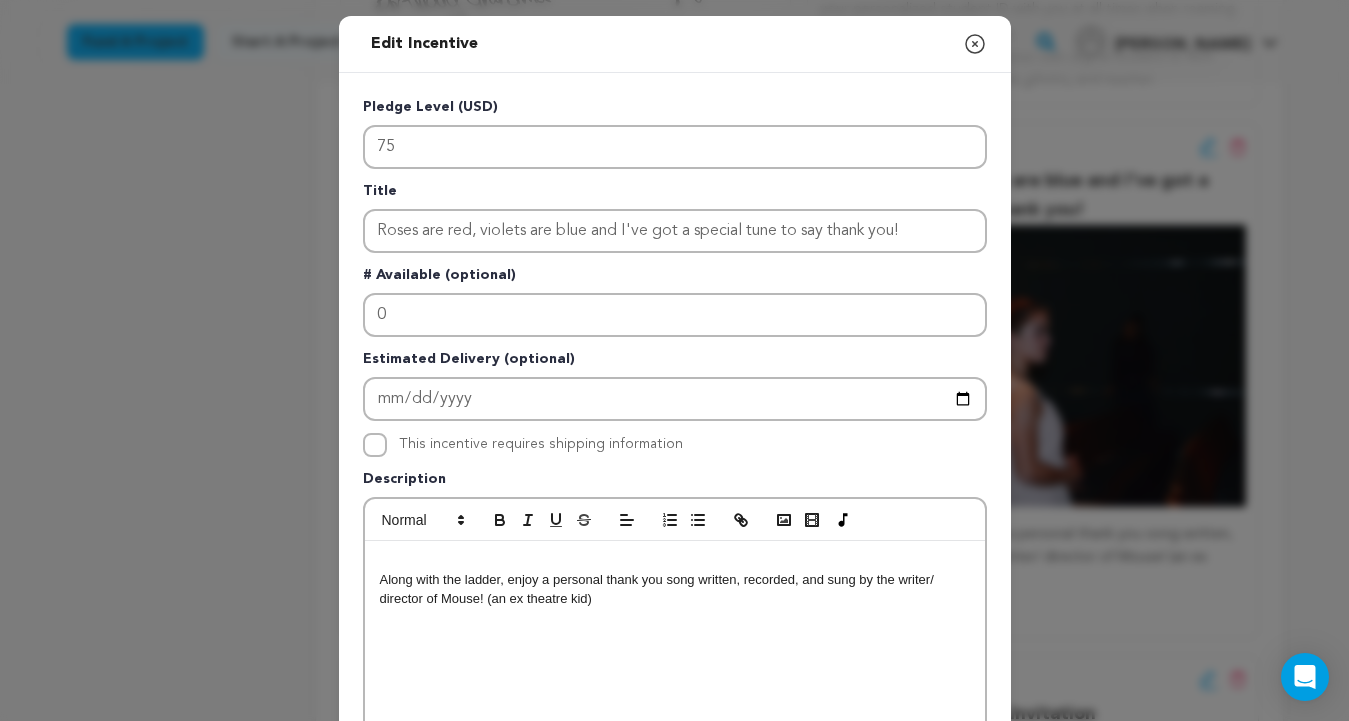 click on "Along with the ladder, enjoy a personal thank you song written, recorded, and sung by the writer/ director of Mouse! (an ex theatre kid)" at bounding box center (675, 691) 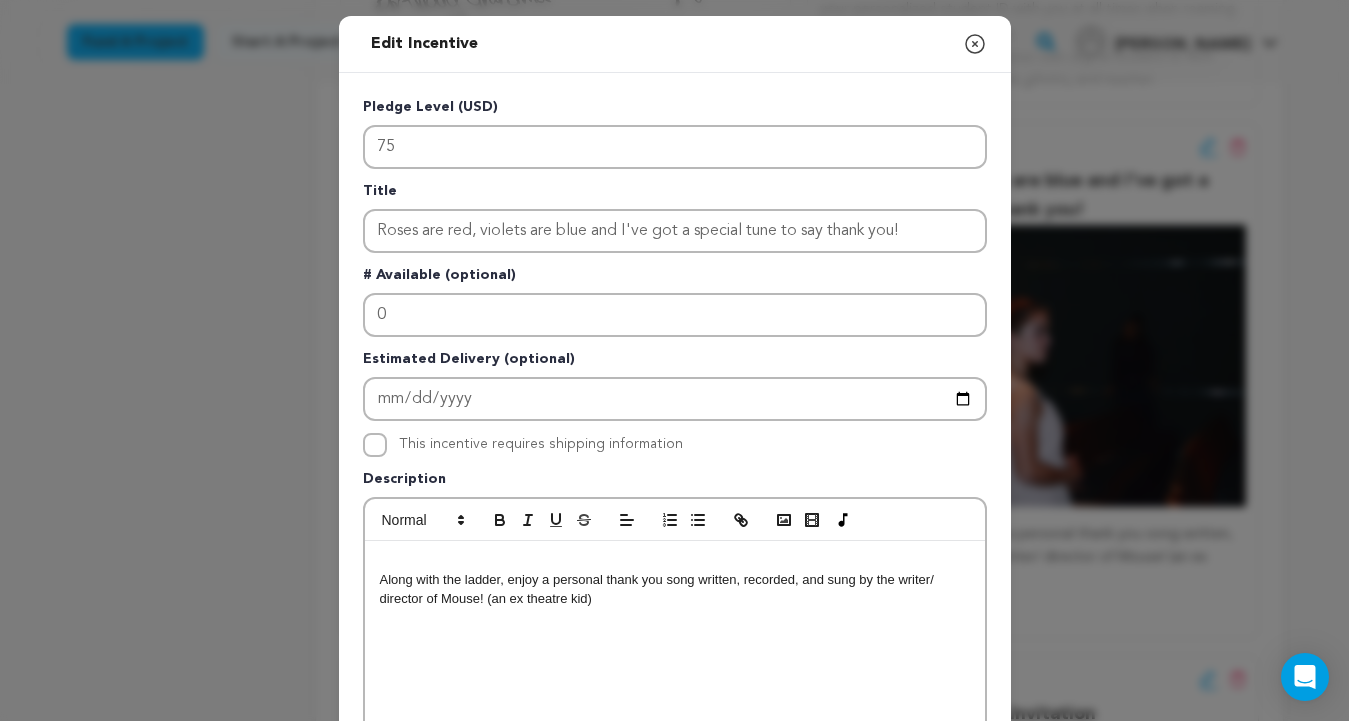 type 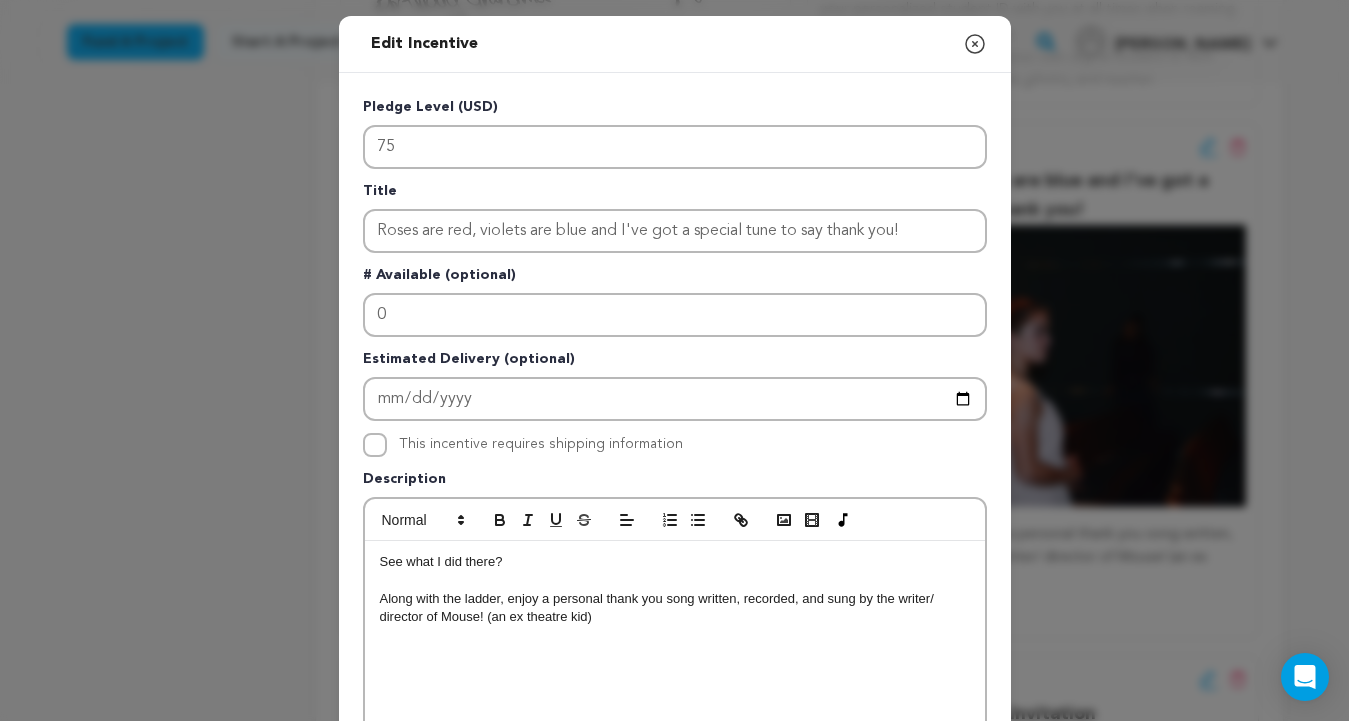 click on "Along with the ladder, enjoy a personal thank you song written, recorded, and sung by the writer/ director of Mouse! (an ex theatre kid)" at bounding box center (675, 608) 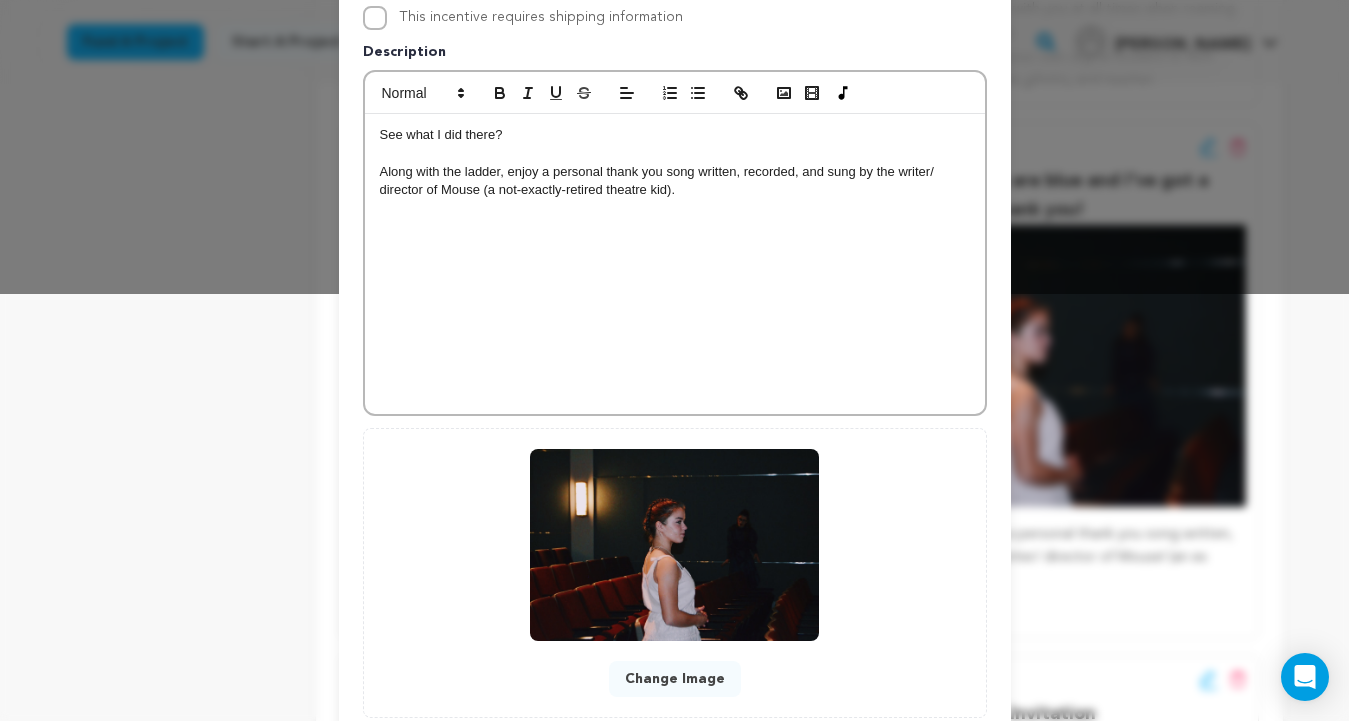 scroll, scrollTop: 556, scrollLeft: 0, axis: vertical 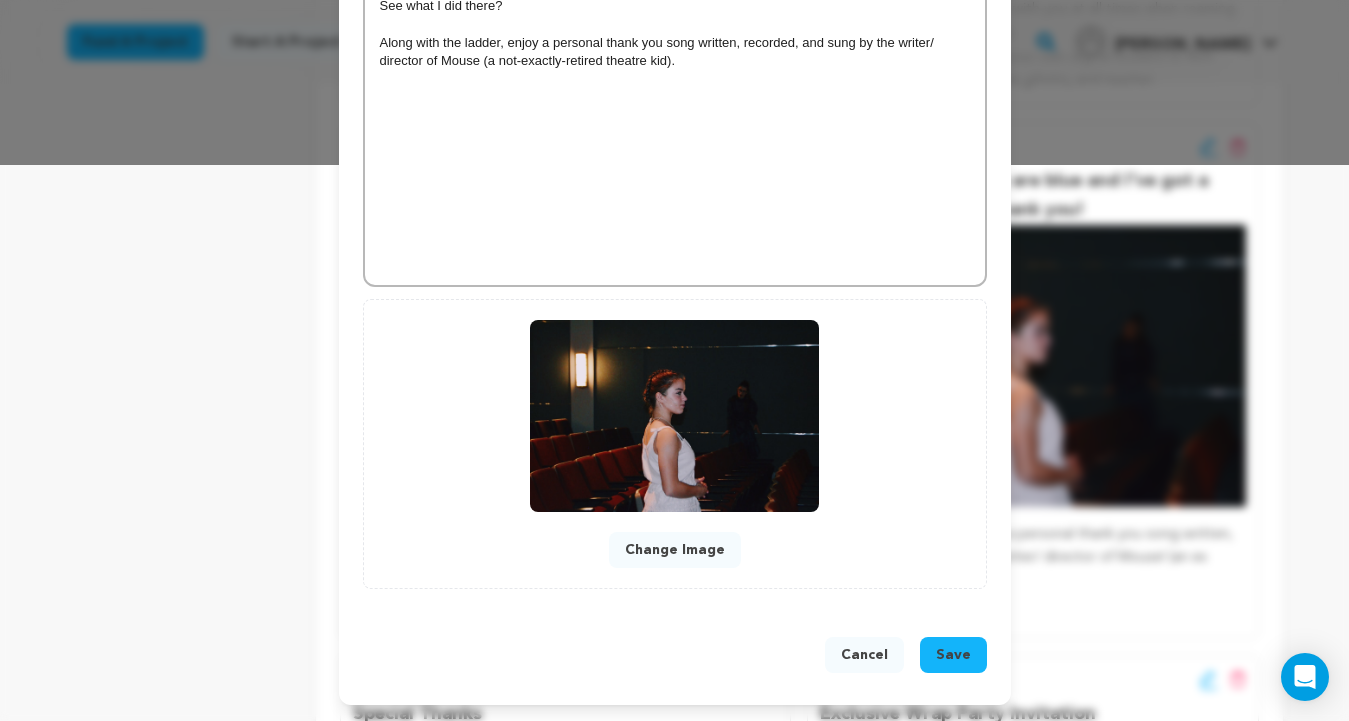 click on "Save" at bounding box center [953, 655] 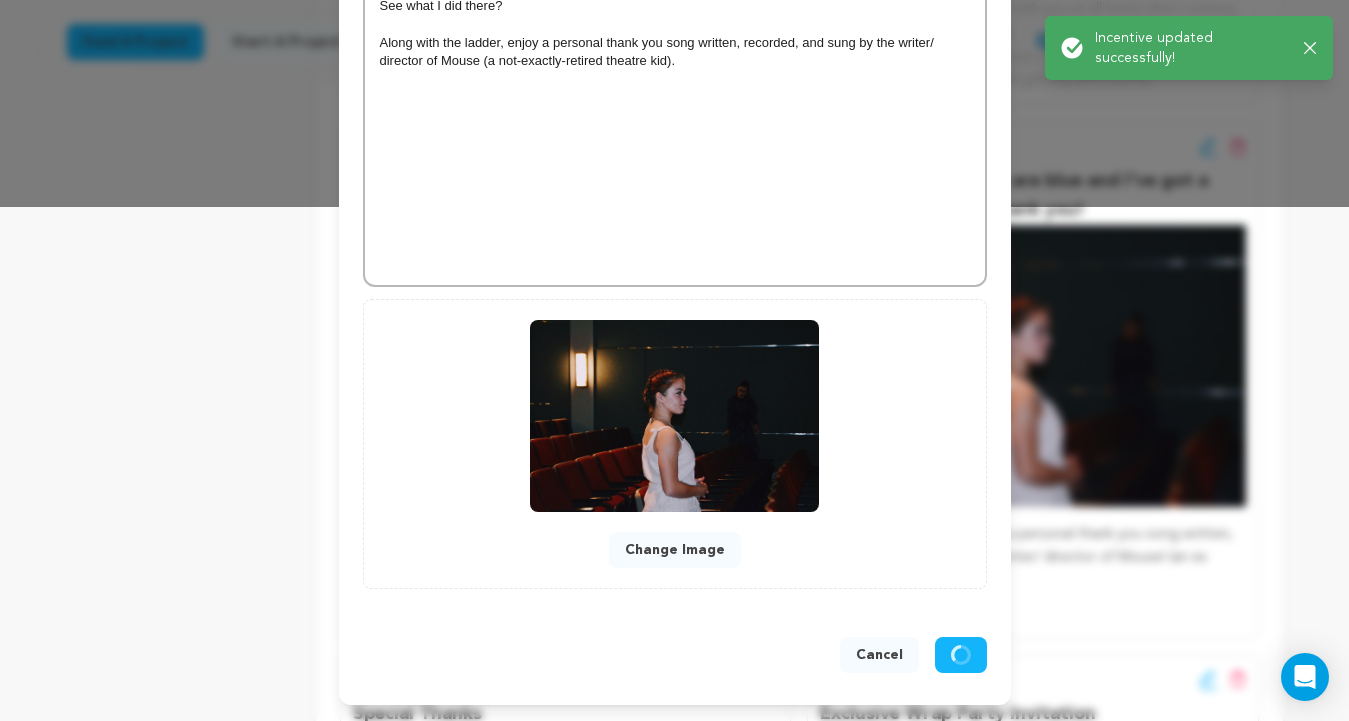 scroll, scrollTop: 514, scrollLeft: 0, axis: vertical 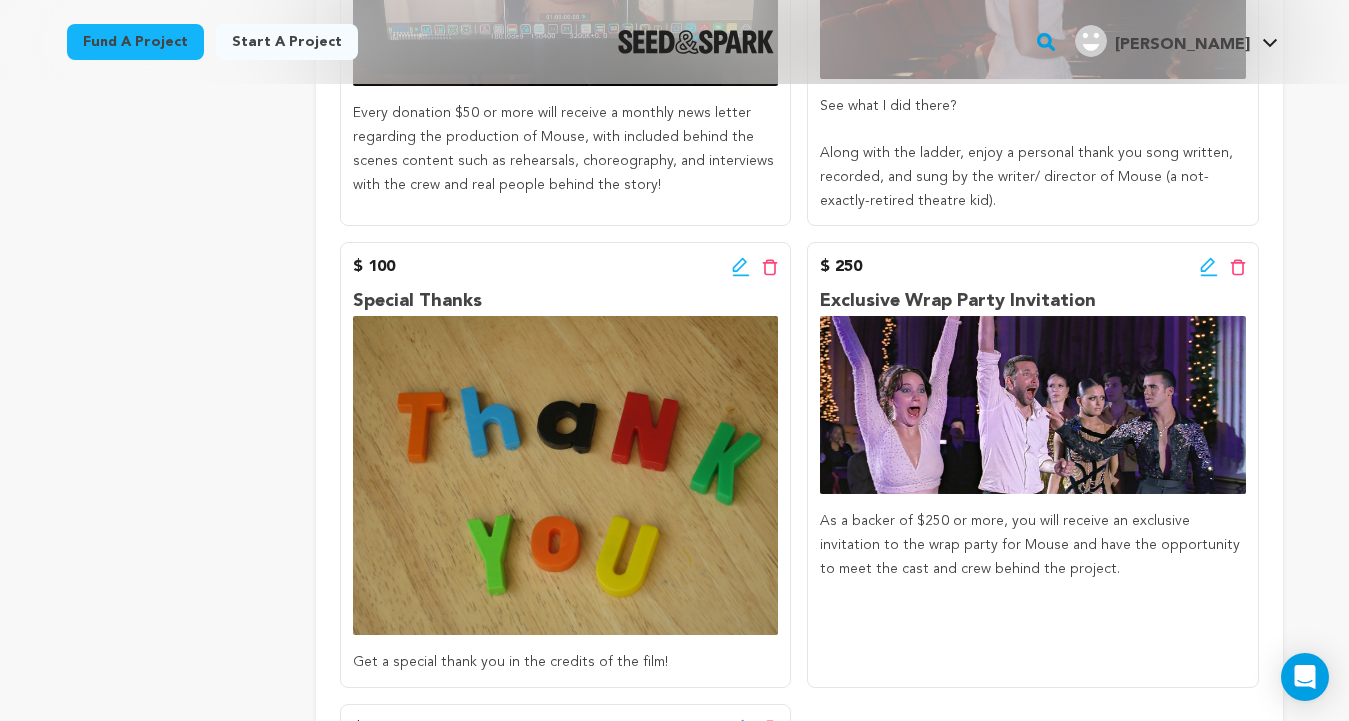 click 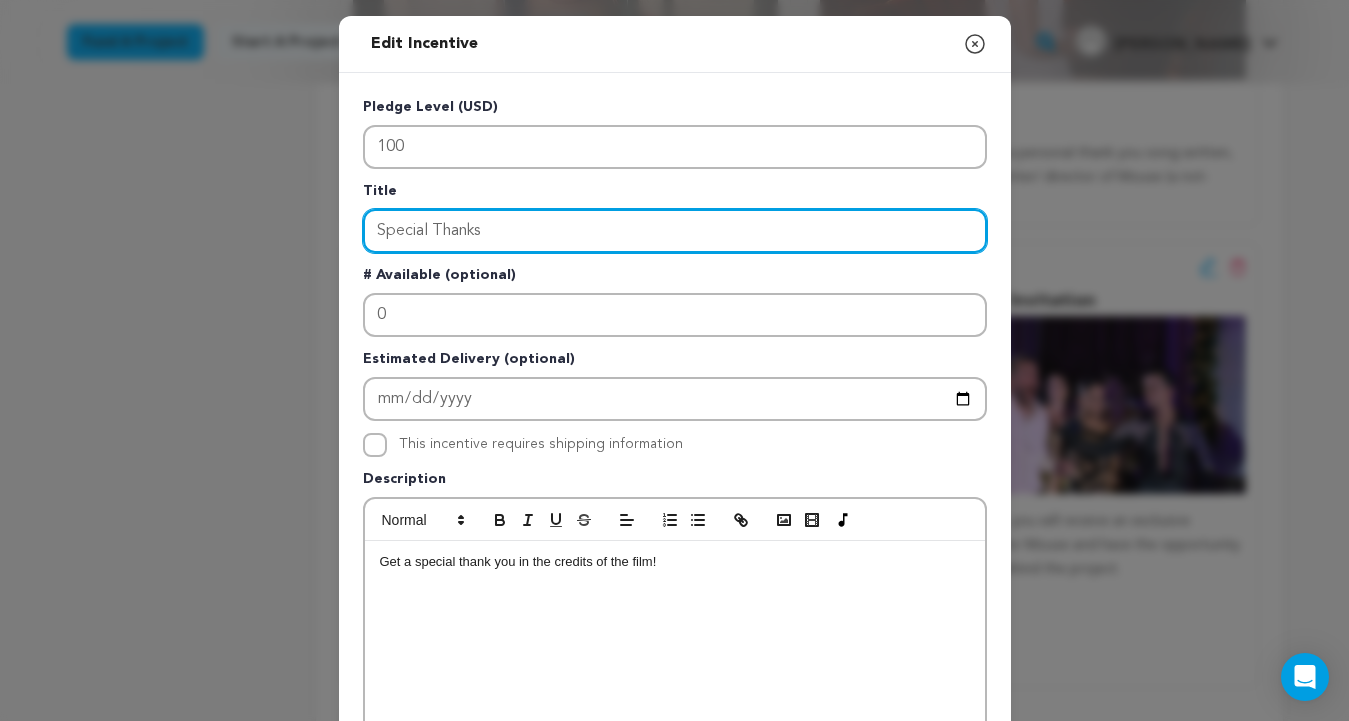 drag, startPoint x: 570, startPoint y: 233, endPoint x: 345, endPoint y: 229, distance: 225.03555 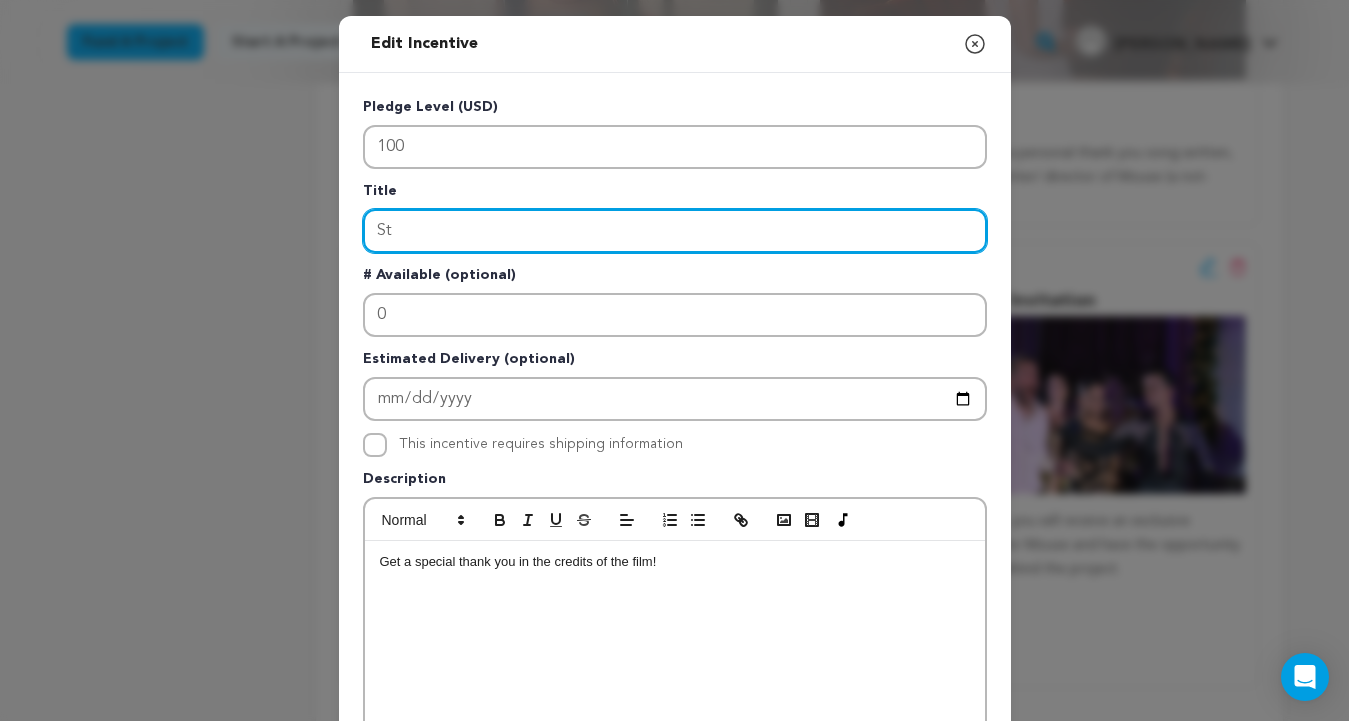 type on "S" 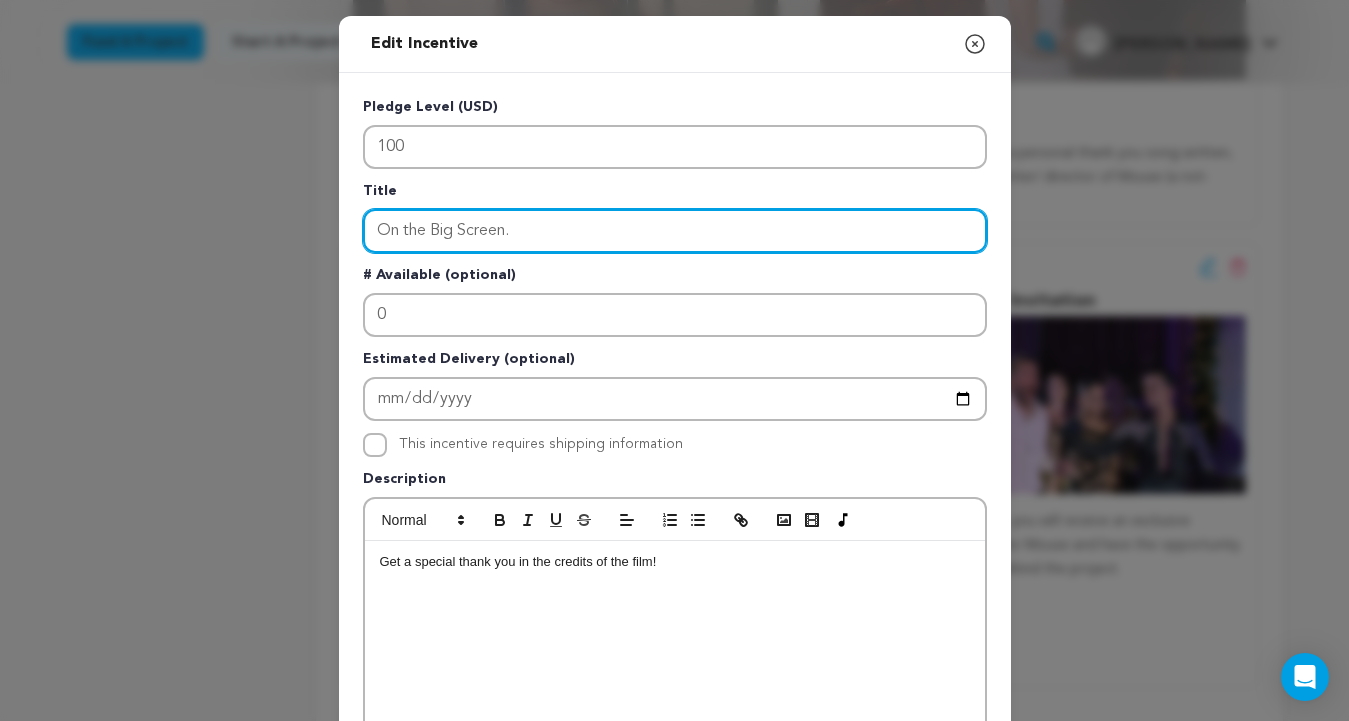 type on "On the Big Screen." 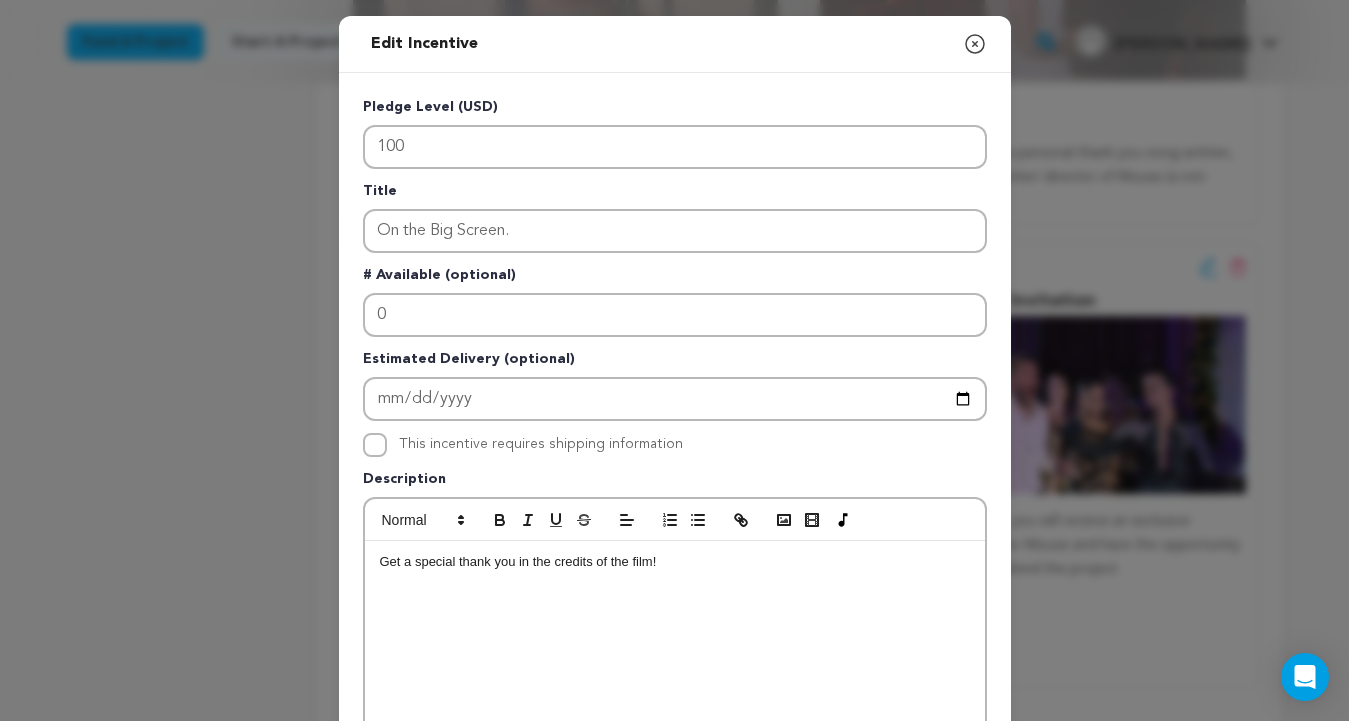 click on "Get a special thank you in the credits of the film!" at bounding box center [675, 562] 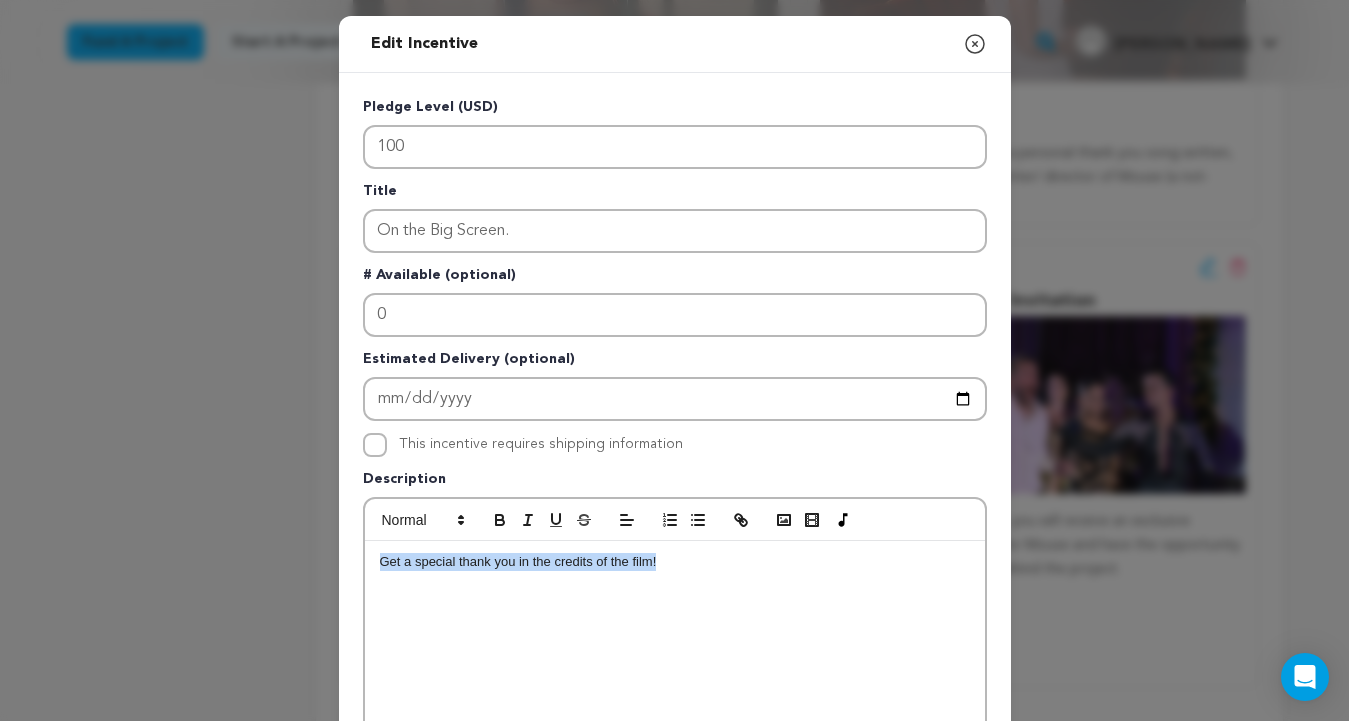 drag, startPoint x: 662, startPoint y: 560, endPoint x: 365, endPoint y: 560, distance: 297 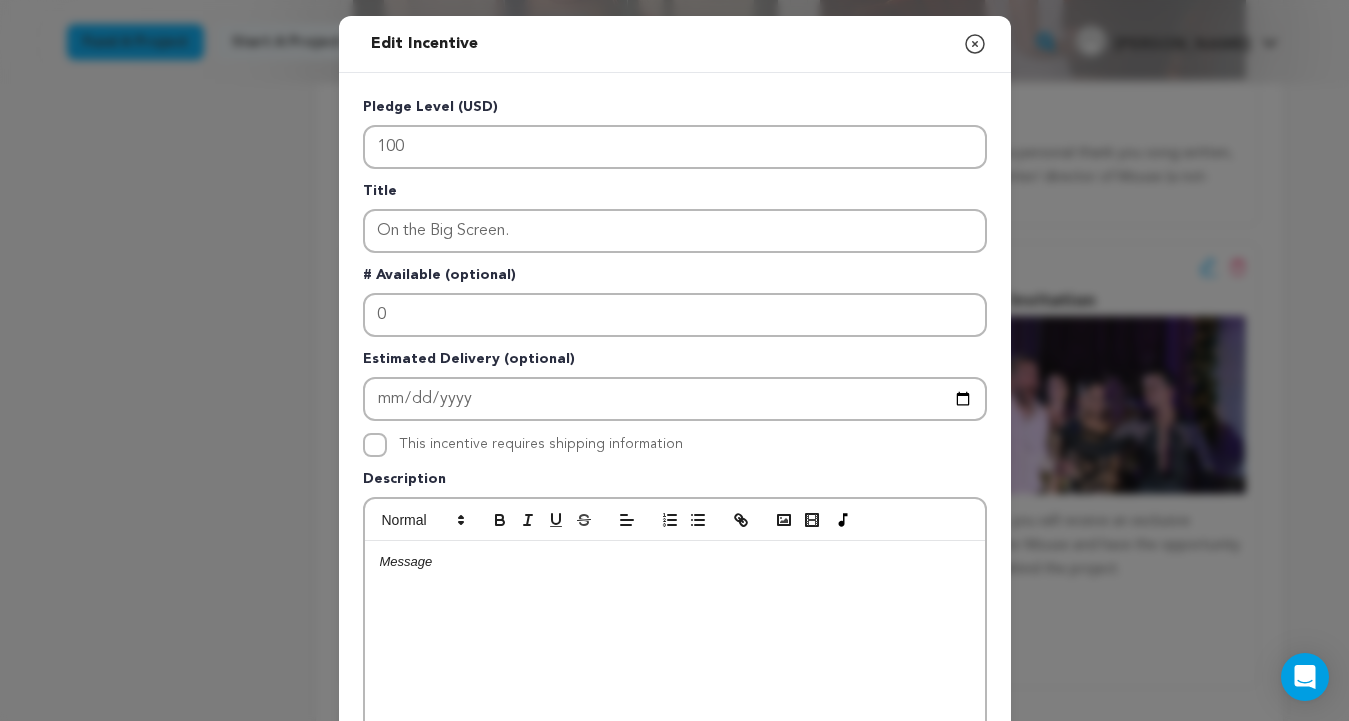 type 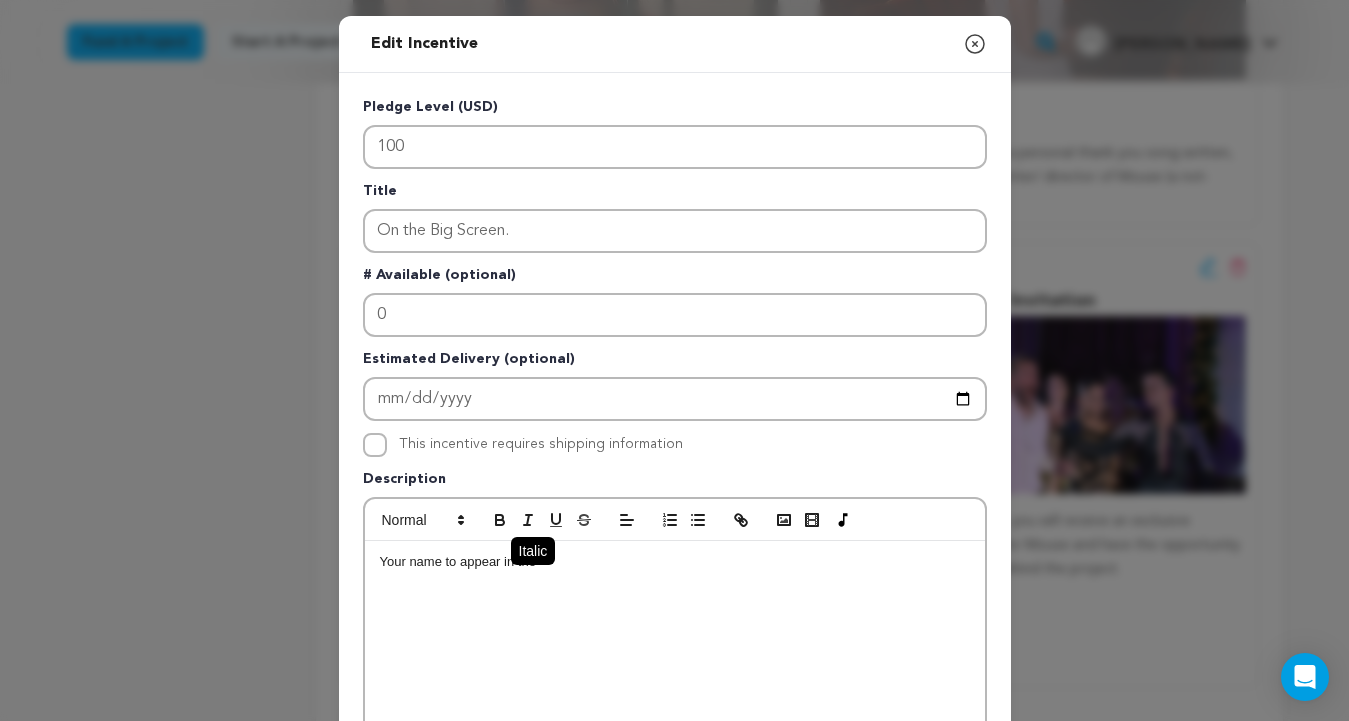 click 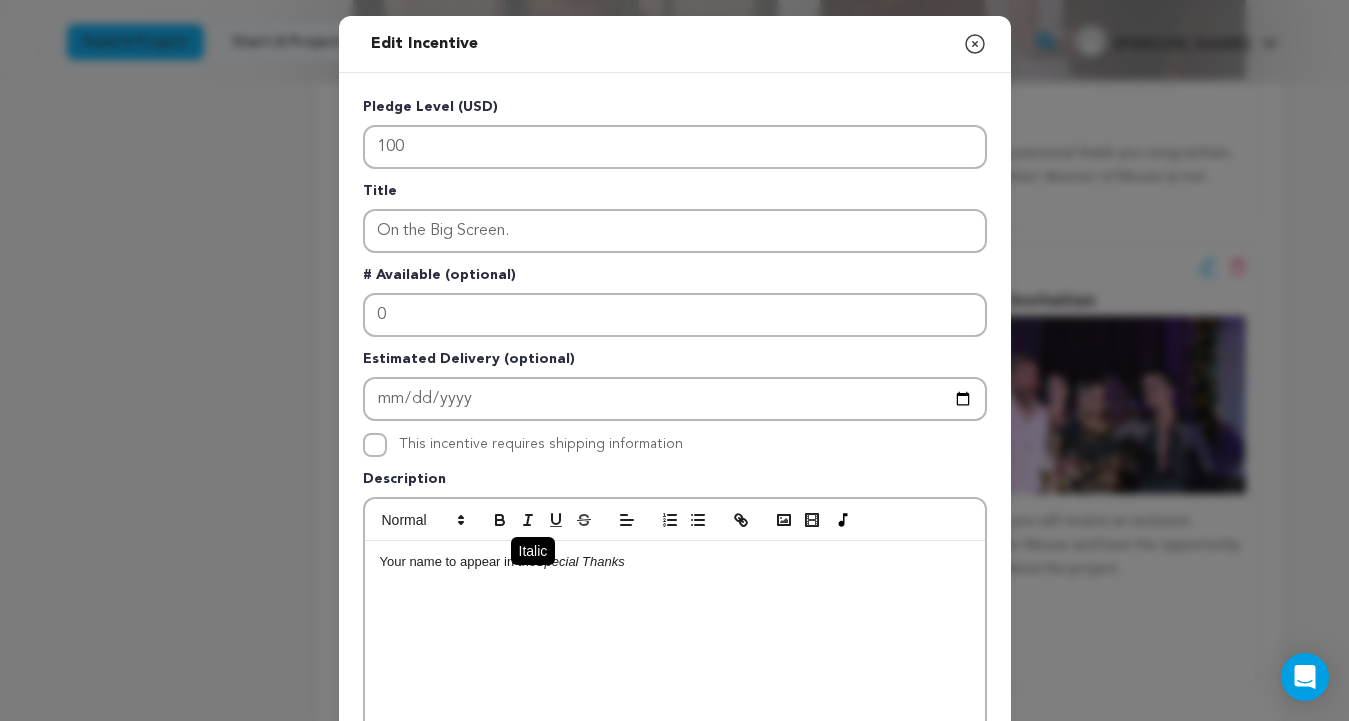 click 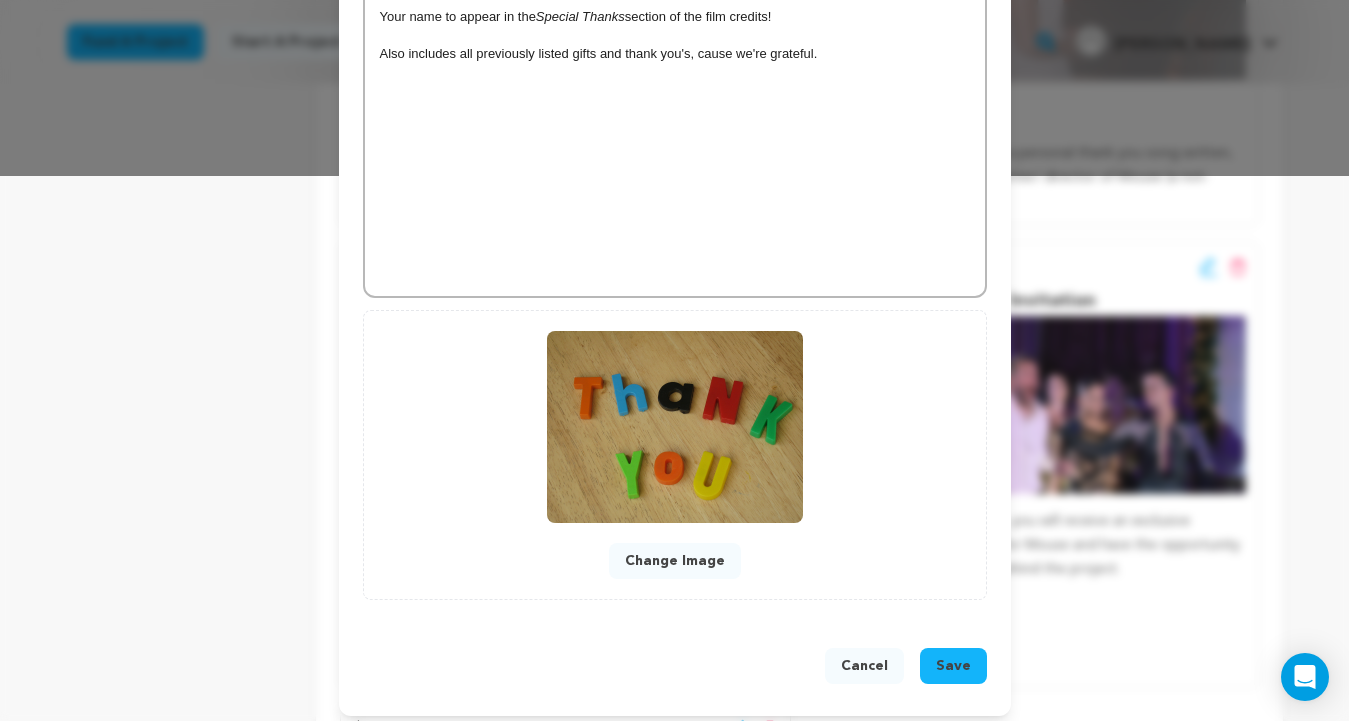 scroll, scrollTop: 546, scrollLeft: 0, axis: vertical 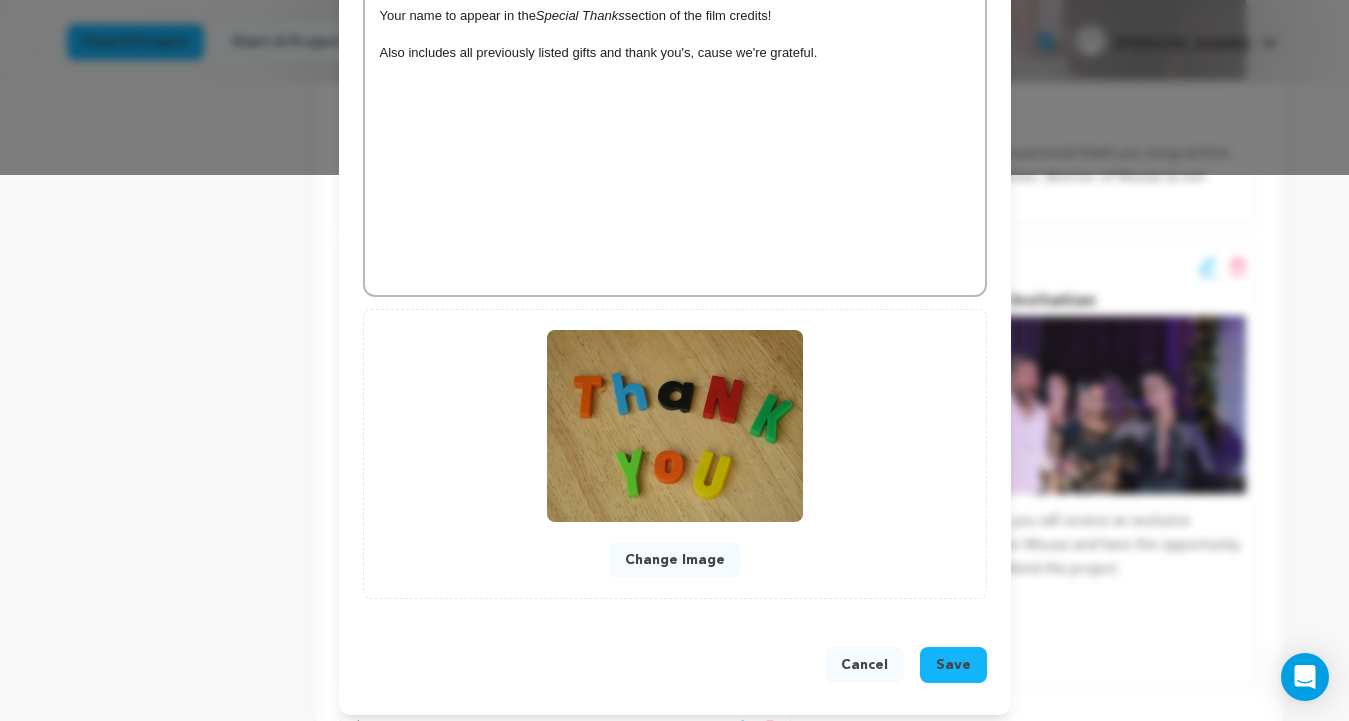 click on "Save" at bounding box center [953, 665] 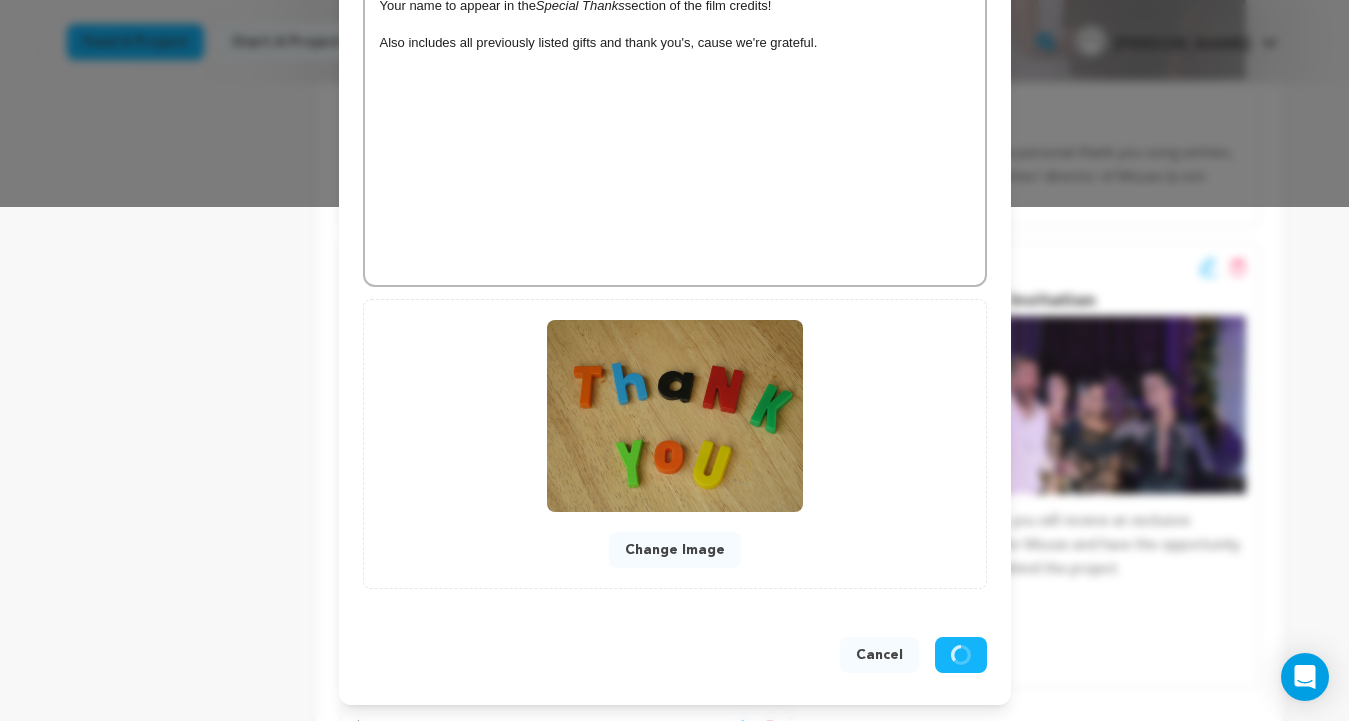 scroll, scrollTop: 514, scrollLeft: 0, axis: vertical 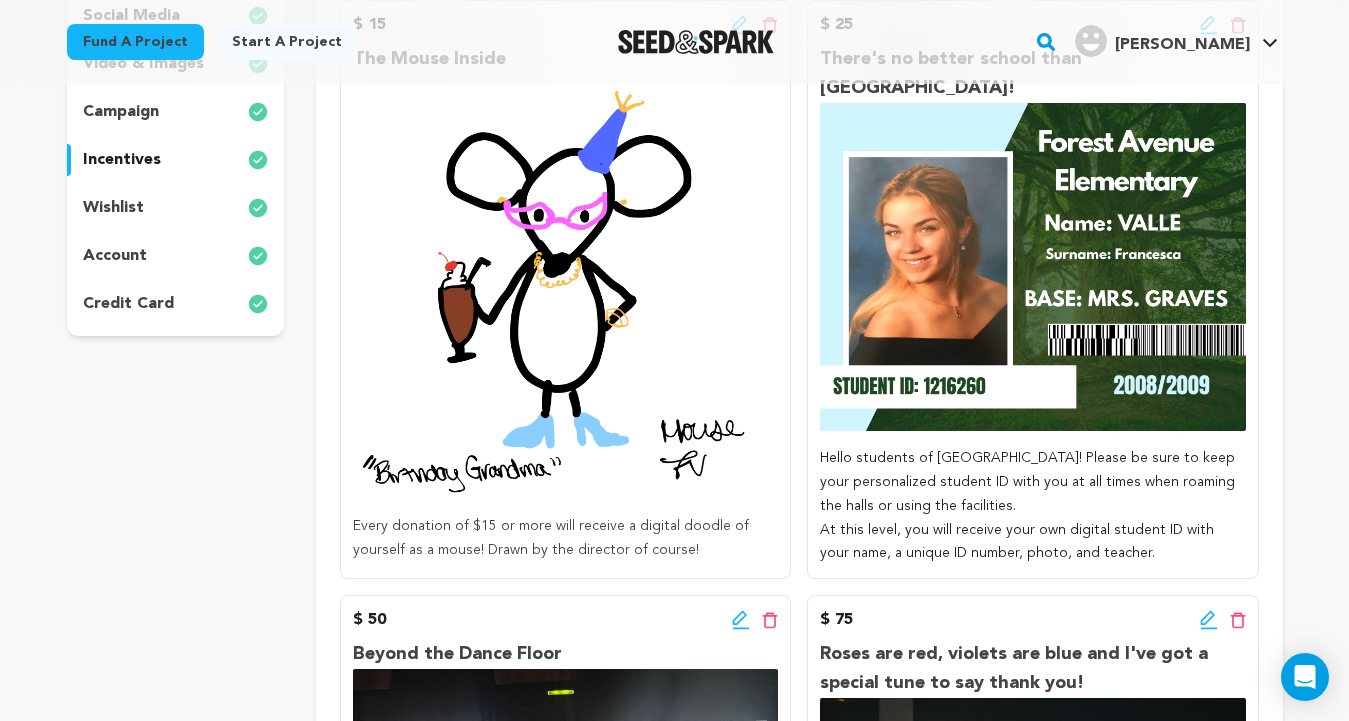 click on "Hello students of [GEOGRAPHIC_DATA]! Please be sure to keep your personalized student ID with you at all times when roaming the halls or using the facilities." at bounding box center [1032, 482] 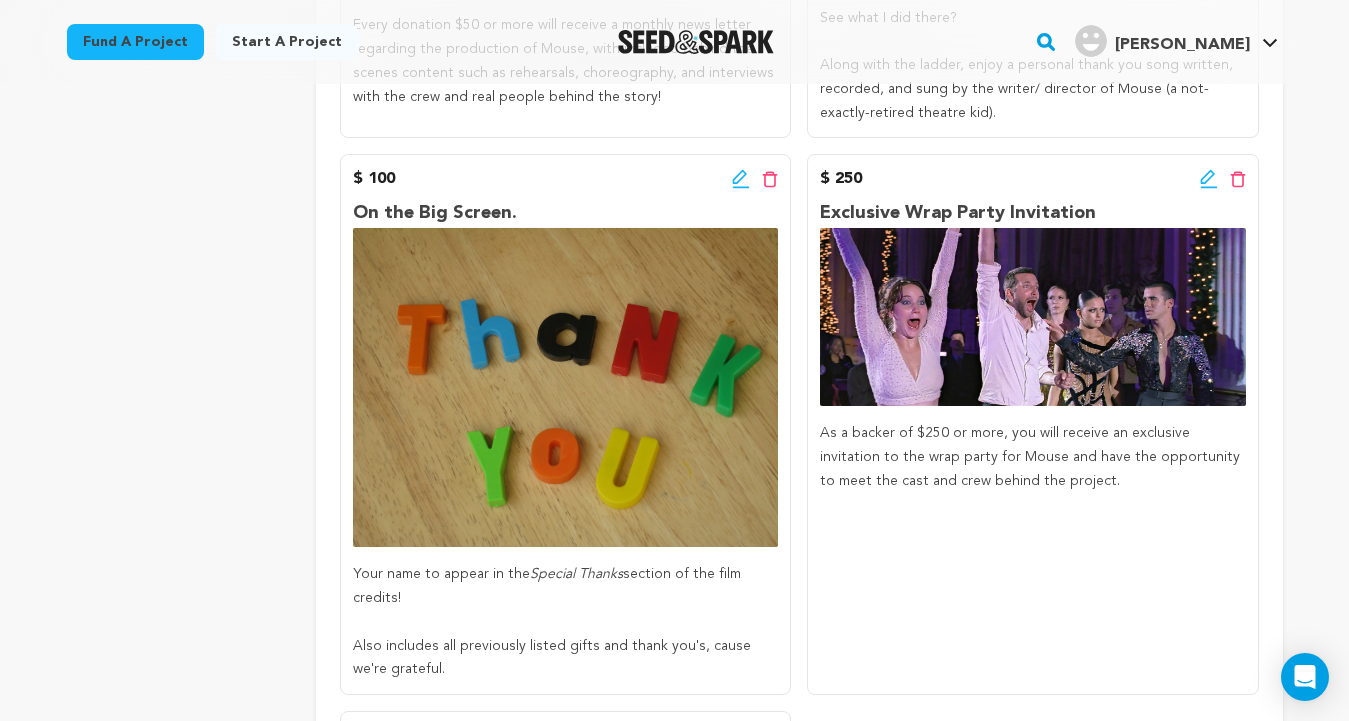scroll, scrollTop: 1478, scrollLeft: 0, axis: vertical 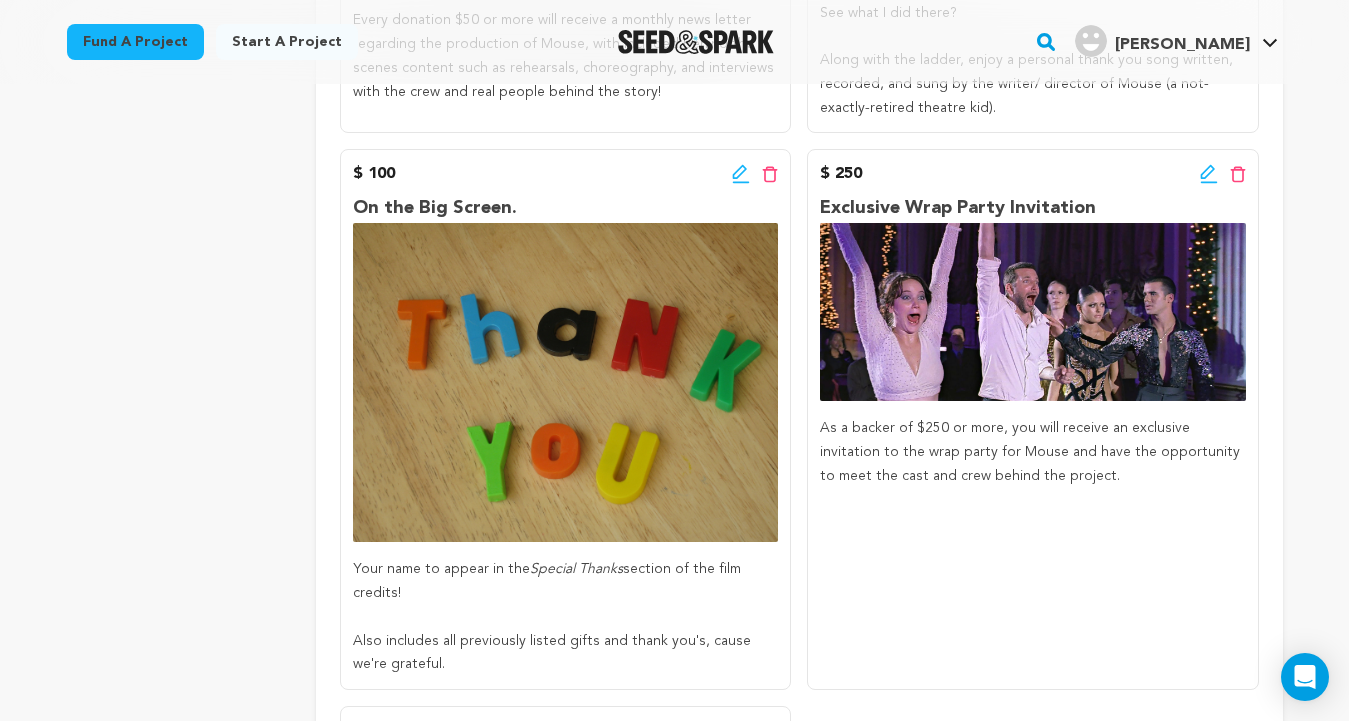 click 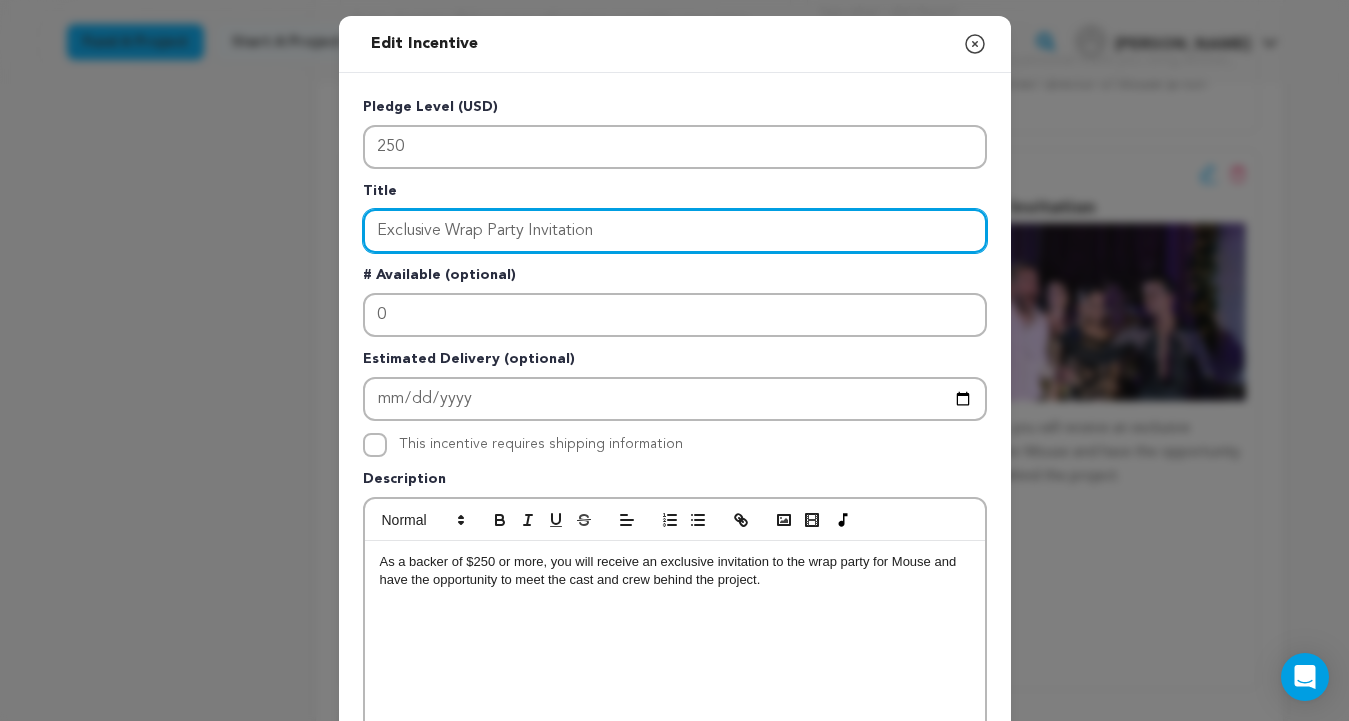 drag, startPoint x: 631, startPoint y: 236, endPoint x: 183, endPoint y: 230, distance: 448.0402 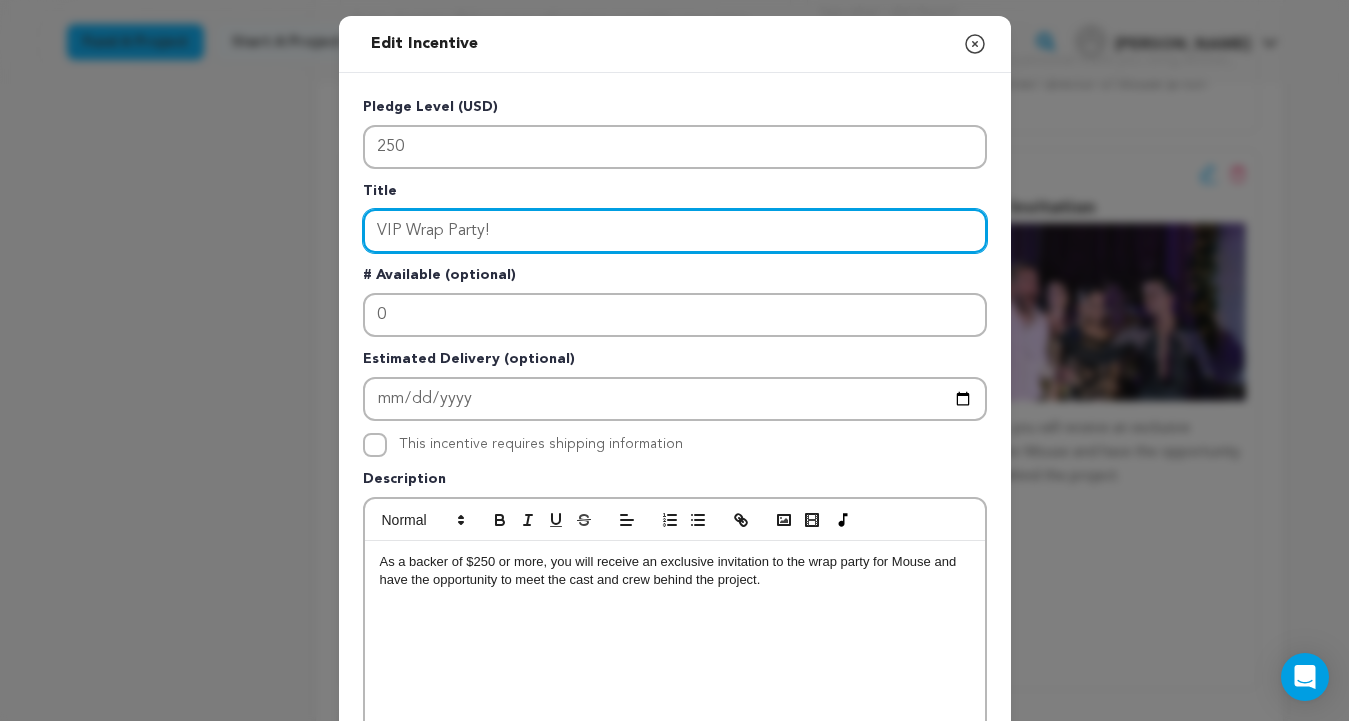 type on "VIP Wrap Party!" 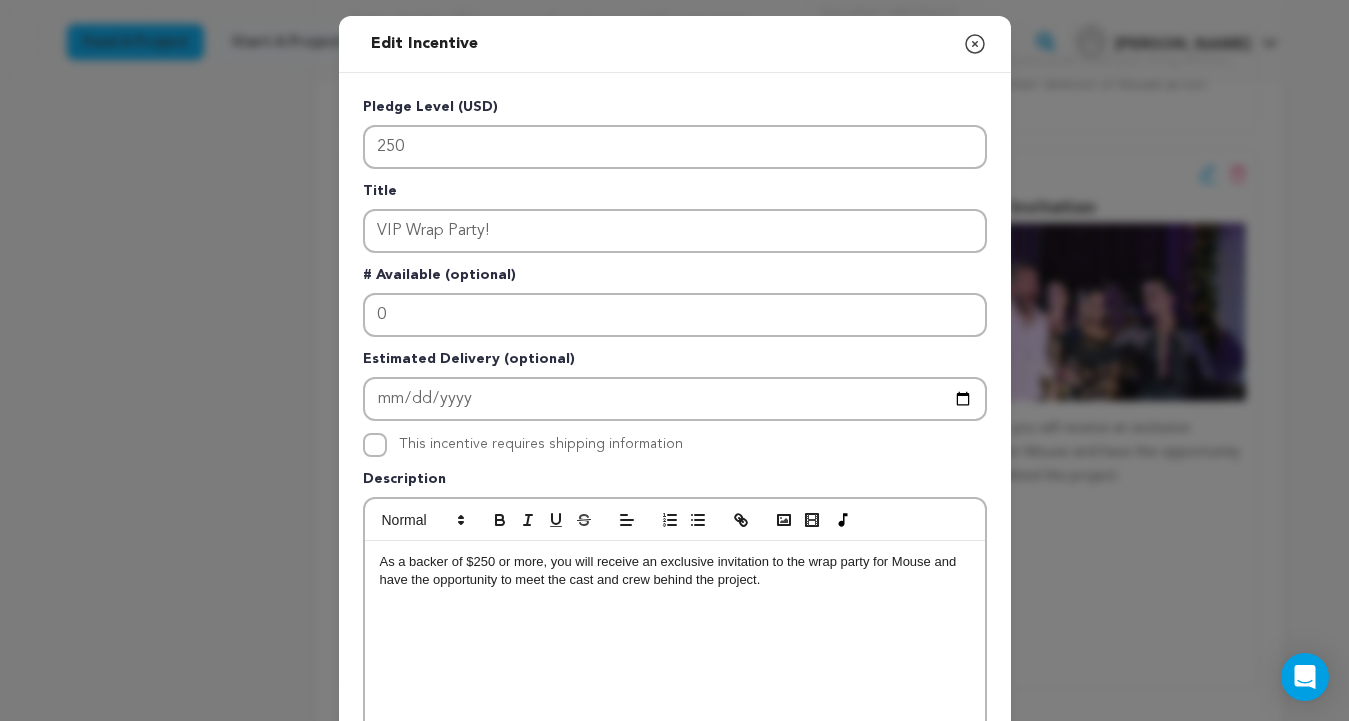 click on "As a backer of $250 or more, you will receive an exclusive invitation to the wrap party for Mouse and have the opportunity to meet the cast and crew behind the project." at bounding box center (675, 571) 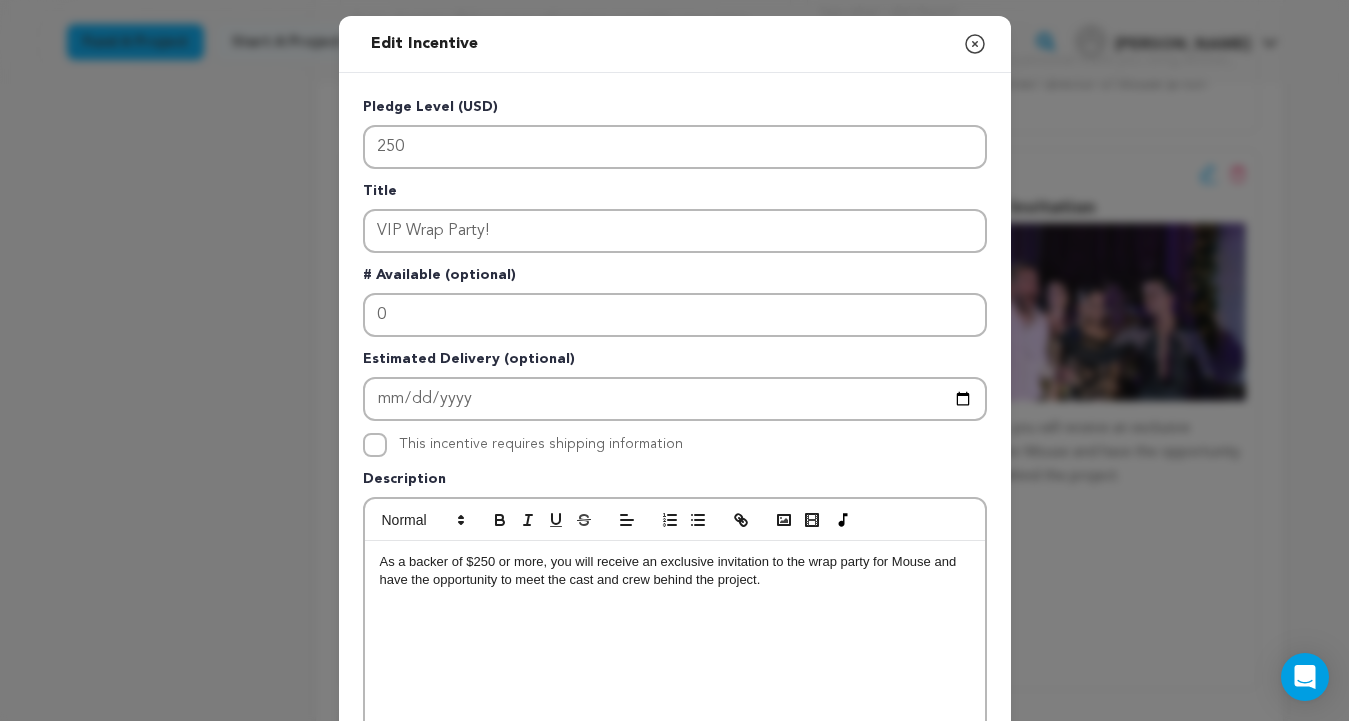 type 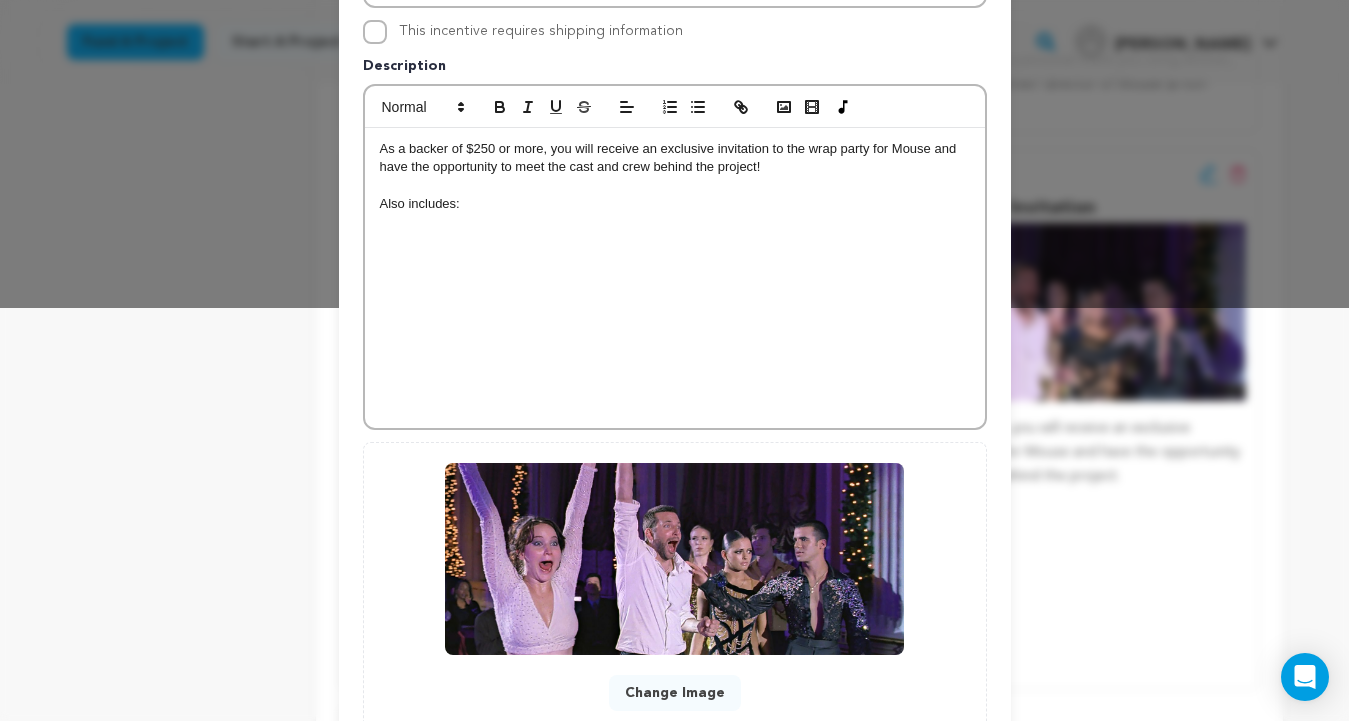 scroll, scrollTop: 498, scrollLeft: 0, axis: vertical 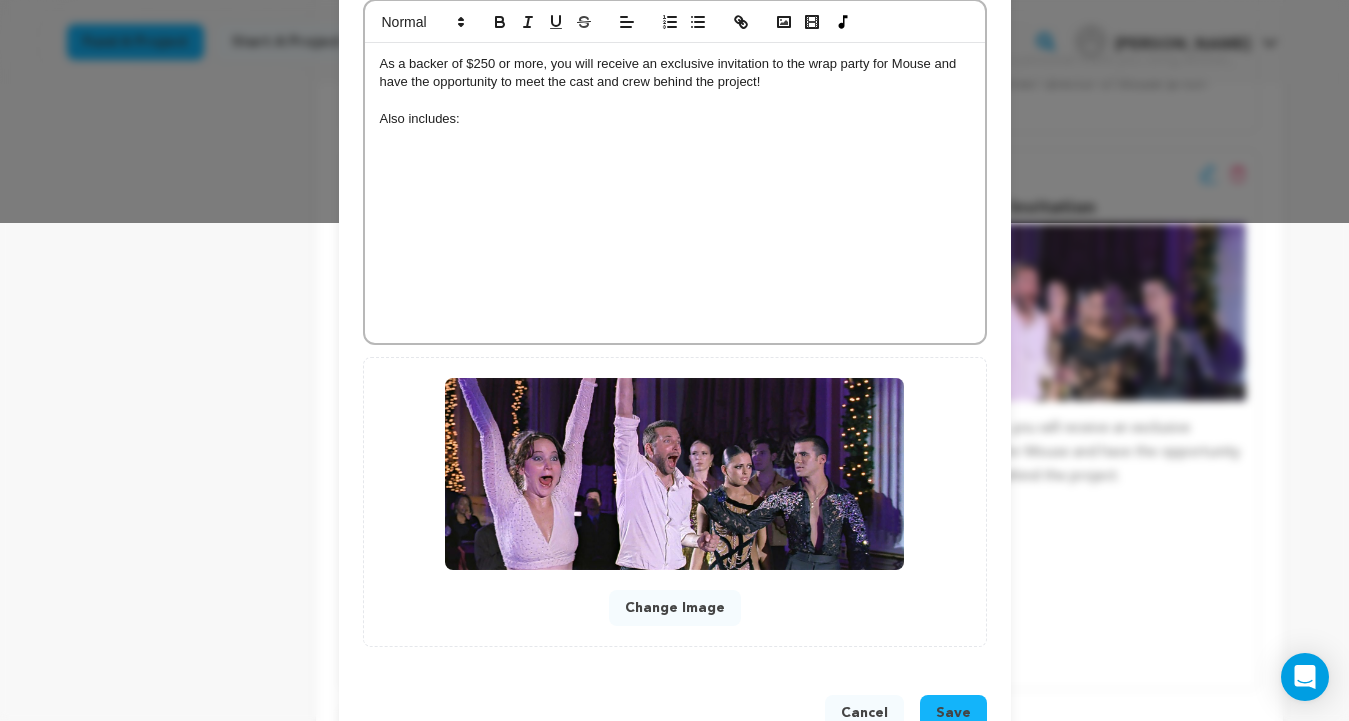 click on "Save" at bounding box center [953, 713] 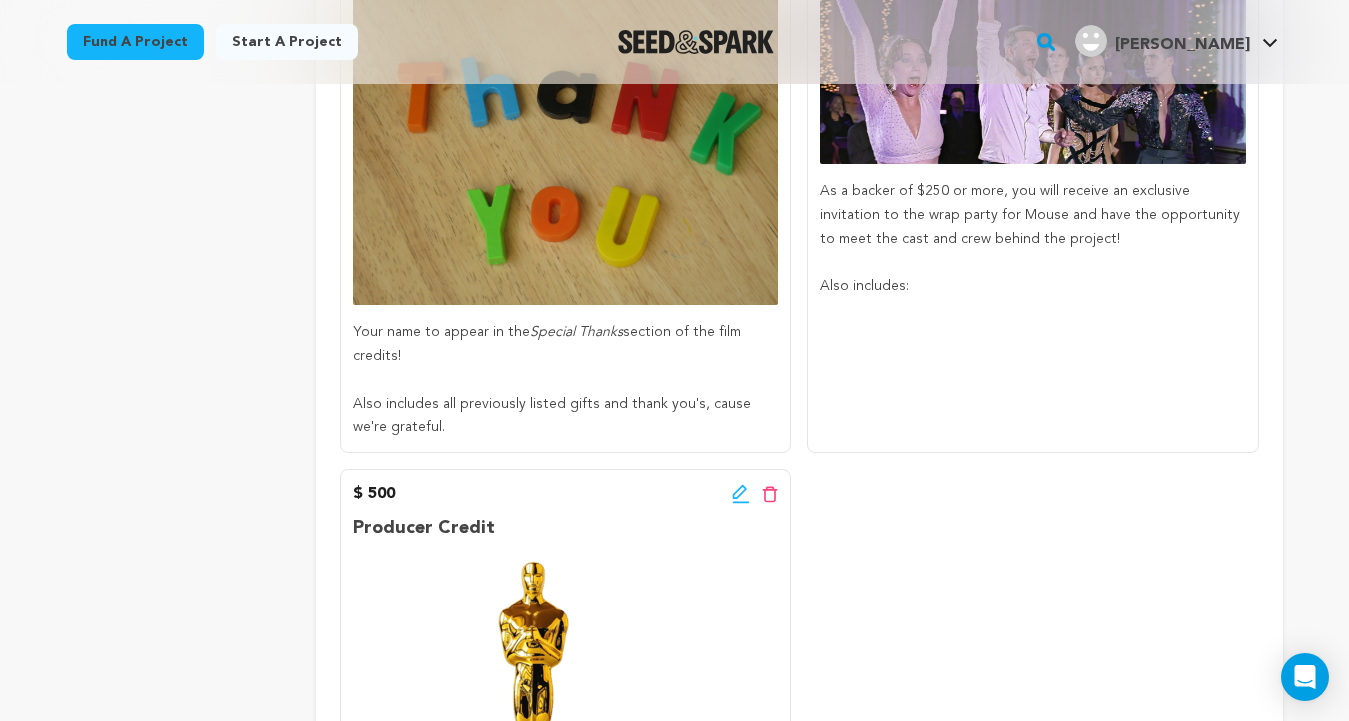 scroll, scrollTop: 1771, scrollLeft: 0, axis: vertical 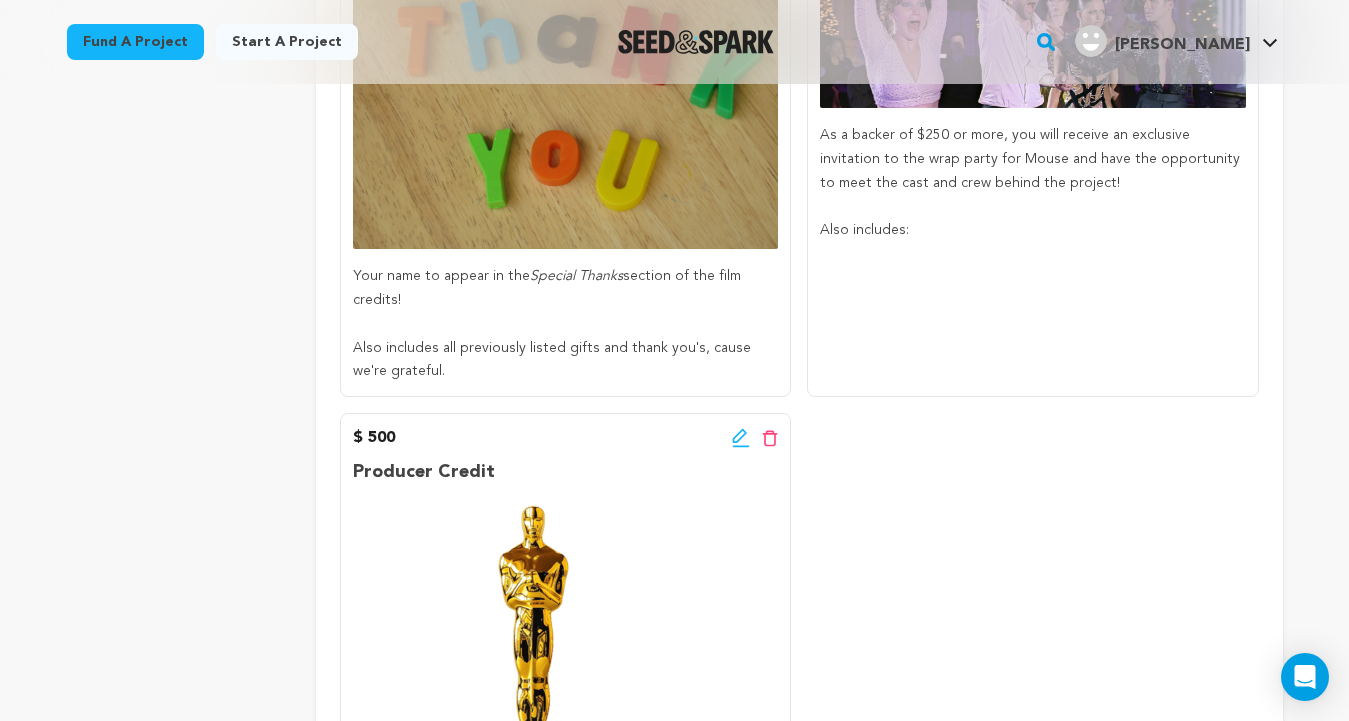click 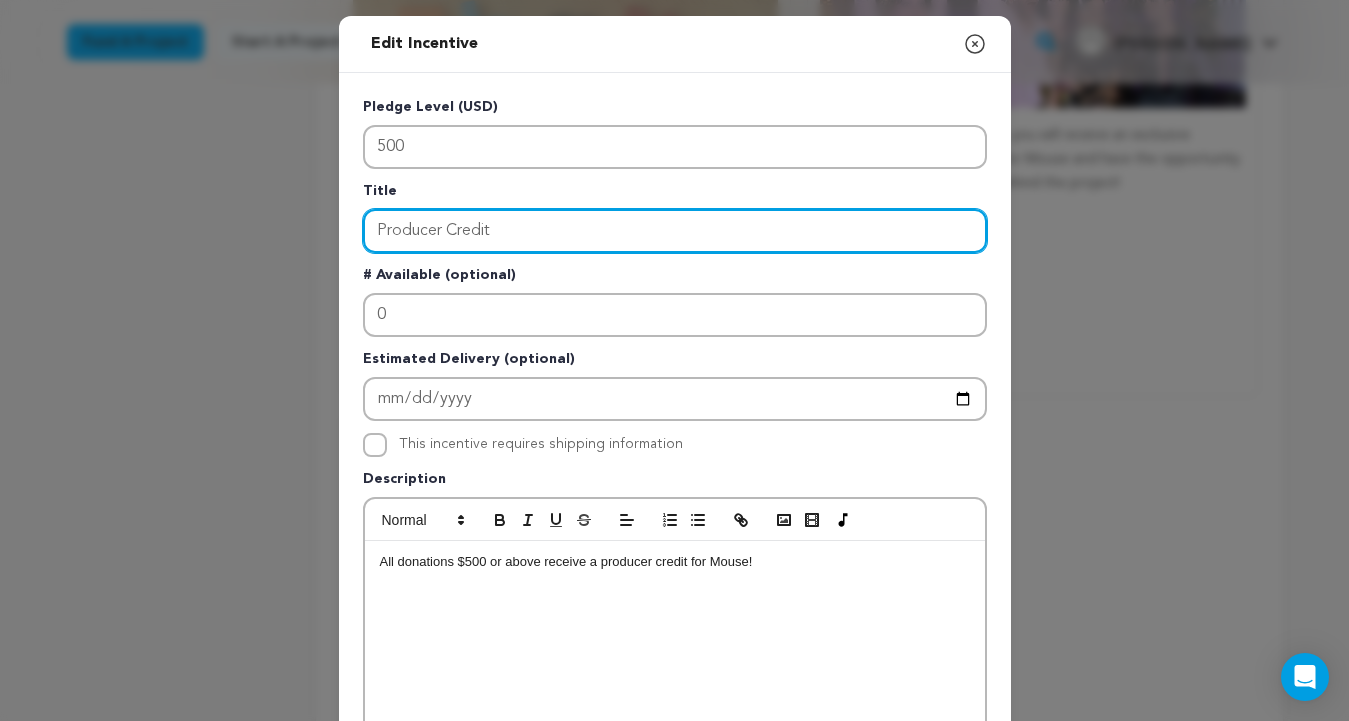 drag, startPoint x: 578, startPoint y: 222, endPoint x: 325, endPoint y: 234, distance: 253.28442 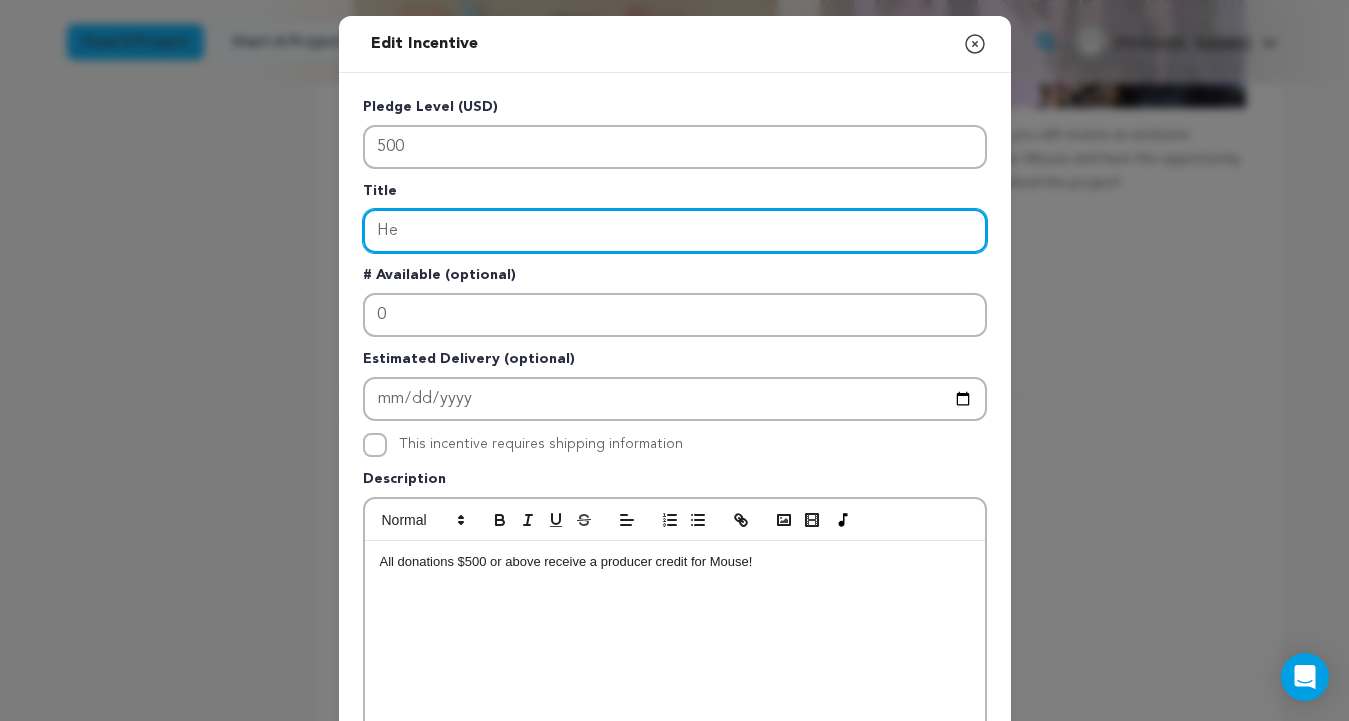 type on "H" 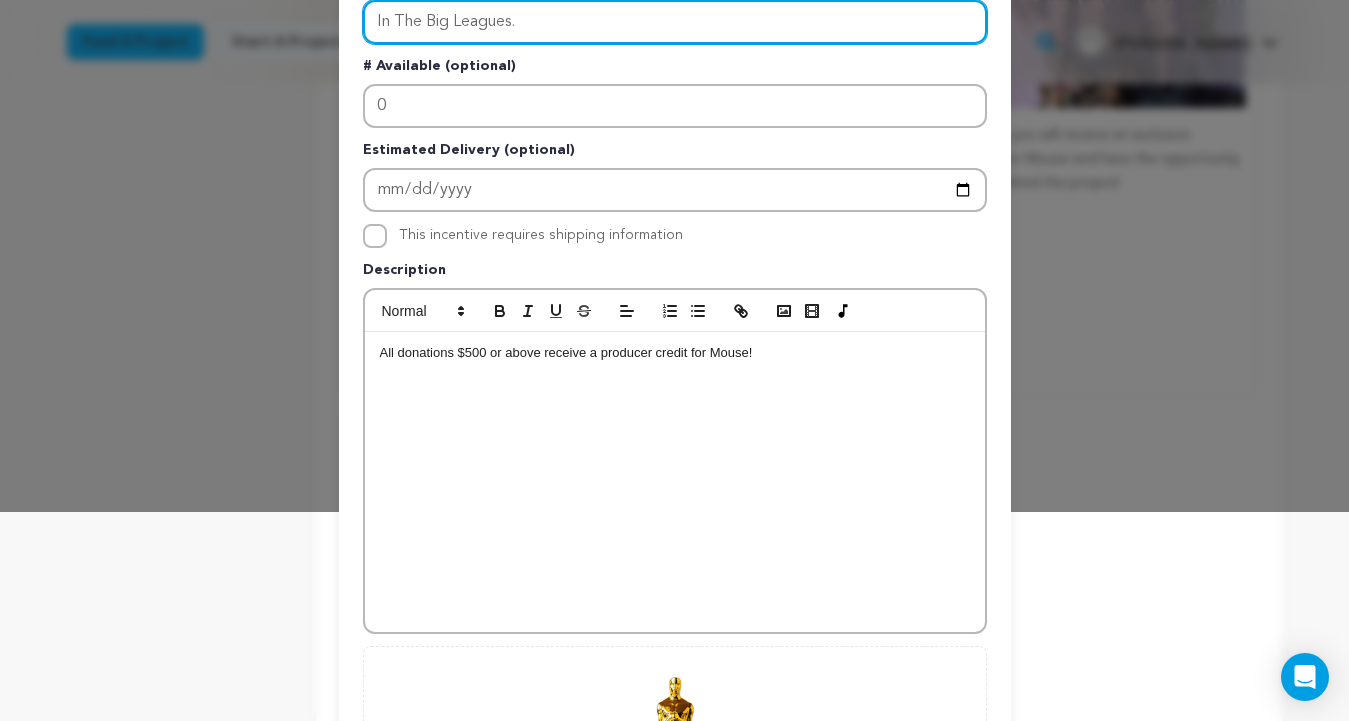 scroll, scrollTop: 556, scrollLeft: 0, axis: vertical 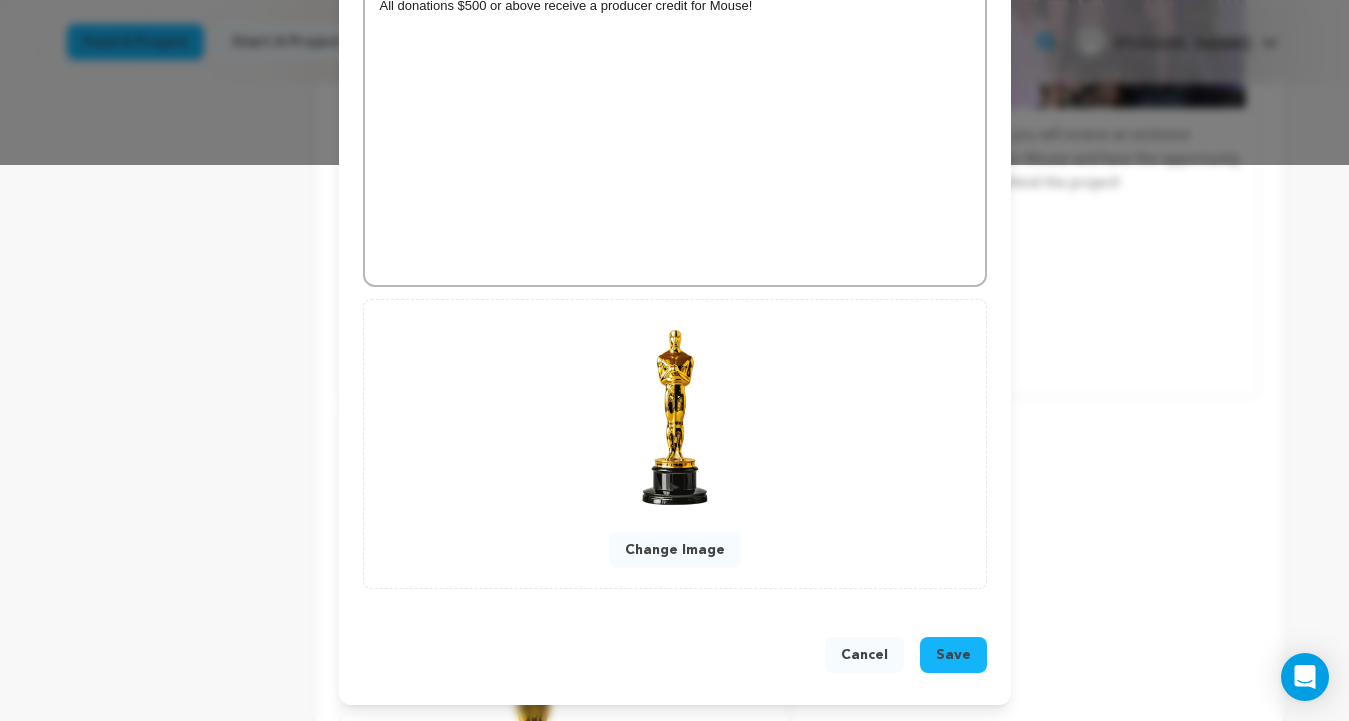 type on "In The Big Leagues." 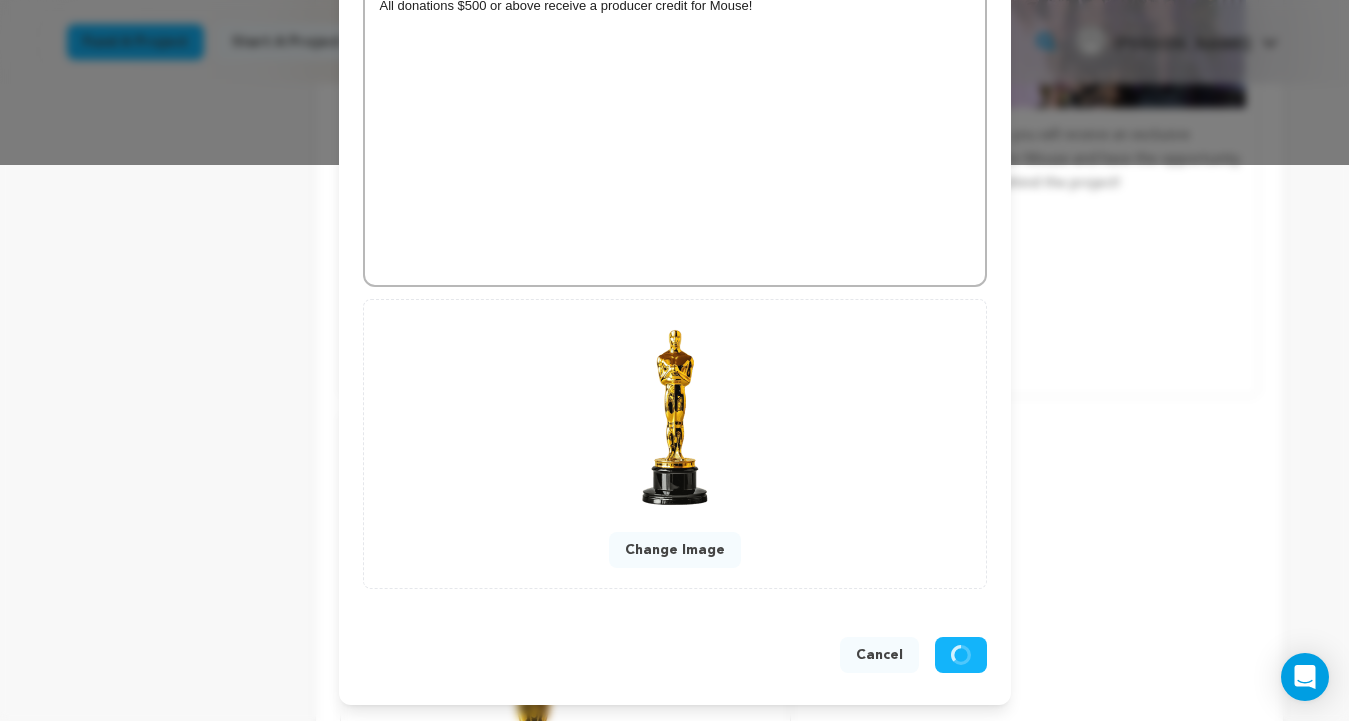 scroll, scrollTop: 514, scrollLeft: 0, axis: vertical 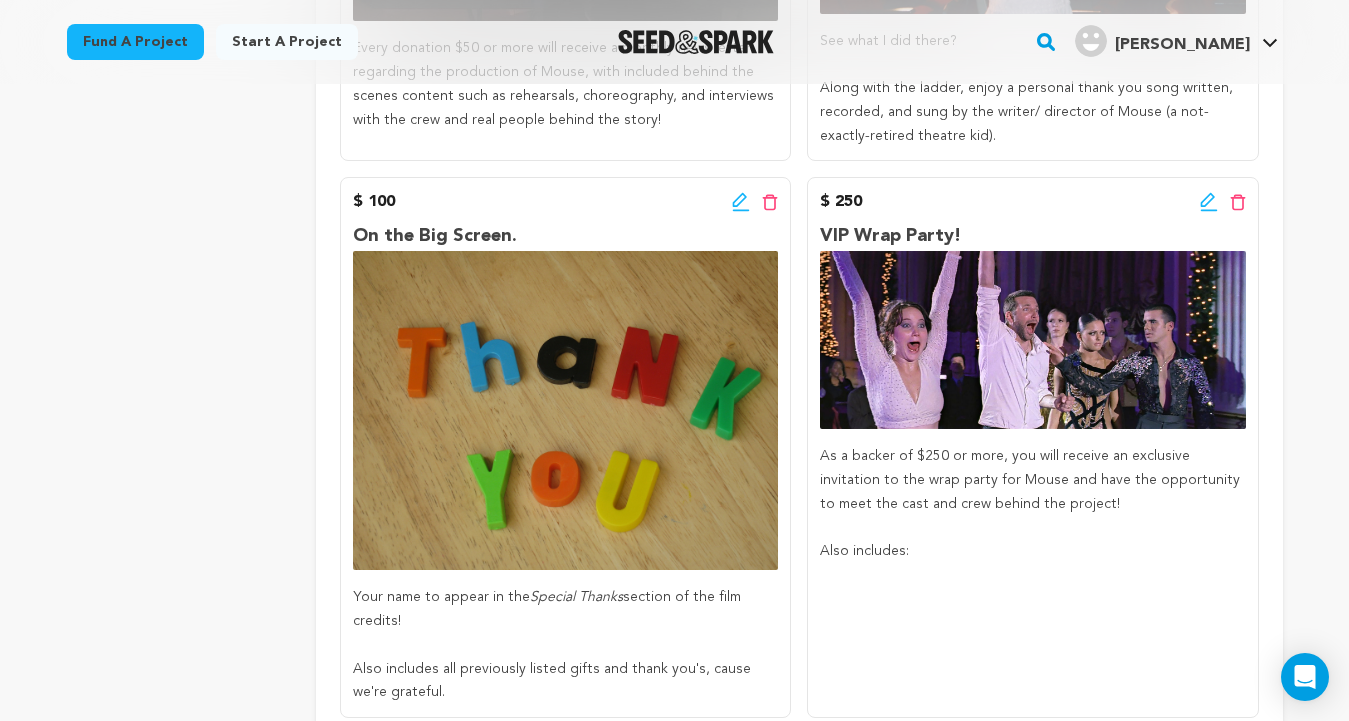 click 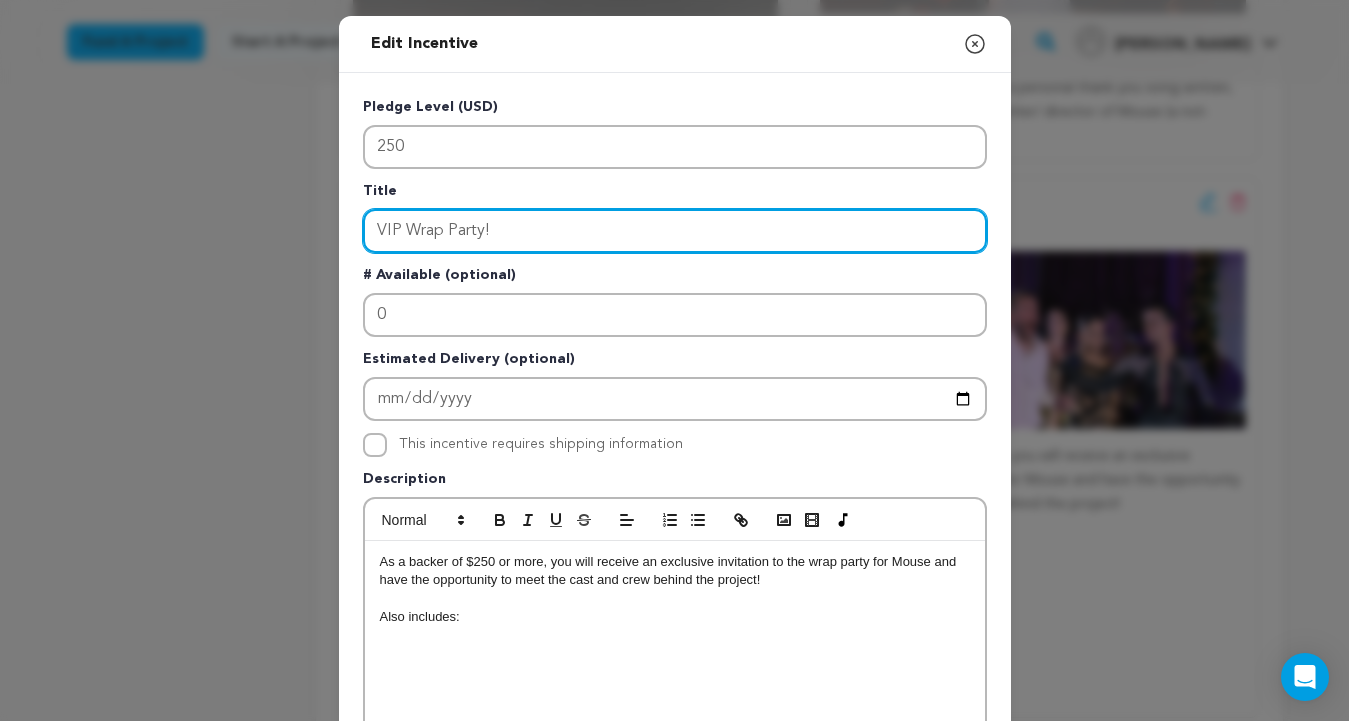 drag, startPoint x: 588, startPoint y: 236, endPoint x: 302, endPoint y: 226, distance: 286.17477 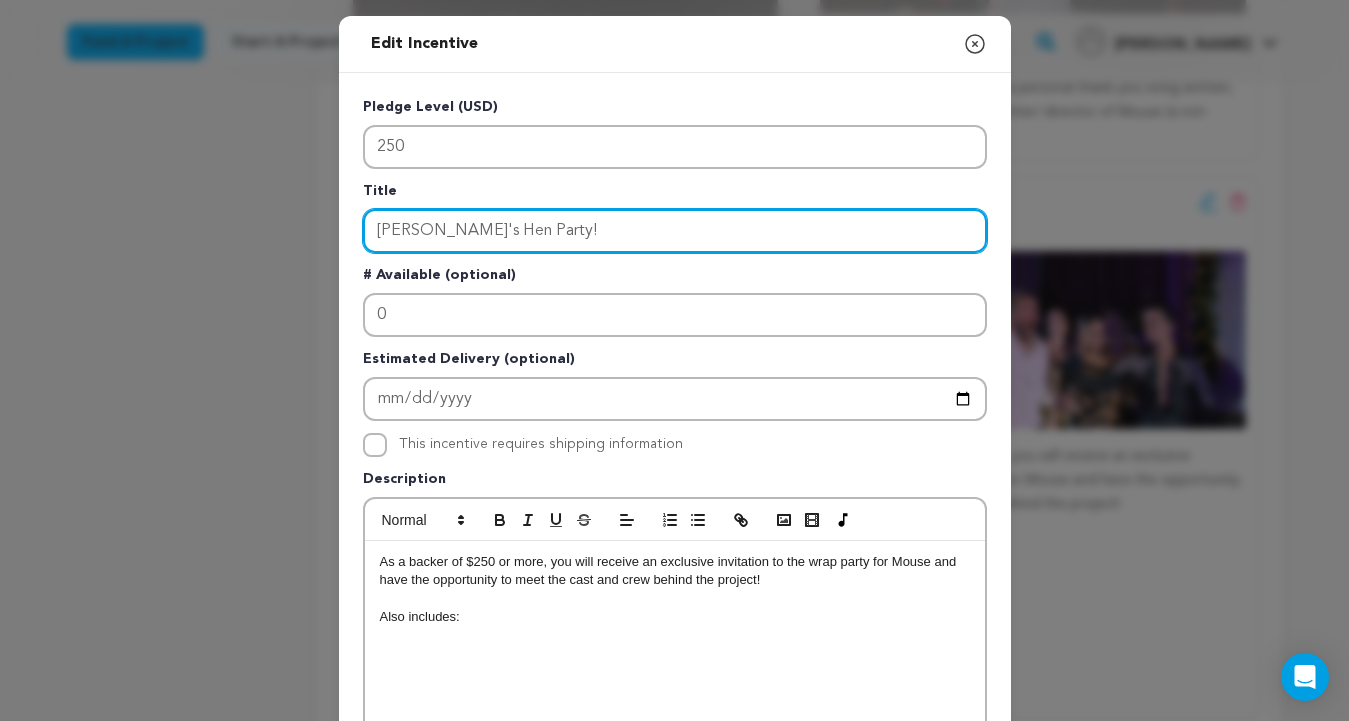 type on "[PERSON_NAME]'s Hen Party!" 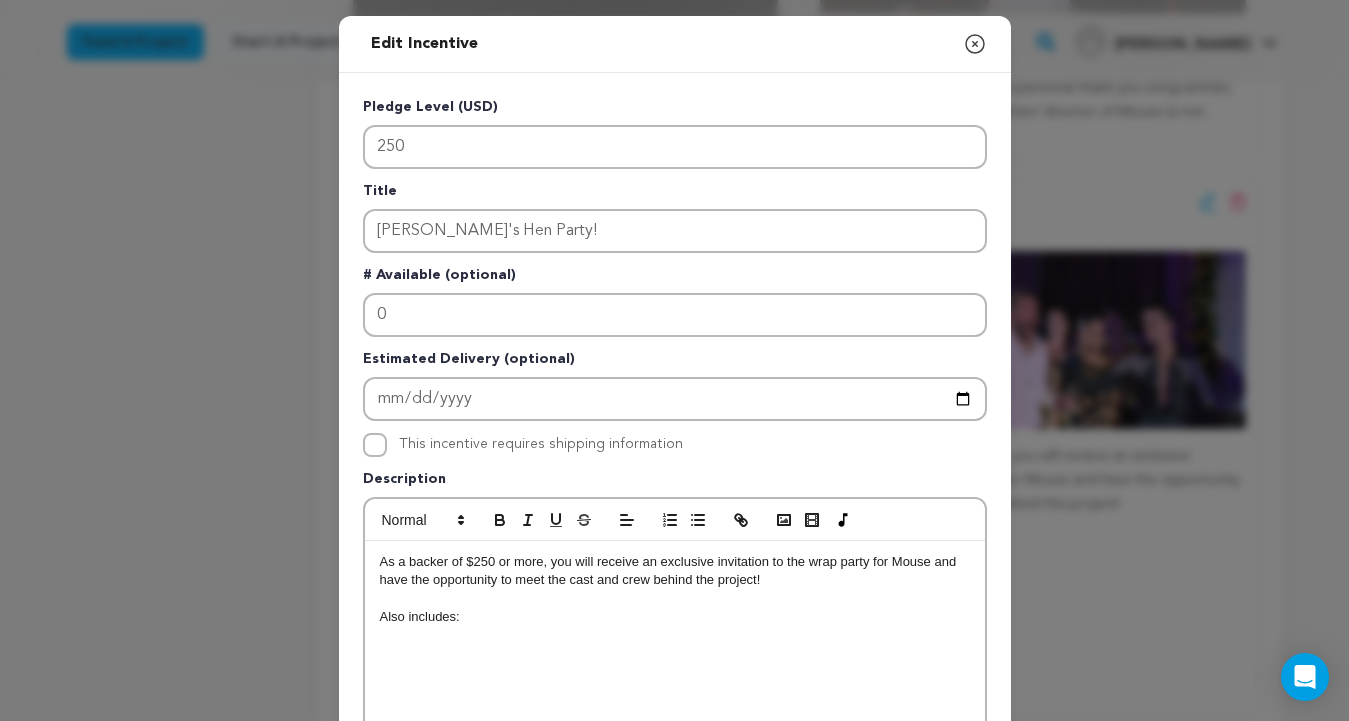 click at bounding box center (675, 599) 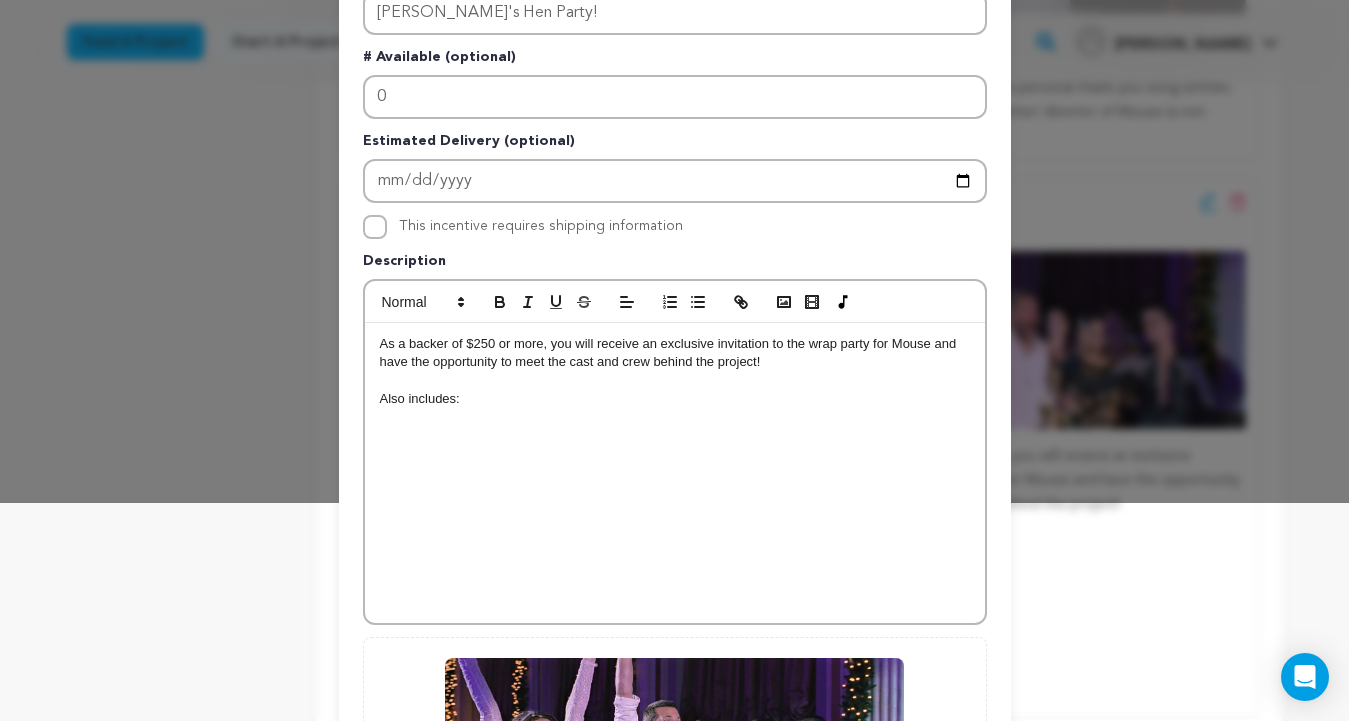 scroll, scrollTop: 229, scrollLeft: 0, axis: vertical 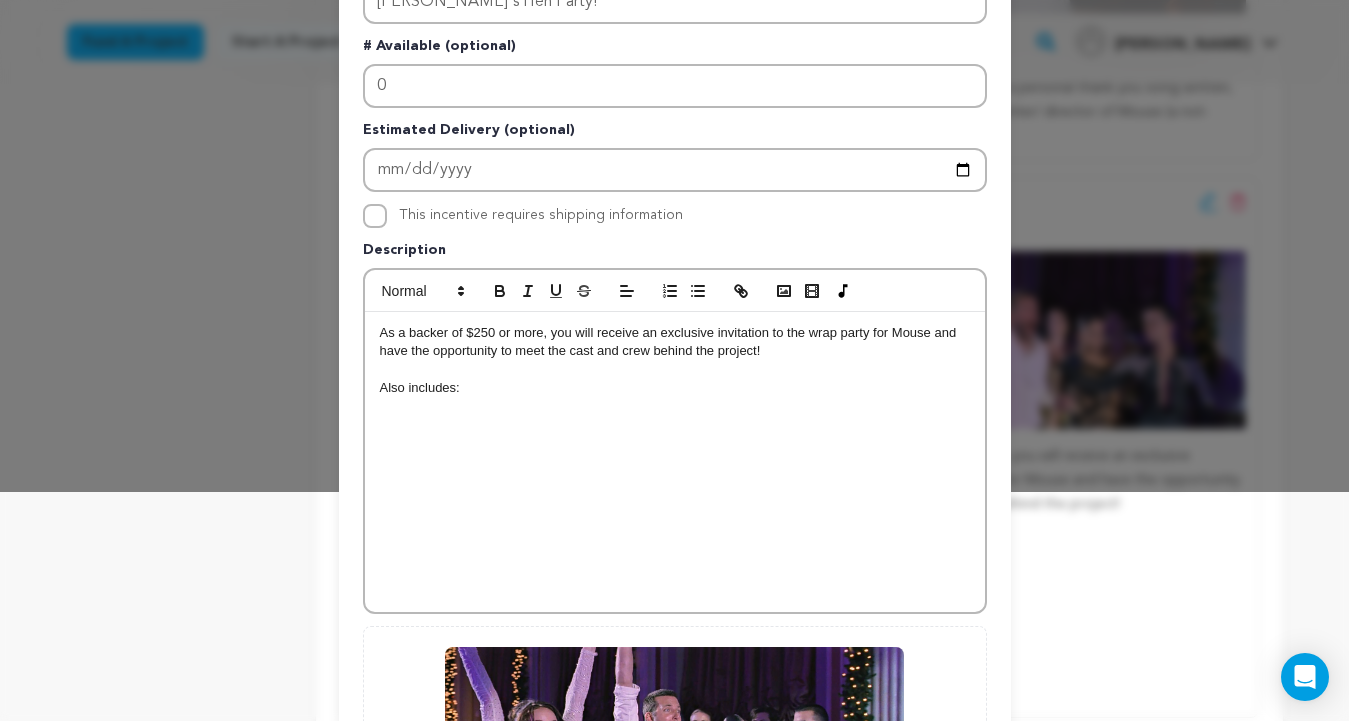 click on "Also includes:" at bounding box center [675, 388] 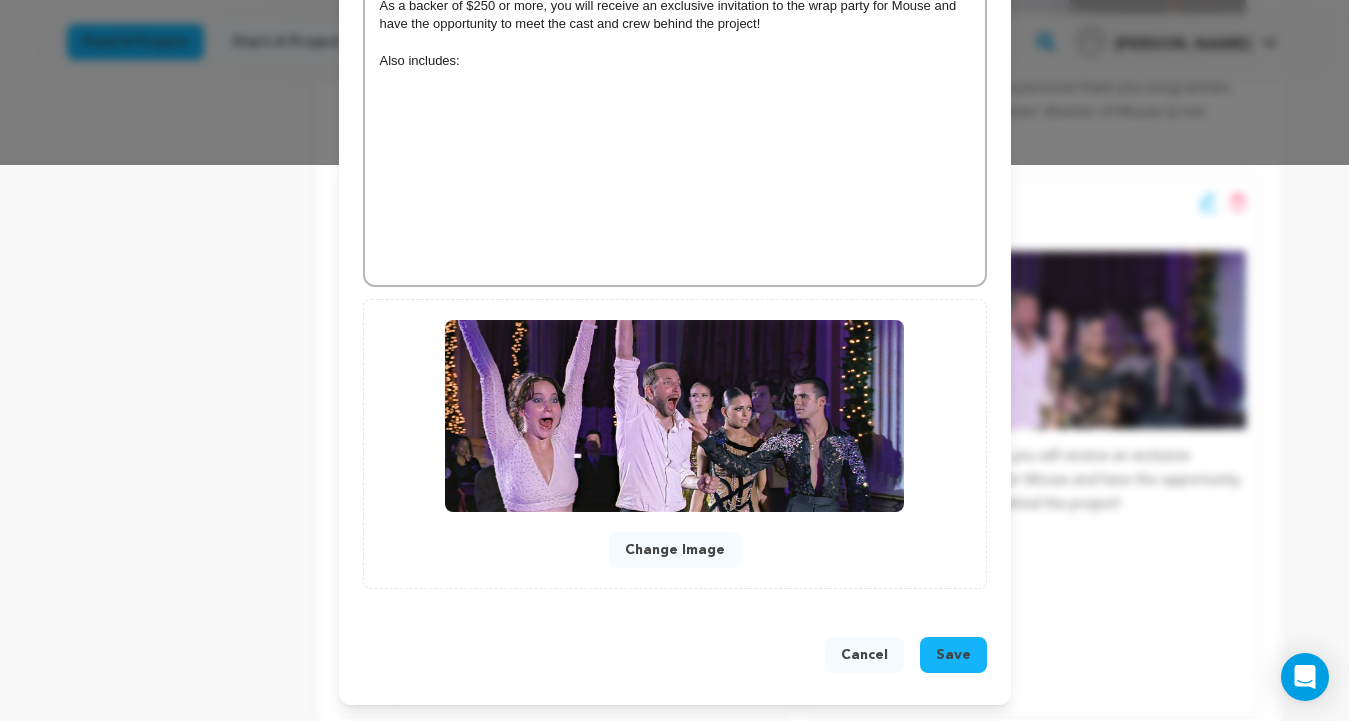 click on "Save" at bounding box center (953, 655) 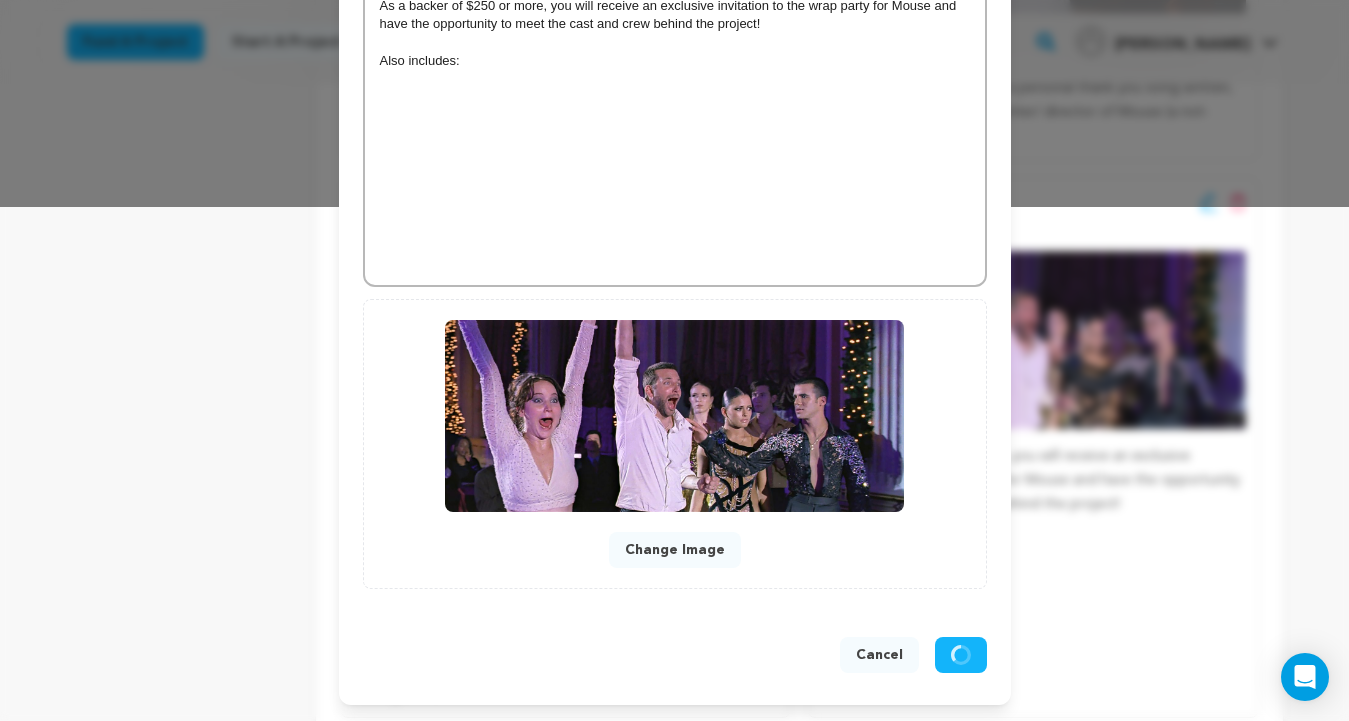scroll, scrollTop: 514, scrollLeft: 0, axis: vertical 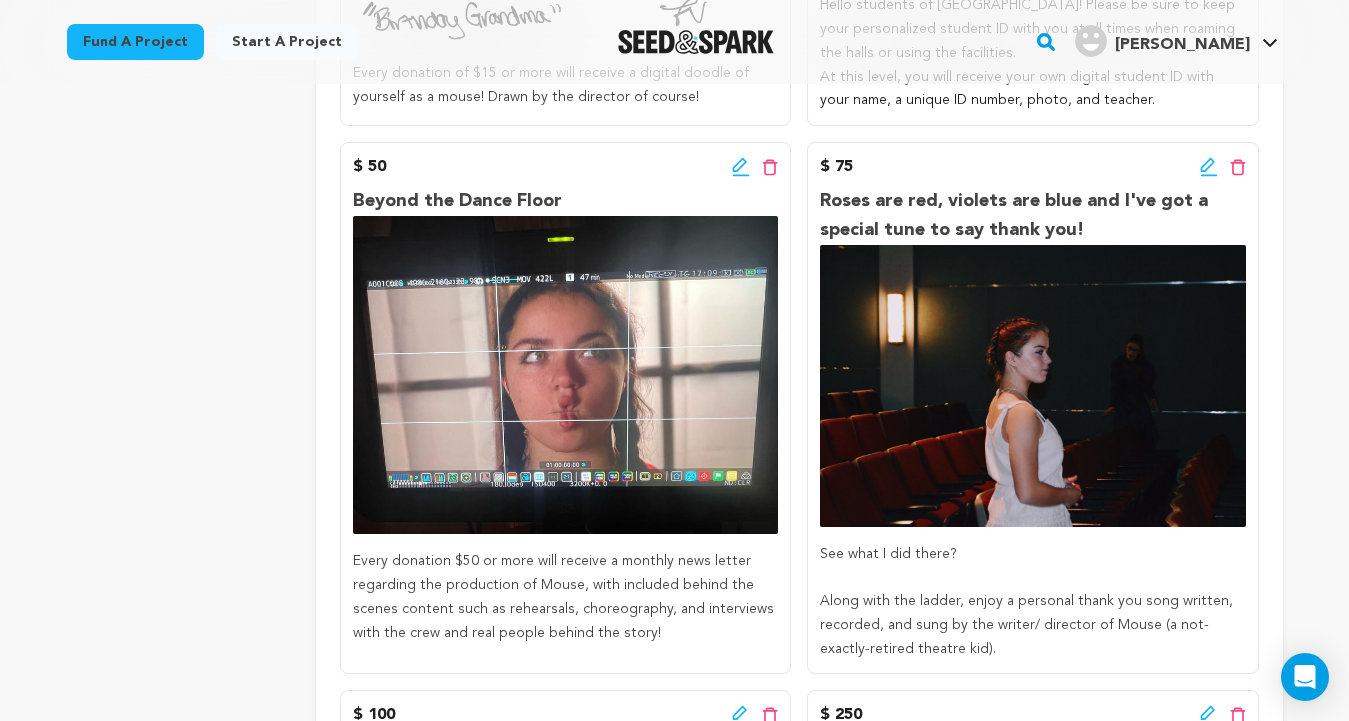 click 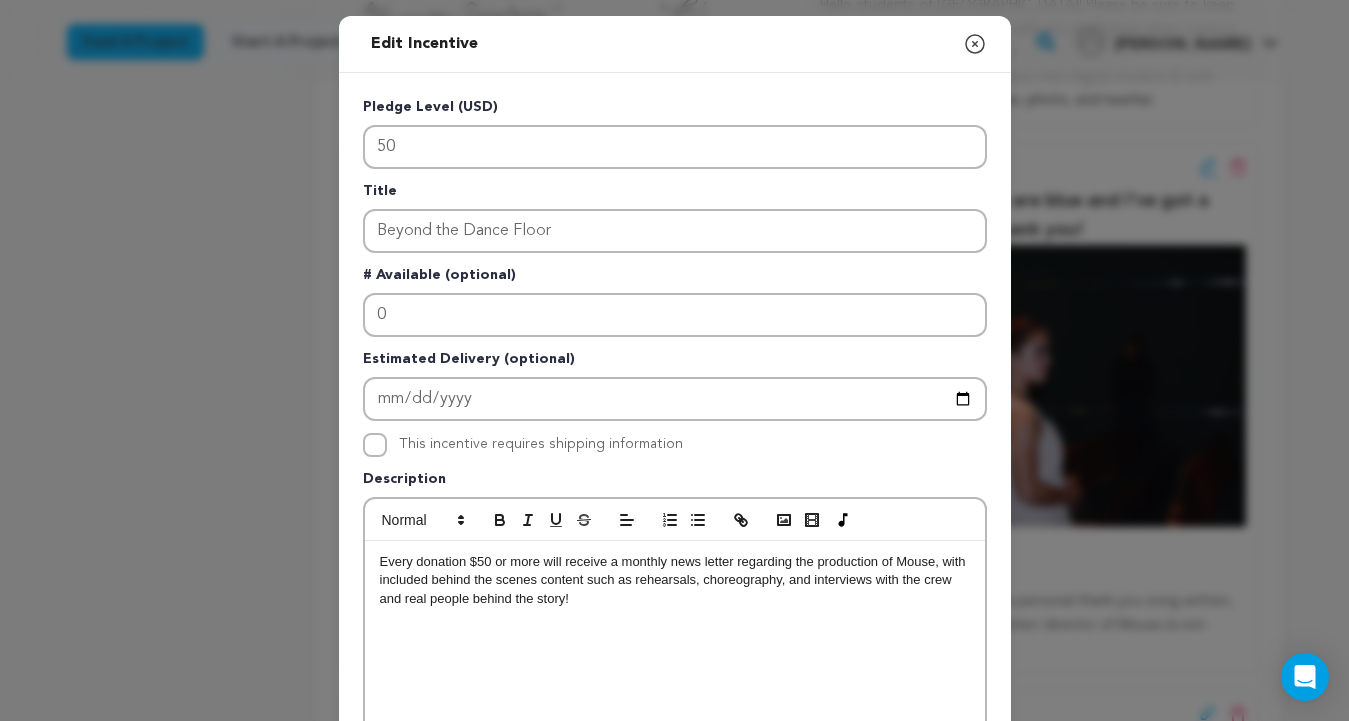 click on "Every donation $50 or more will receive a monthly news letter regarding the production of Mouse, with included behind the scenes content such as rehearsals, choreography, and interviews with the crew and real people behind the story!" at bounding box center (675, 580) 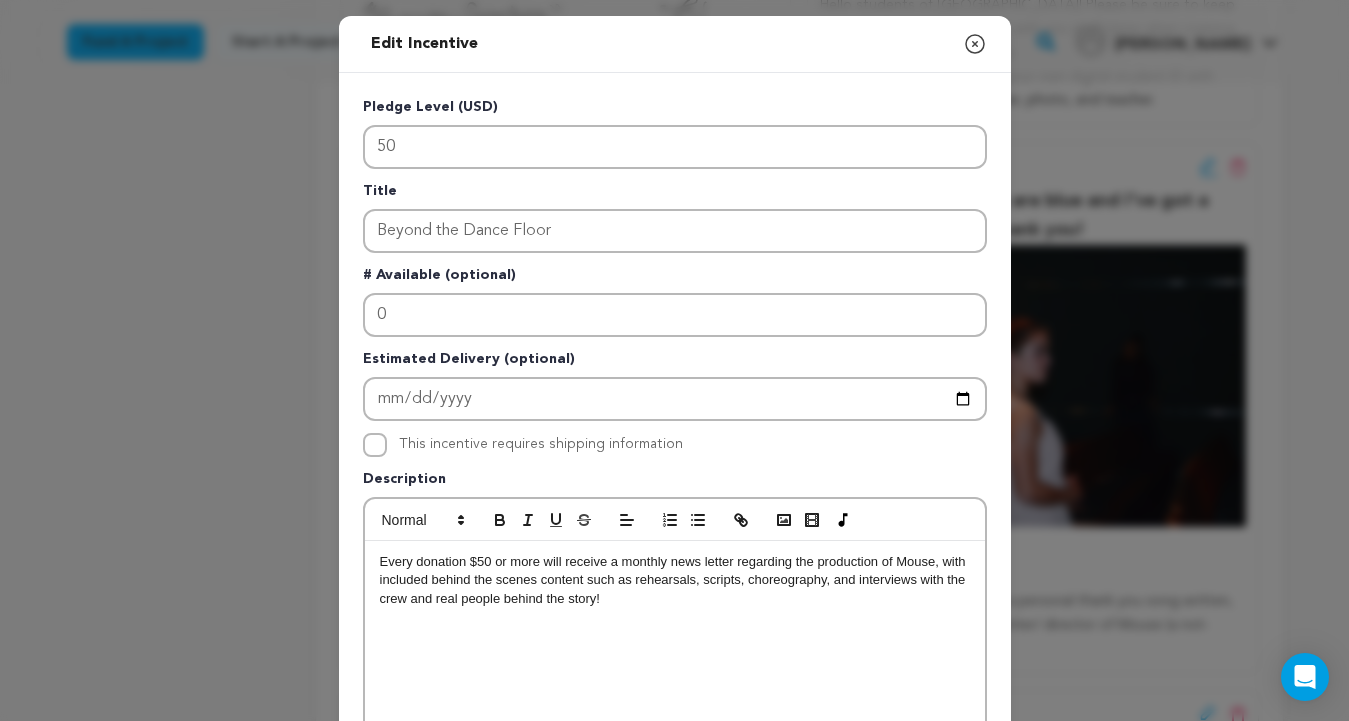 click on "Every donation $50 or more will receive a monthly news letter regarding the production of Mouse, with included behind the scenes content such as rehearsals, scripts, choreography, and interviews with the crew and real people behind the story!" at bounding box center (675, 580) 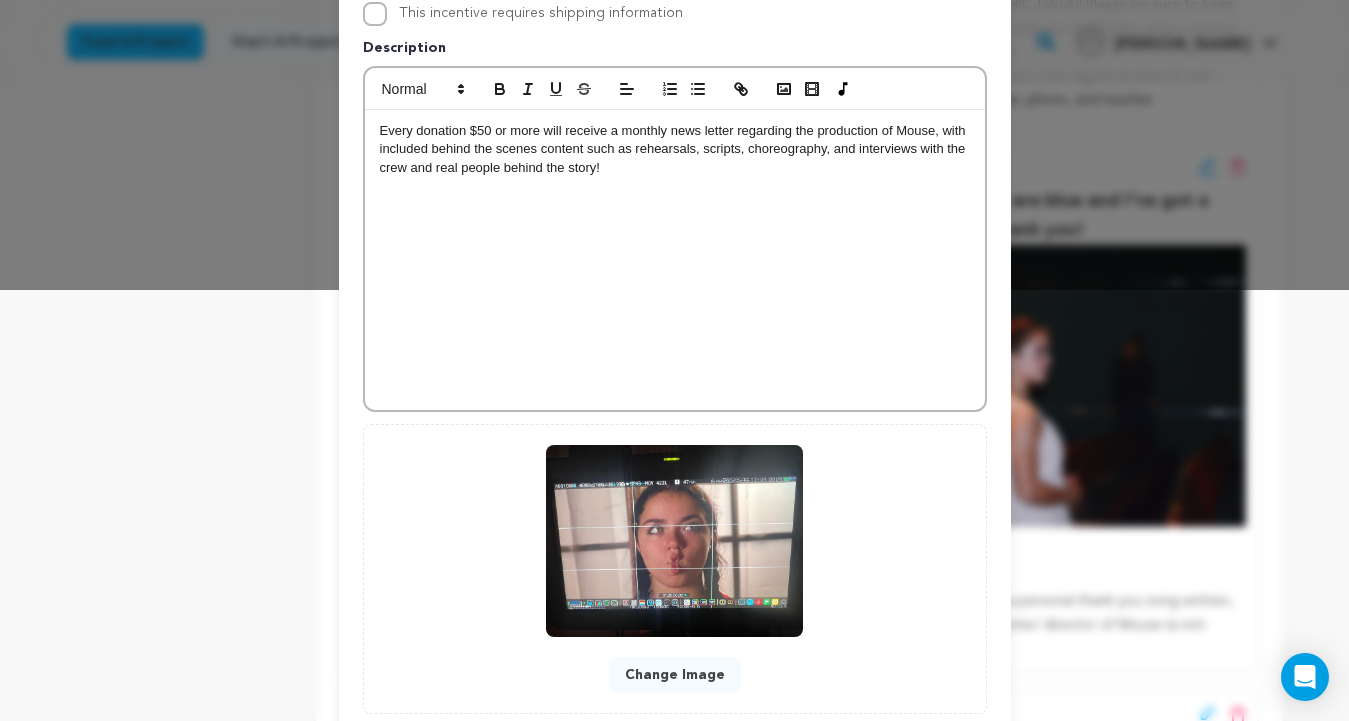 scroll, scrollTop: 556, scrollLeft: 0, axis: vertical 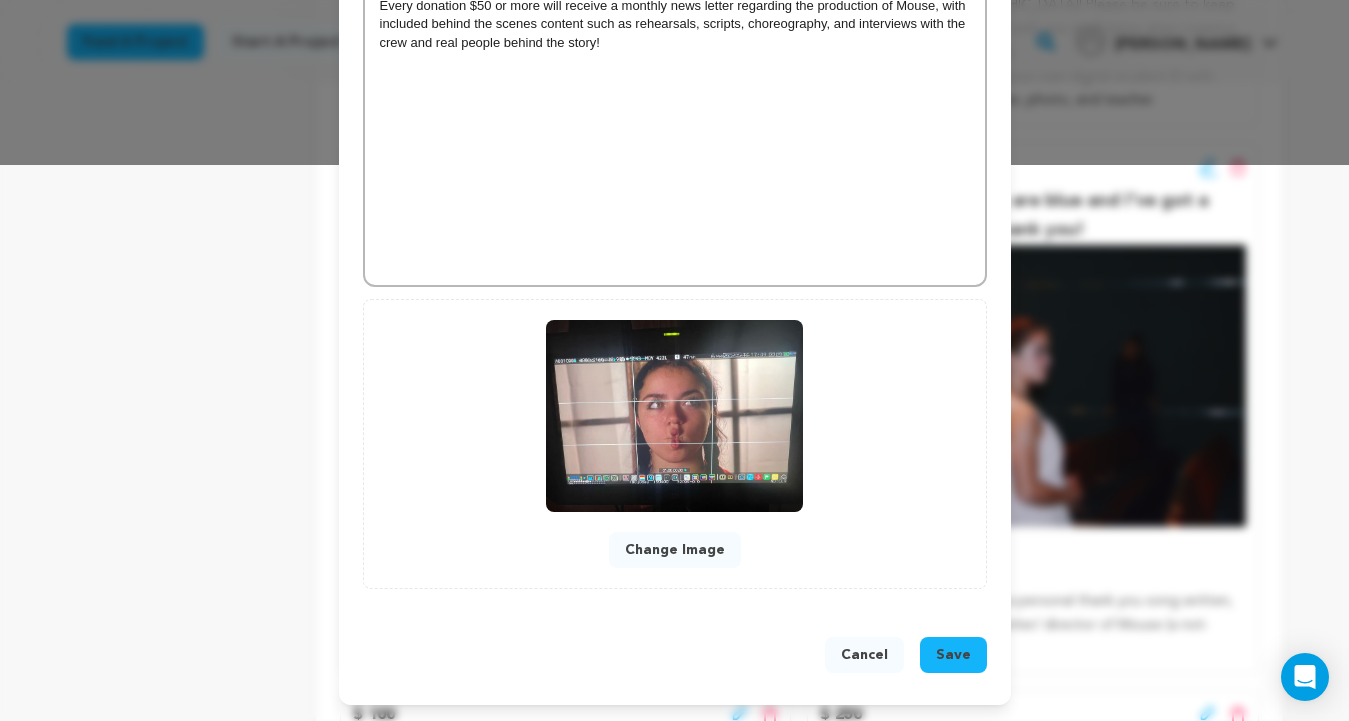 click on "Save" at bounding box center [953, 655] 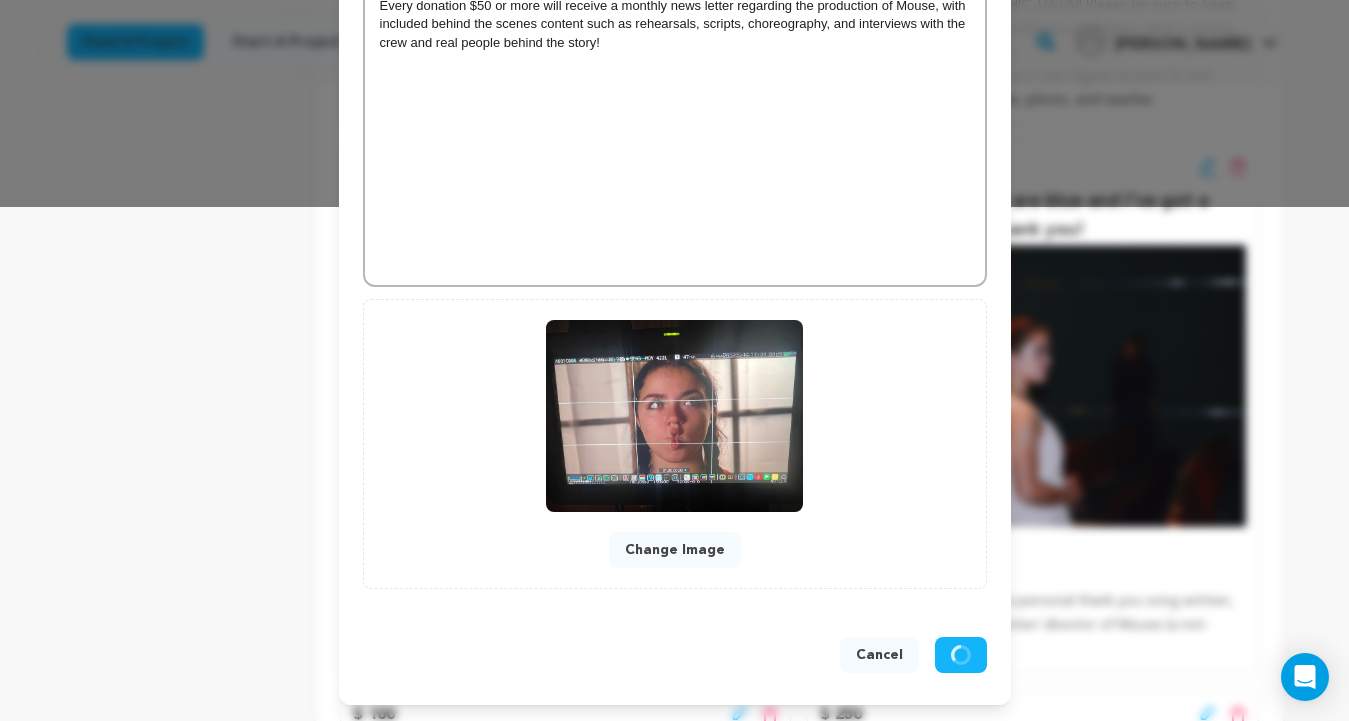 scroll, scrollTop: 514, scrollLeft: 0, axis: vertical 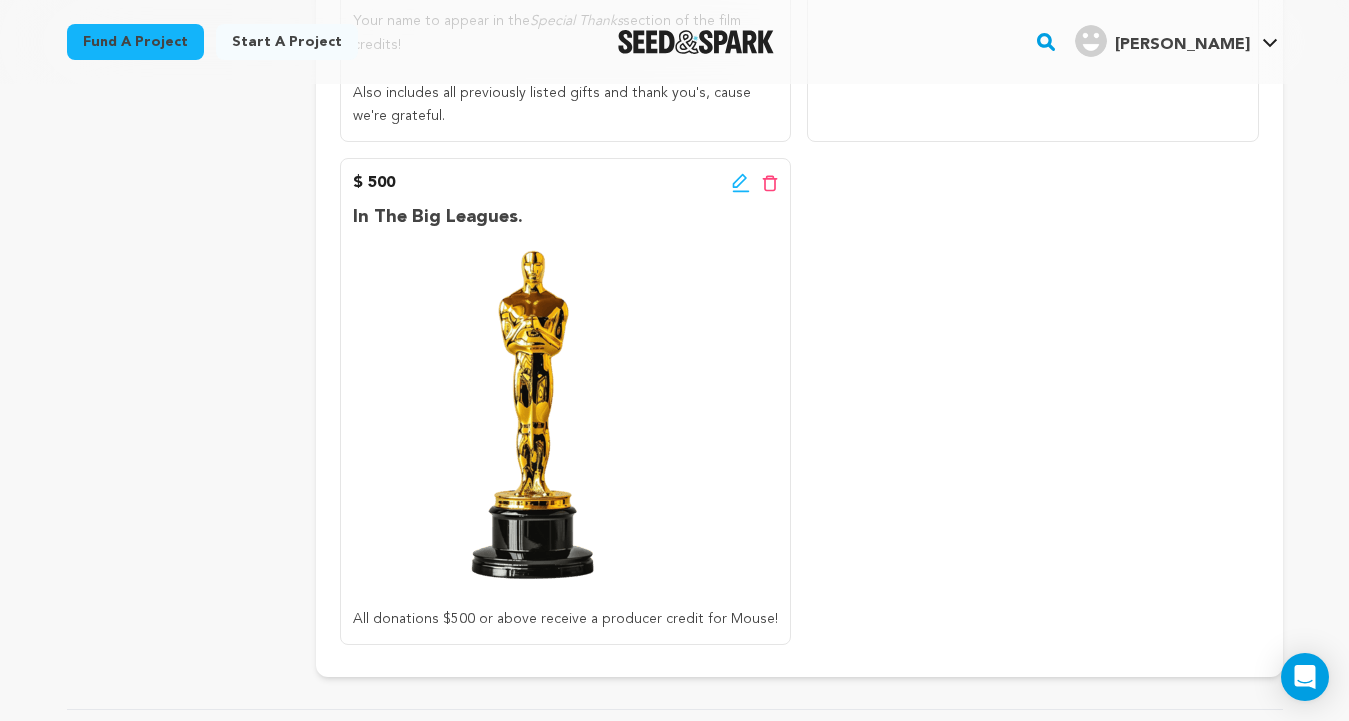 click 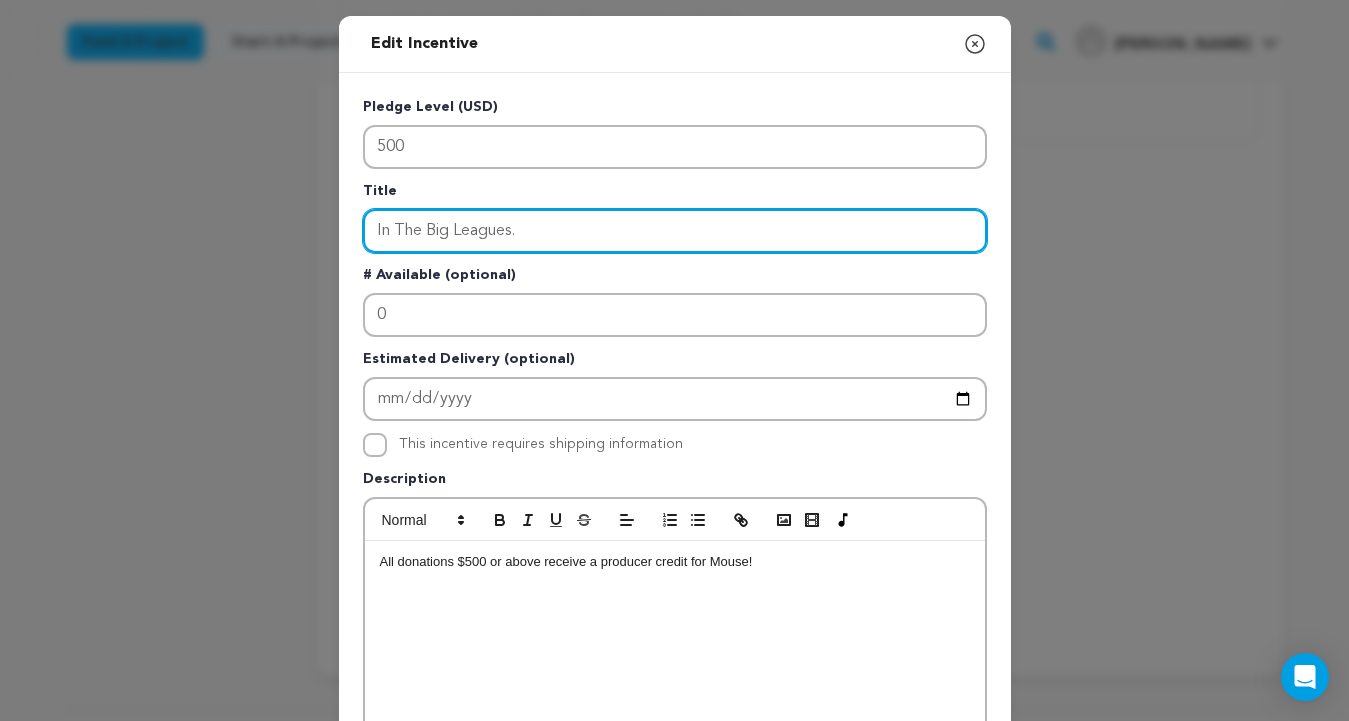 click on "In The Big Leagues." at bounding box center (675, 231) 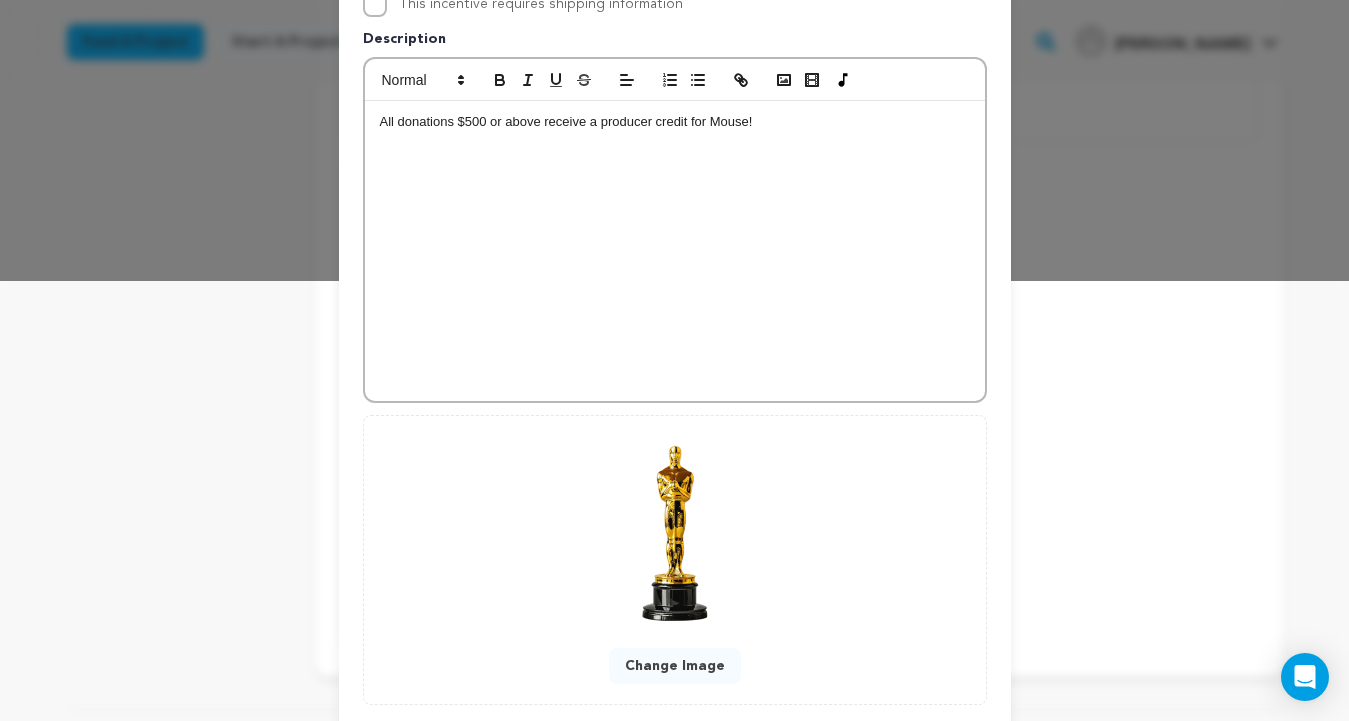 scroll, scrollTop: 556, scrollLeft: 0, axis: vertical 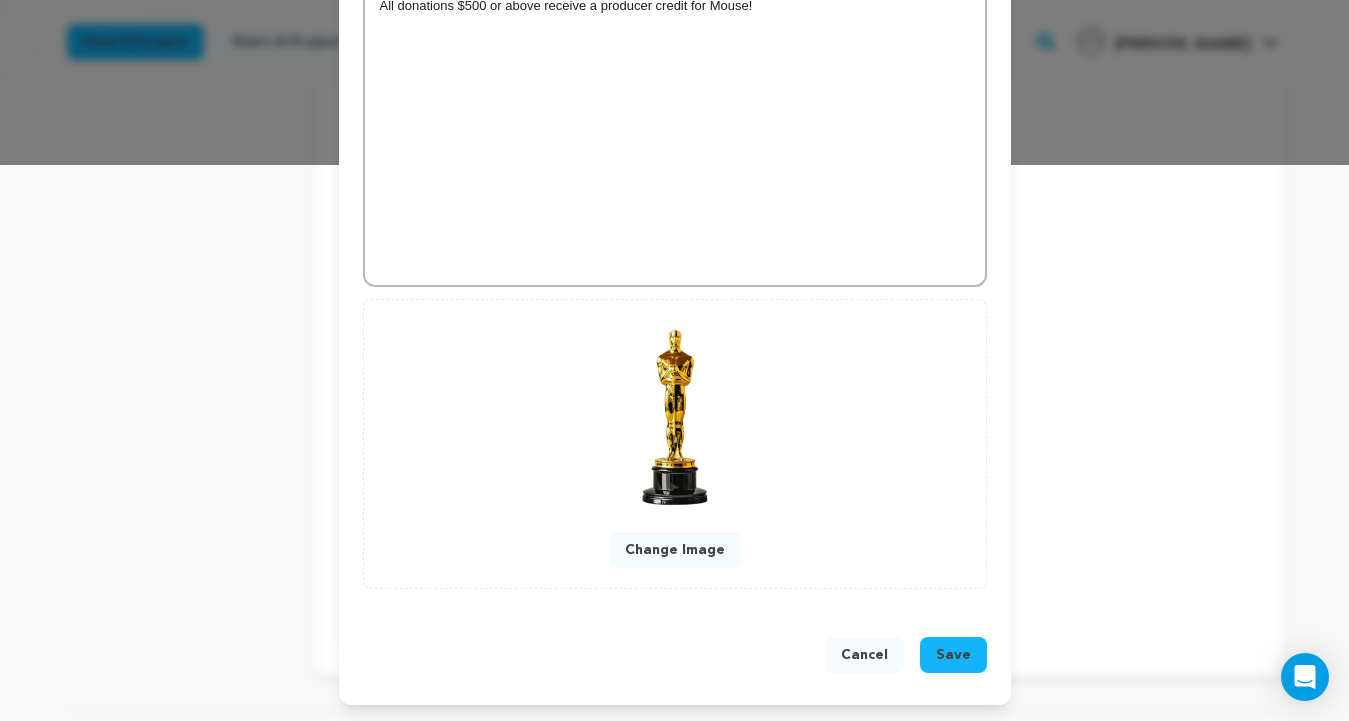 type on "In The Big Leagues" 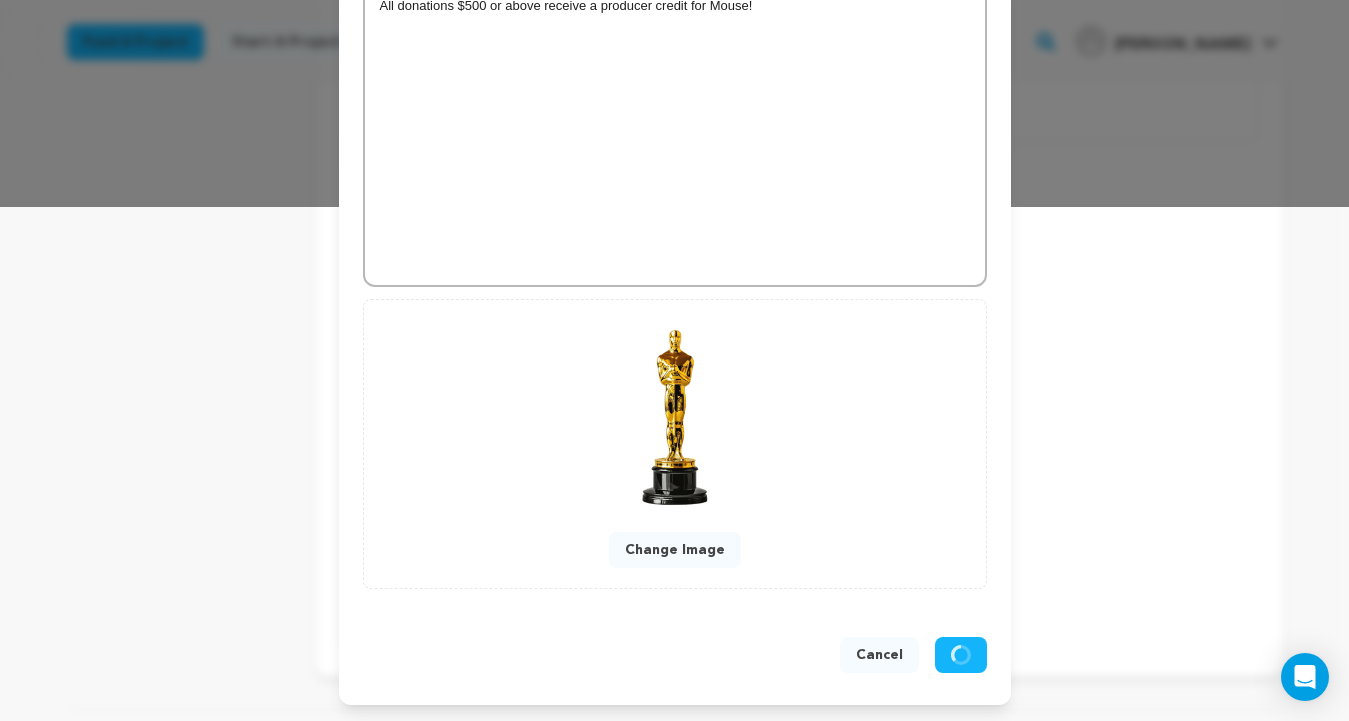 scroll, scrollTop: 514, scrollLeft: 0, axis: vertical 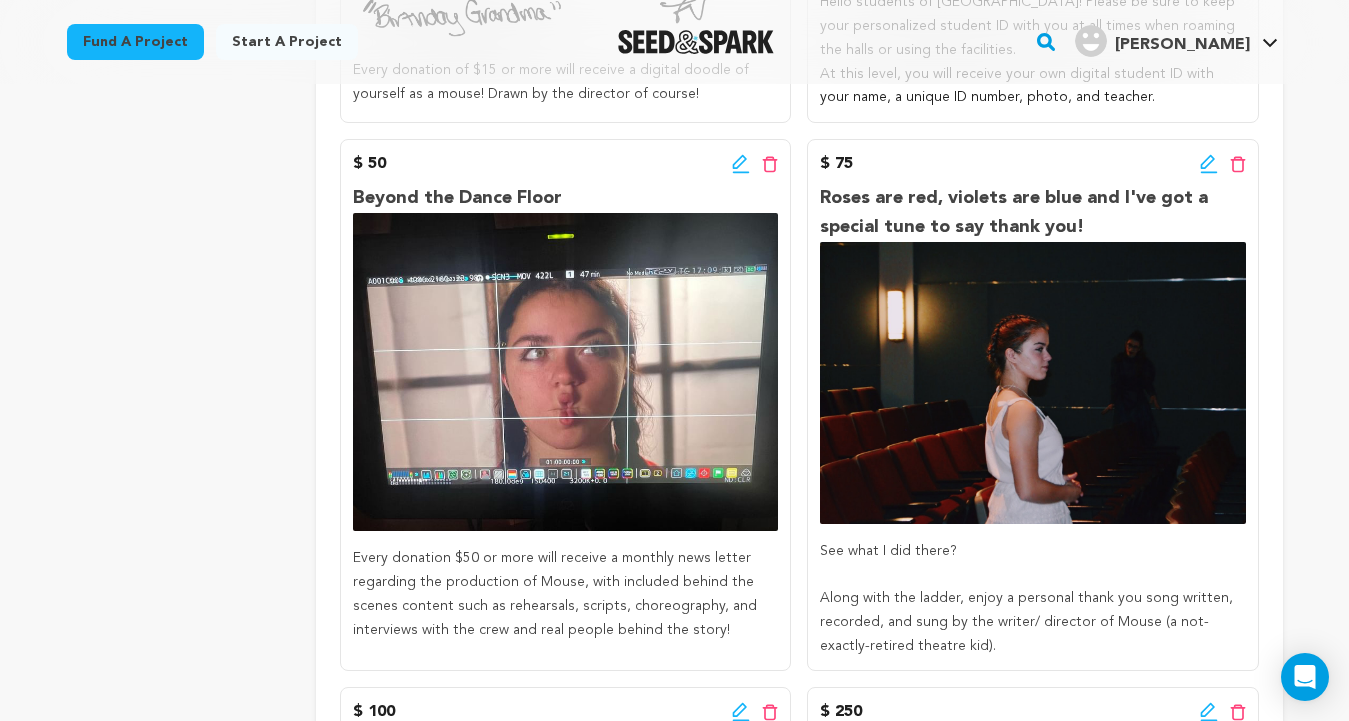 click 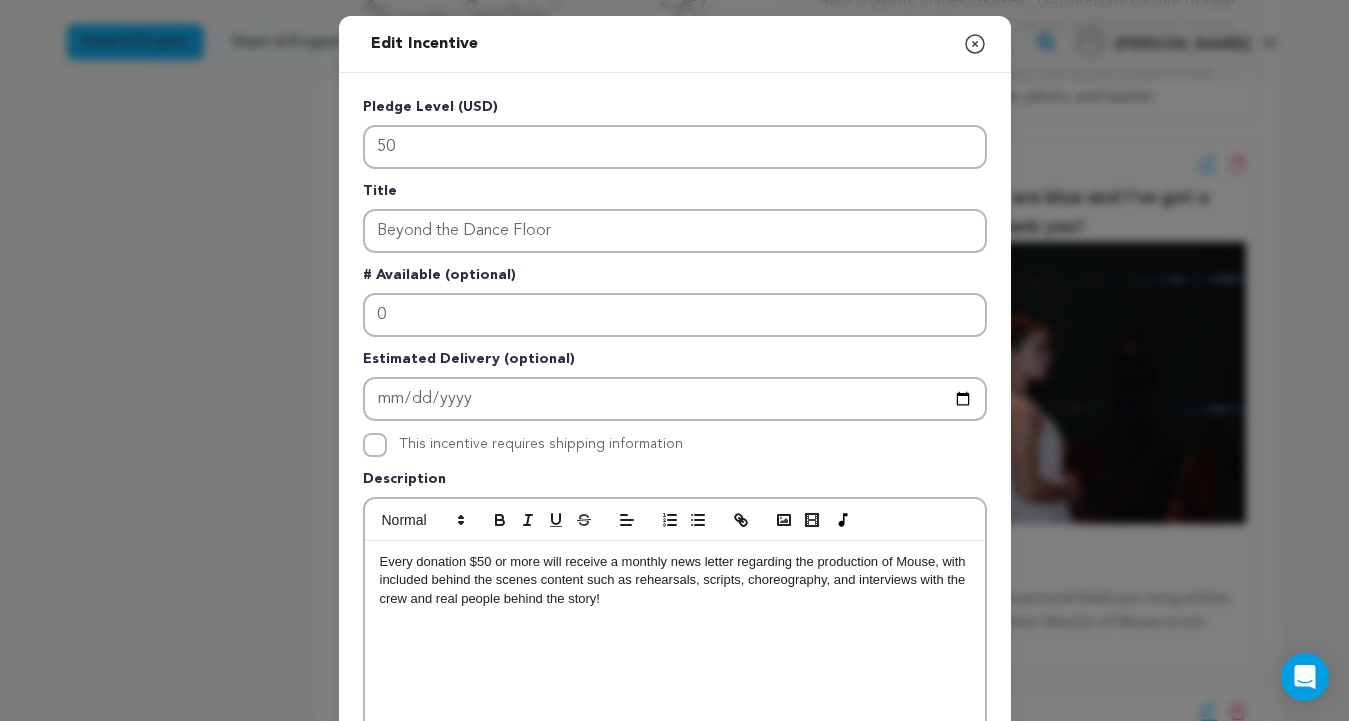 click on "Every donation $50 or more will receive a monthly news letter regarding the production of Mouse, with included behind the scenes content such as rehearsals, scripts, choreography, and interviews with the crew and real people behind the story!" at bounding box center (675, 691) 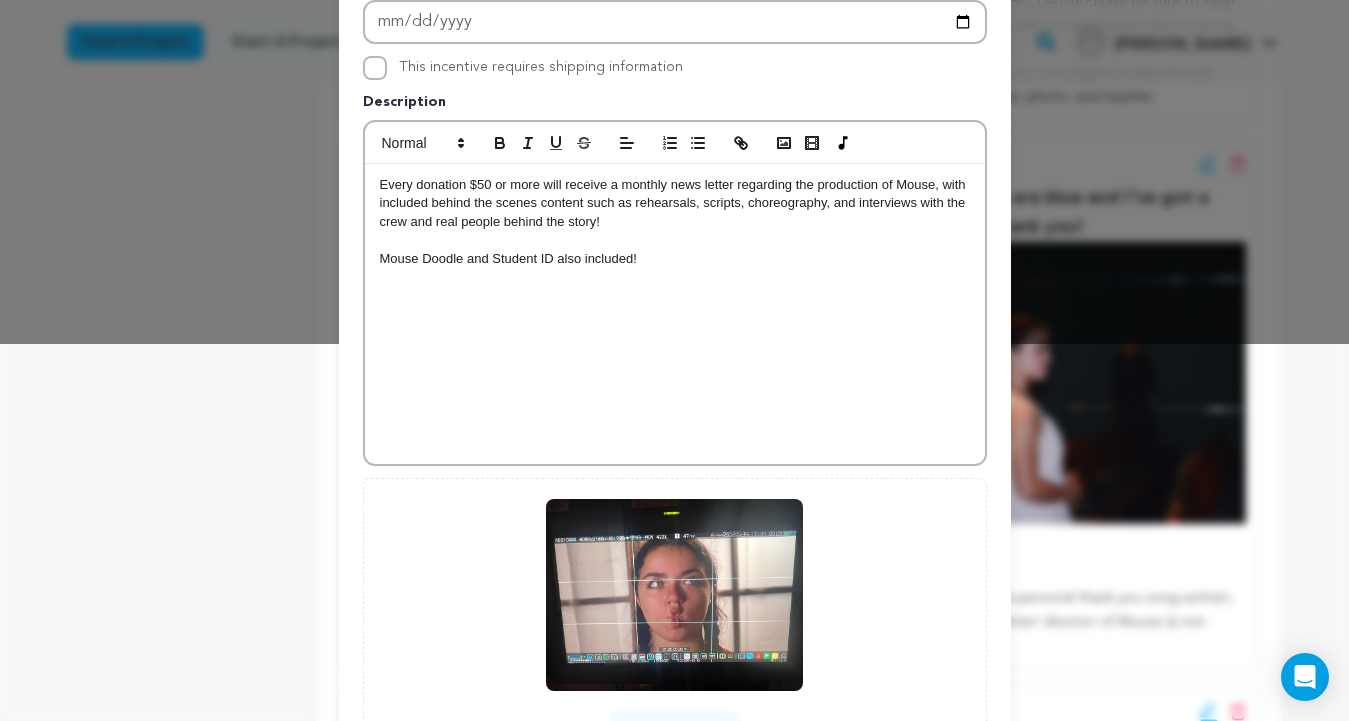 scroll, scrollTop: 556, scrollLeft: 0, axis: vertical 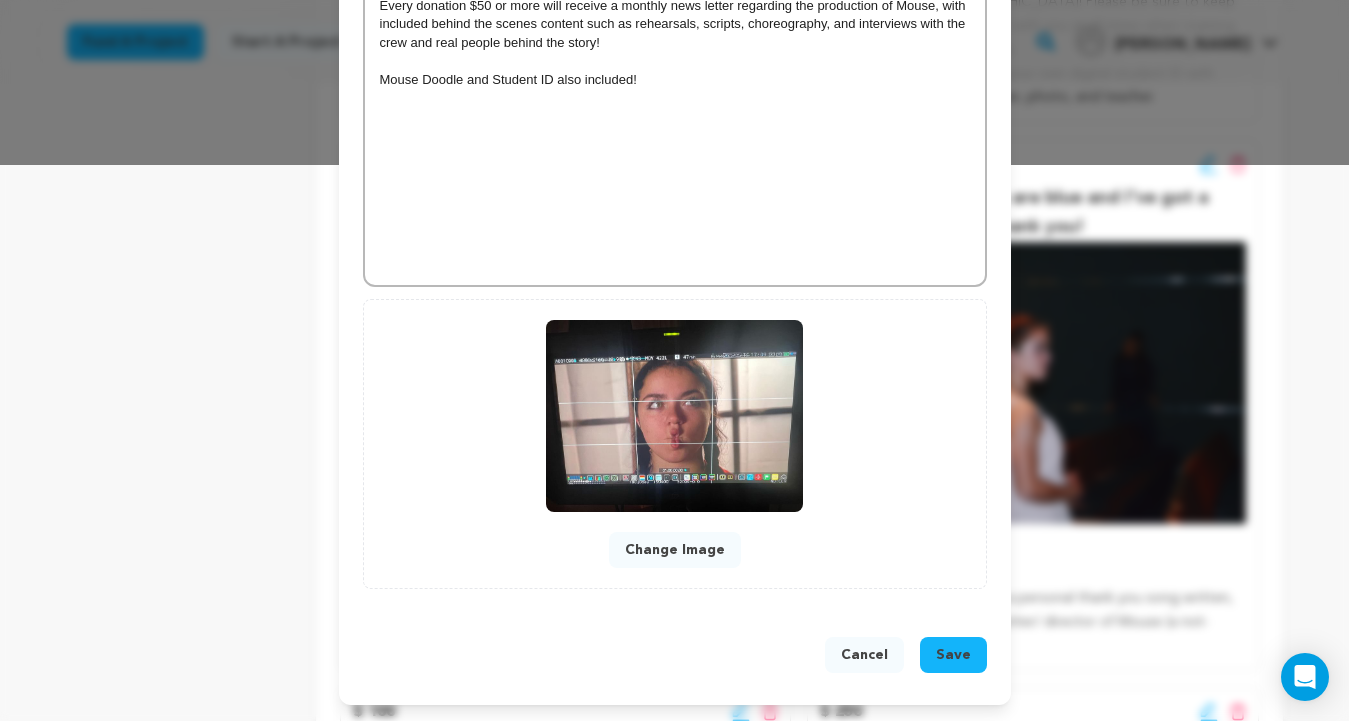 click on "Save" at bounding box center (953, 655) 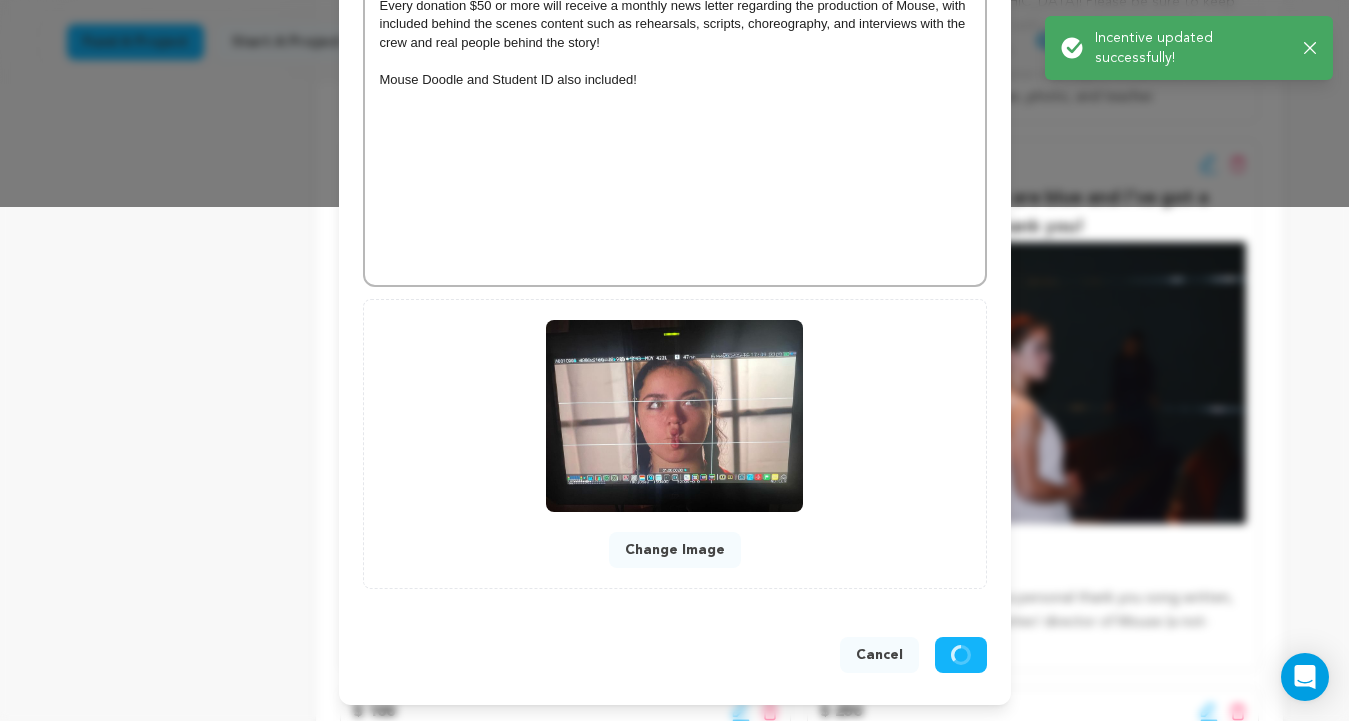 scroll, scrollTop: 514, scrollLeft: 0, axis: vertical 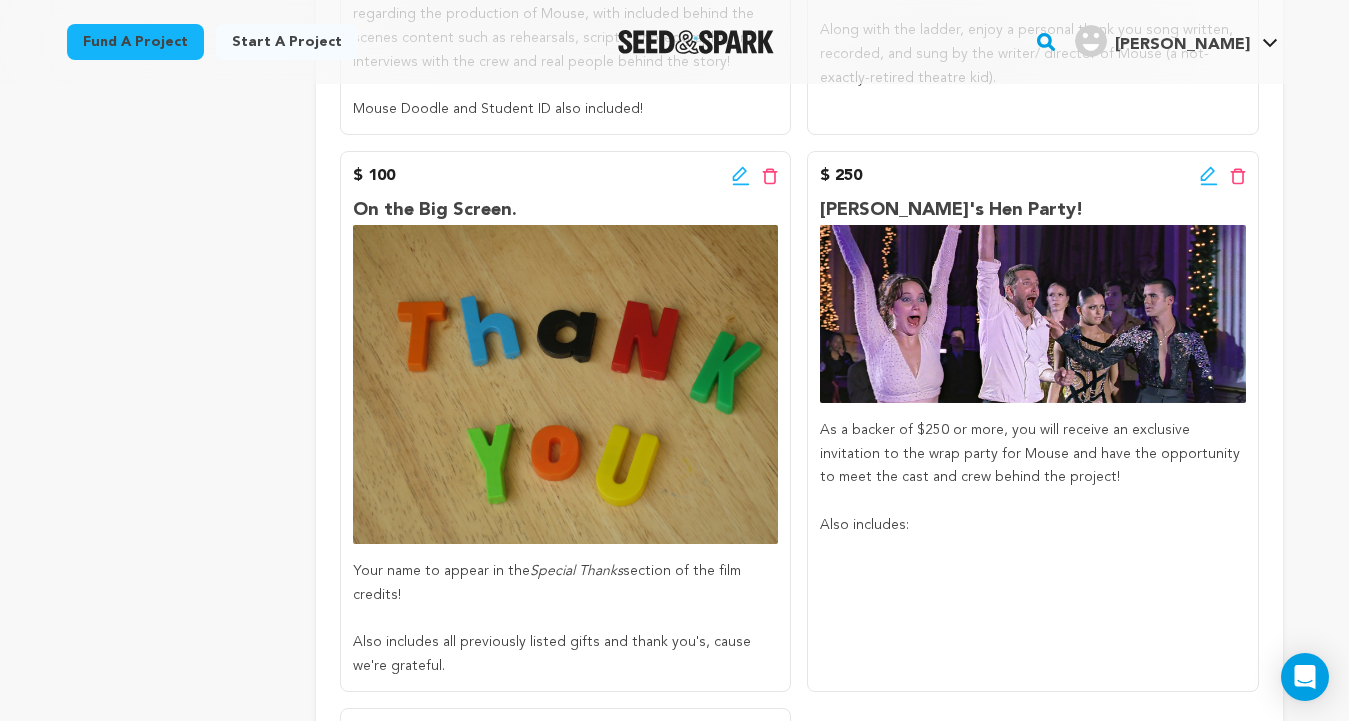 click 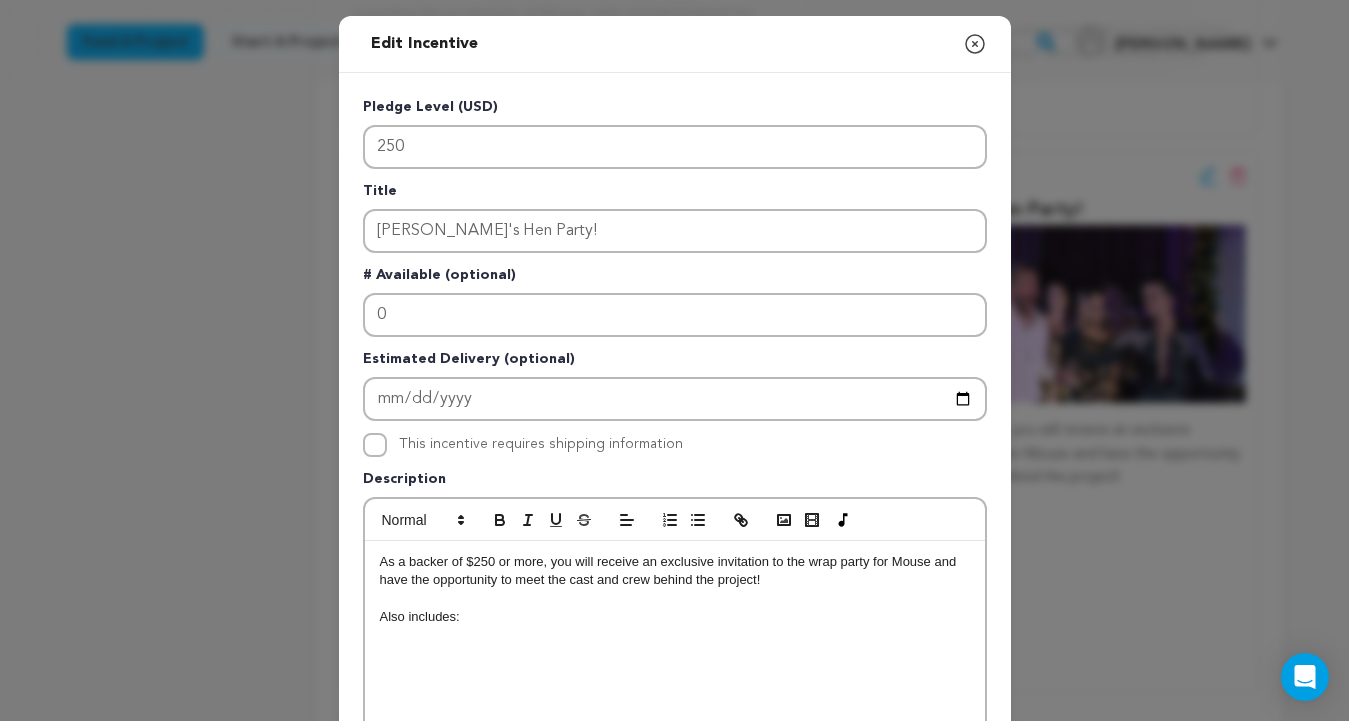 scroll, scrollTop: 556, scrollLeft: 0, axis: vertical 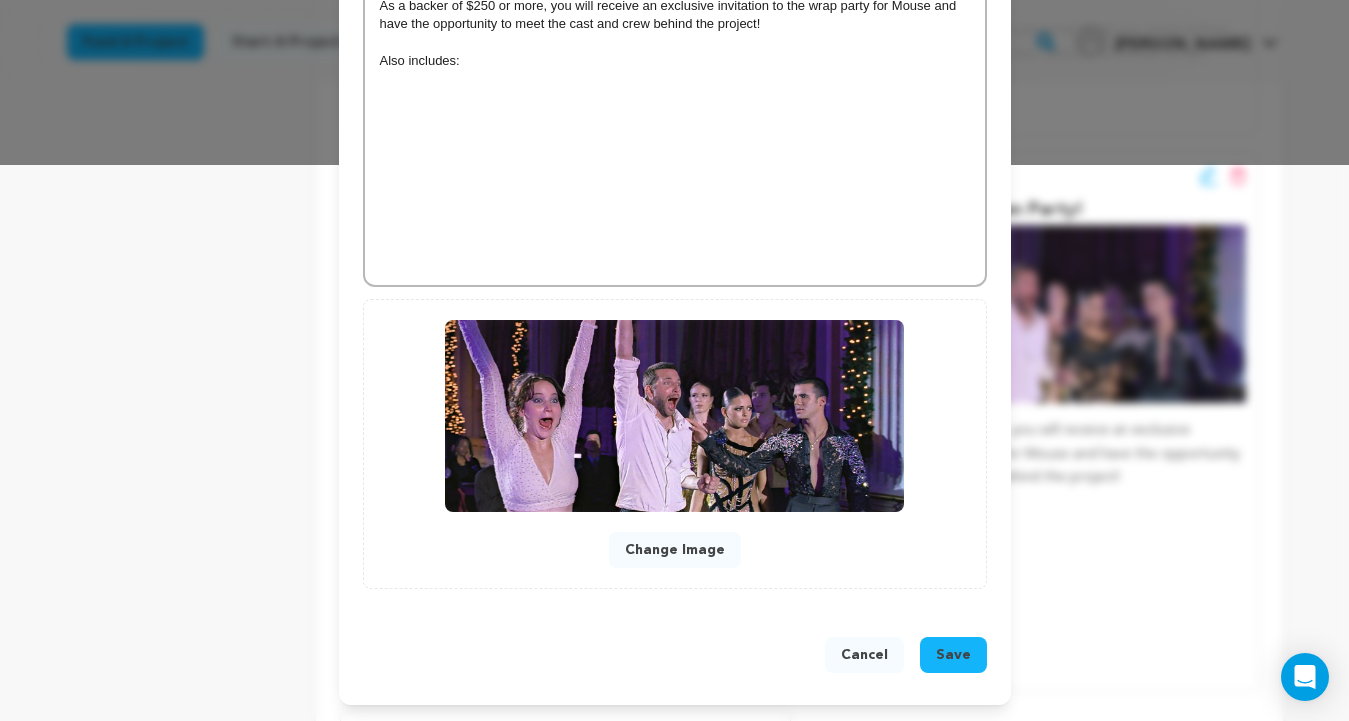 click on "Change Image" at bounding box center [675, 550] 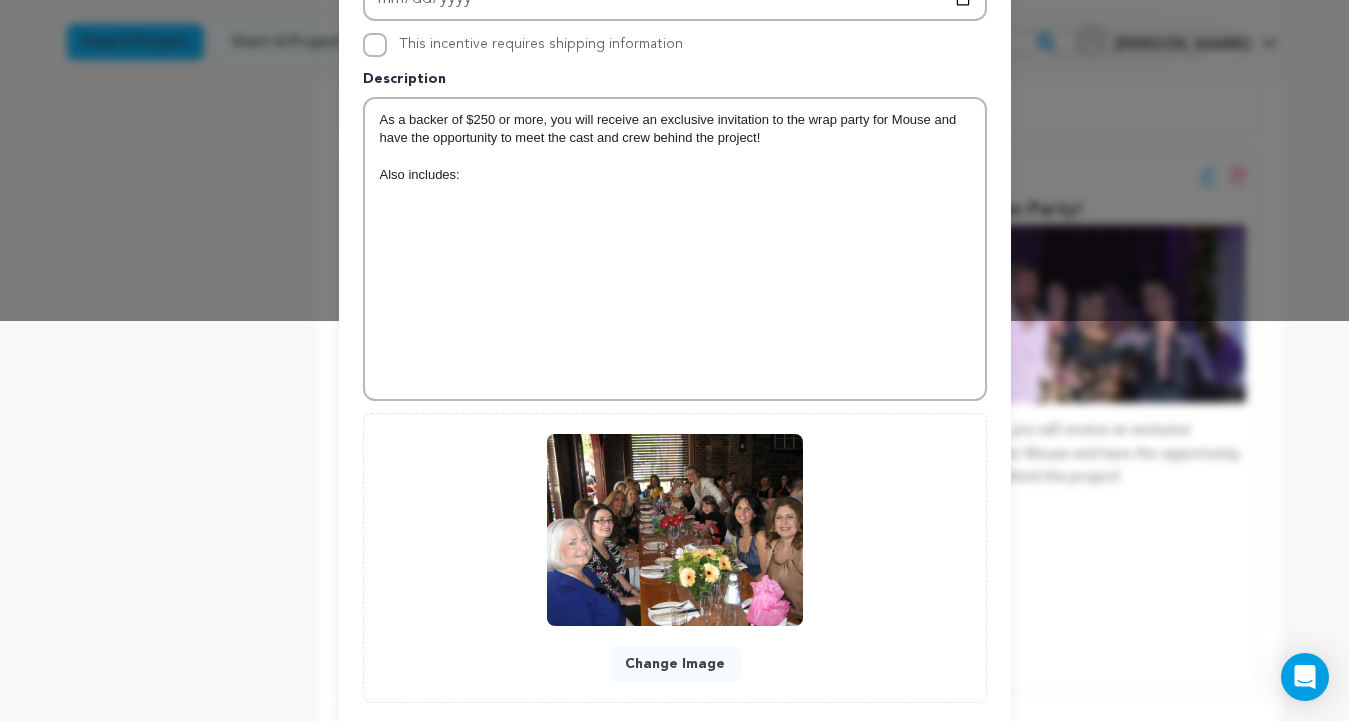 scroll, scrollTop: 400, scrollLeft: 0, axis: vertical 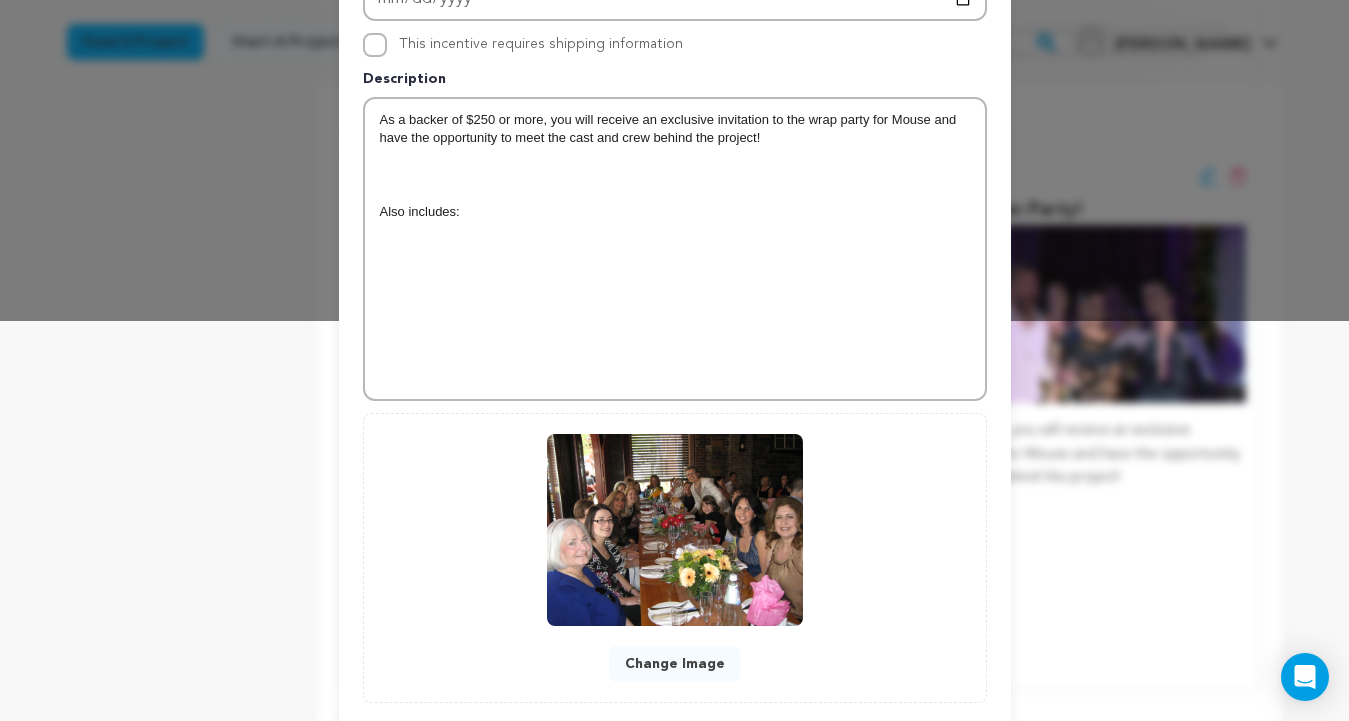 type 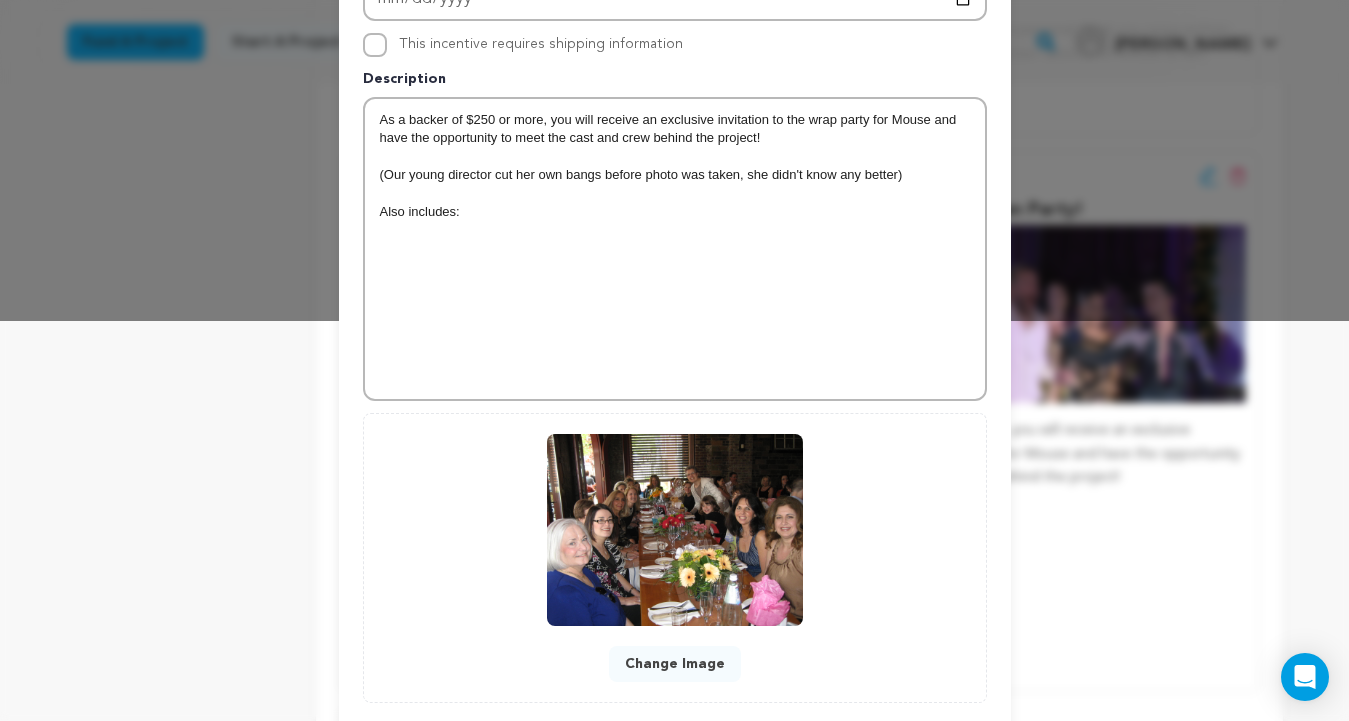 click on "Also includes:" at bounding box center [675, 212] 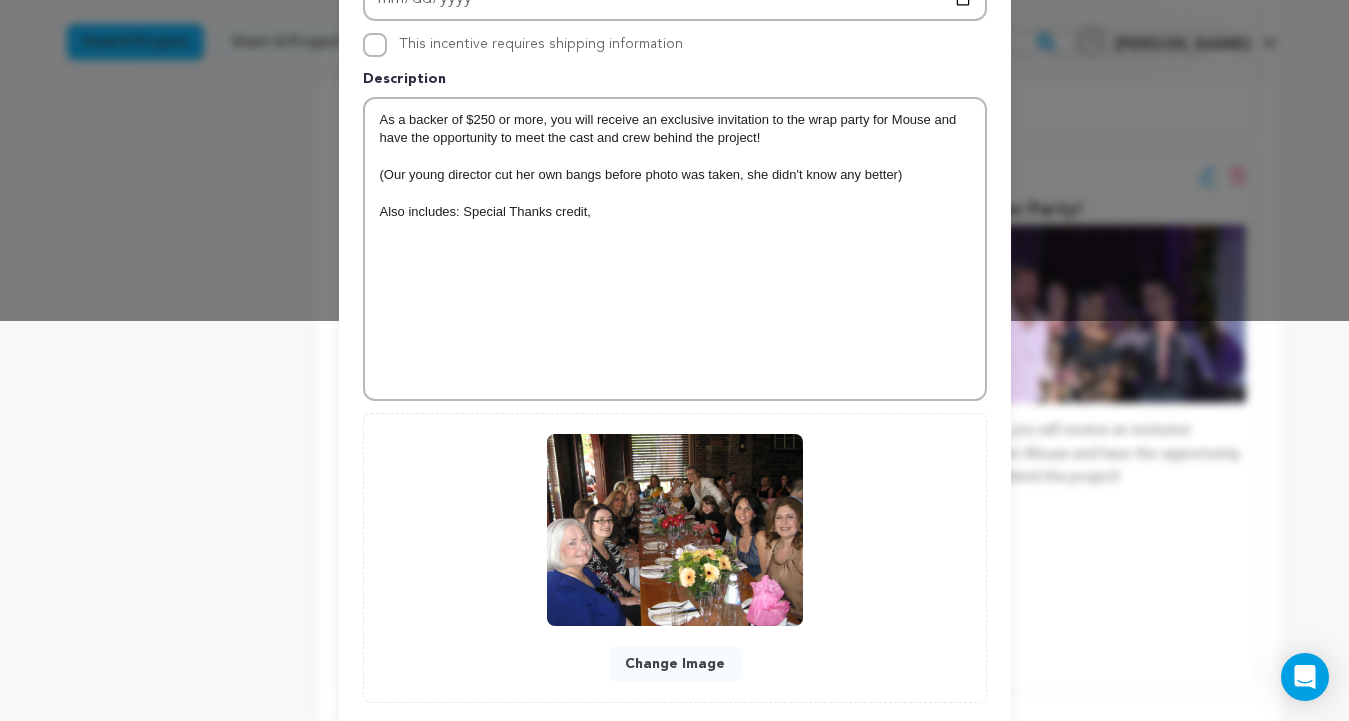 scroll, scrollTop: 514, scrollLeft: 0, axis: vertical 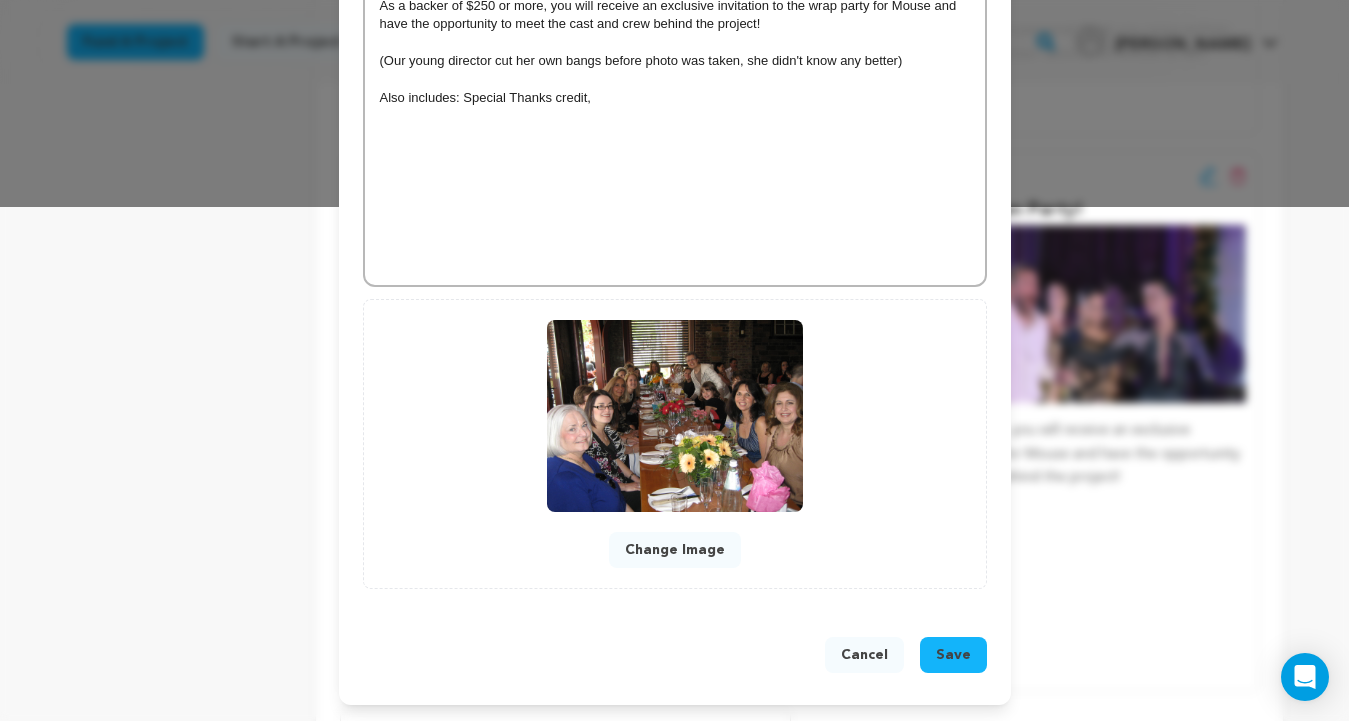 click on "Save" at bounding box center (953, 655) 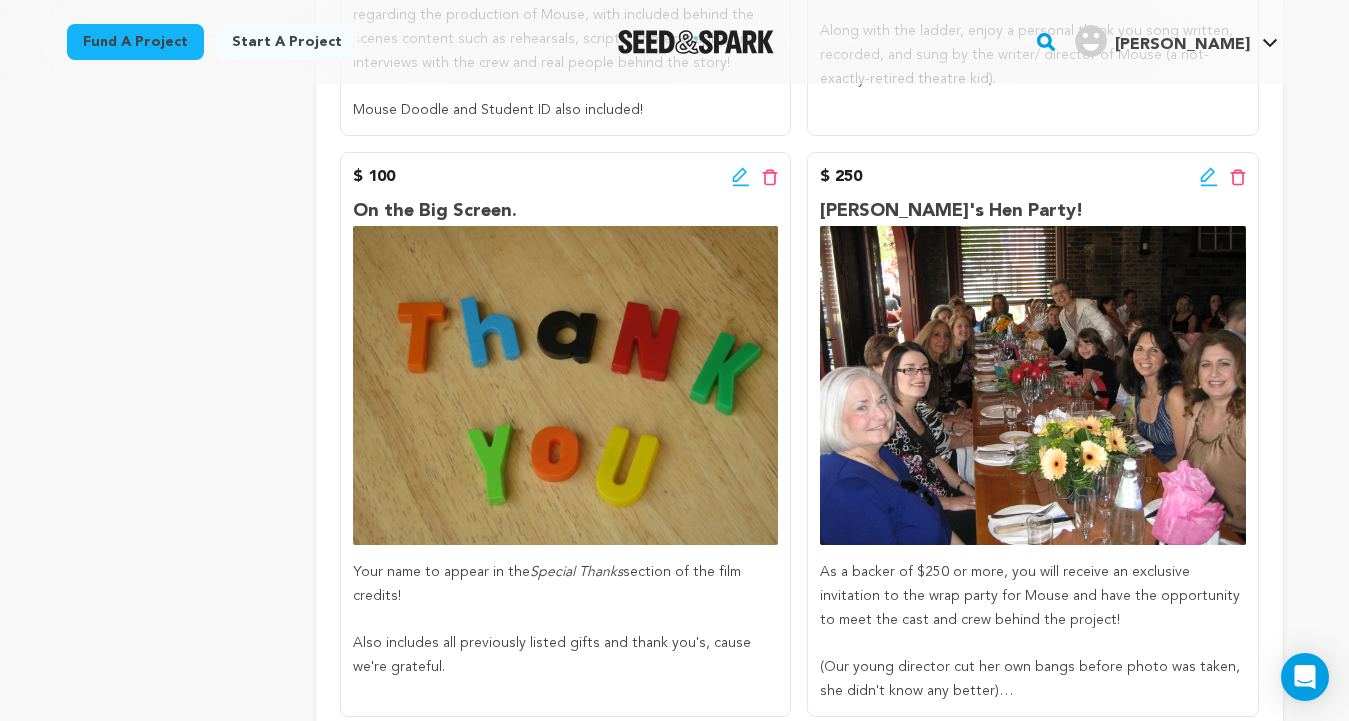 scroll, scrollTop: 1476, scrollLeft: 0, axis: vertical 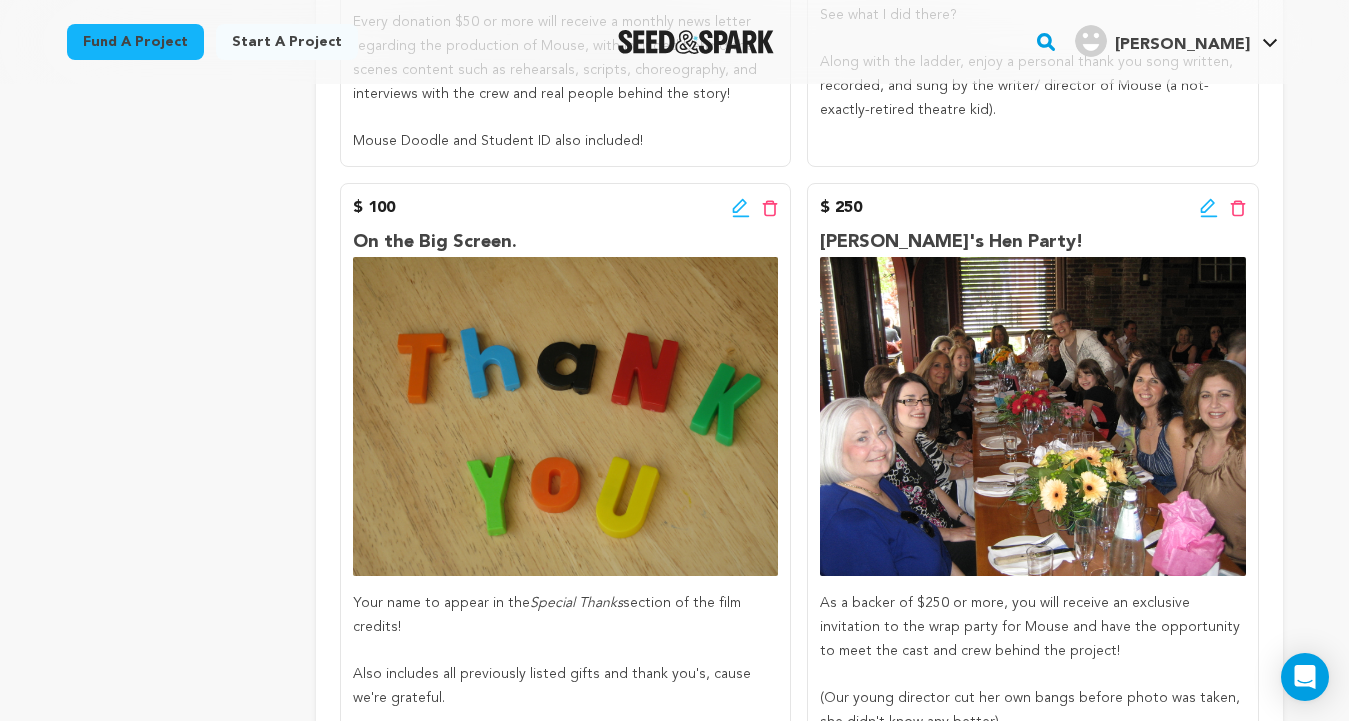 click 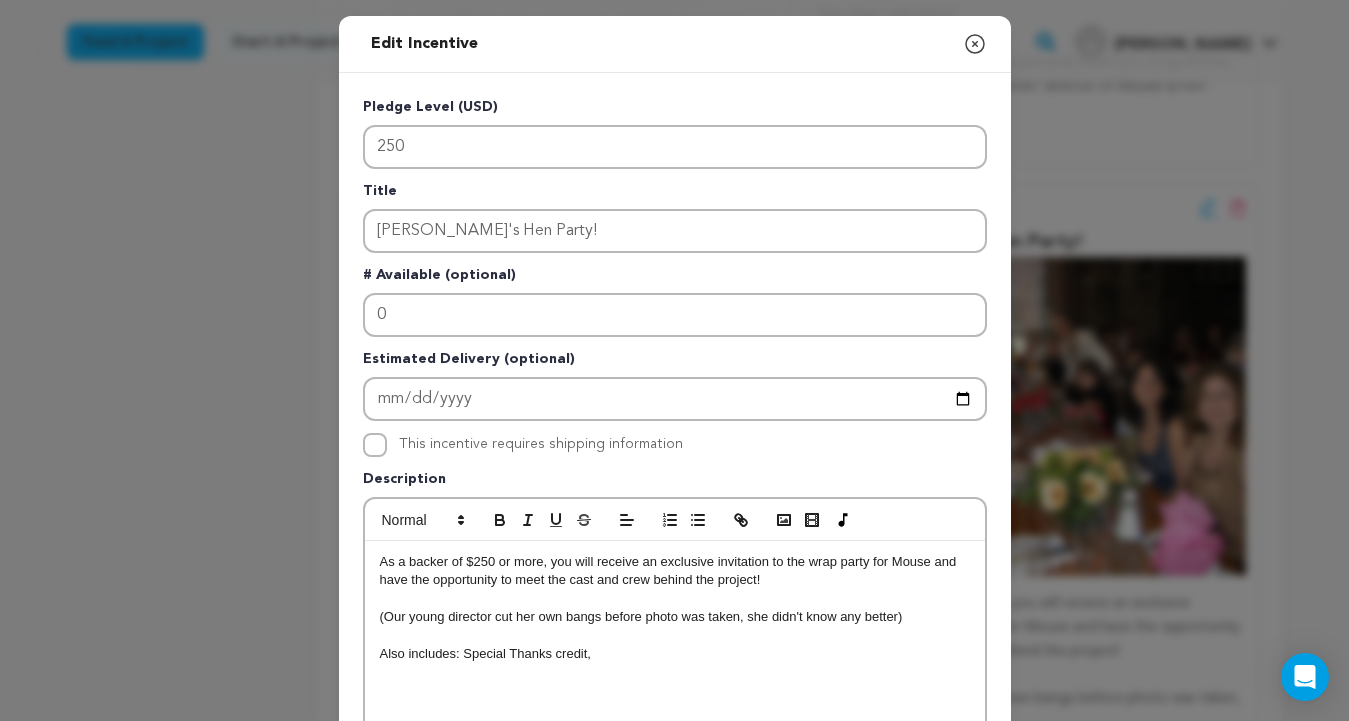 click on "Also includes: Special Thanks credit," at bounding box center [675, 654] 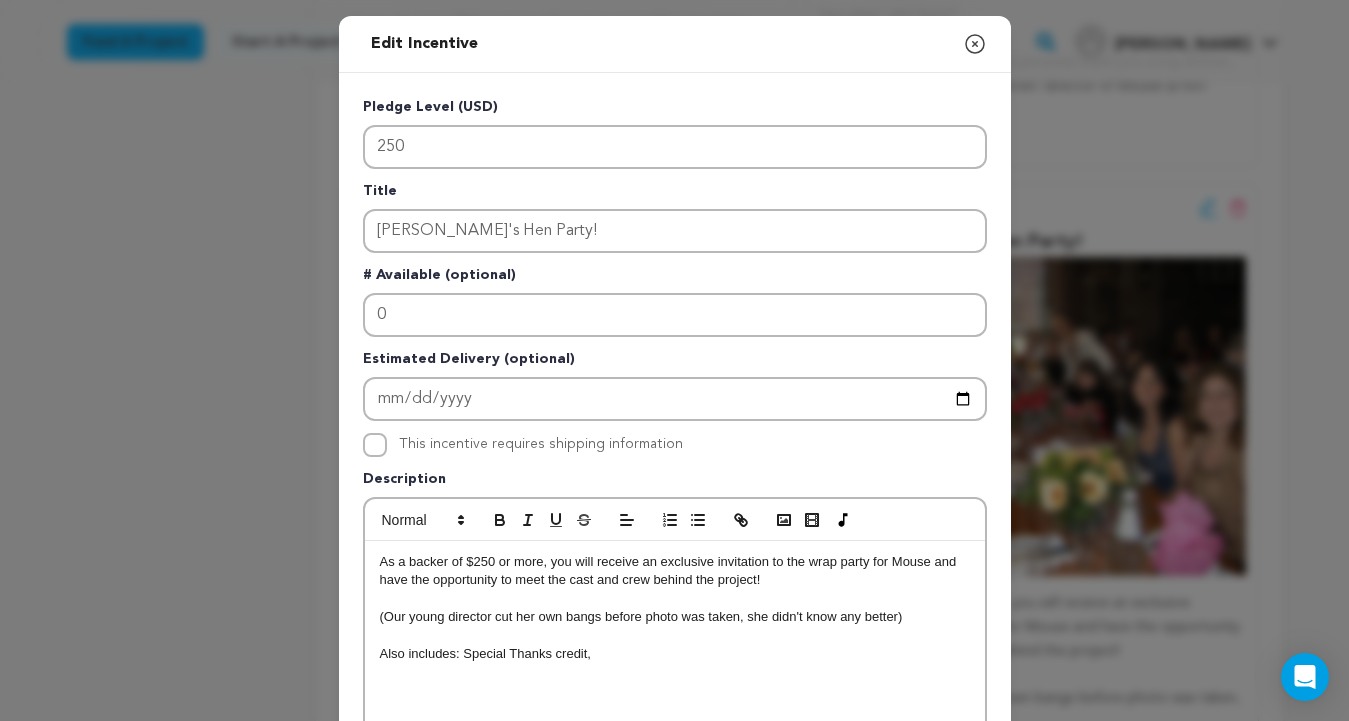 type 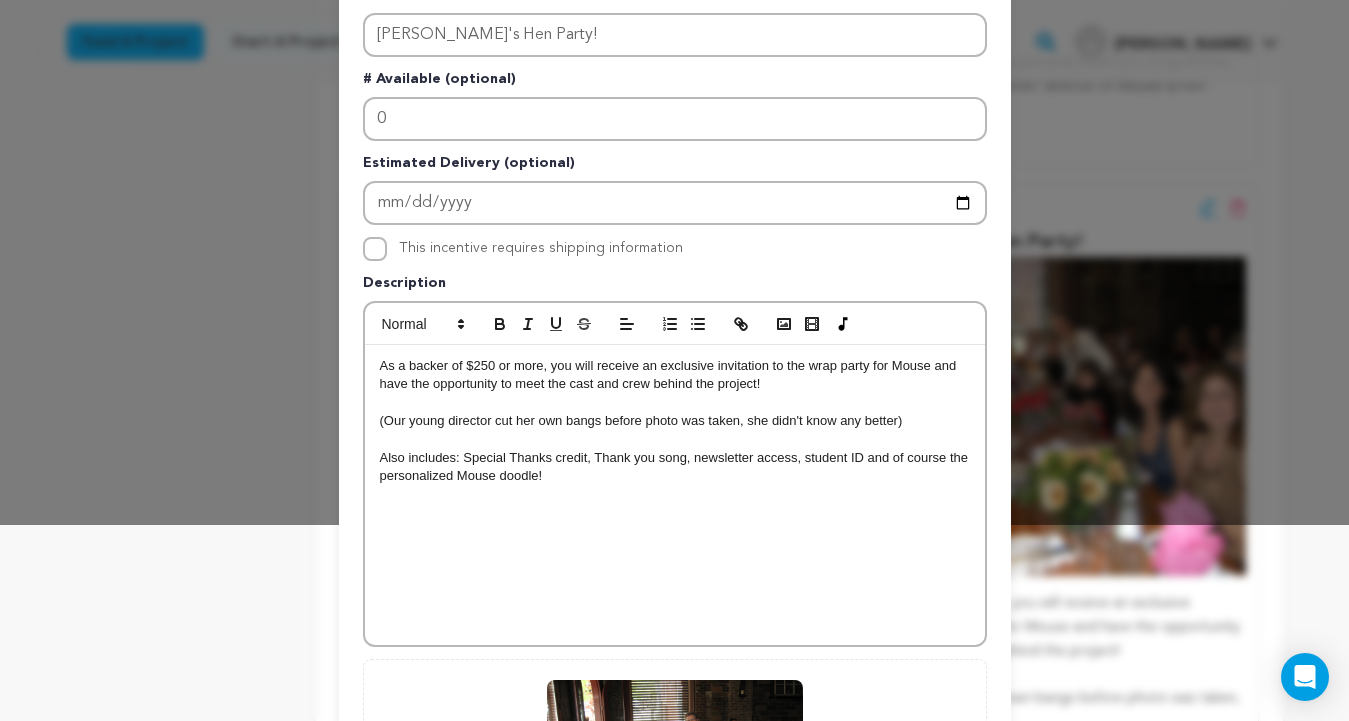 scroll, scrollTop: 200, scrollLeft: 0, axis: vertical 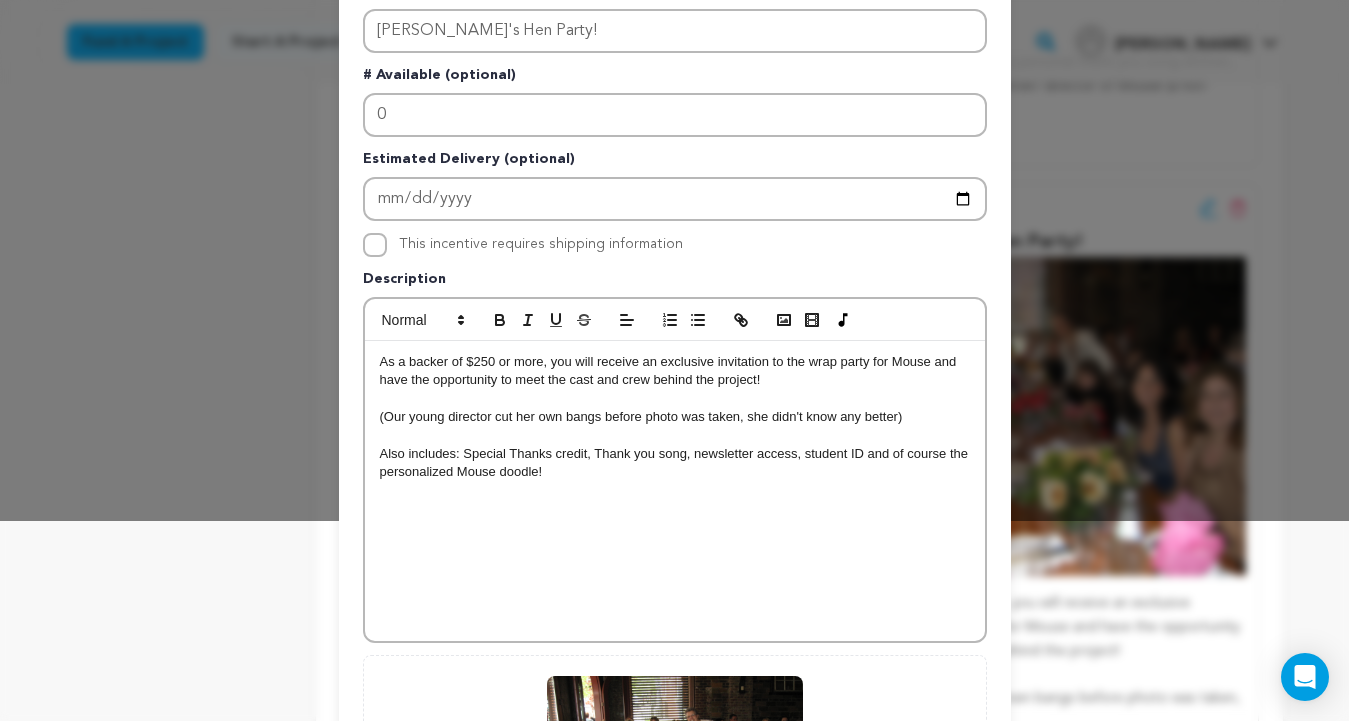 click on "Also includes: Special Thanks credit, Thank you song, newsletter access, student ID and of course the personalized Mouse doodle!" at bounding box center [675, 463] 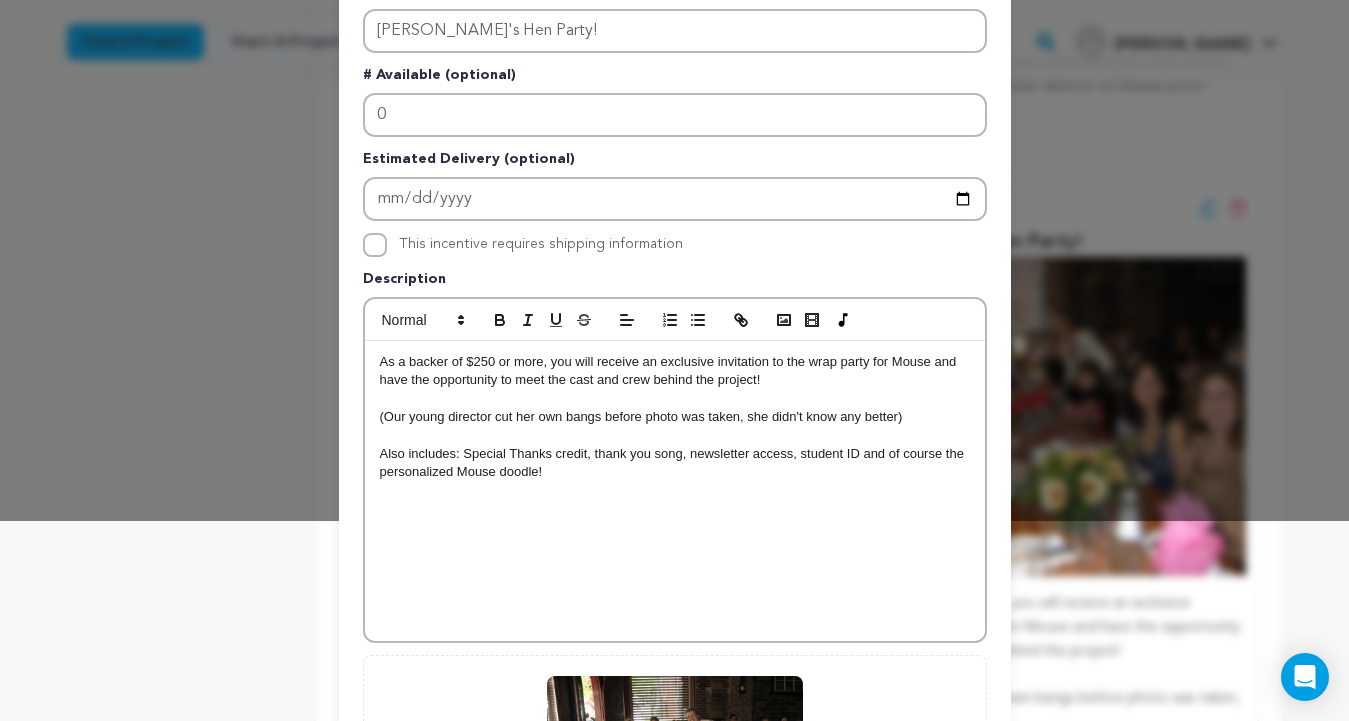 click on "Also includes: Special Thanks credit, thank you song, newsletter access, student ID and of course the personalized Mouse doodle!" at bounding box center [675, 463] 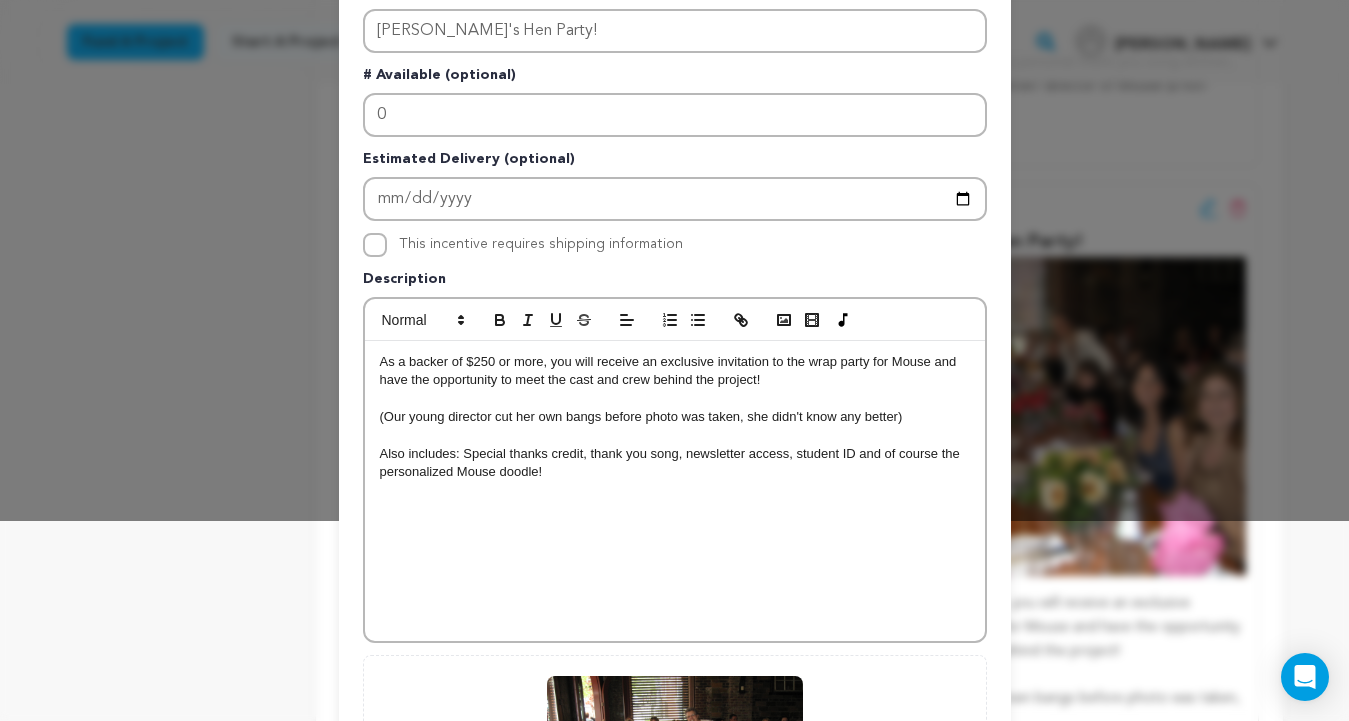 click on "Also includes: Special thanks credit, thank you song, newsletter access, student ID and of course the personalized Mouse doodle!" at bounding box center [675, 463] 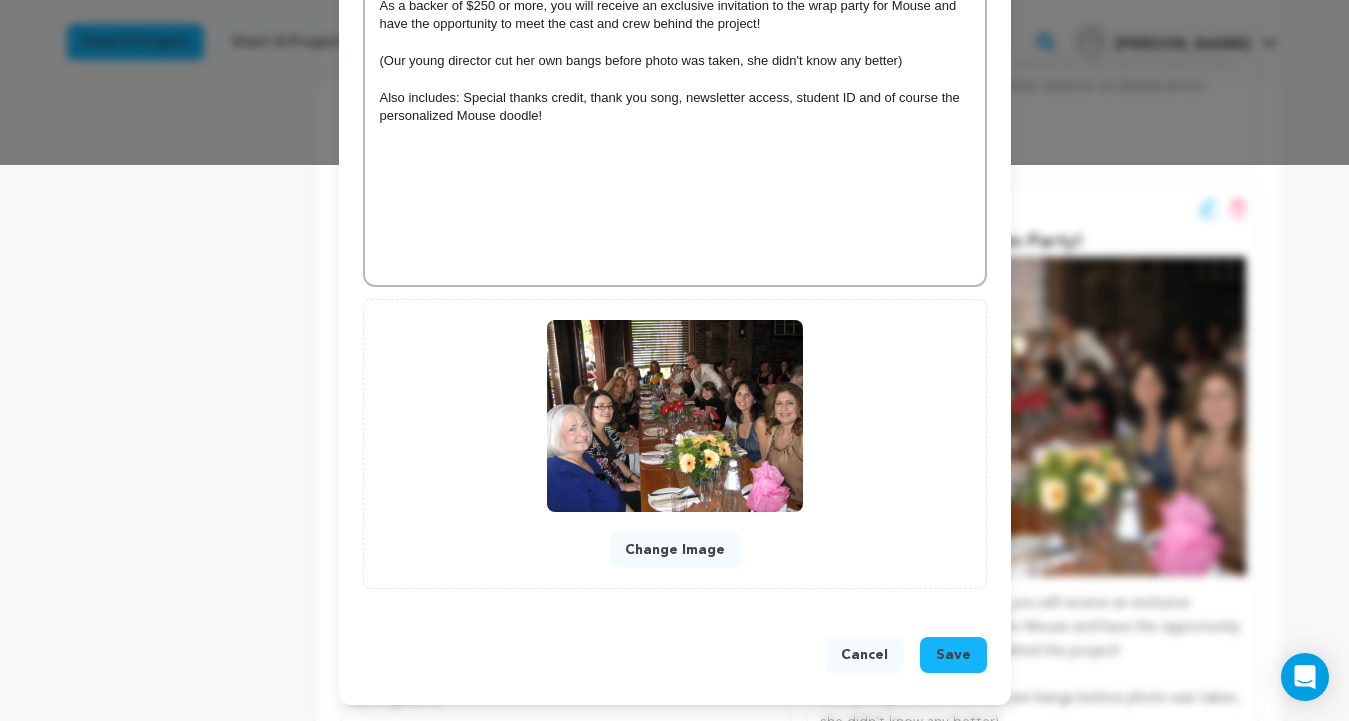 click on "Save" at bounding box center [953, 655] 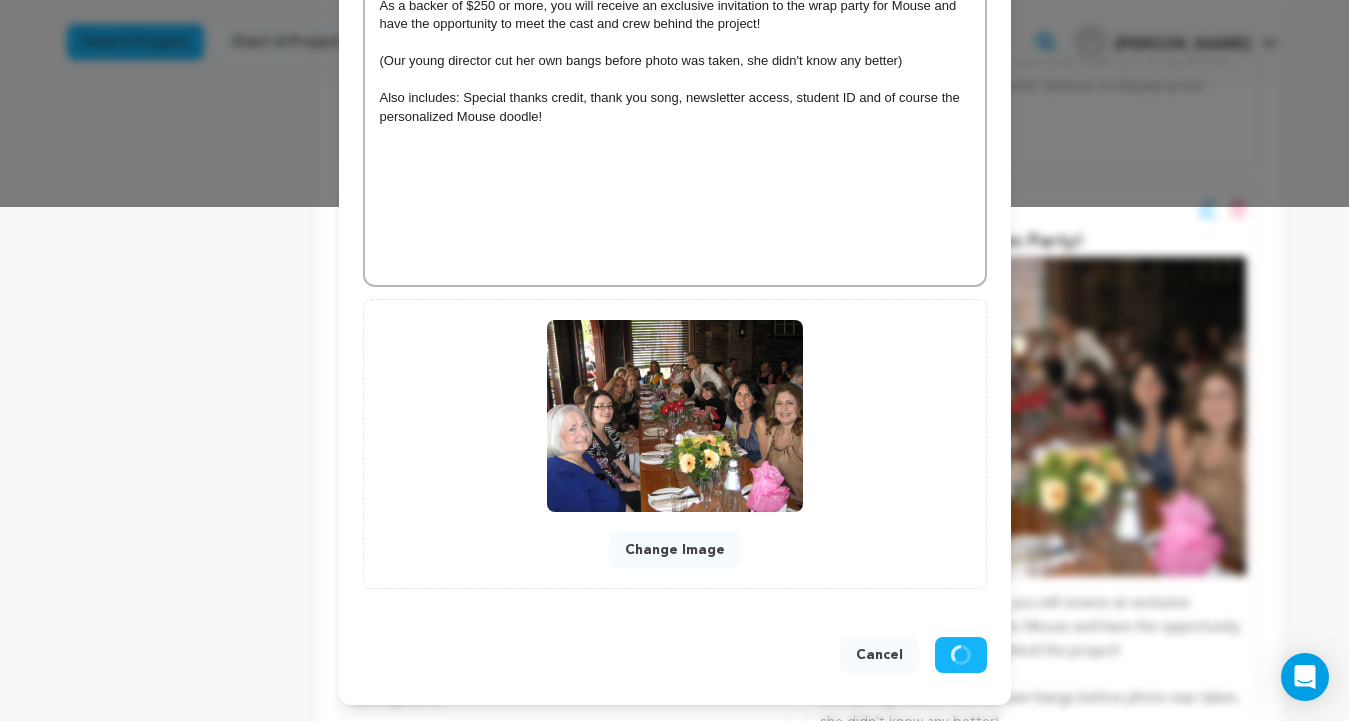 scroll, scrollTop: 514, scrollLeft: 0, axis: vertical 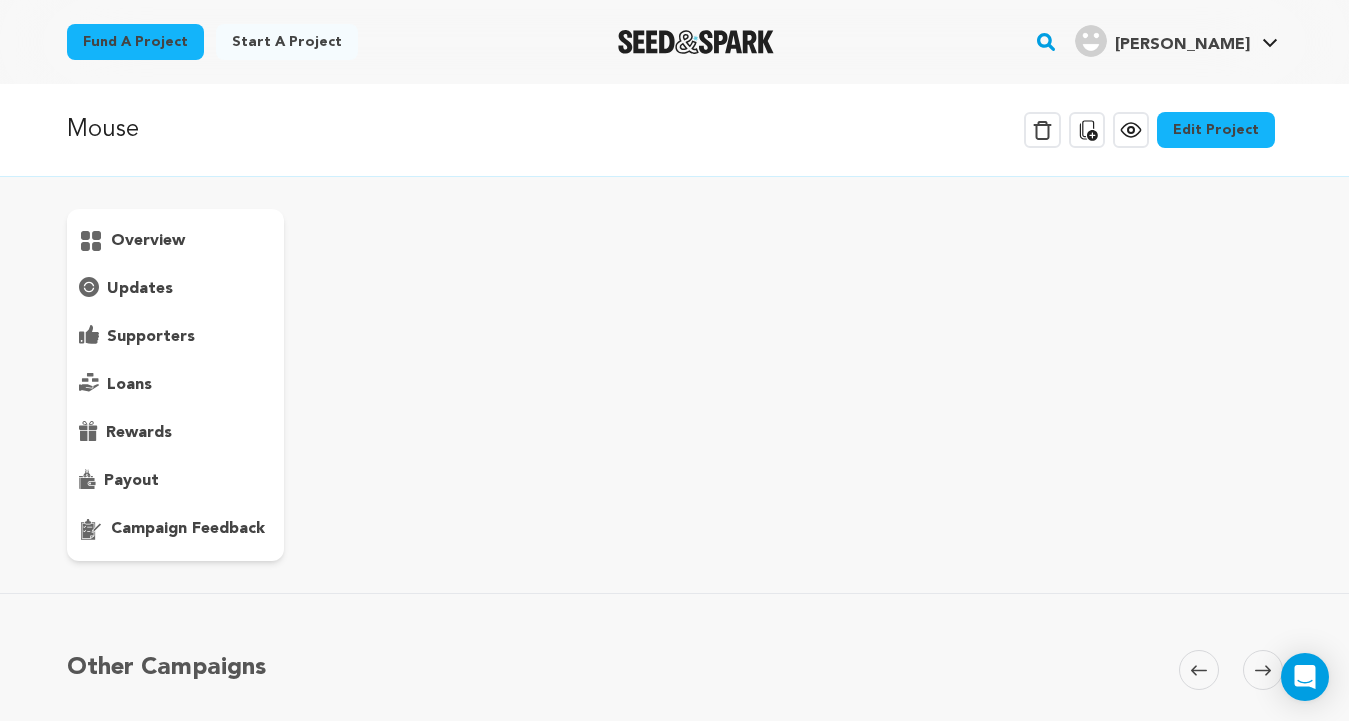 click on "campaign feedback" at bounding box center [188, 529] 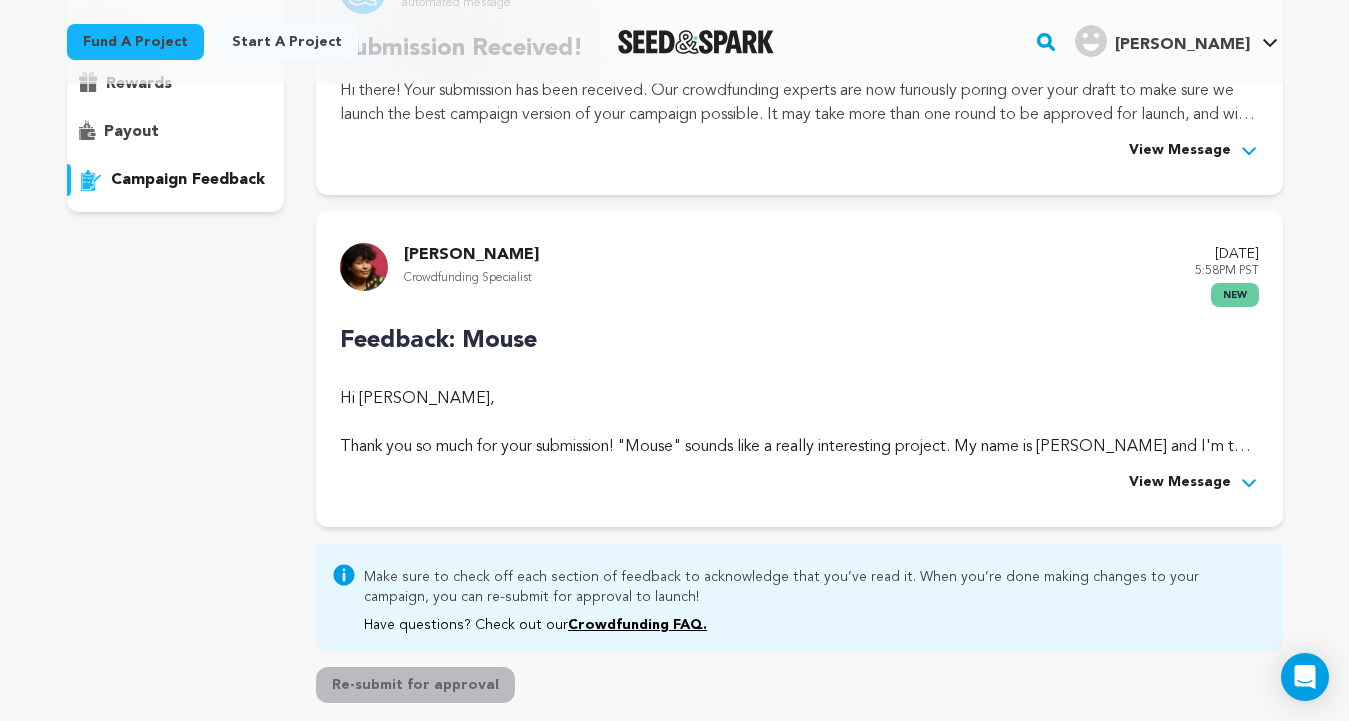 scroll, scrollTop: 357, scrollLeft: 0, axis: vertical 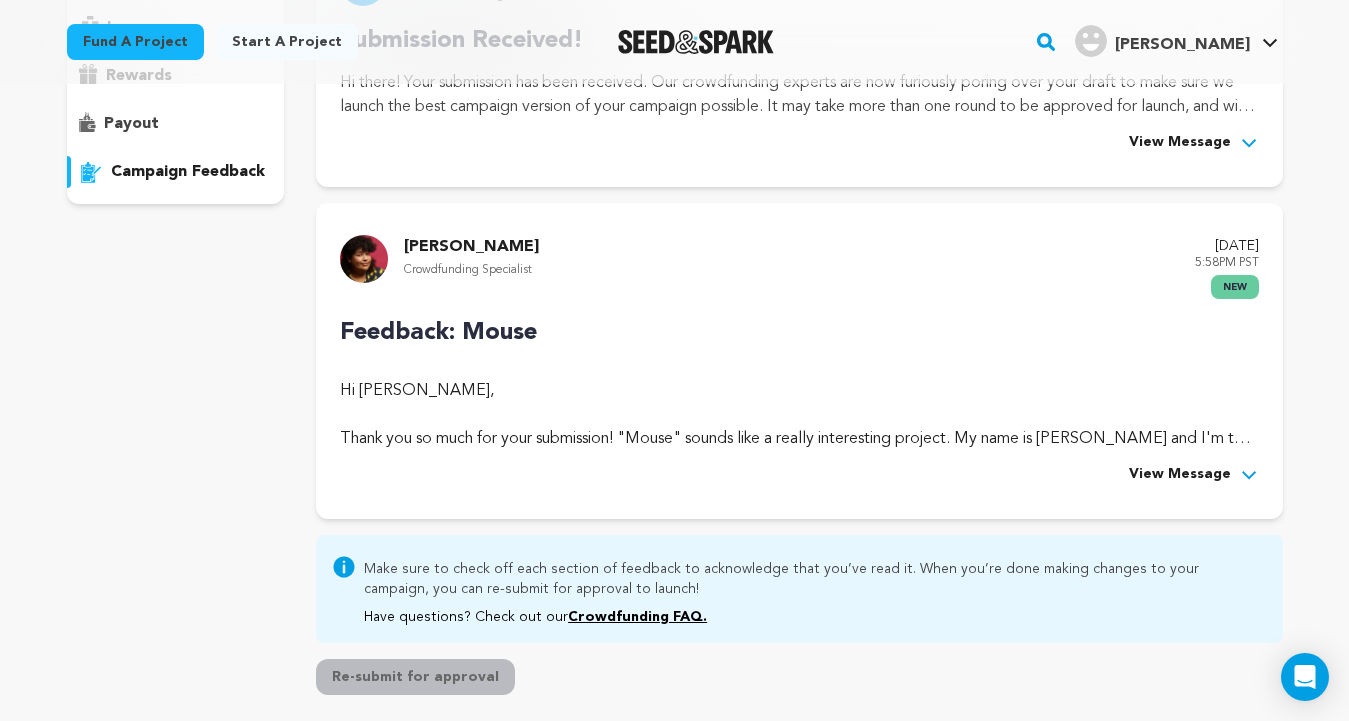 click on "View Message" at bounding box center (1194, 475) 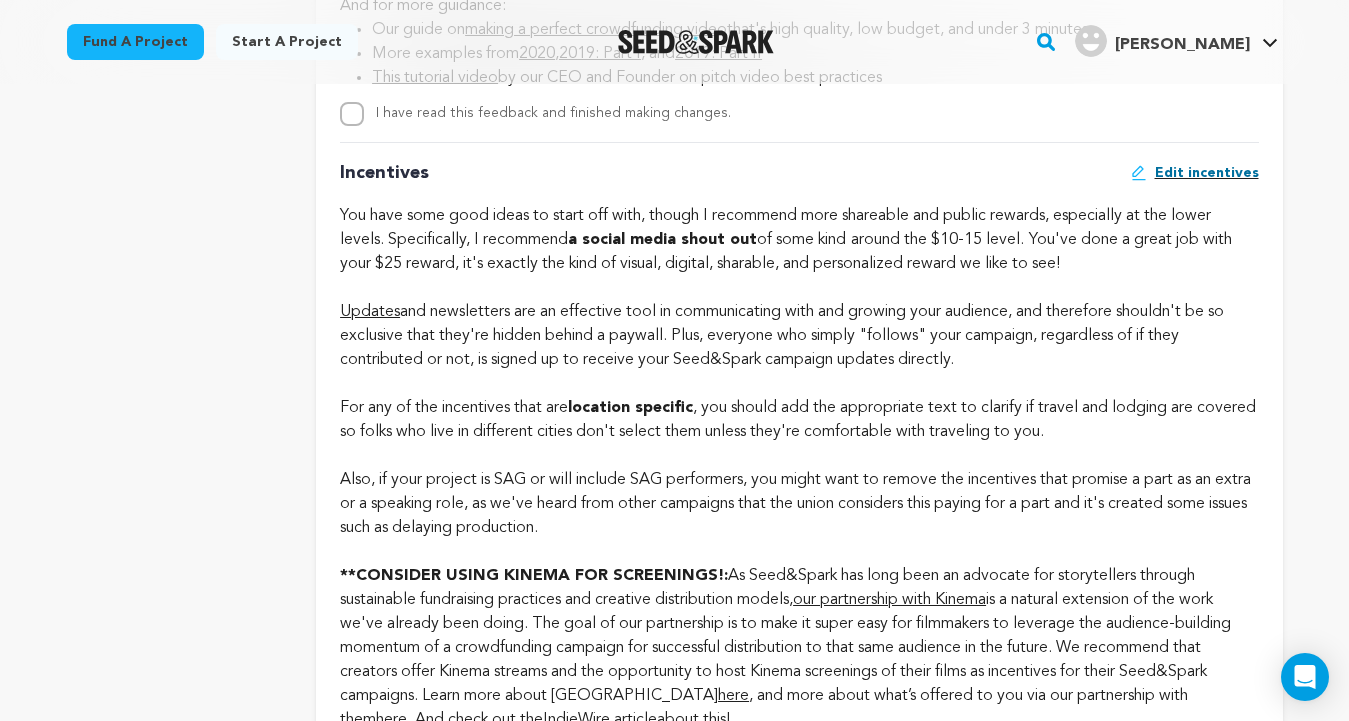 scroll, scrollTop: 1849, scrollLeft: 0, axis: vertical 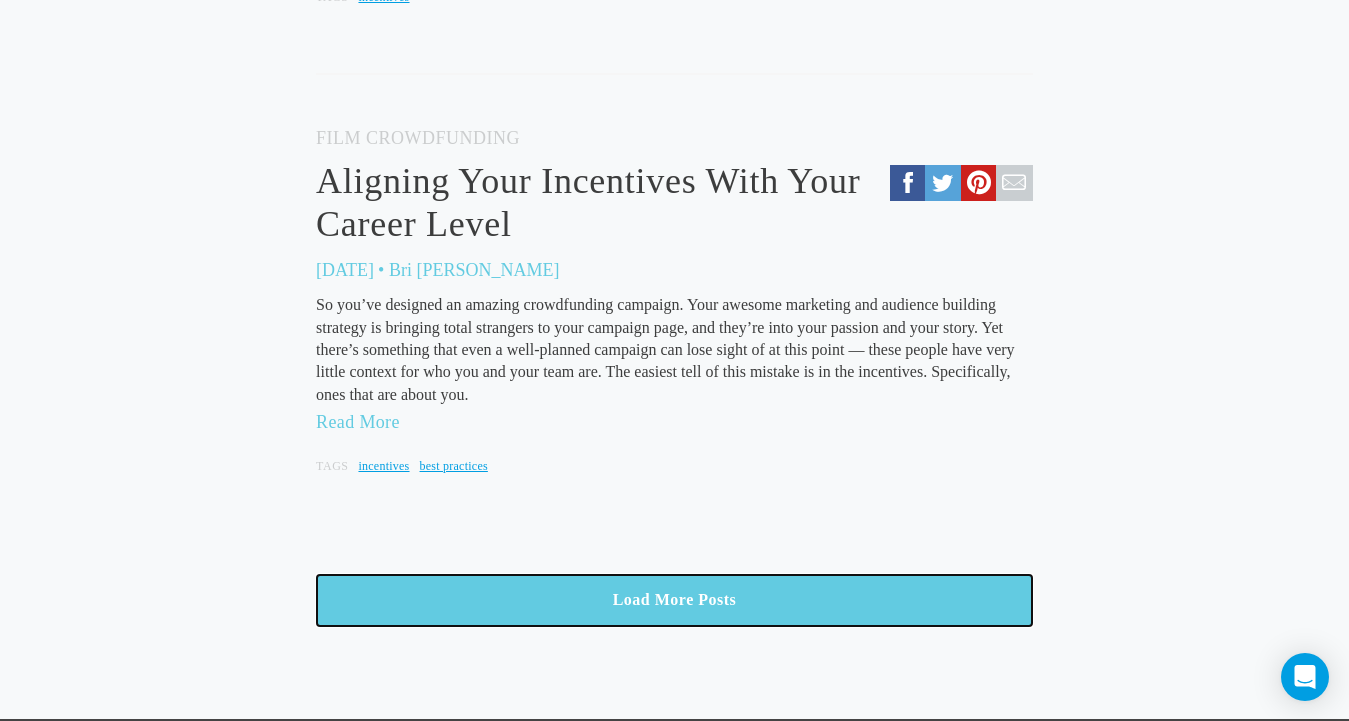 click on "Load More Posts" at bounding box center [674, 600] 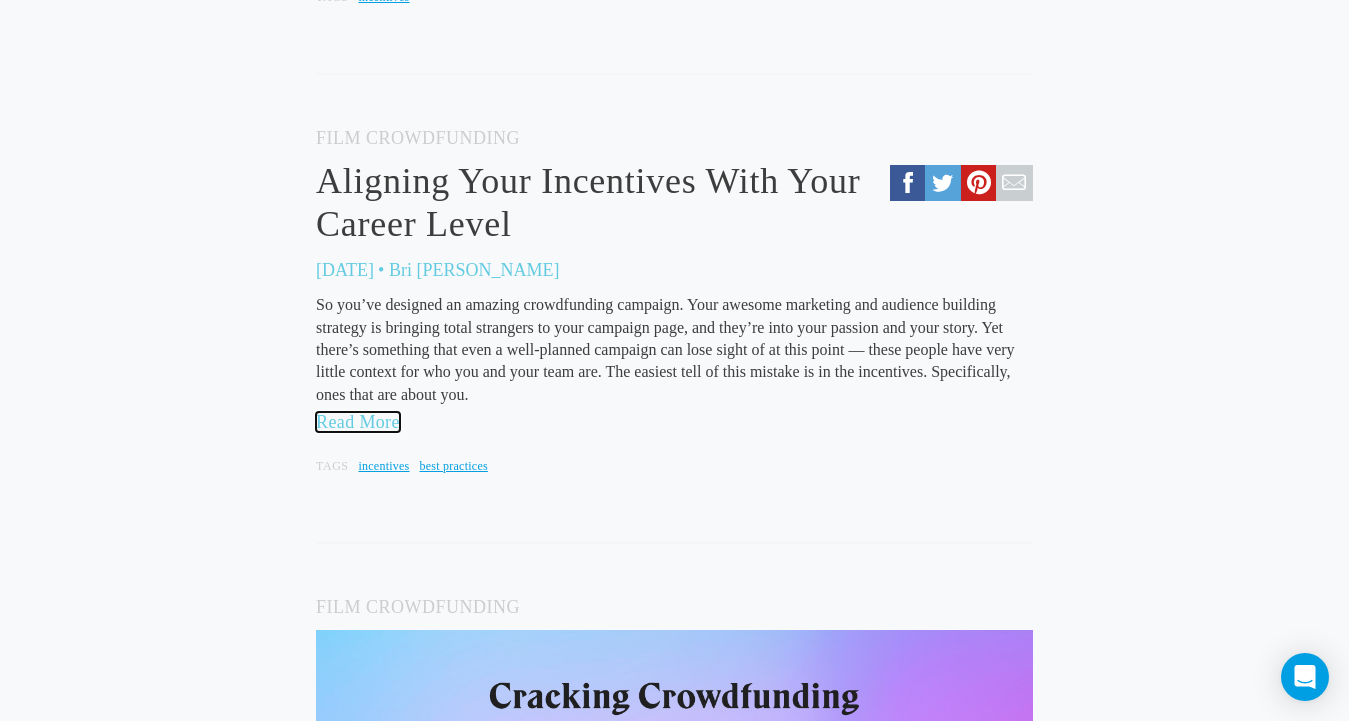click on "Read More" at bounding box center (358, 422) 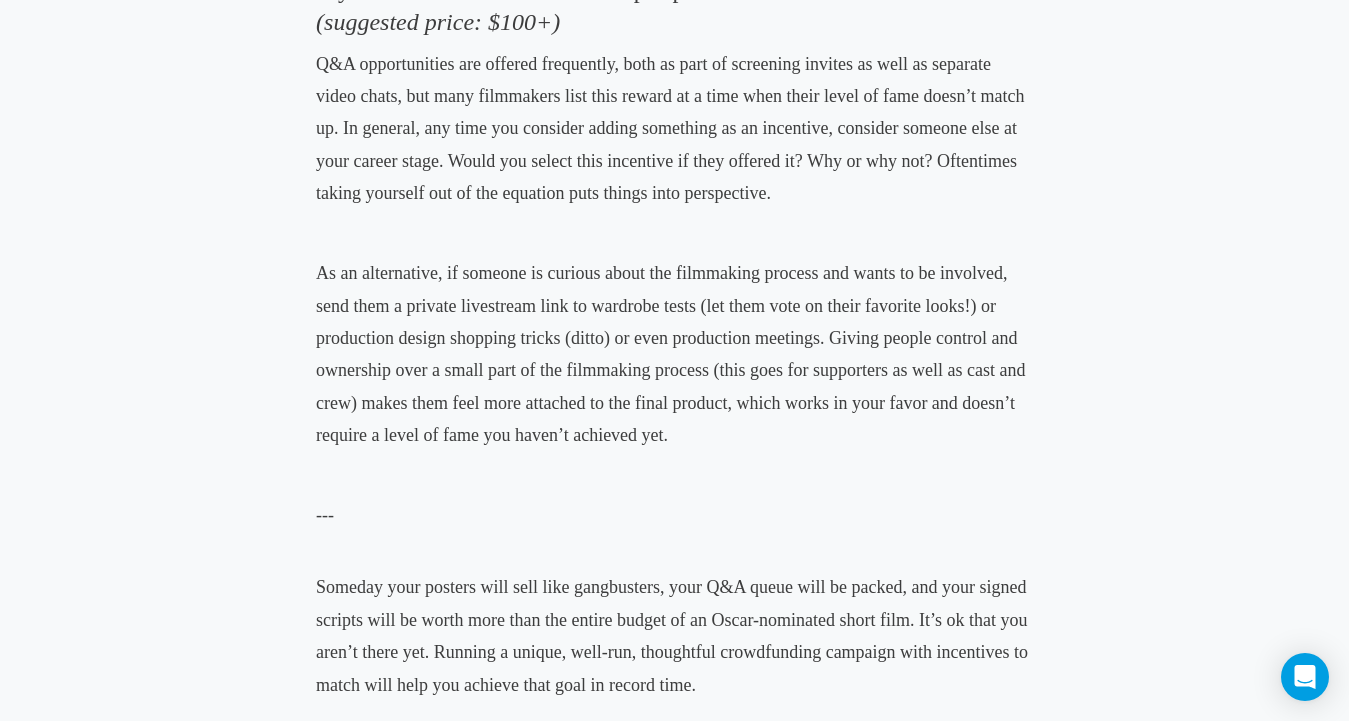 scroll, scrollTop: 3218, scrollLeft: 0, axis: vertical 